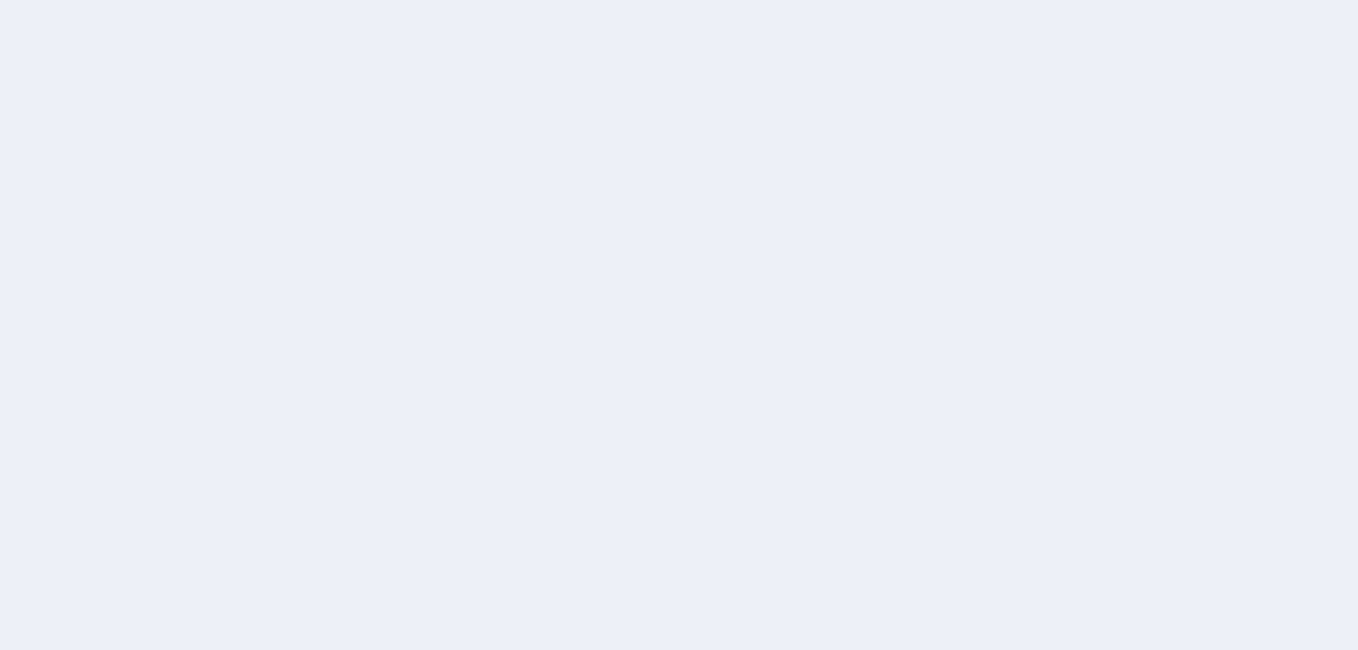 scroll, scrollTop: 0, scrollLeft: 0, axis: both 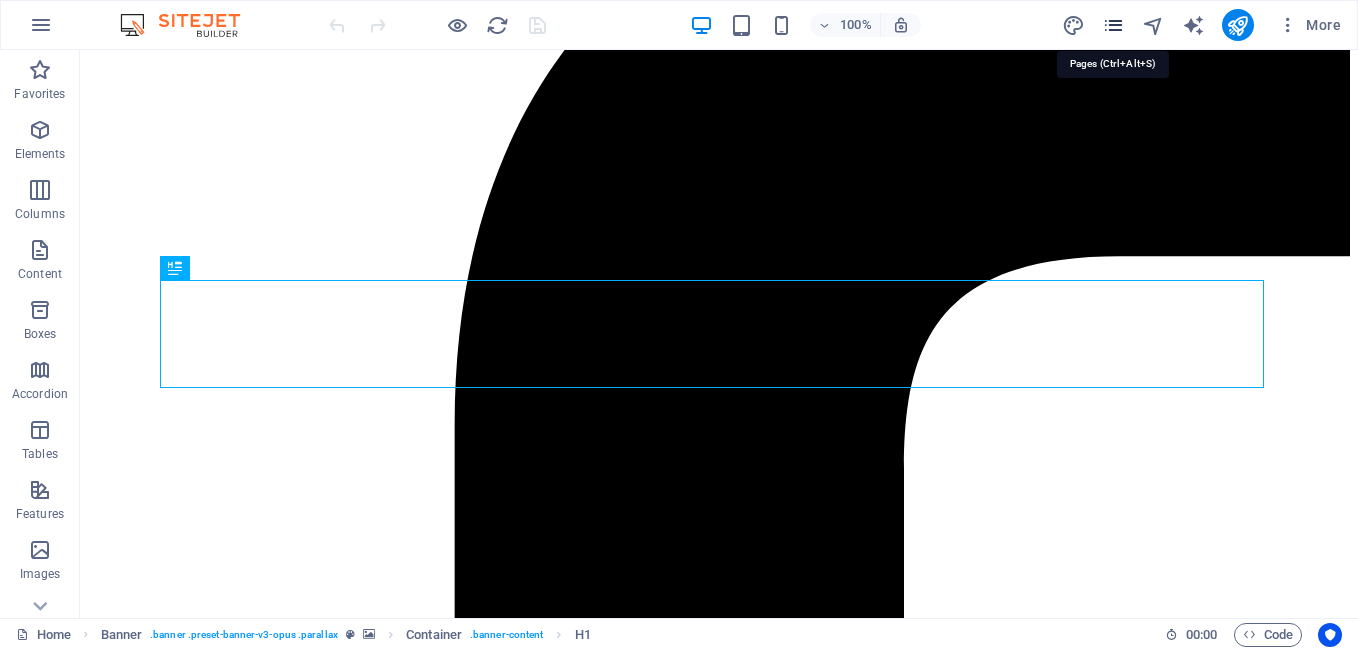 click at bounding box center (1113, 25) 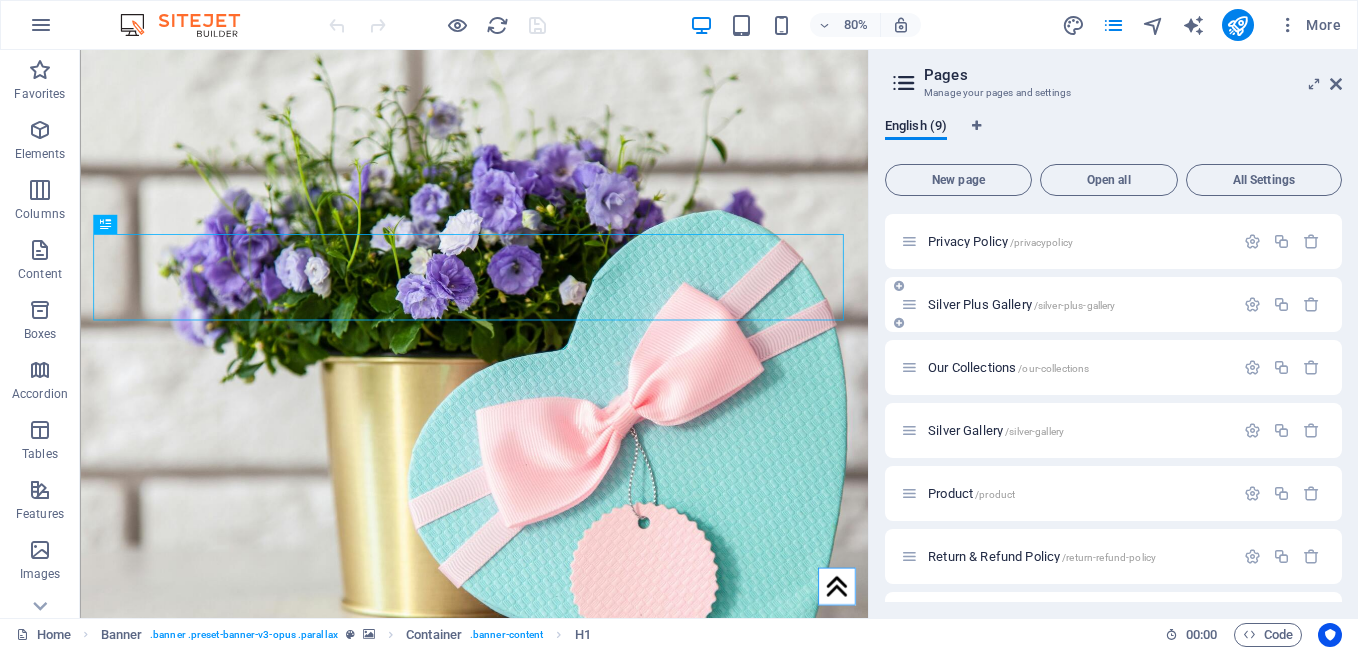 scroll, scrollTop: 127, scrollLeft: 0, axis: vertical 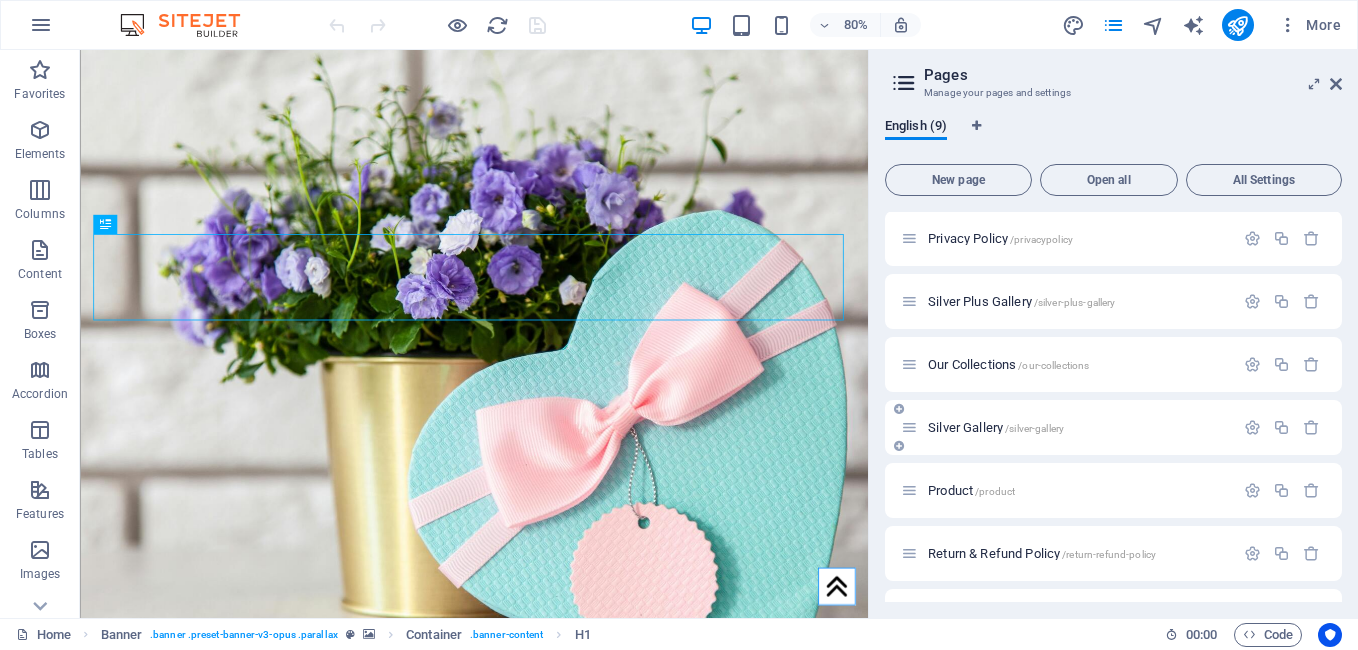 click on "Silver Gallery /silver-gallery" at bounding box center (1078, 427) 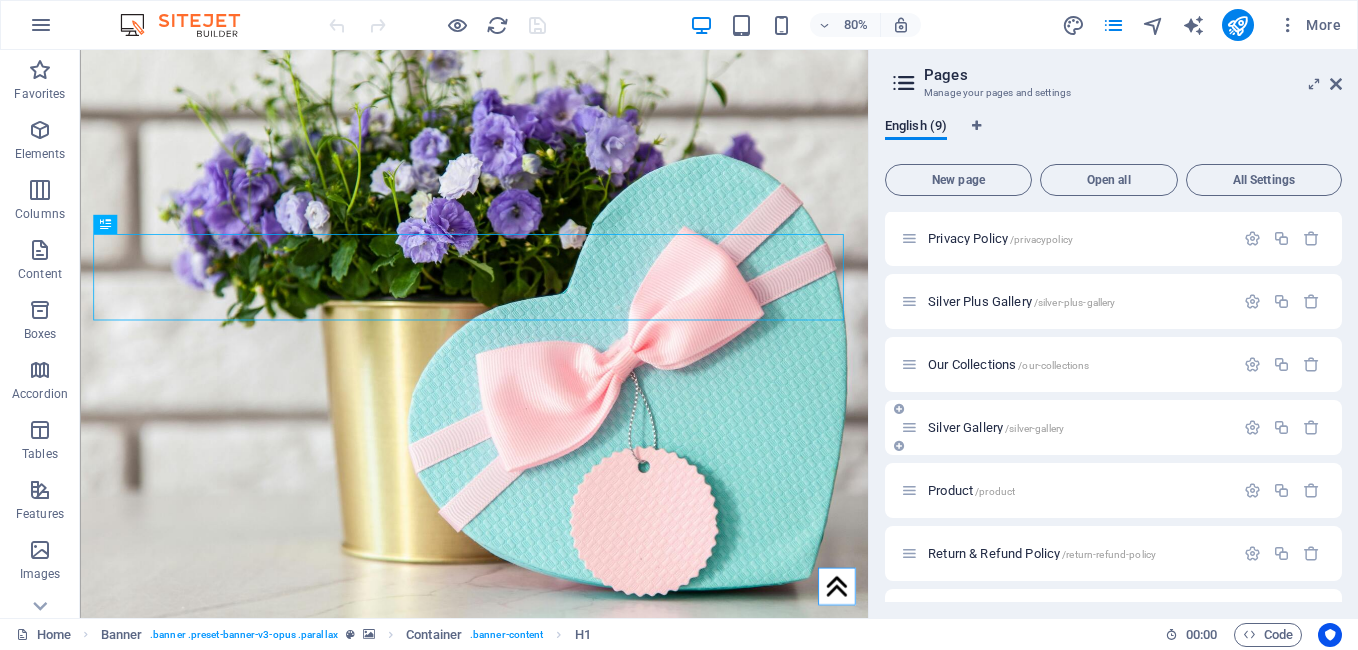 scroll, scrollTop: 0, scrollLeft: 0, axis: both 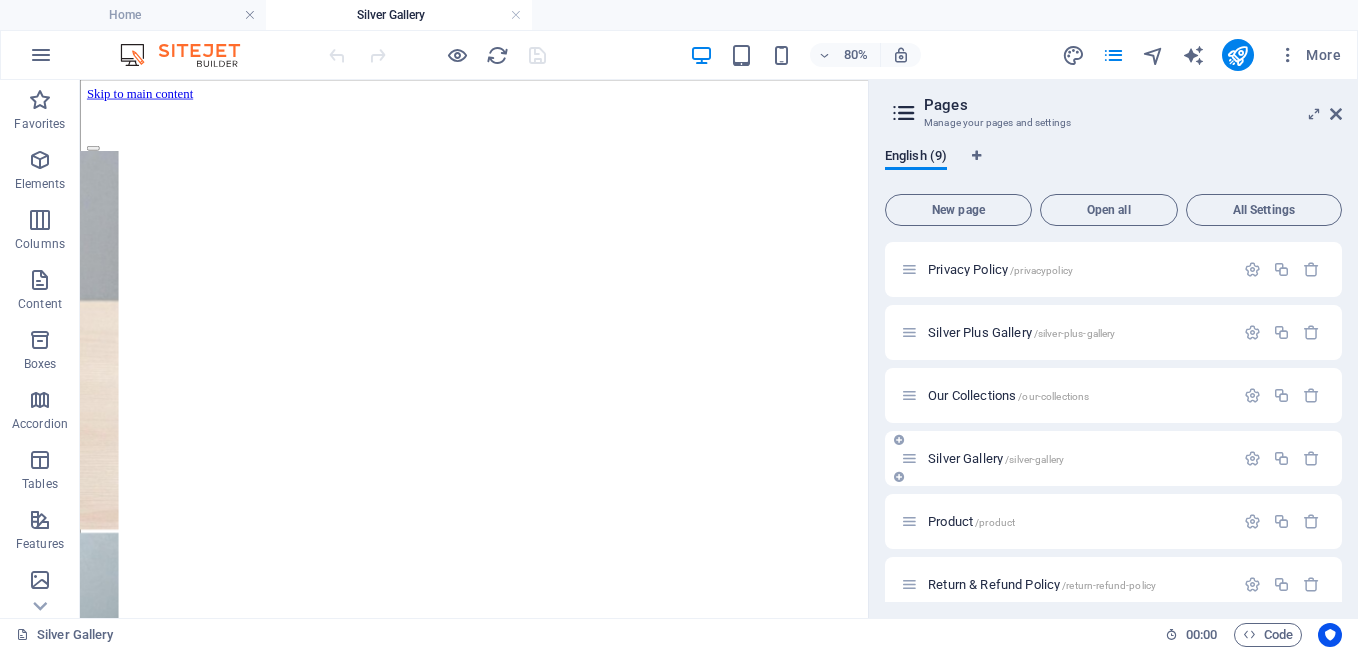 click on "Silver Gallery /silver-gallery" at bounding box center (1078, 458) 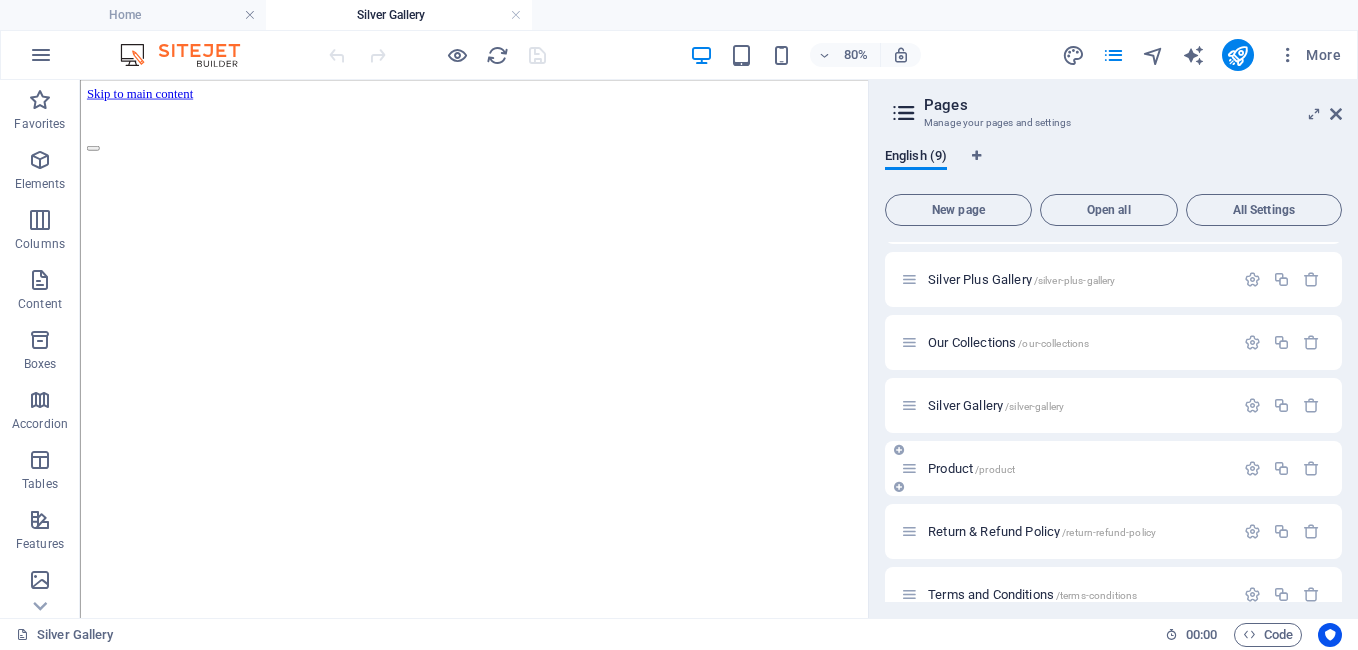 scroll, scrollTop: 181, scrollLeft: 0, axis: vertical 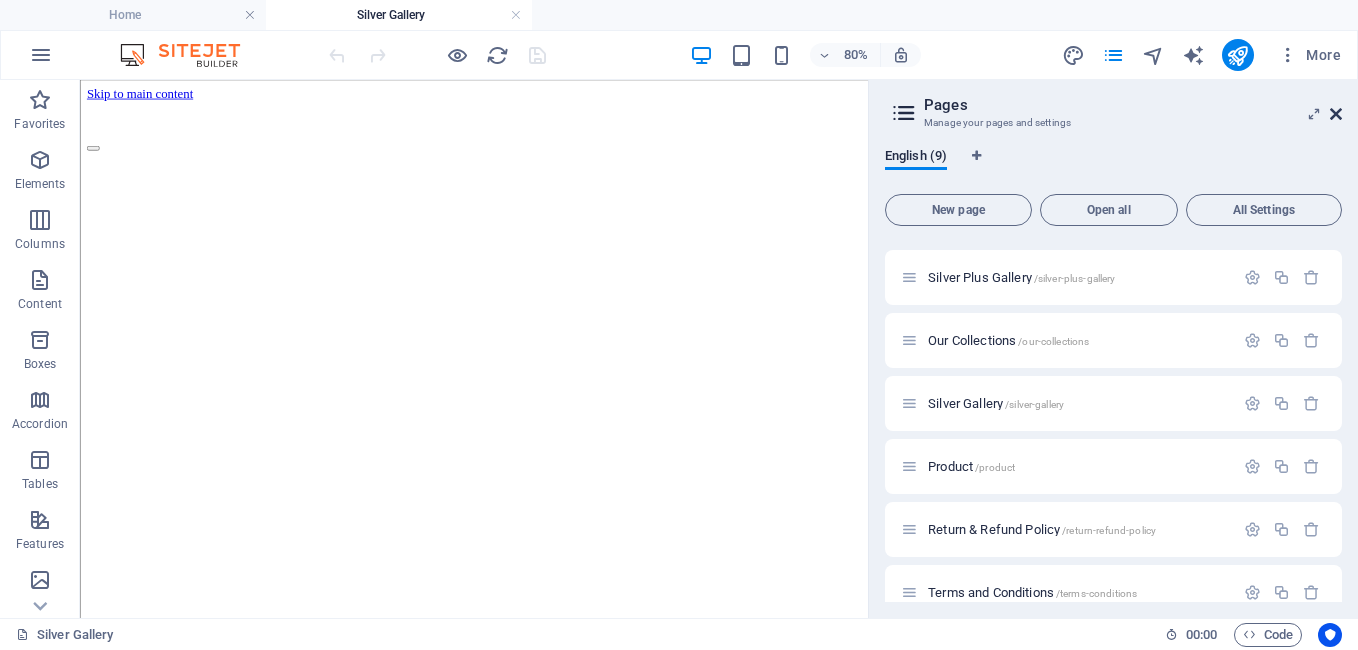 click at bounding box center (1336, 114) 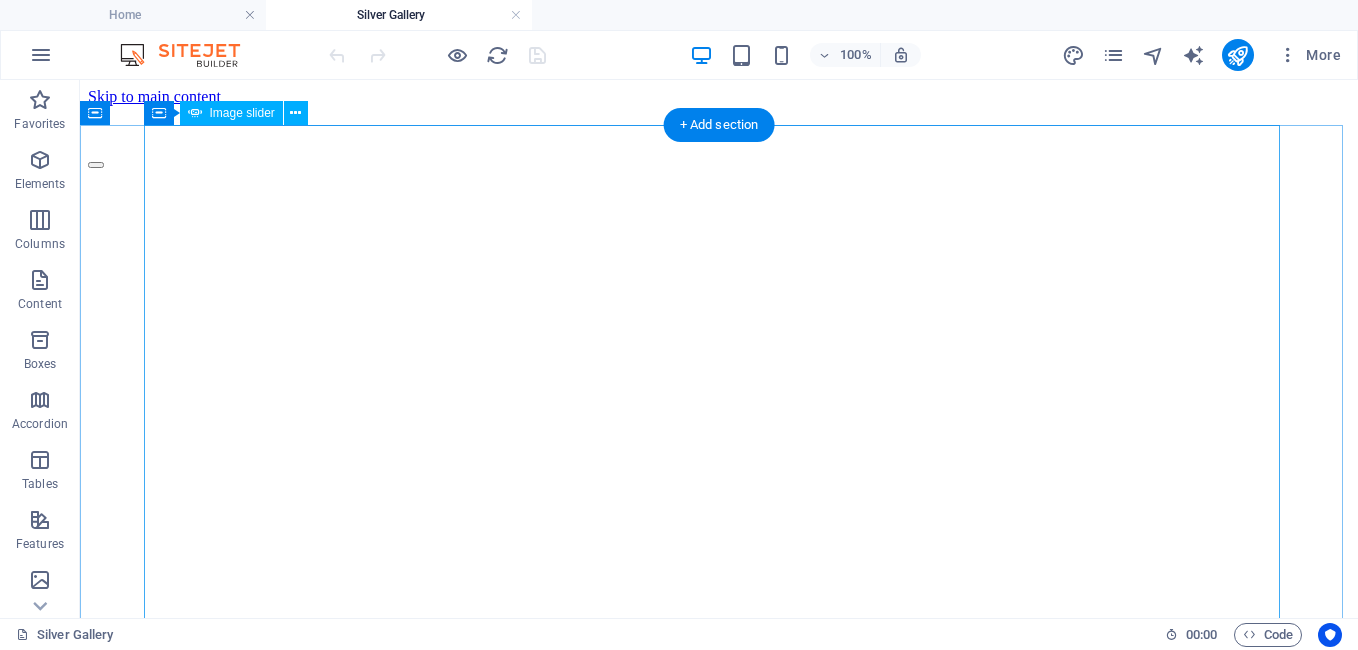 click at bounding box center [-5080, 2790] 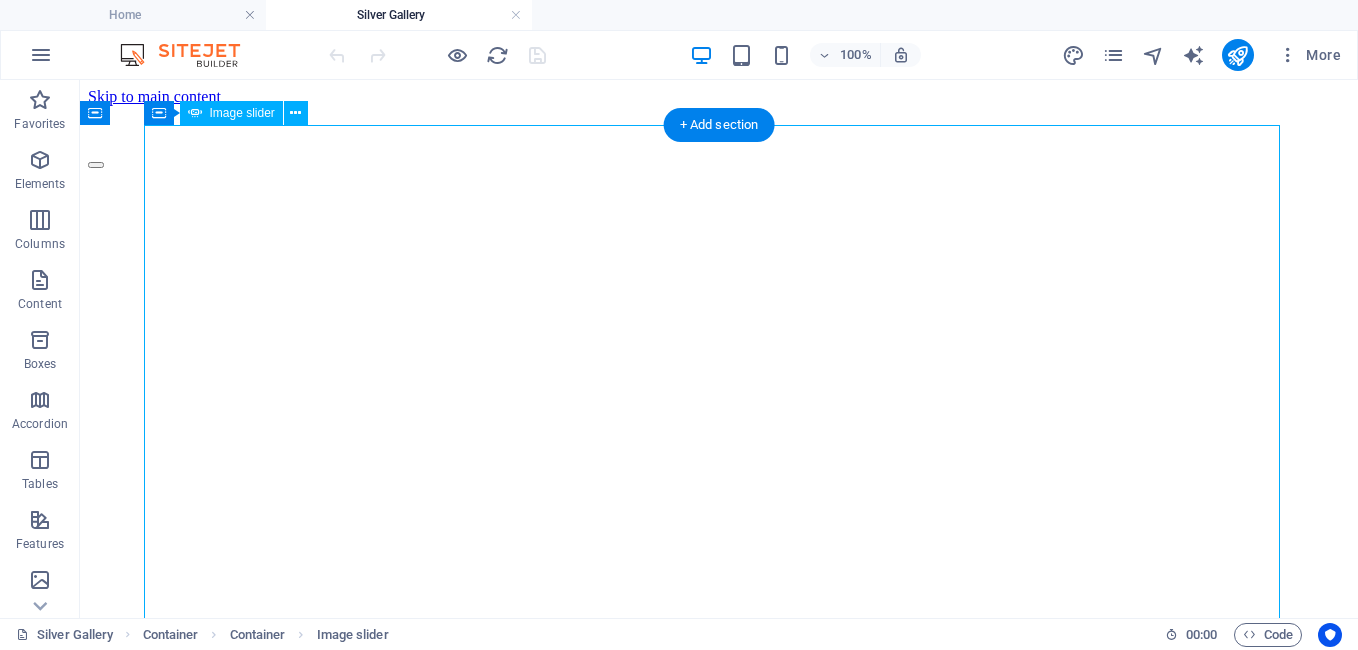 click at bounding box center (-5080, 2790) 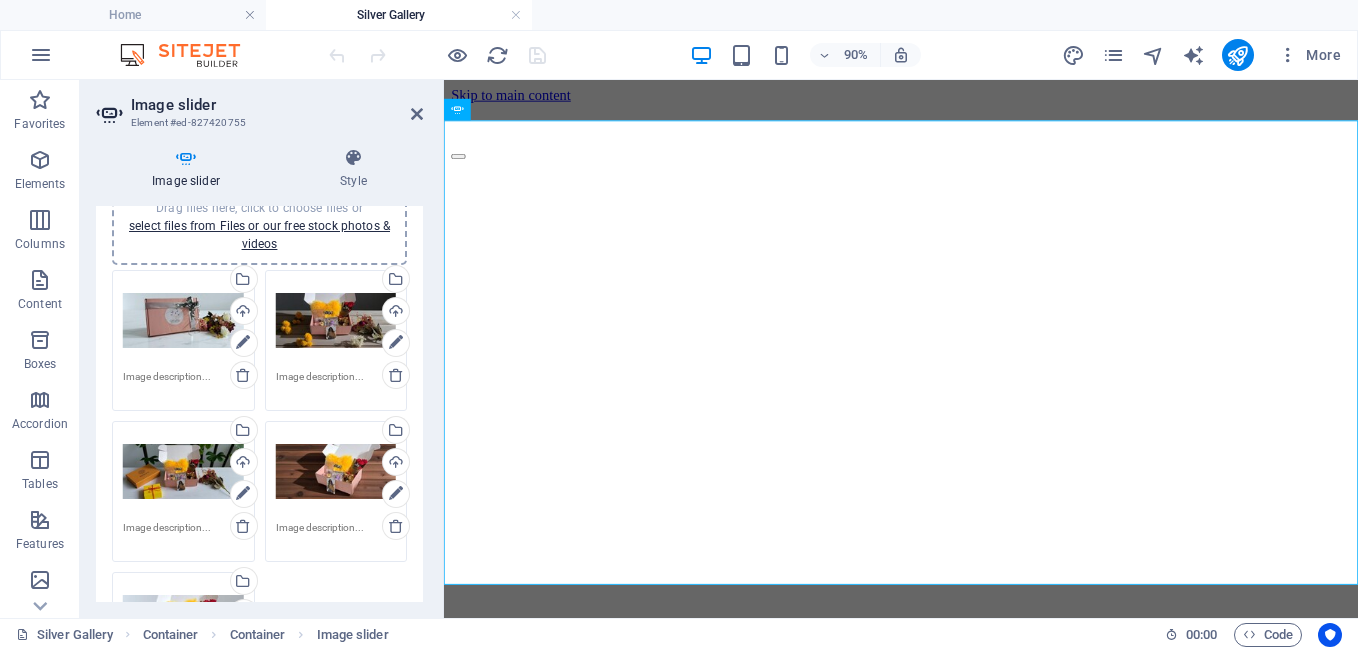 scroll, scrollTop: 75, scrollLeft: 0, axis: vertical 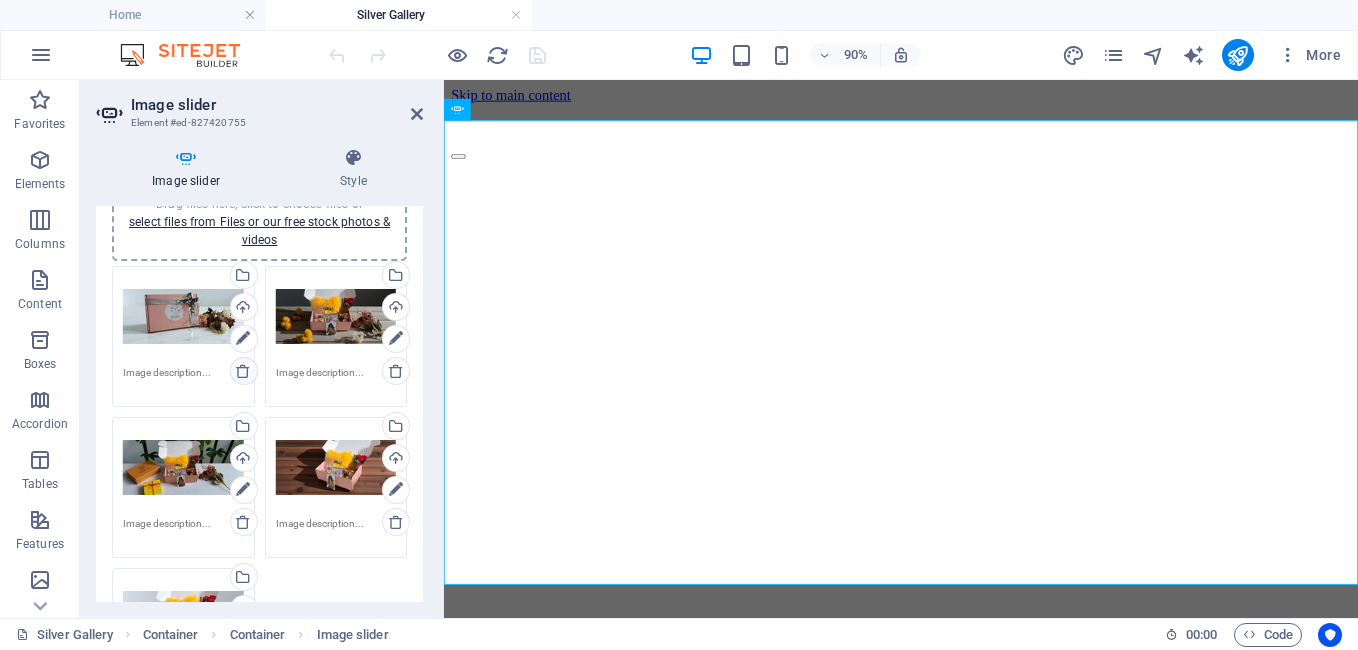 click at bounding box center [243, 371] 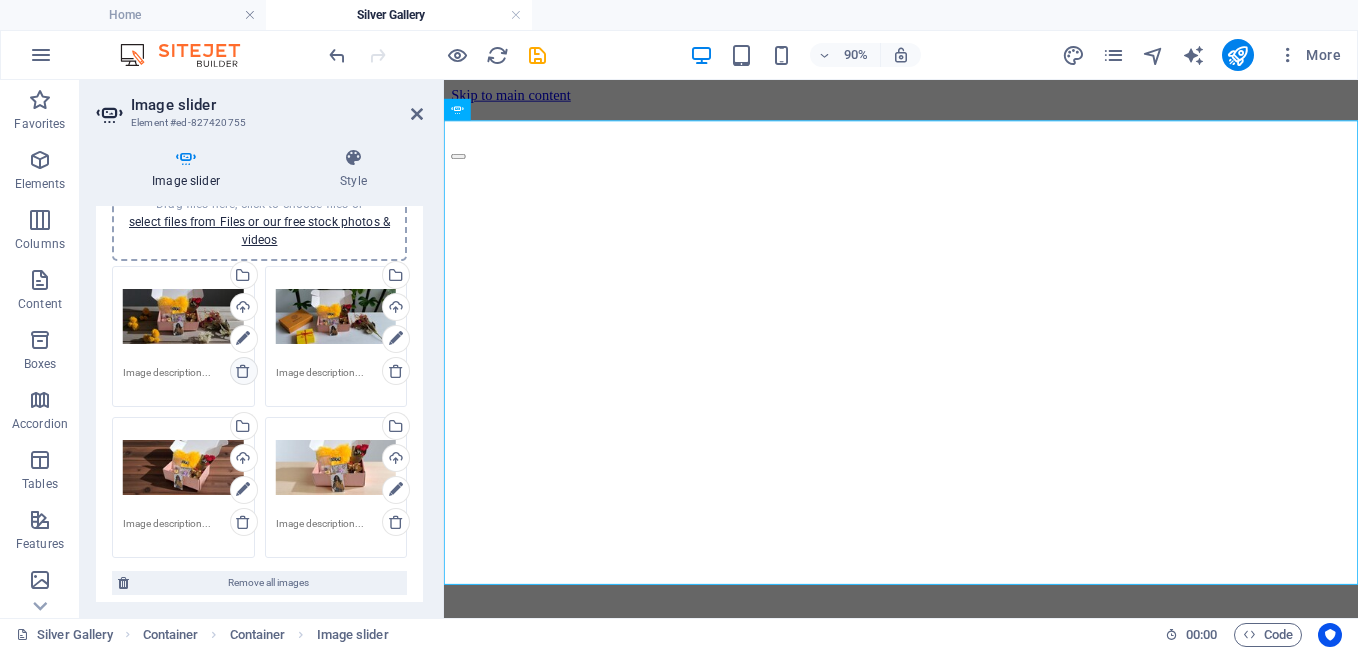 click at bounding box center [243, 371] 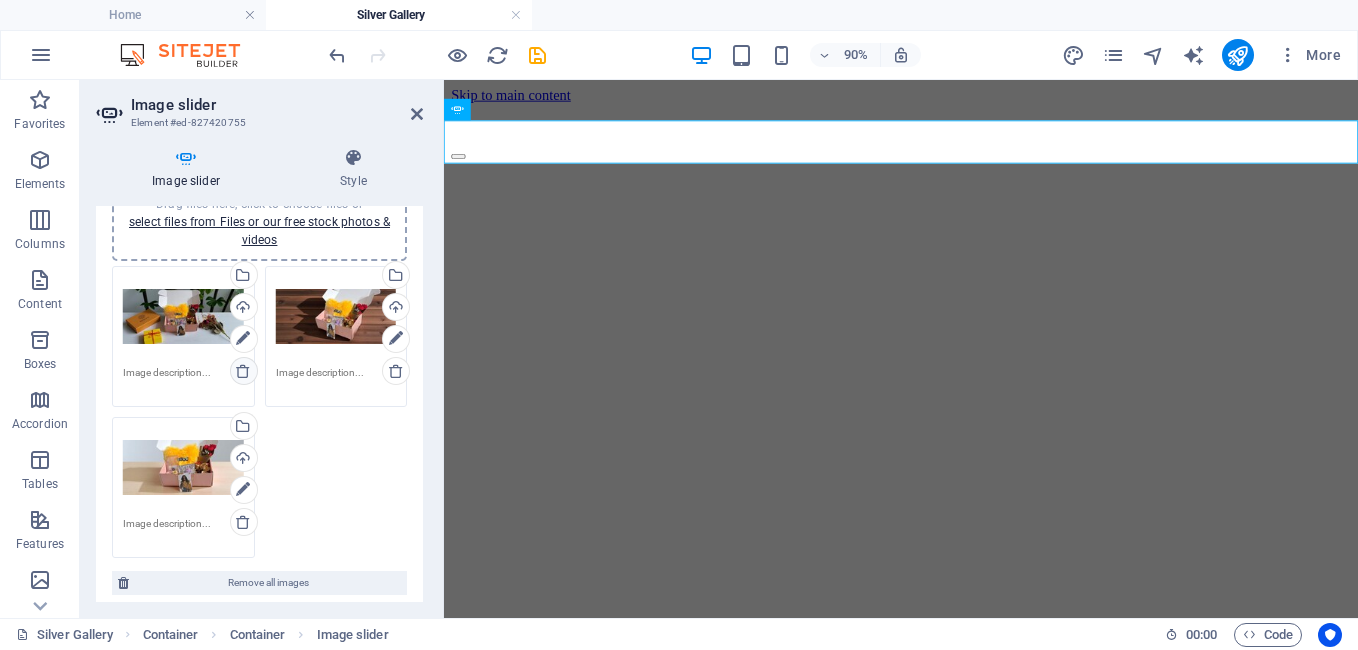 click at bounding box center (243, 371) 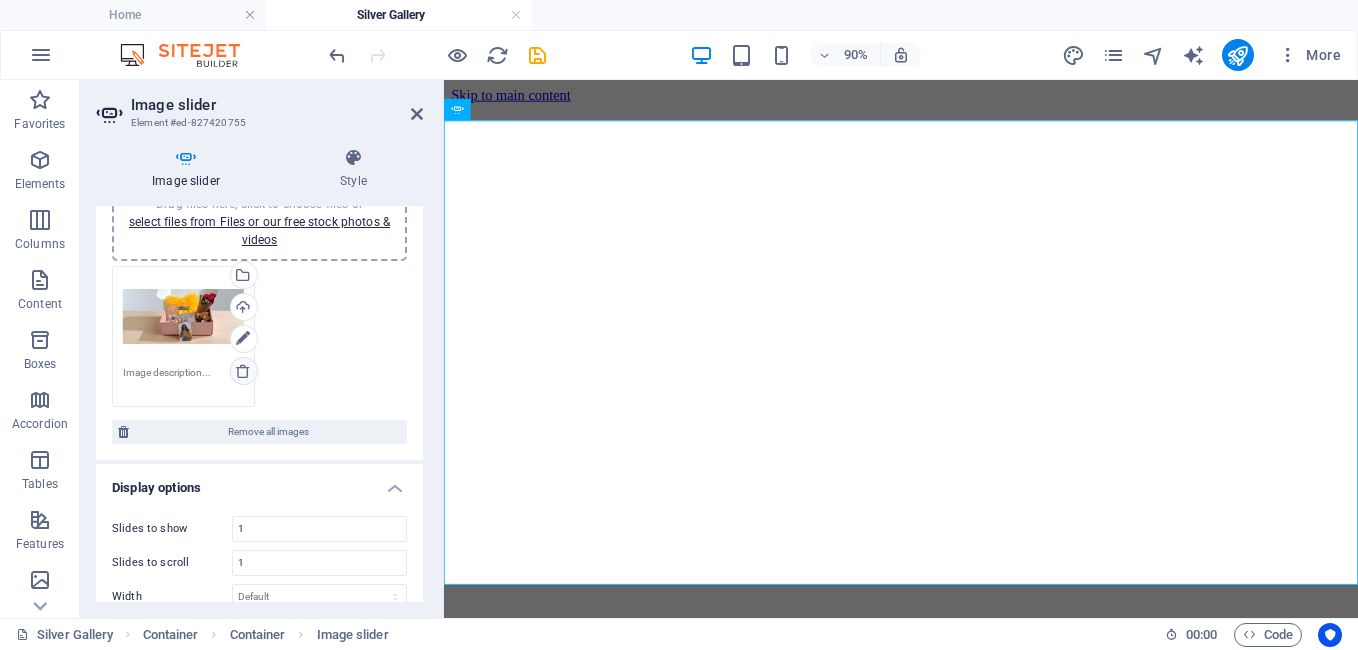 click at bounding box center (243, 371) 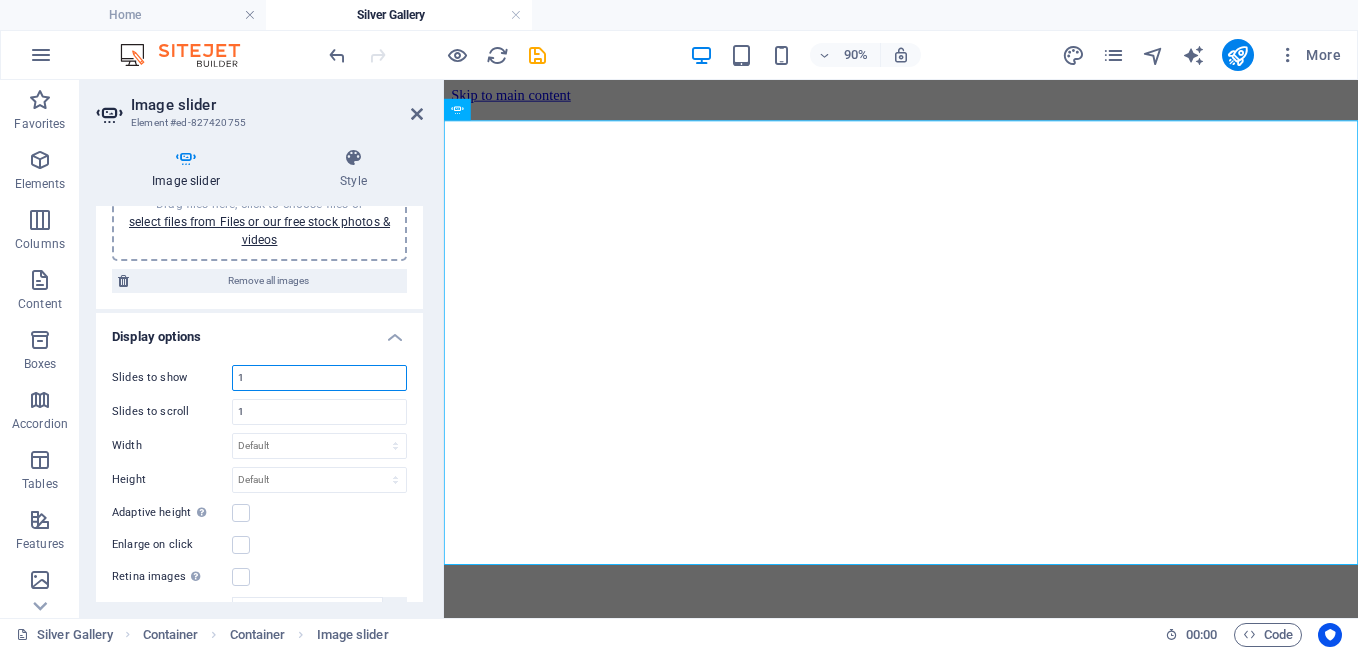 click on "1" at bounding box center (319, 378) 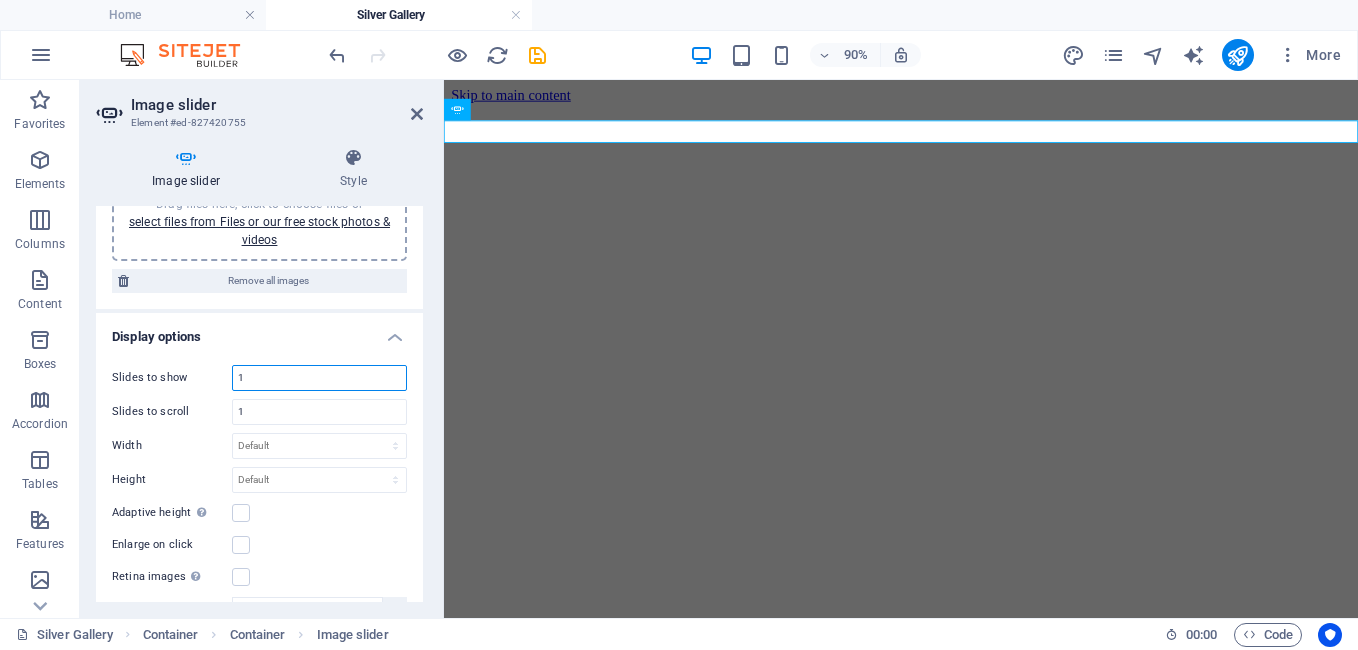scroll, scrollTop: 0, scrollLeft: 0, axis: both 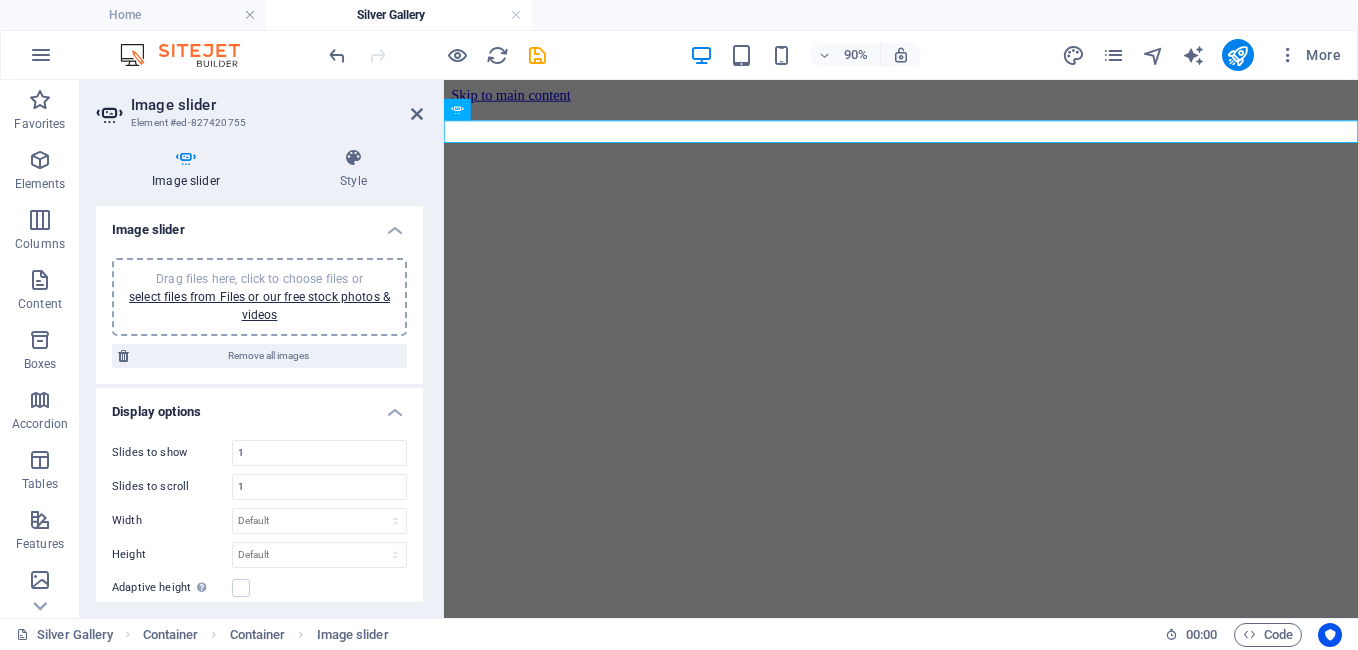 click on "Drag files here, click to choose files or select files from Files or our free stock photos & videos" at bounding box center (259, 297) 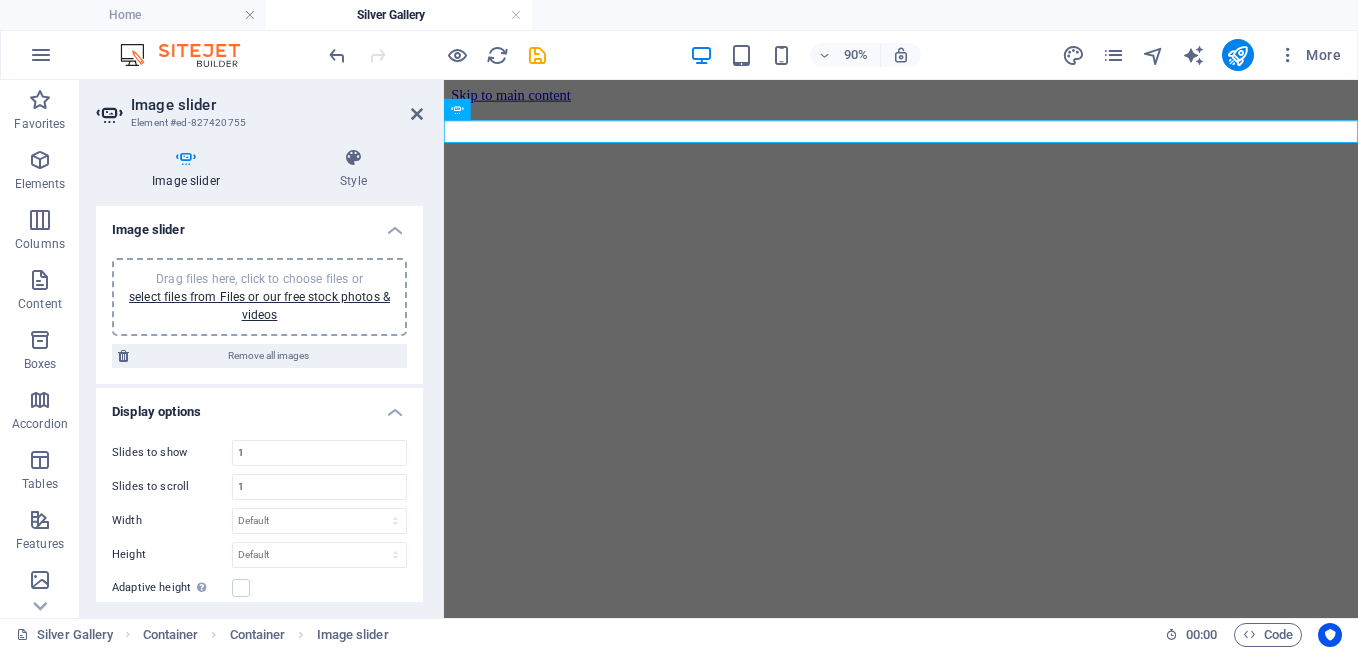 click on "Drag files here, click to choose files or select files from Files or our free stock photos & videos" at bounding box center [259, 297] 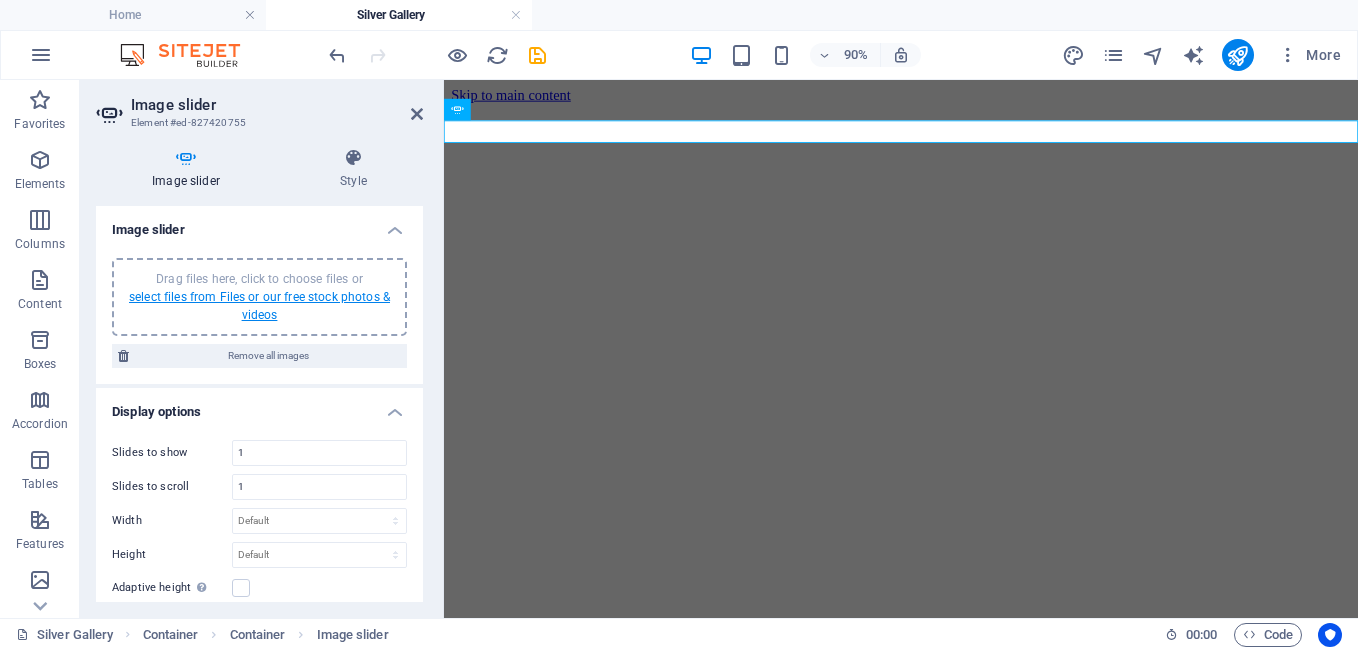 click on "select files from Files or our free stock photos & videos" at bounding box center (259, 306) 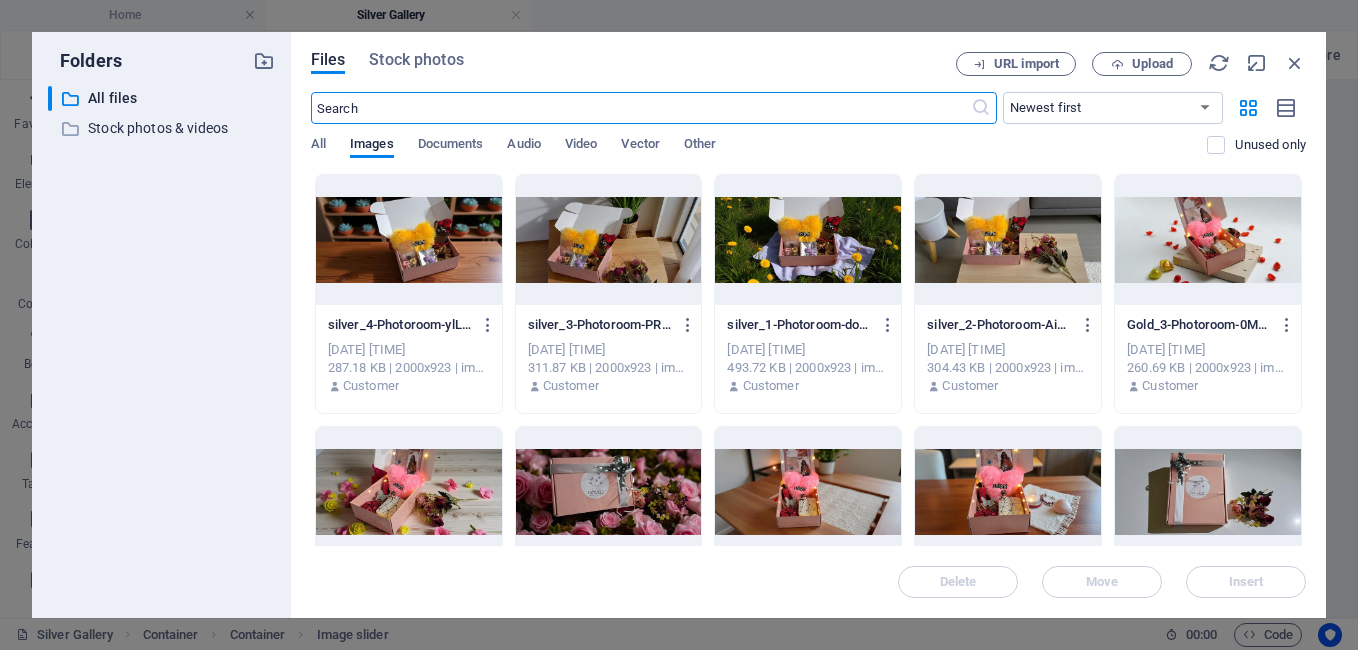 scroll, scrollTop: 77, scrollLeft: 0, axis: vertical 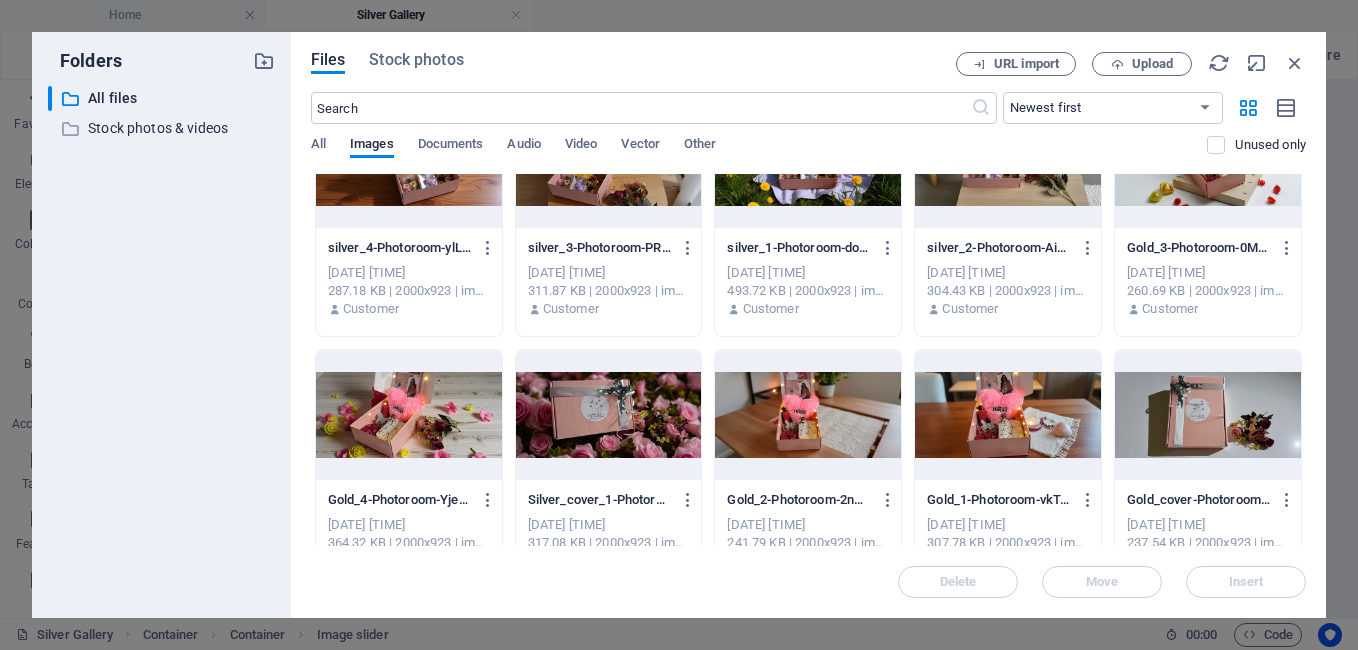 click at bounding box center [609, 415] 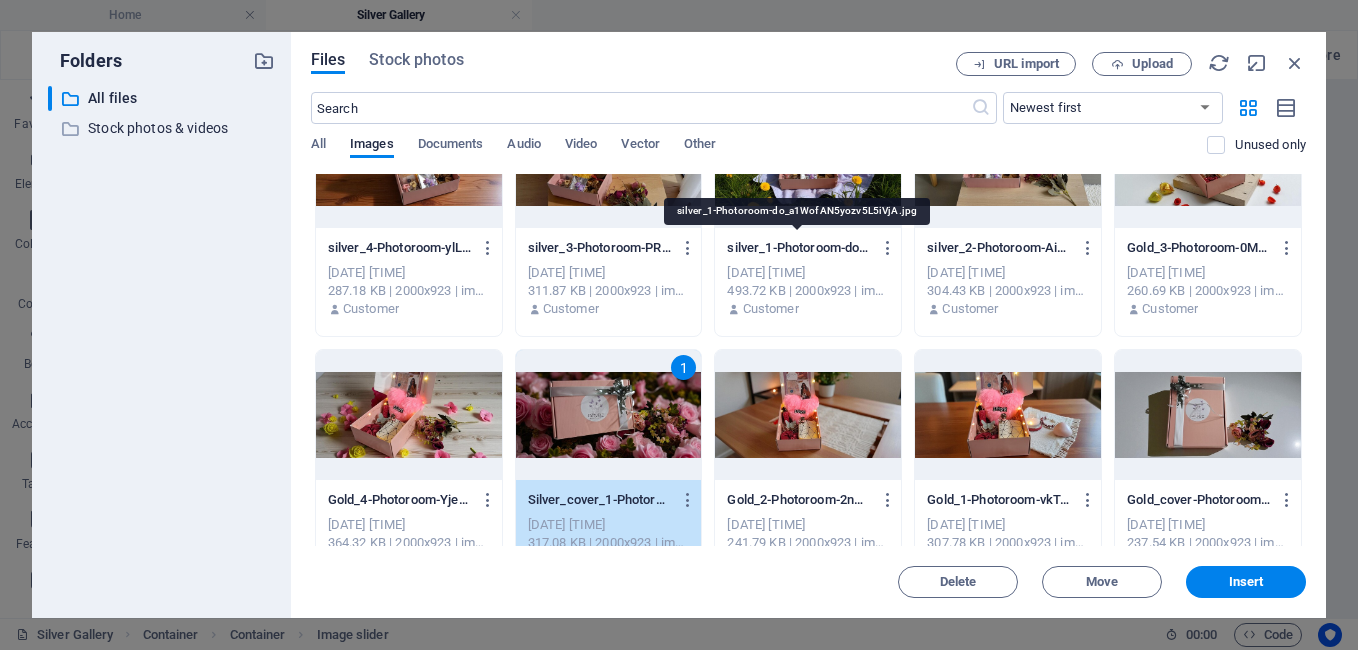 click on "silver_1-Photoroom-do_a1WofAN5yozv5L5iVjA.jpg" at bounding box center (798, 248) 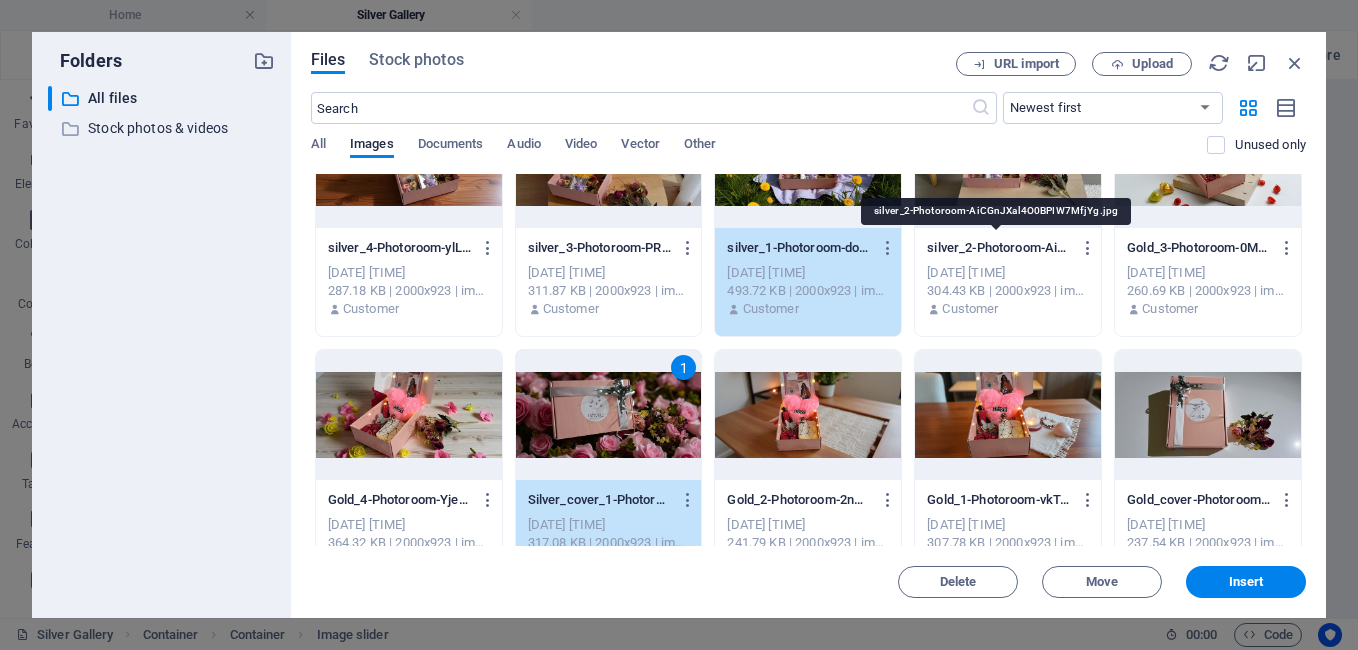 click on "silver_2-Photoroom-AiCGnJXal4O0BPIW7MfjYg.jpg" at bounding box center (998, 248) 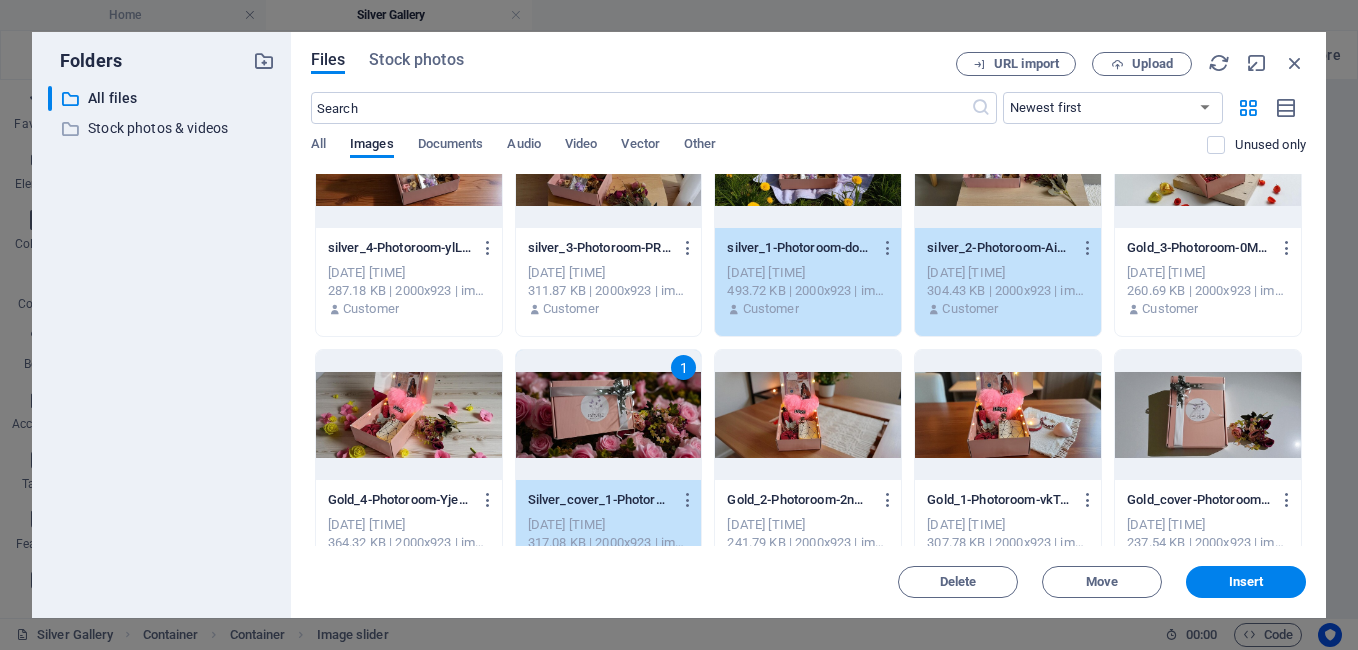 click on "Gold_3-Photoroom-0MWPXs8kreWDFIc35If2cw.jpg Gold_3-Photoroom-0MWPXs8kreWDFIc35If2cw.jpg" at bounding box center (1208, 248) 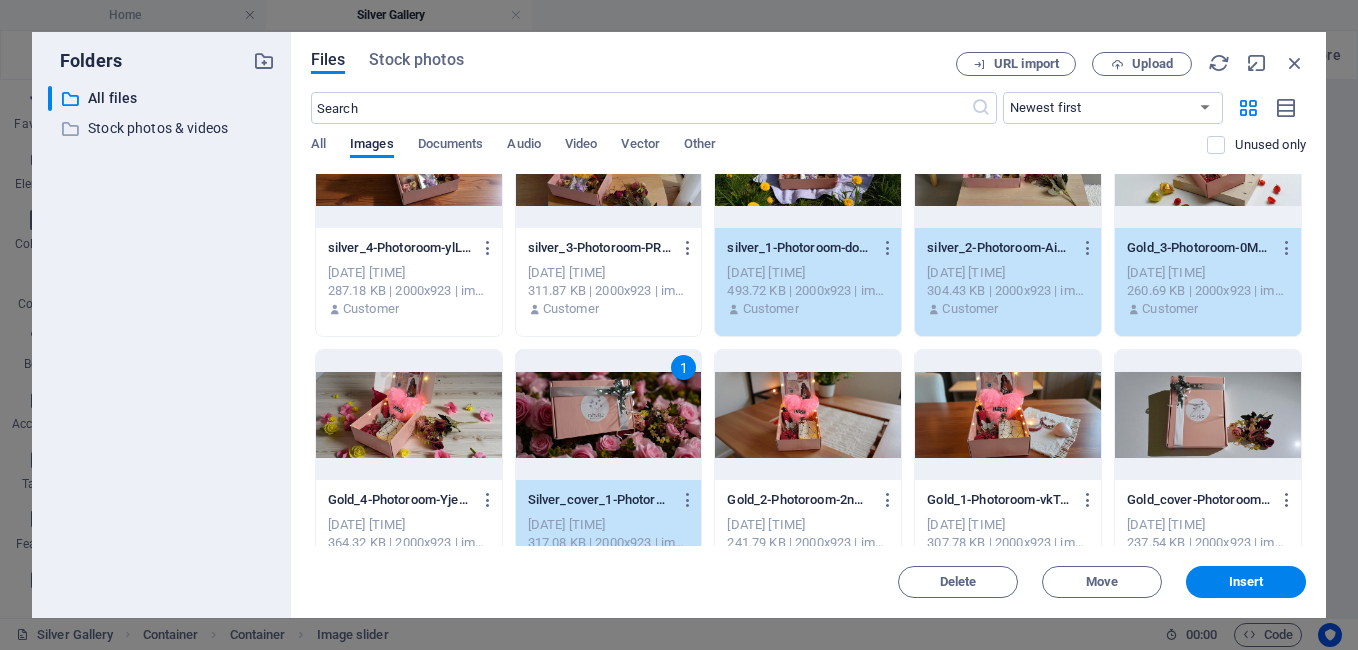 click on "Gold_3-Photoroom-0MWPXs8kreWDFIc35If2cw.jpg Gold_3-Photoroom-0MWPXs8kreWDFIc35If2cw.jpg" at bounding box center (1208, 248) 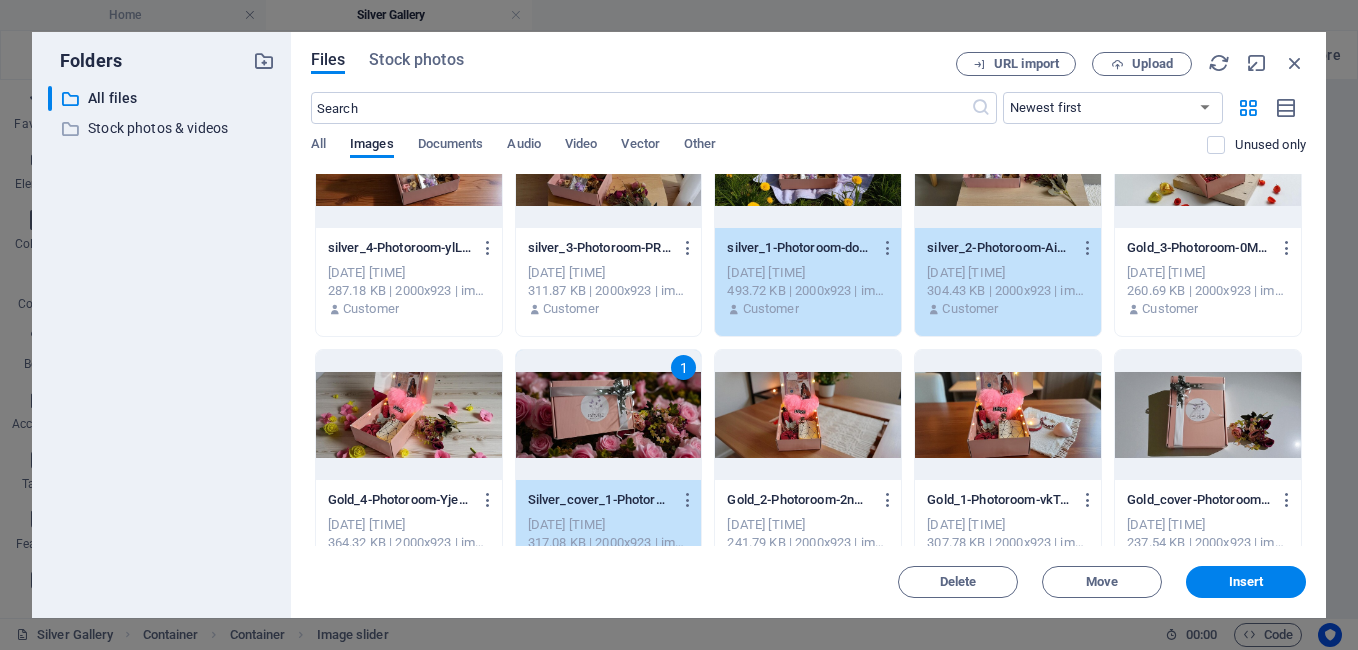 click on "silver_3-Photoroom-PRY2q5dAnM6m2Ydit6gldQ.jpg" at bounding box center [599, 248] 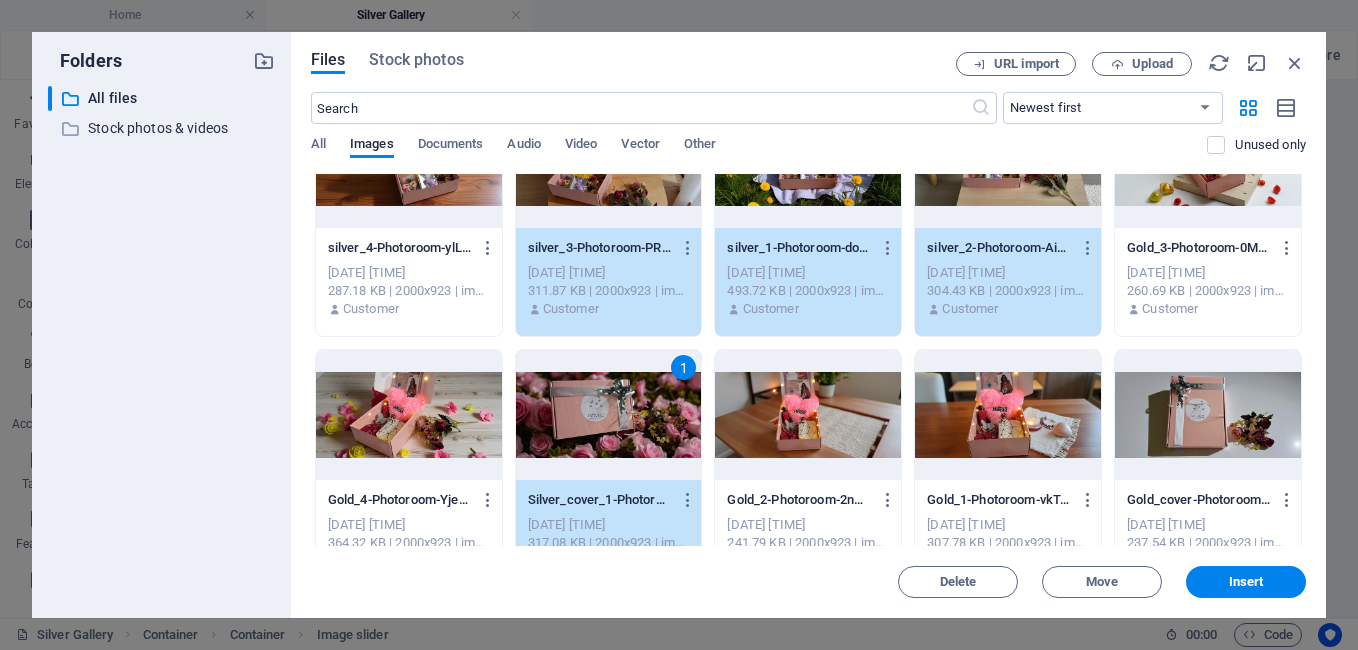 click on "Customer" at bounding box center (409, 309) 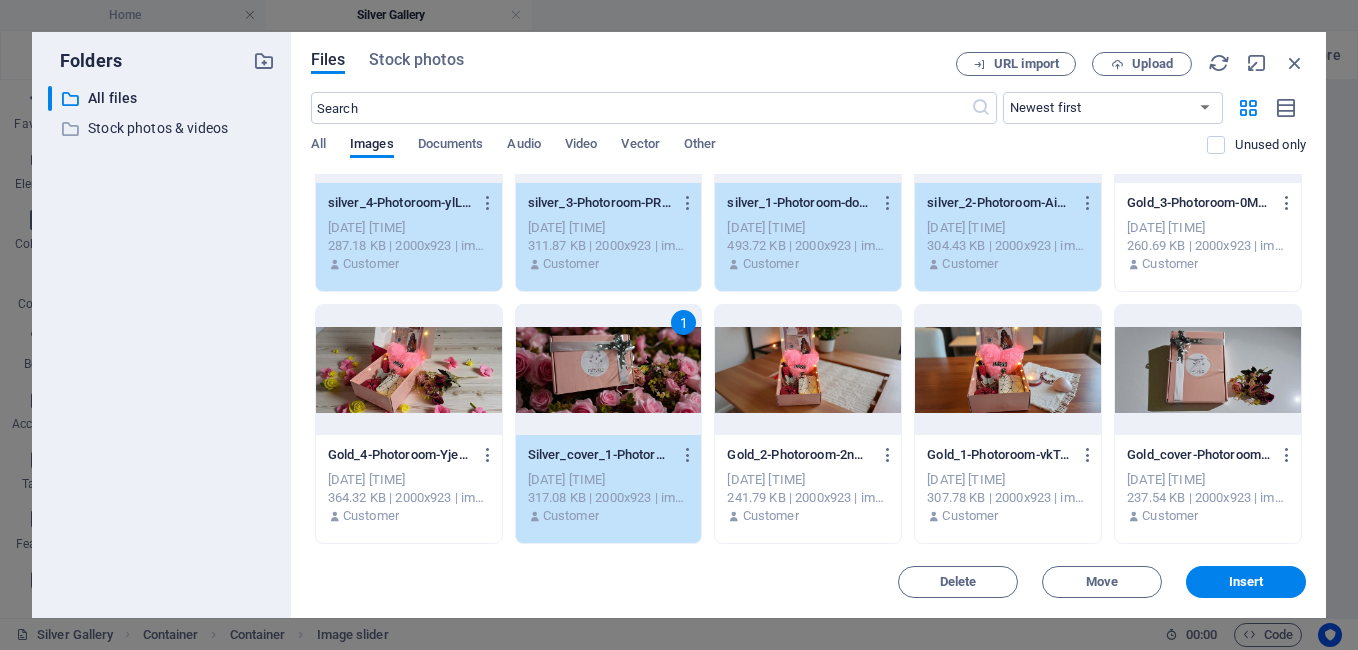 scroll, scrollTop: 127, scrollLeft: 0, axis: vertical 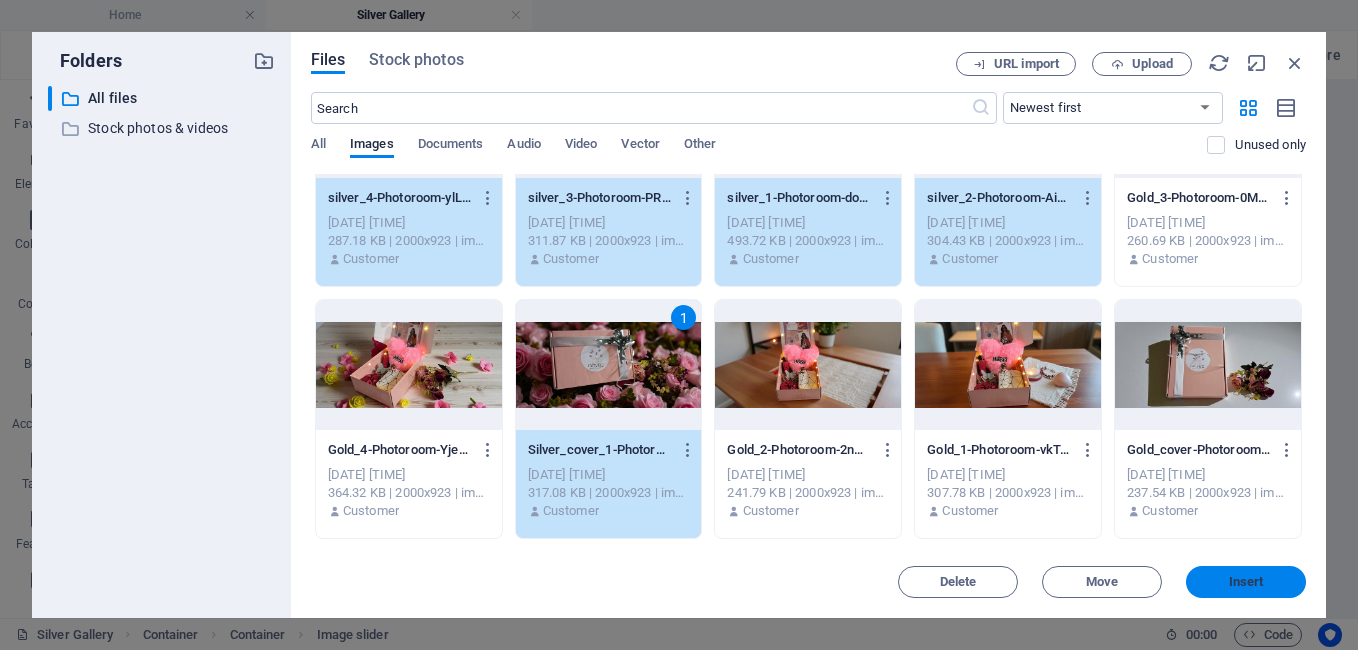 click on "Insert" at bounding box center (1246, 582) 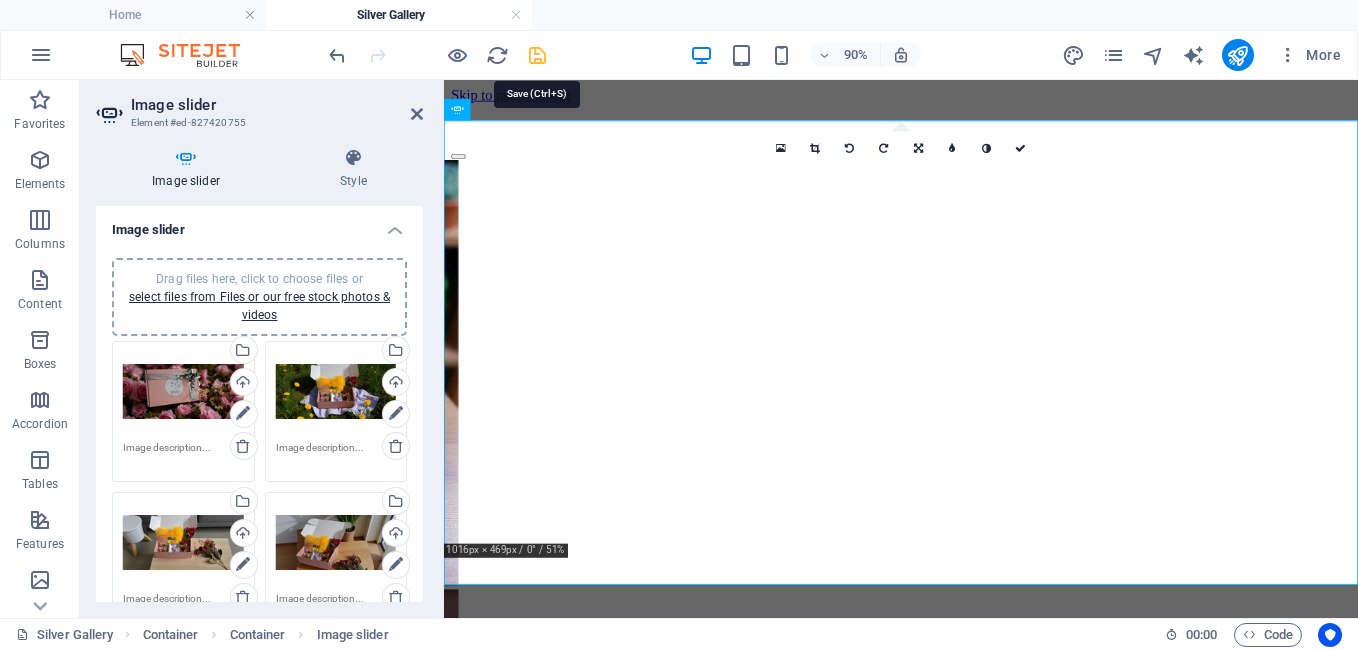click at bounding box center [537, 55] 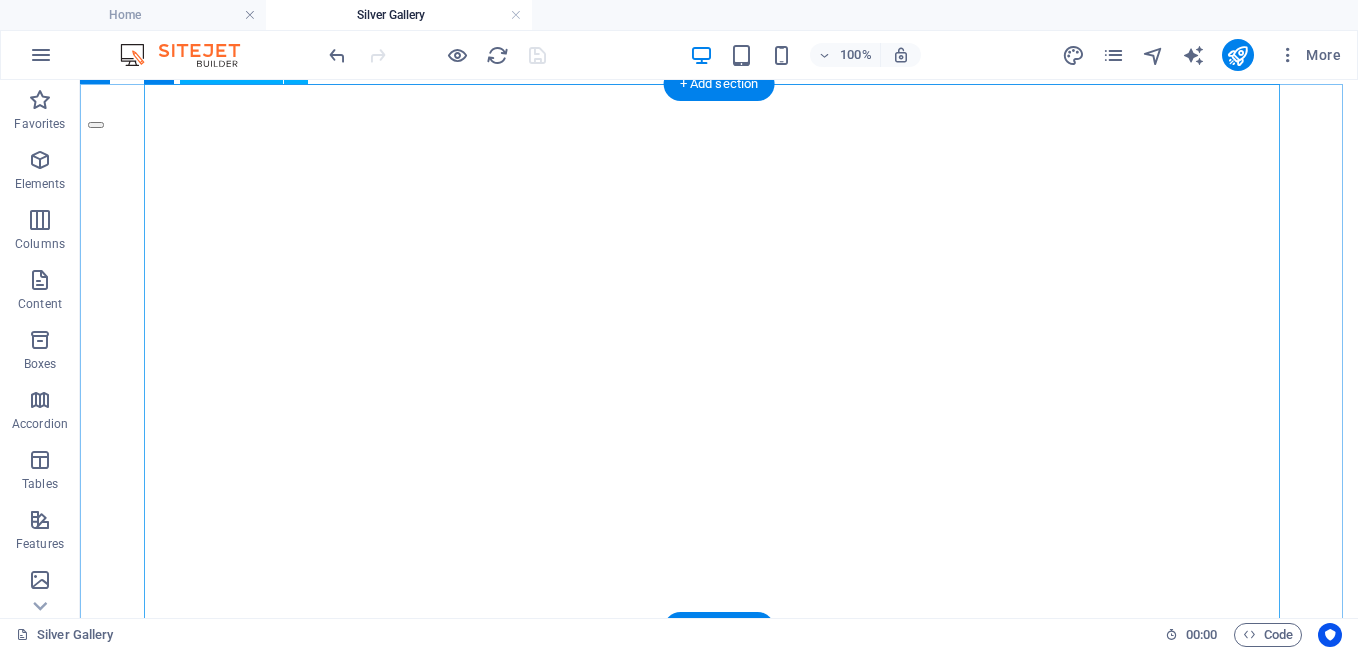scroll, scrollTop: 52, scrollLeft: 0, axis: vertical 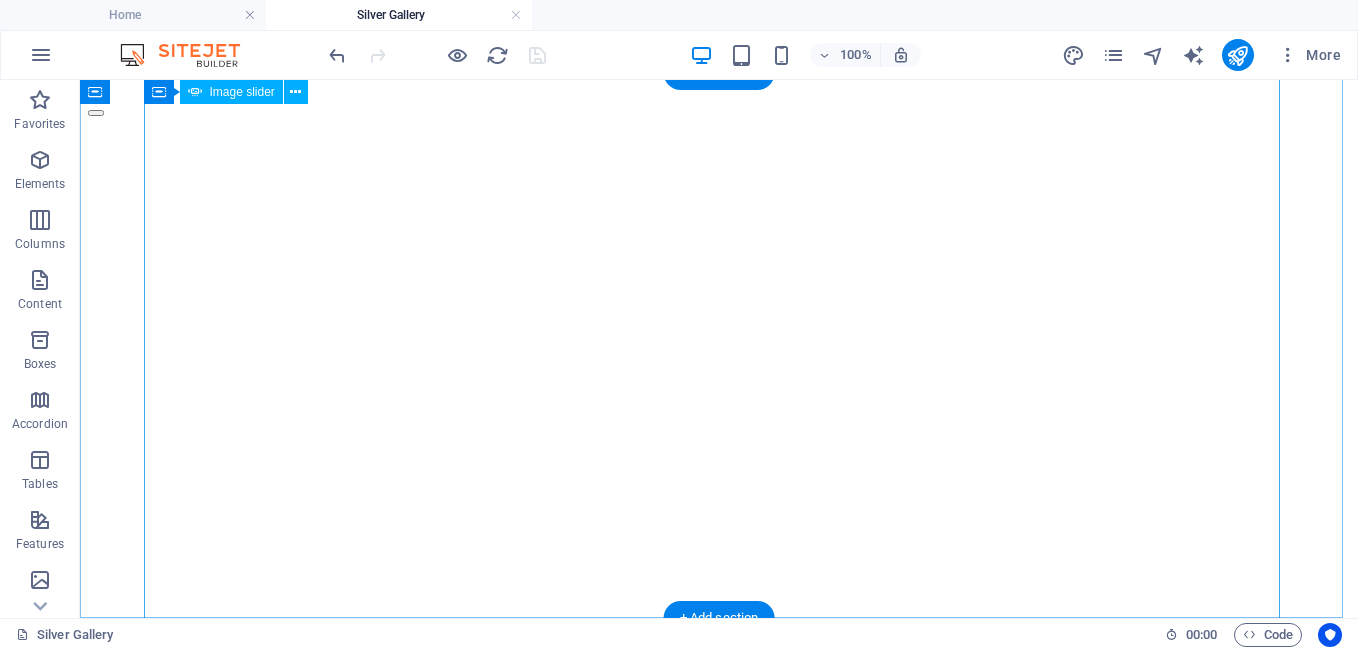 click on "1 2 3 4 5" at bounding box center [719, 1847] 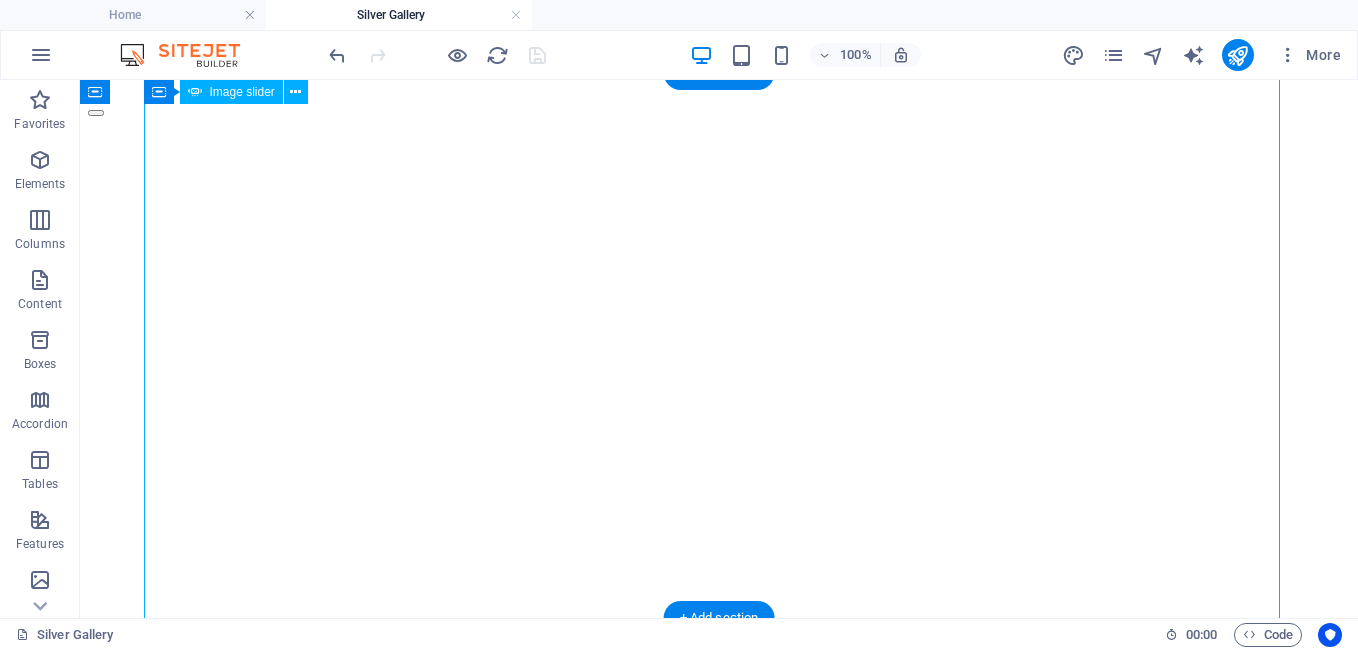click on "1 2 3 4 5" at bounding box center (719, 1847) 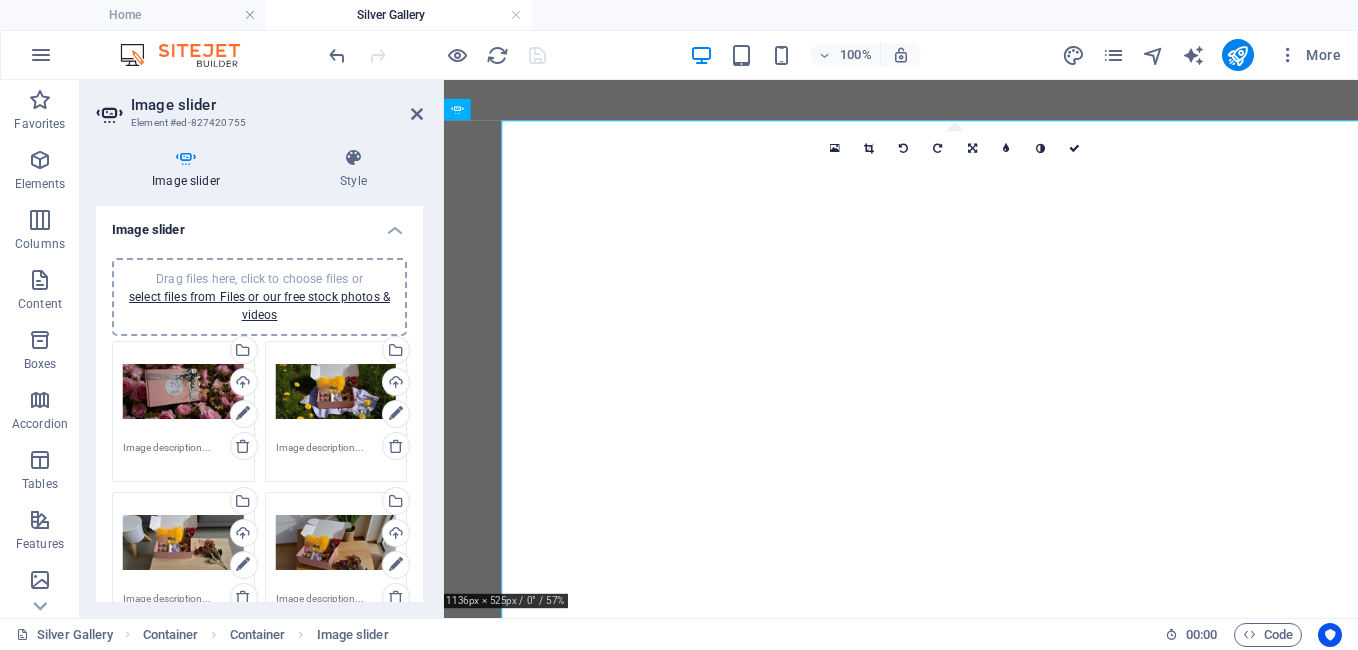 scroll, scrollTop: 0, scrollLeft: 0, axis: both 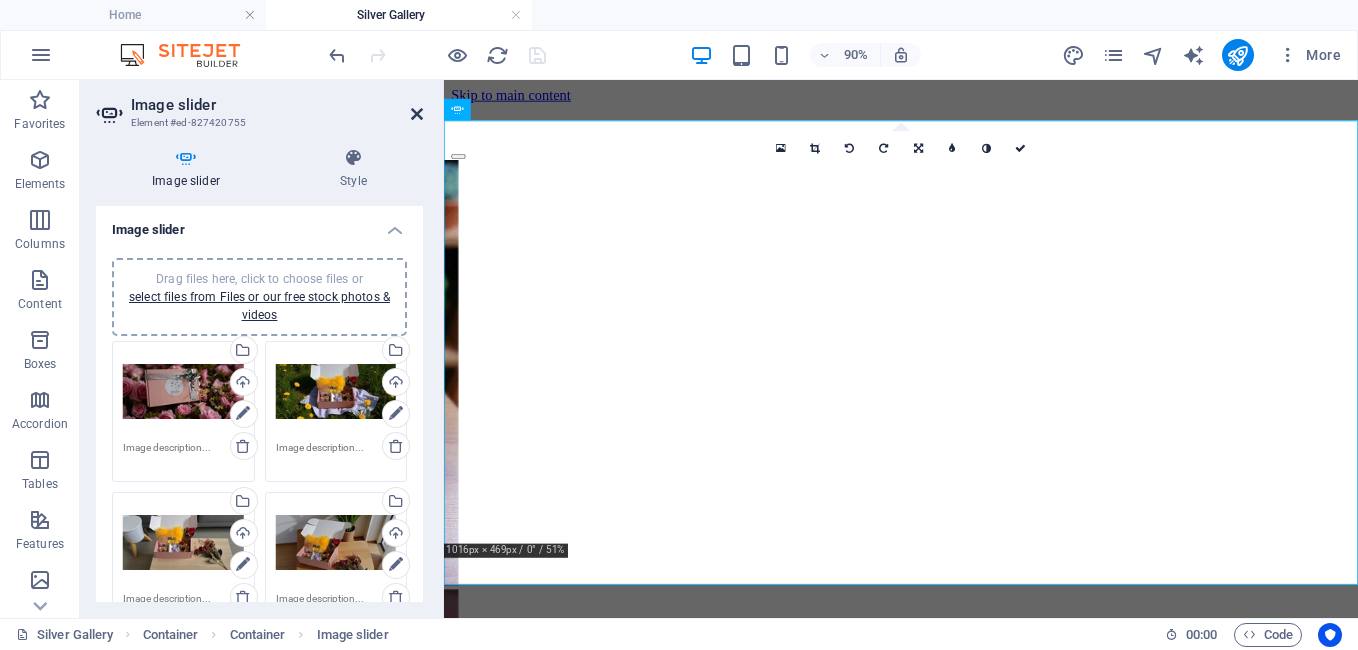 click at bounding box center (417, 114) 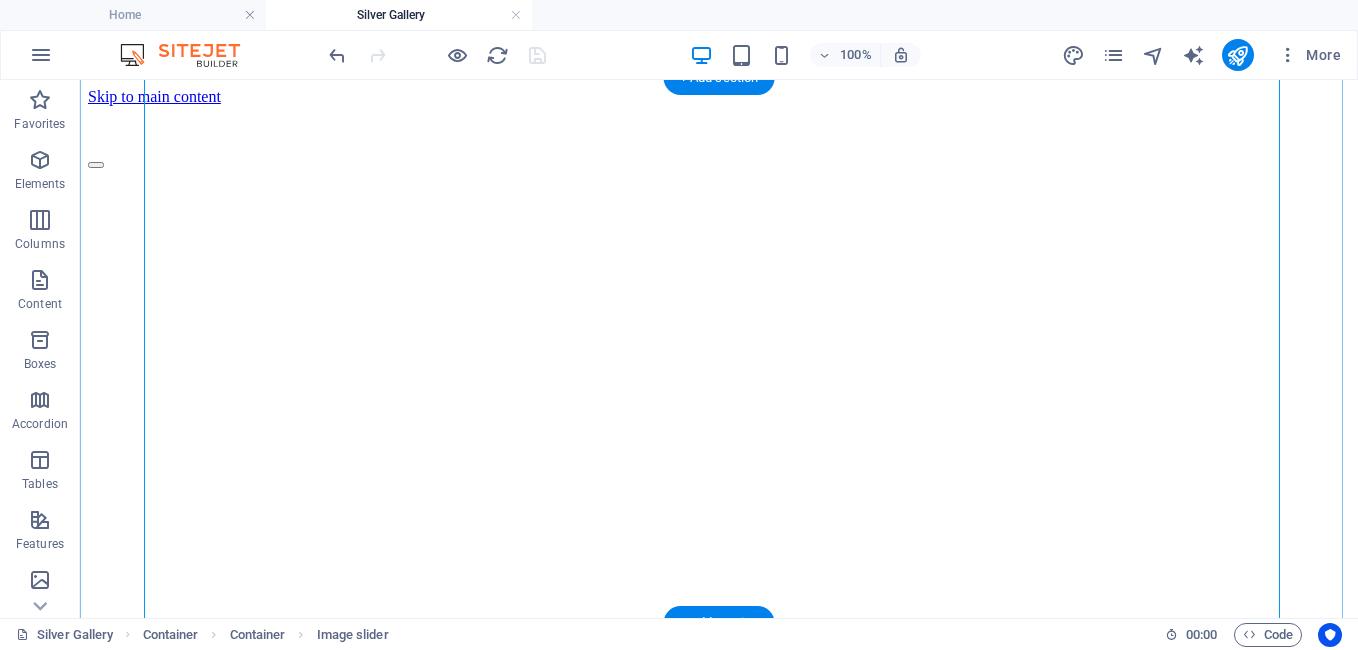scroll, scrollTop: 52, scrollLeft: 0, axis: vertical 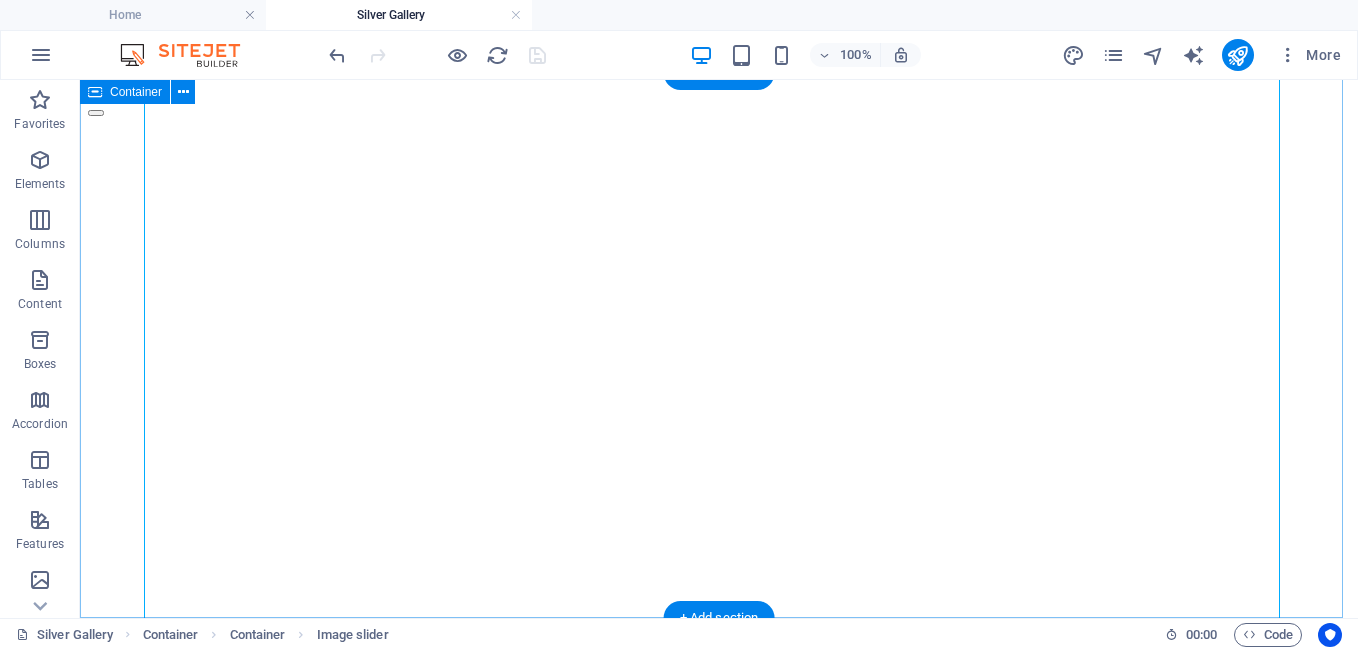 click on "1 2 3 4 5" at bounding box center [719, 371] 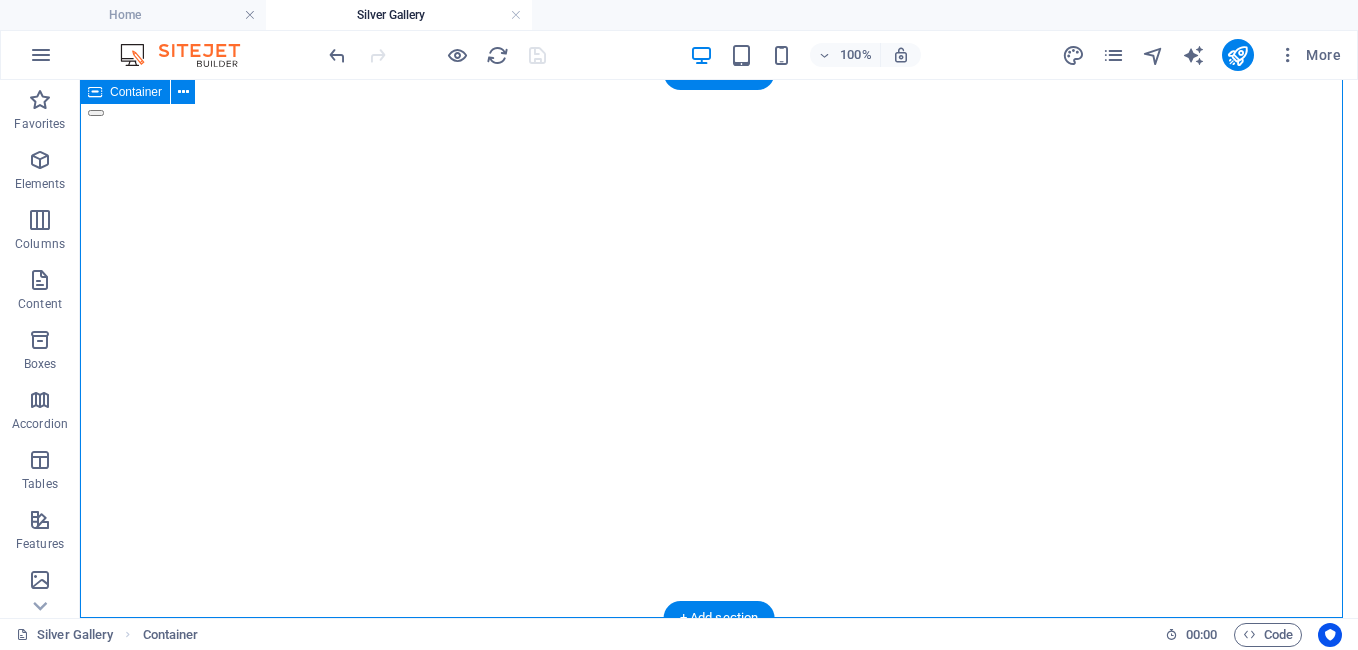 click on "1 2 3 4 5" at bounding box center [719, 371] 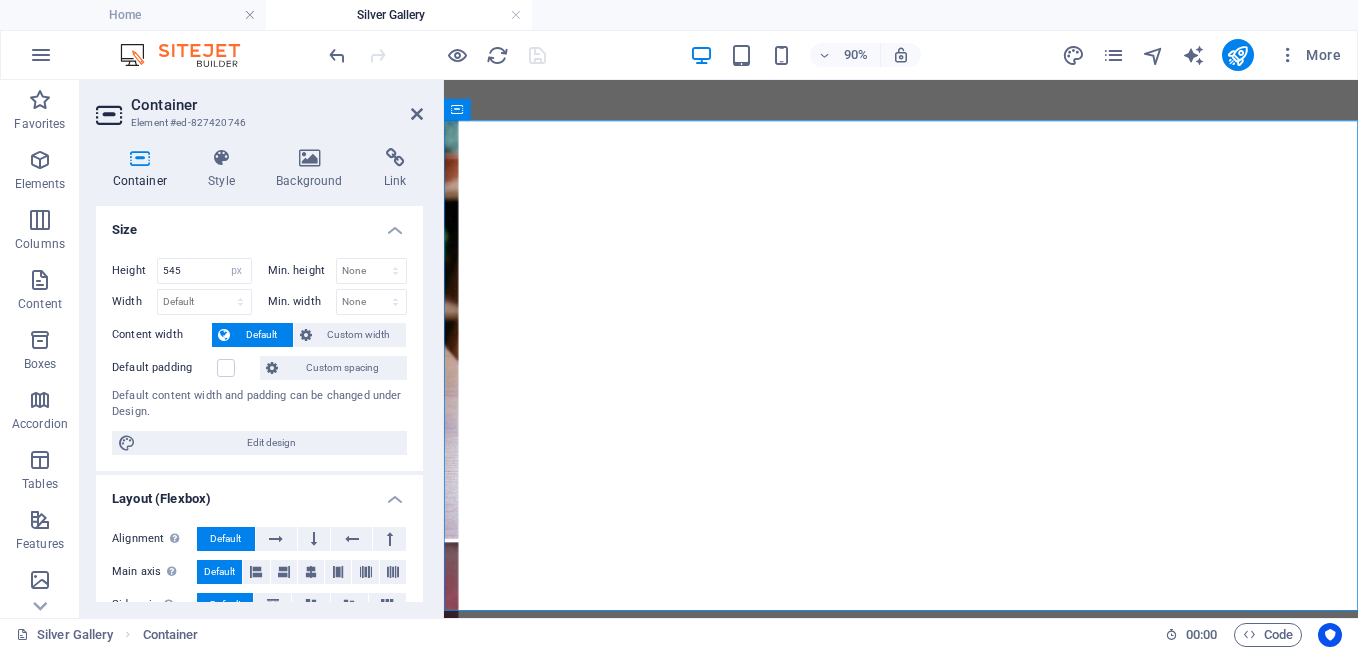 scroll, scrollTop: 0, scrollLeft: 0, axis: both 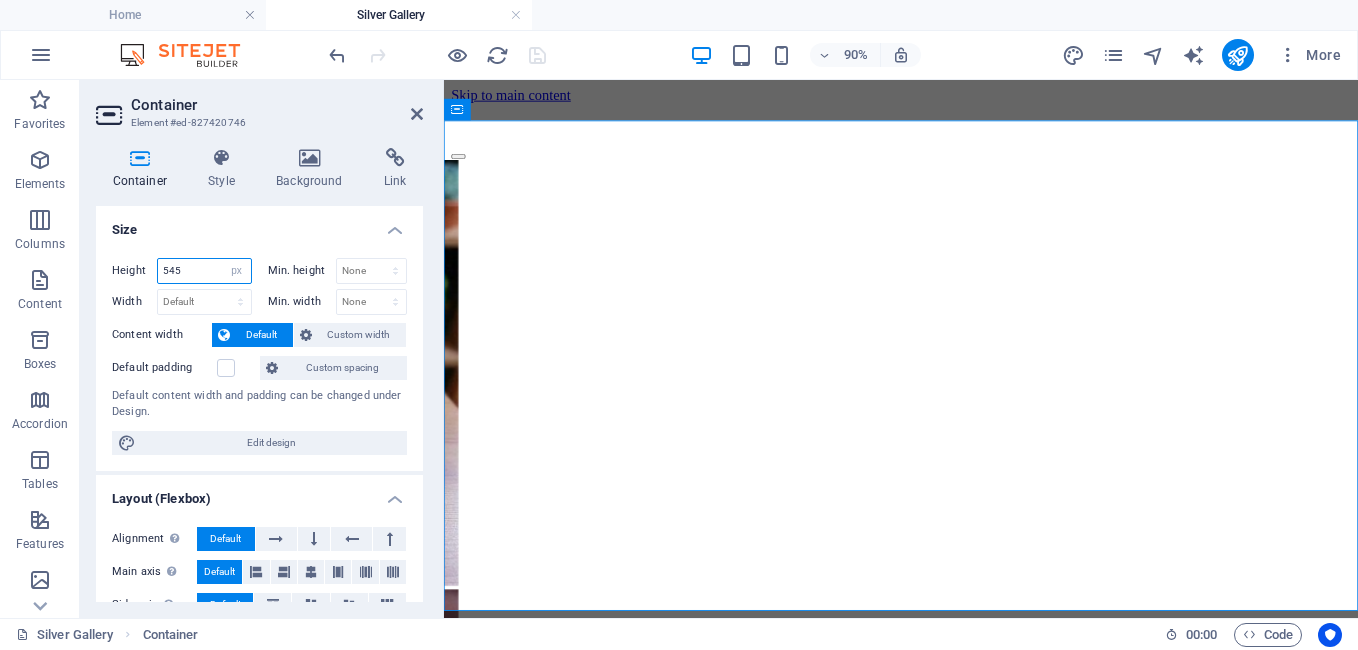 click on "545" at bounding box center [204, 271] 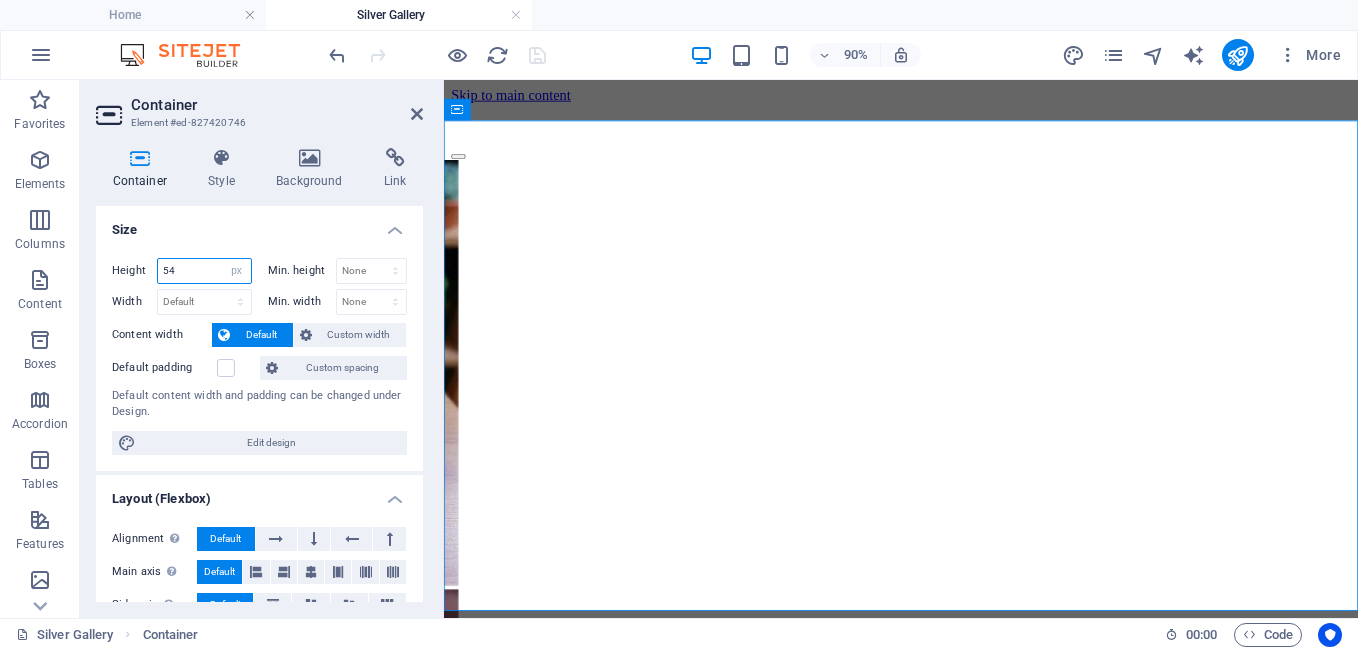 type on "5" 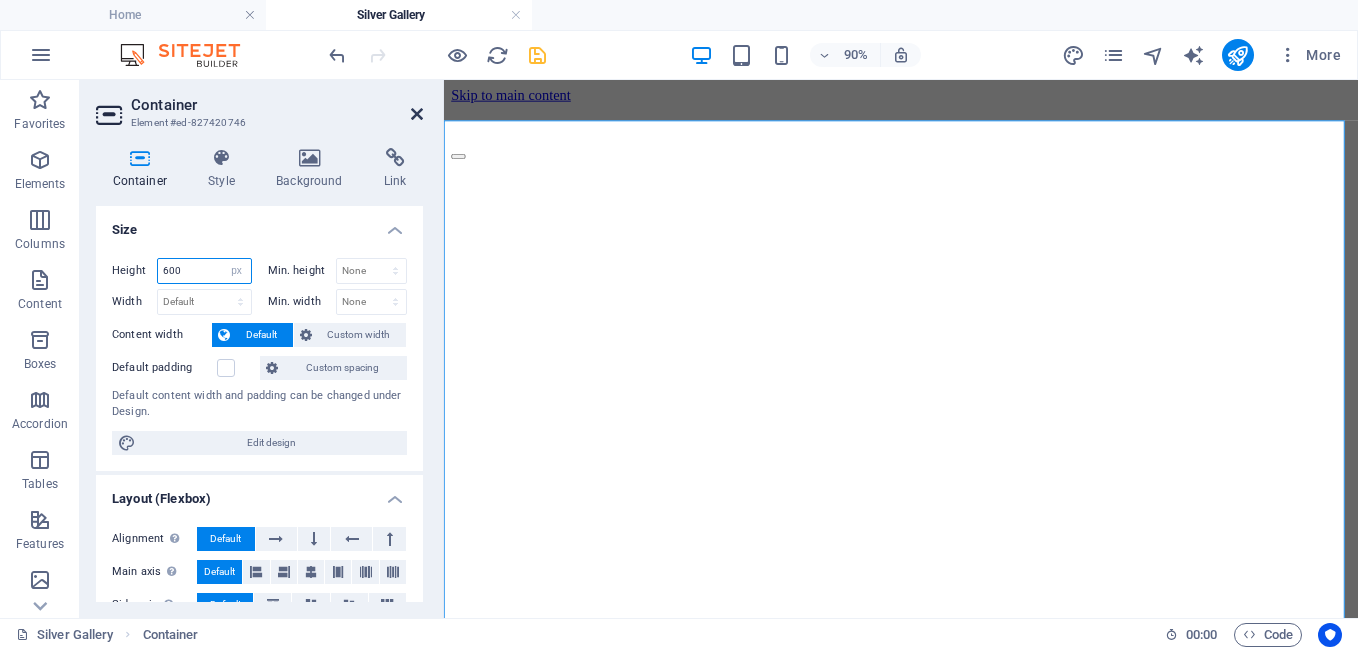 type on "600" 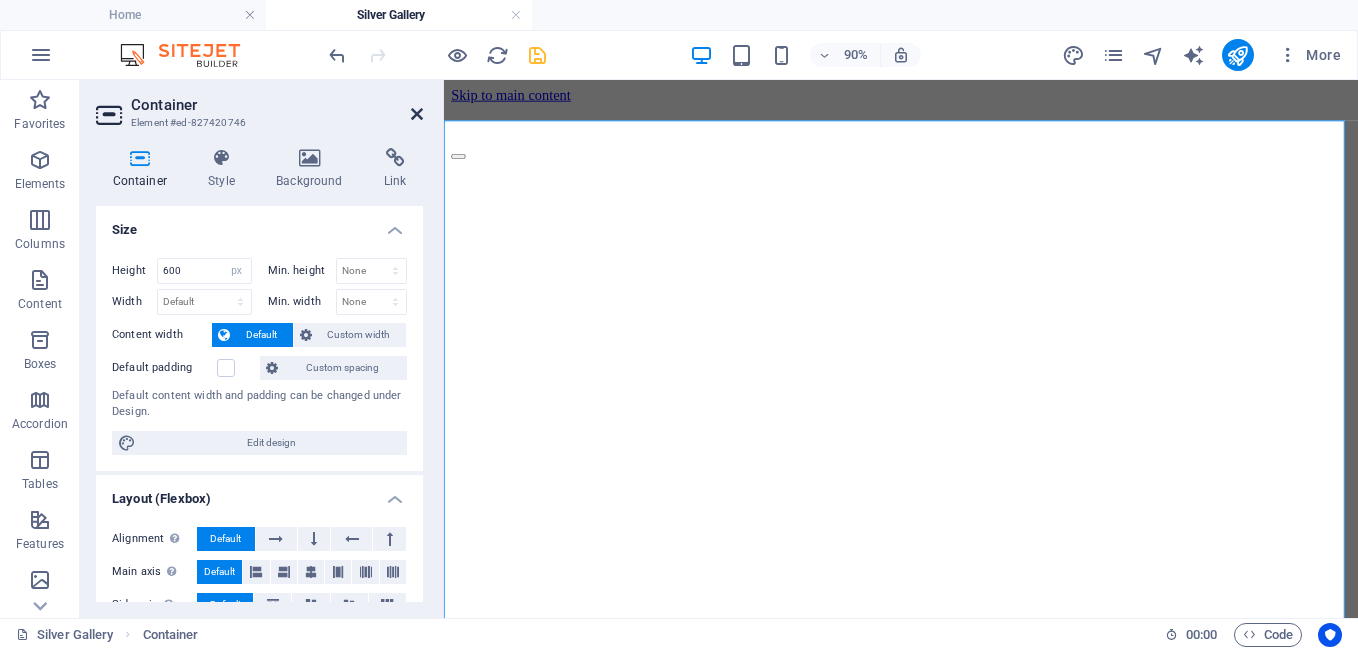 click at bounding box center (417, 114) 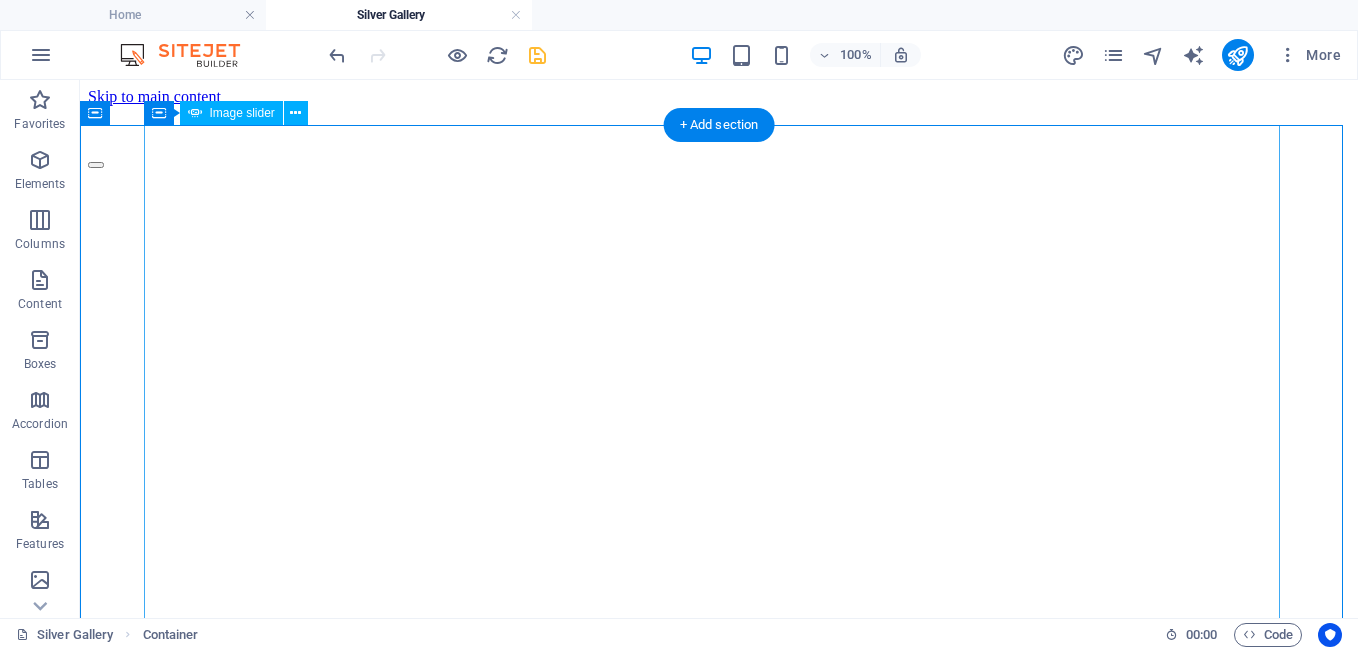 scroll, scrollTop: 107, scrollLeft: 0, axis: vertical 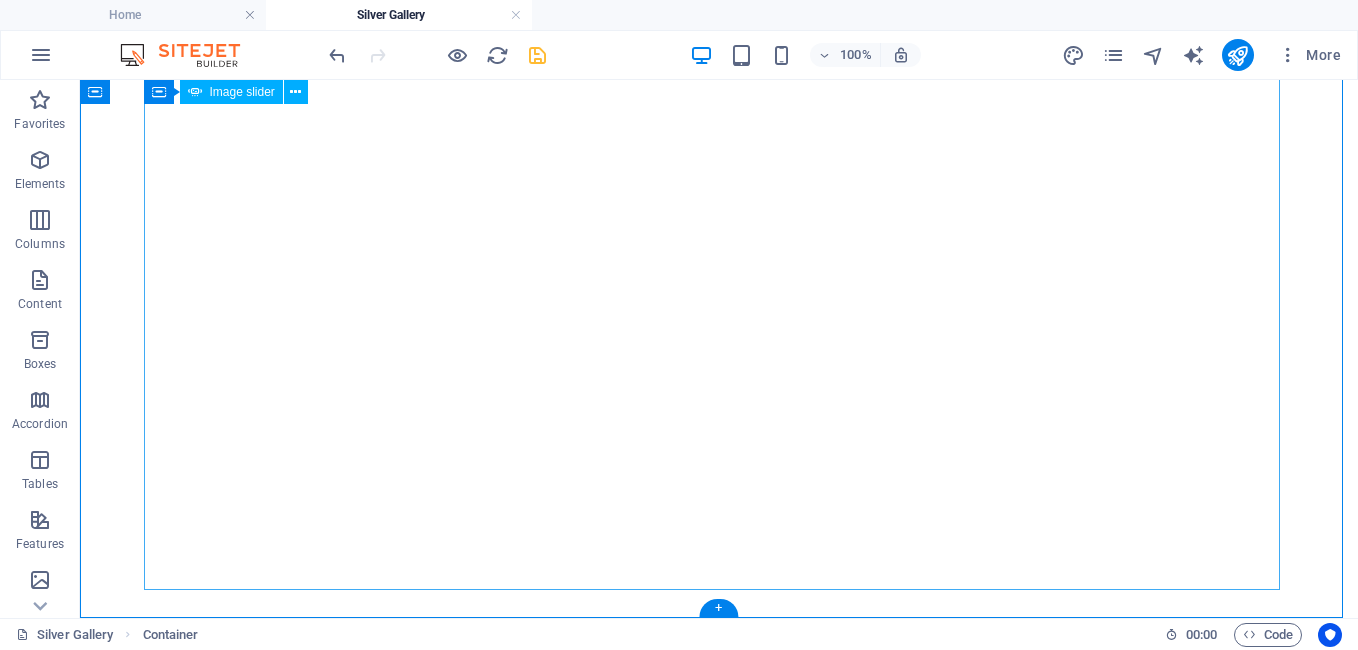 click on "1 2 3 4 5" at bounding box center [719, 1792] 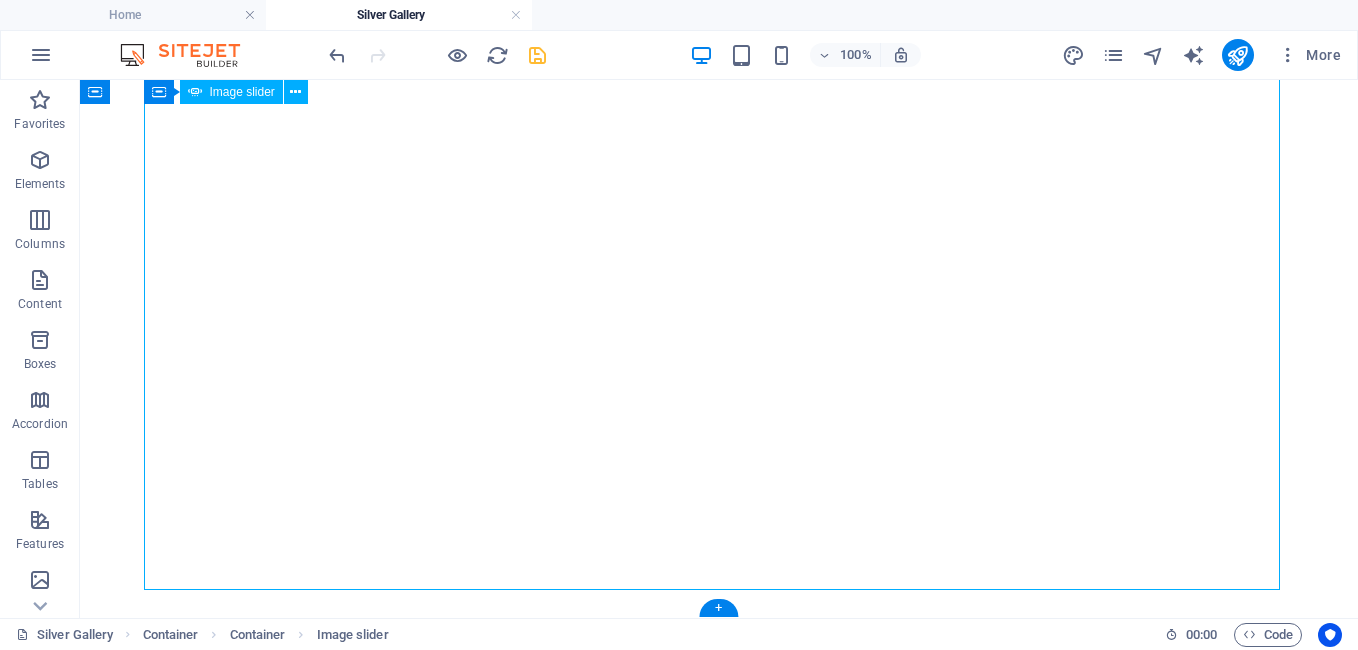 click on "1 2 3 4 5" at bounding box center [719, 1792] 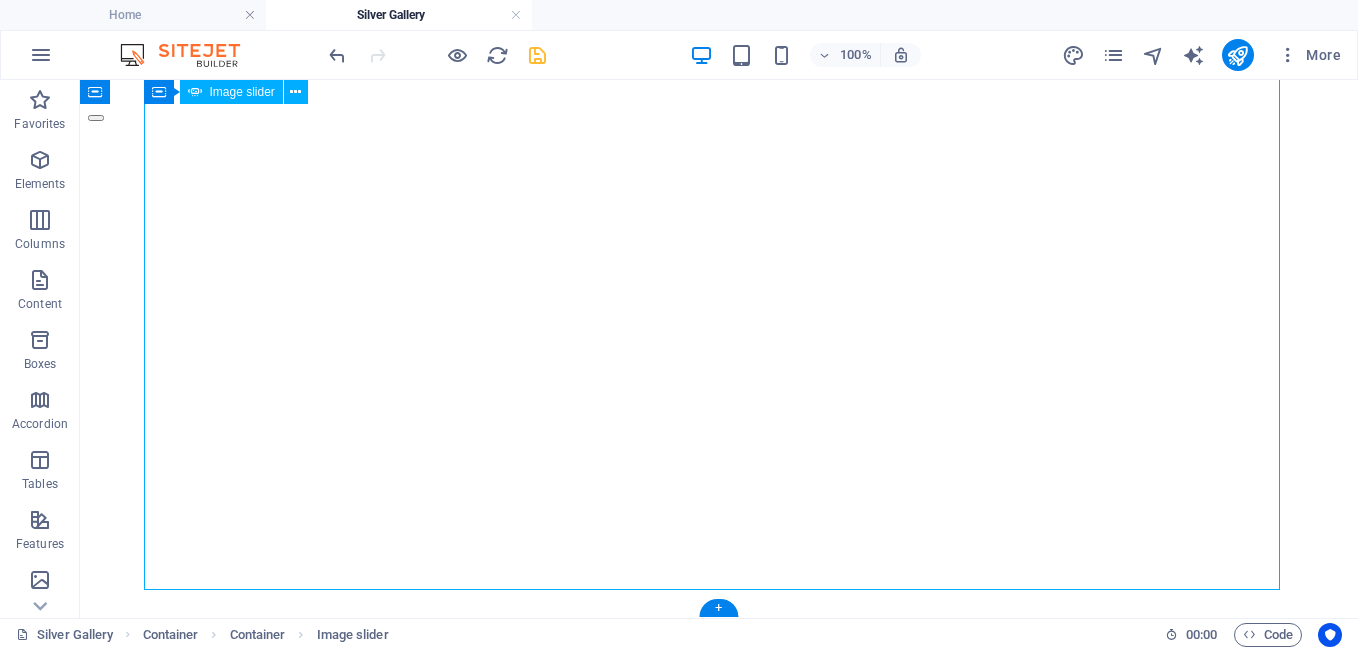 select on "ms" 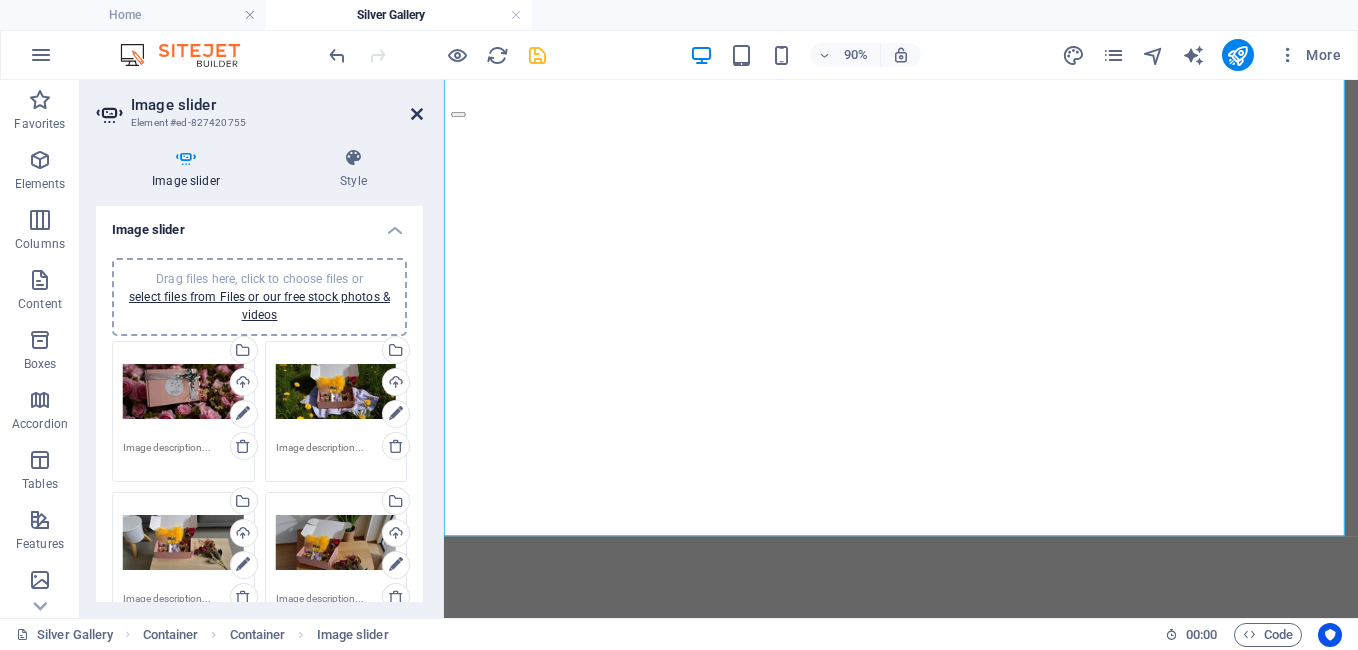 click at bounding box center (417, 114) 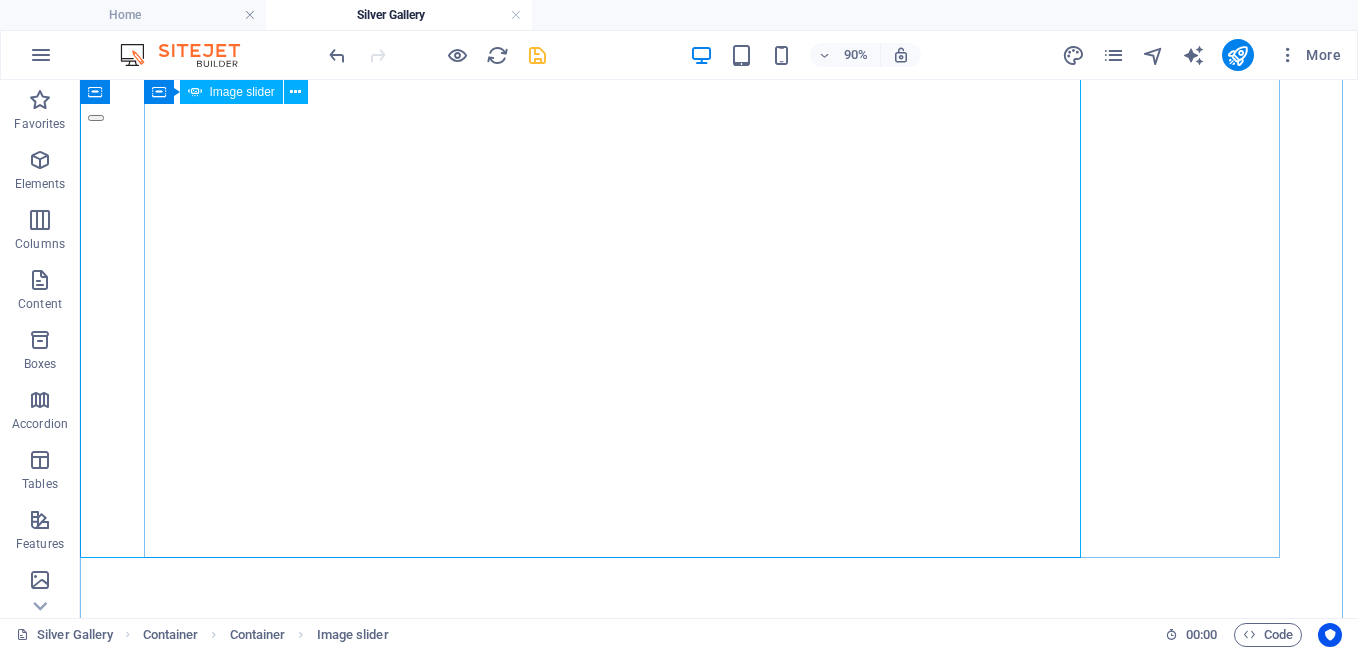 scroll, scrollTop: 107, scrollLeft: 0, axis: vertical 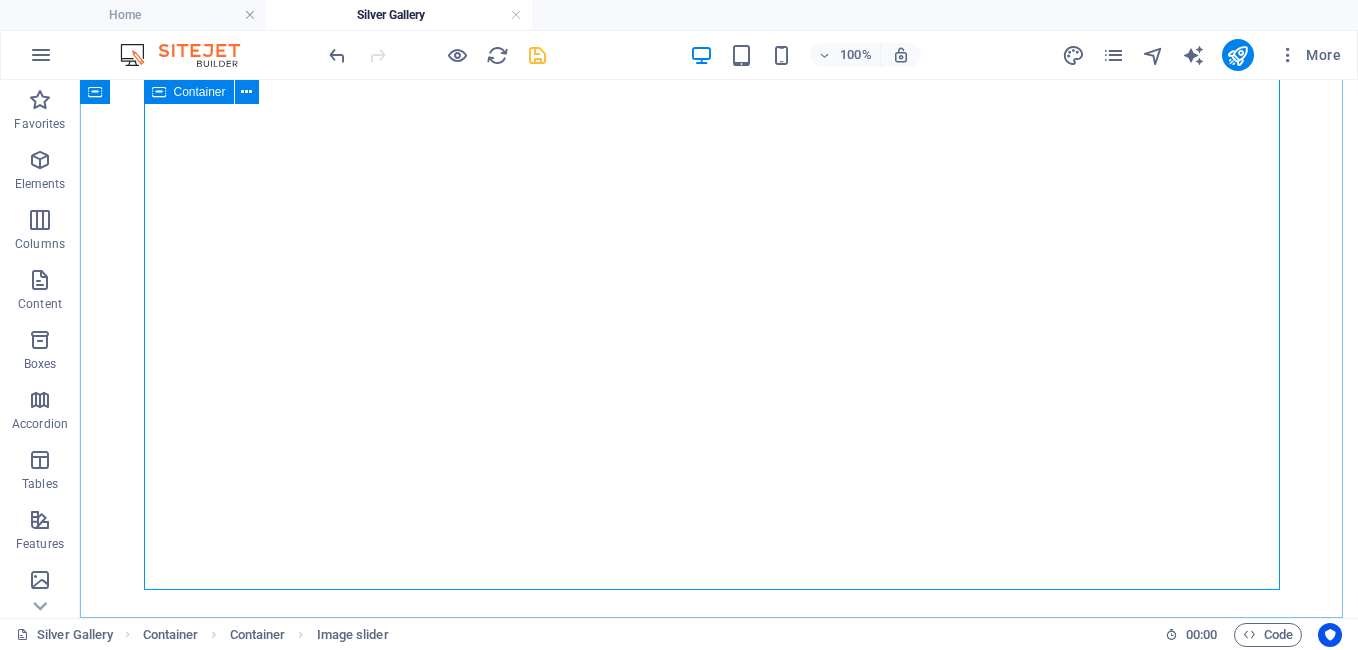 click at bounding box center (159, 92) 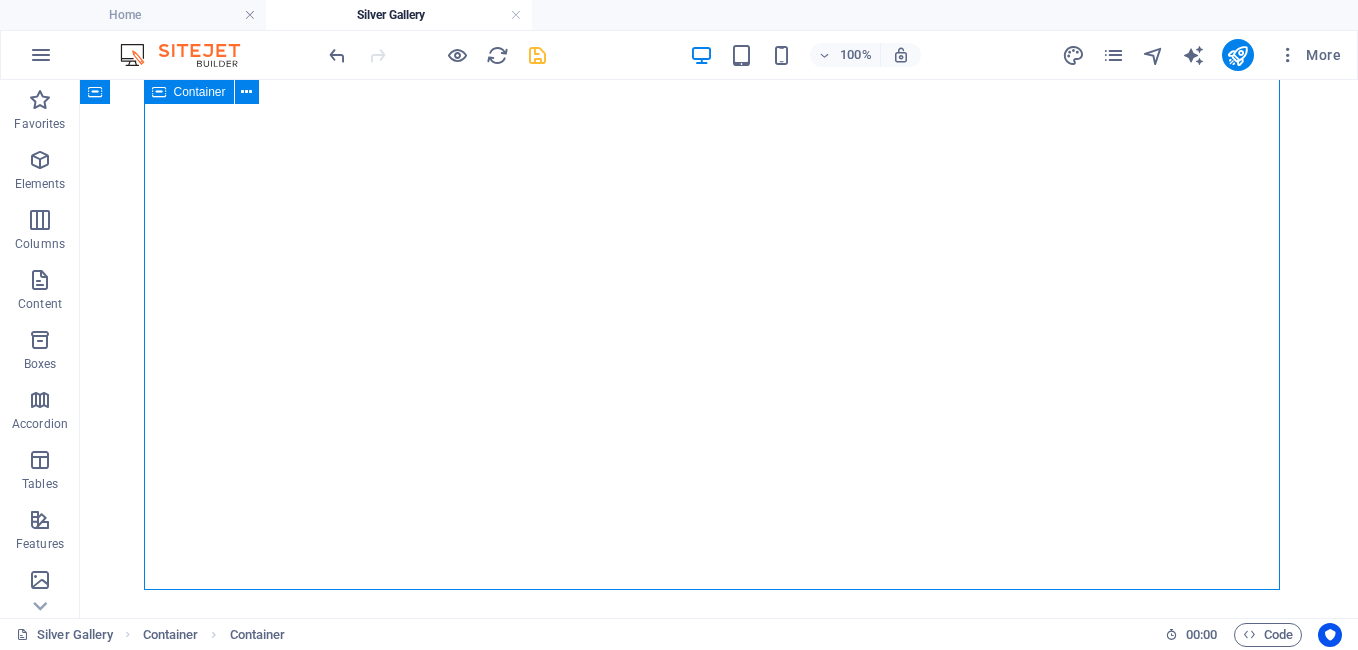 click at bounding box center [159, 92] 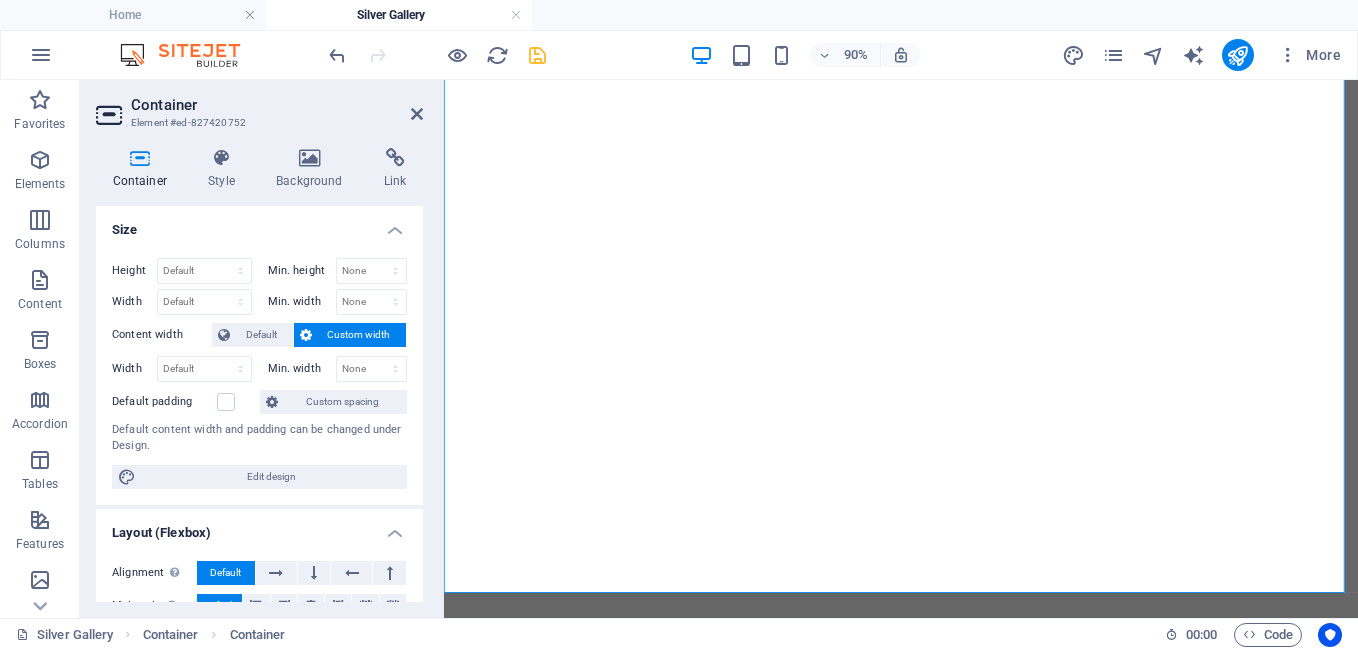 scroll, scrollTop: 47, scrollLeft: 0, axis: vertical 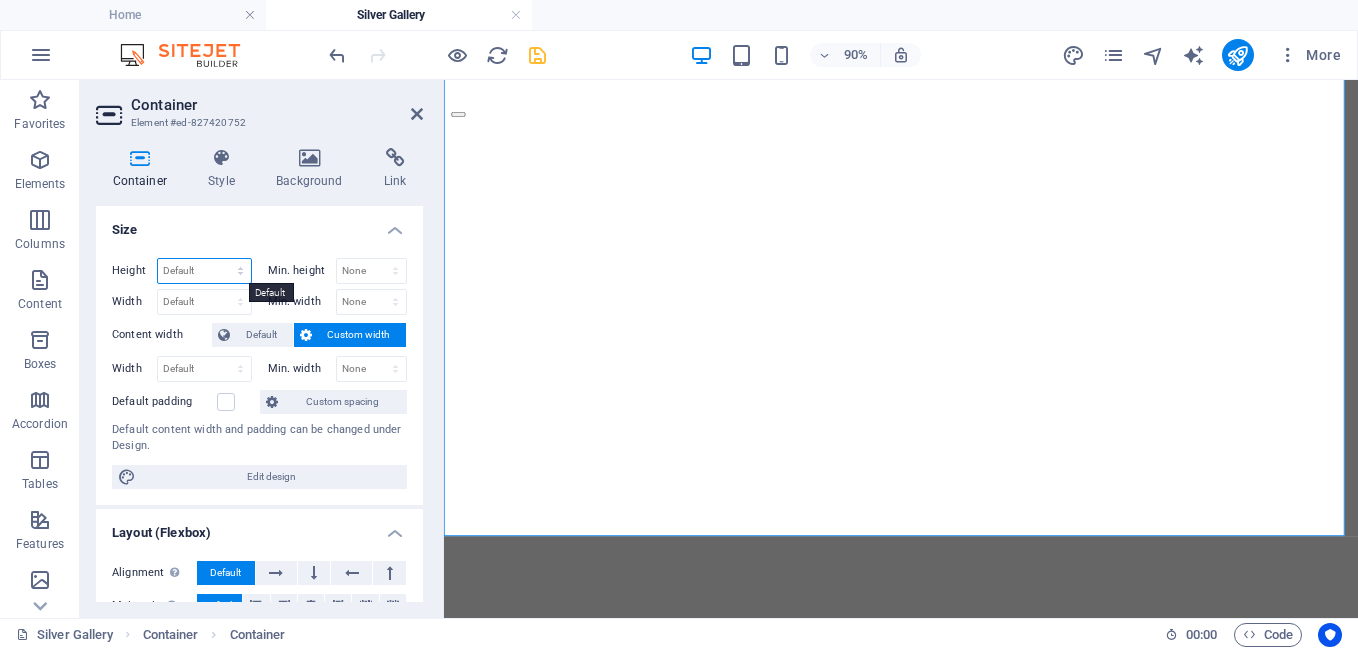 click on "Default px rem % vh vw" at bounding box center (204, 271) 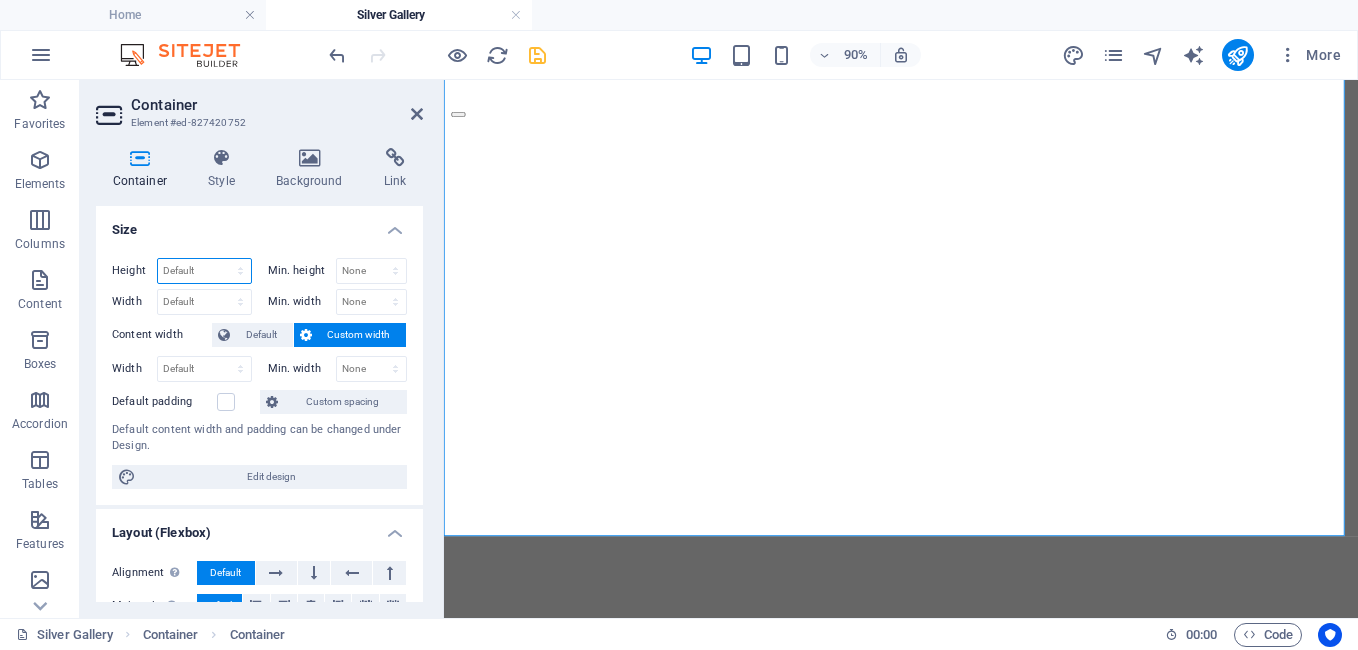 select on "px" 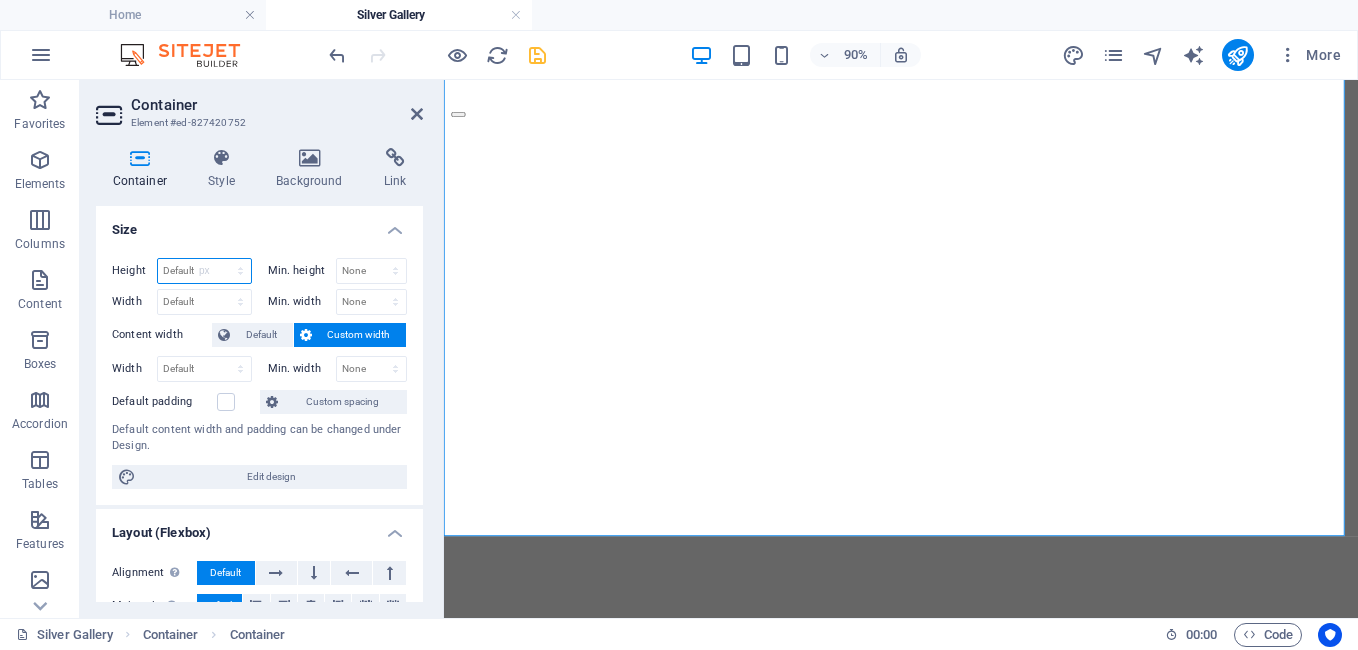 click on "Default px rem % vh vw" at bounding box center [204, 271] 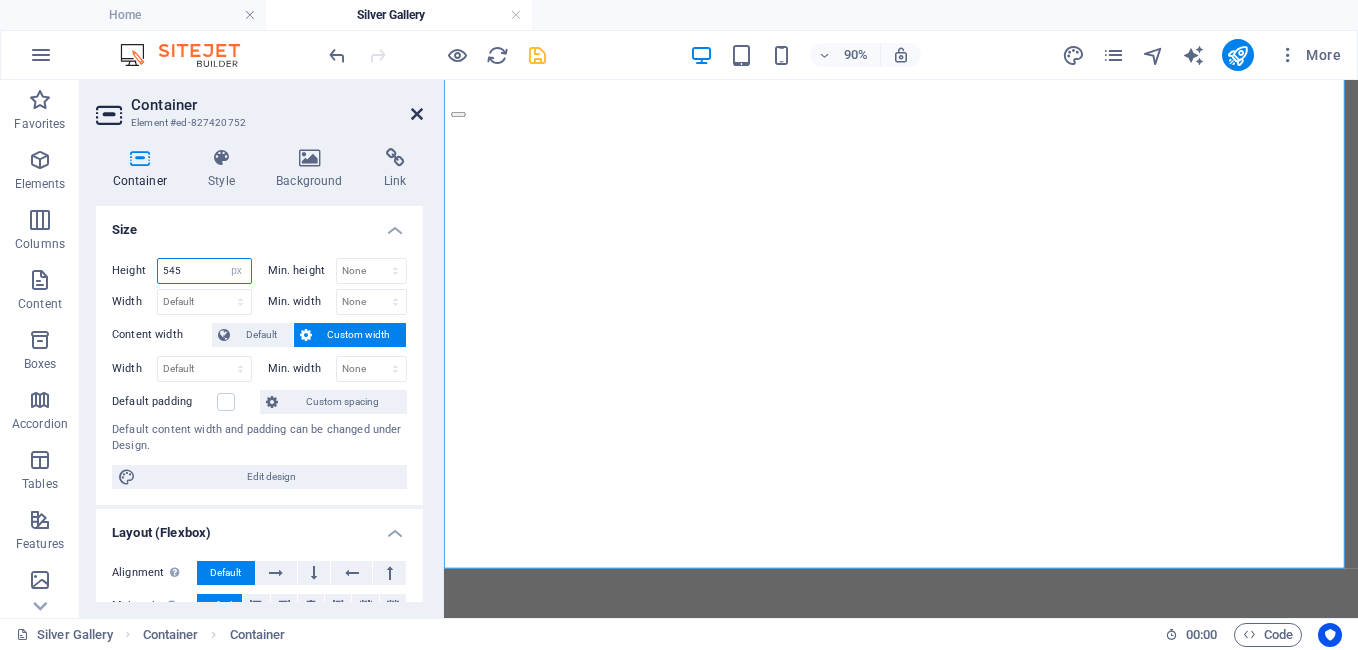 type on "545" 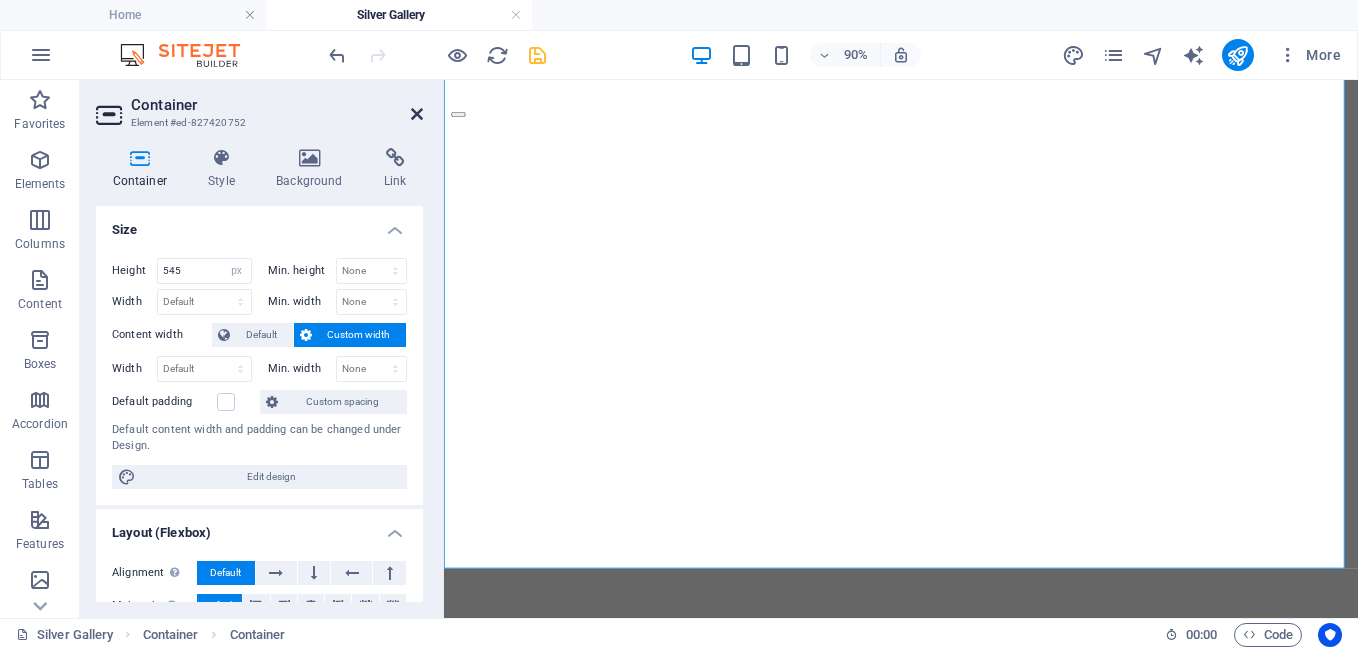 click at bounding box center (417, 114) 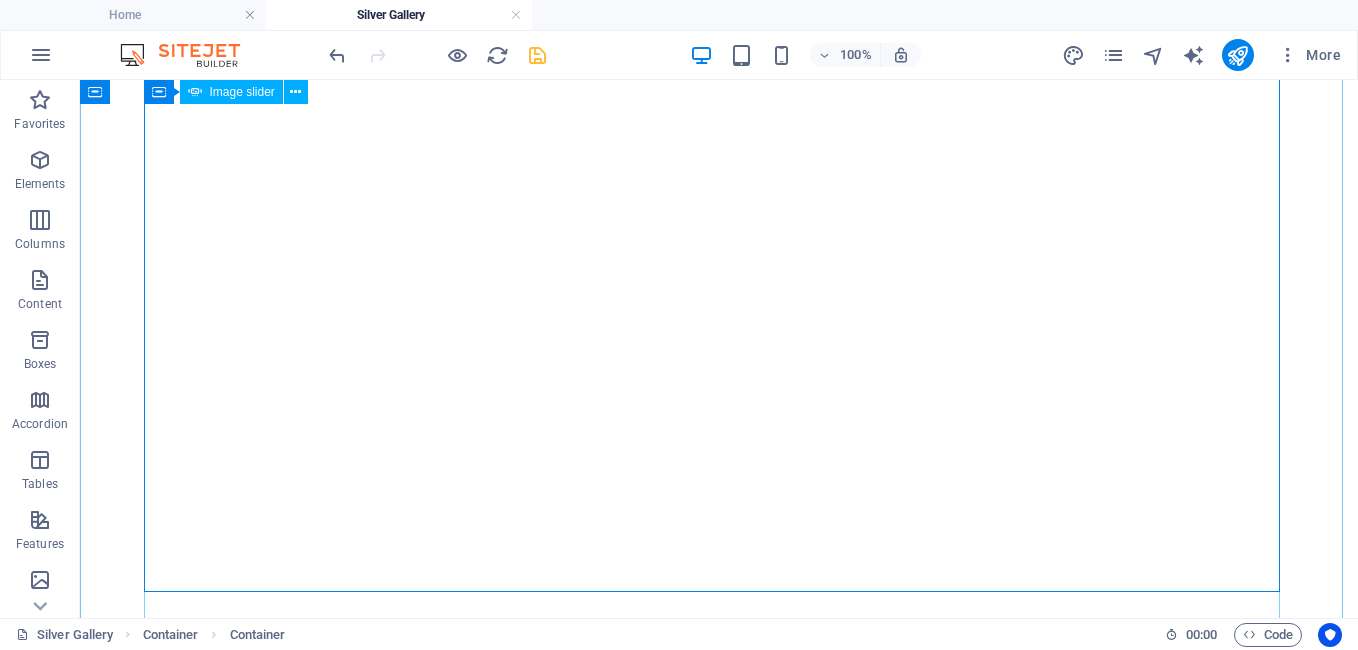 scroll, scrollTop: 107, scrollLeft: 0, axis: vertical 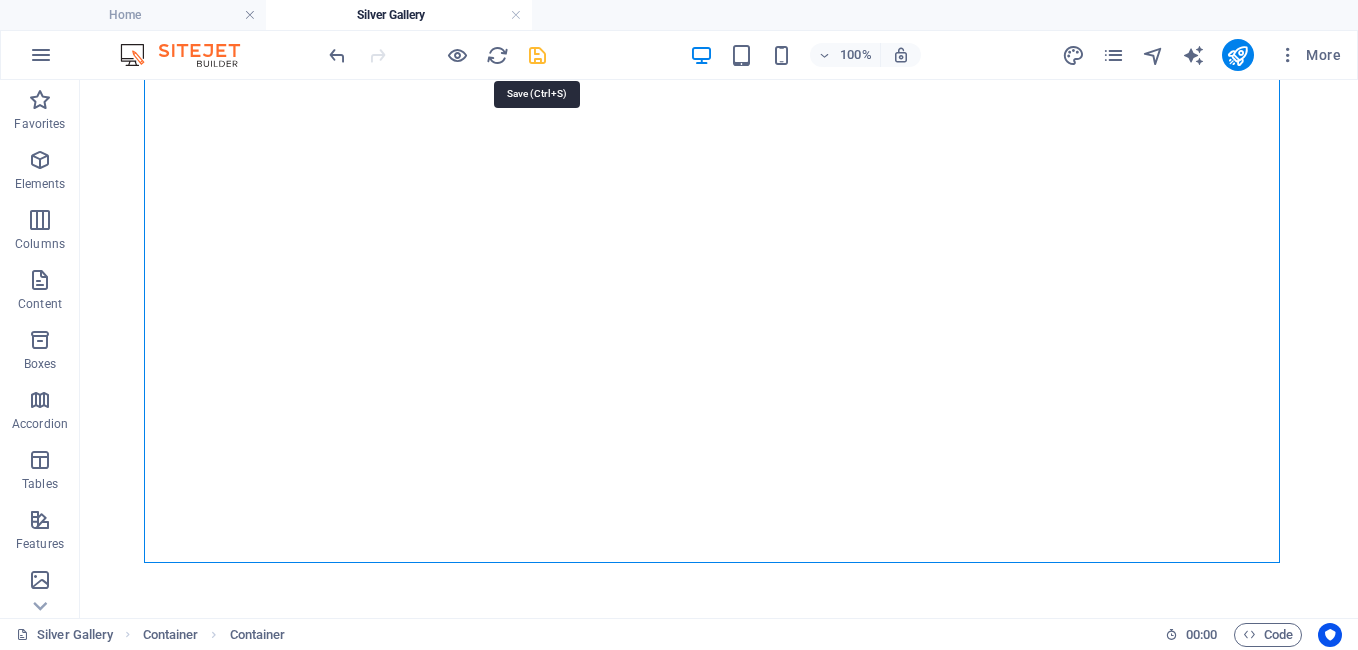 click at bounding box center [537, 55] 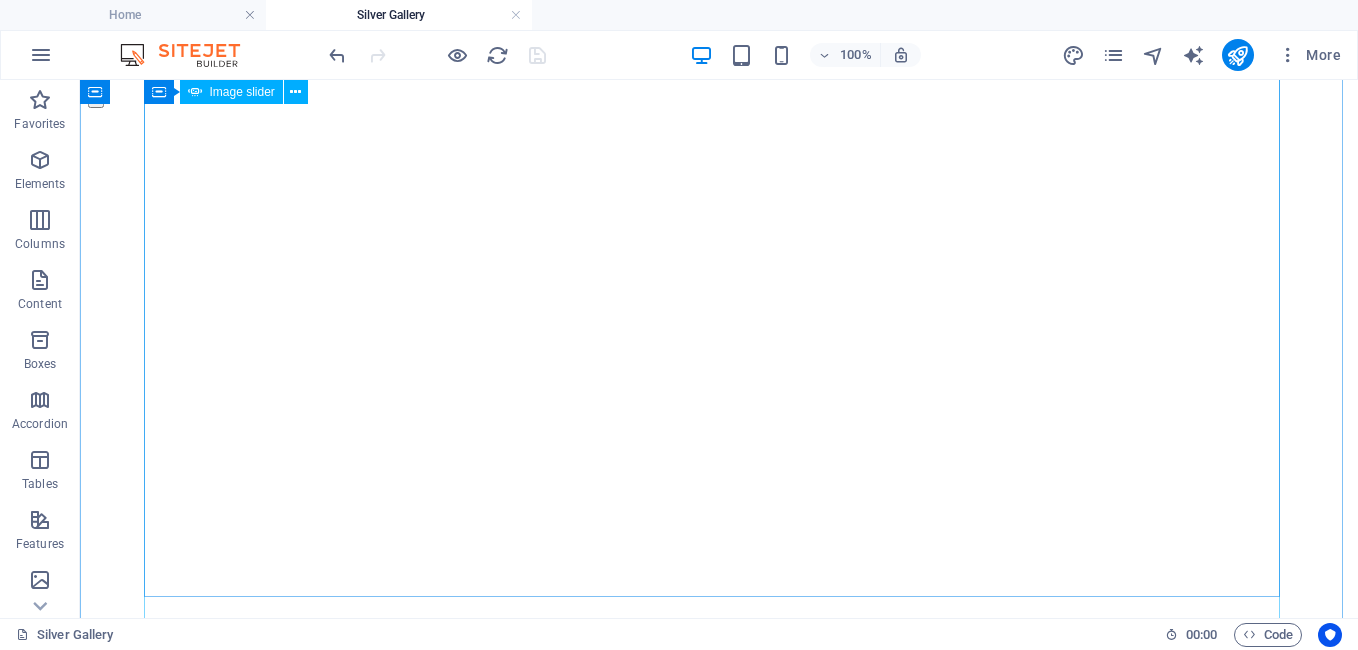 scroll, scrollTop: 59, scrollLeft: 0, axis: vertical 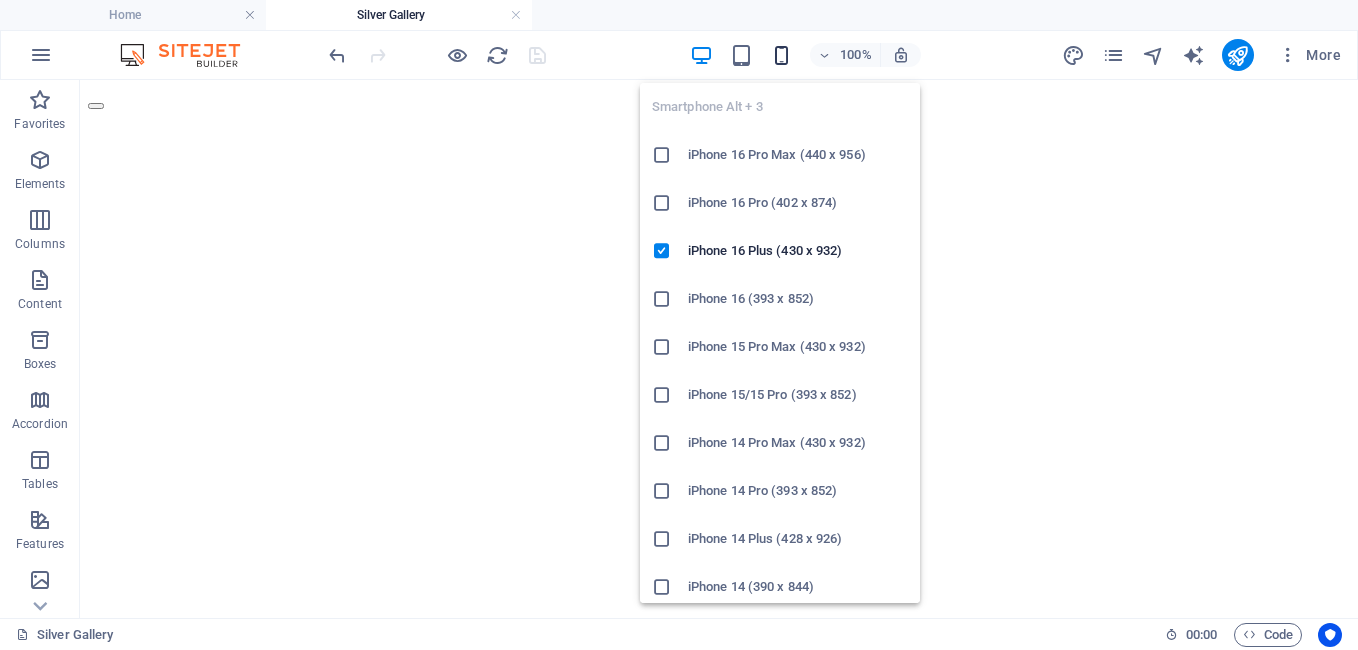 click at bounding box center (781, 55) 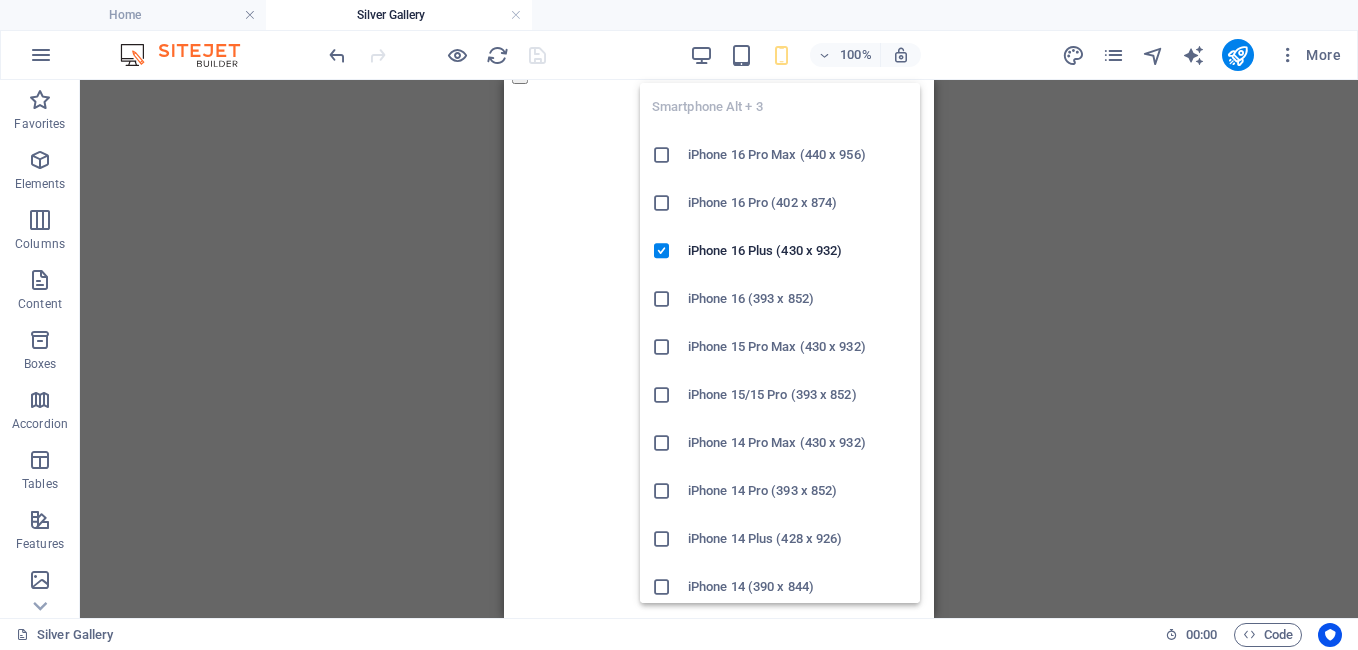 scroll, scrollTop: 0, scrollLeft: 0, axis: both 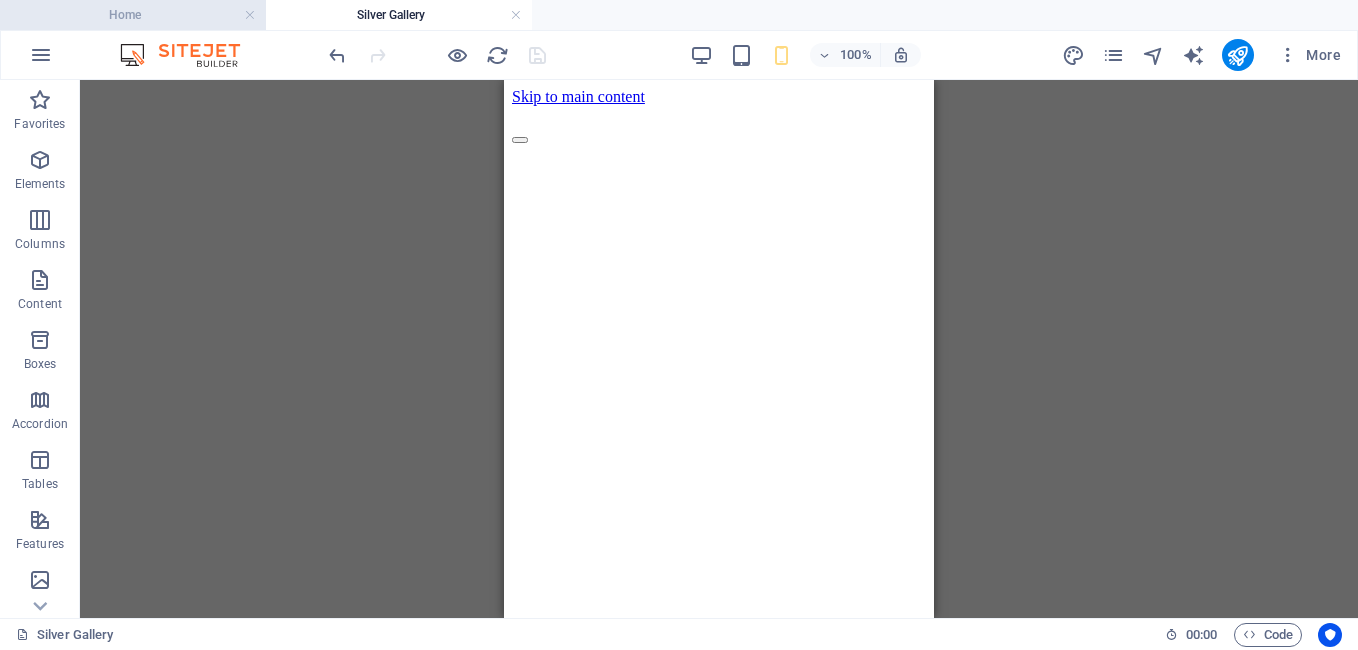 click on "Home" at bounding box center (133, 15) 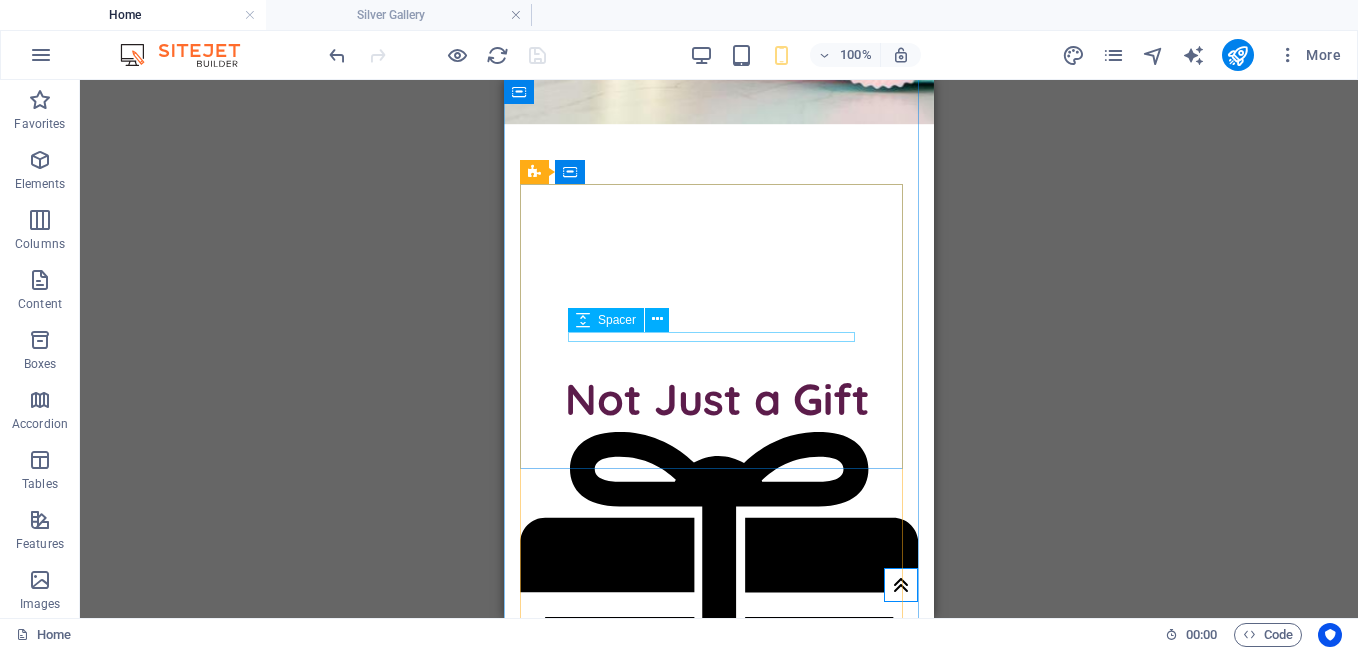 scroll, scrollTop: 932, scrollLeft: 0, axis: vertical 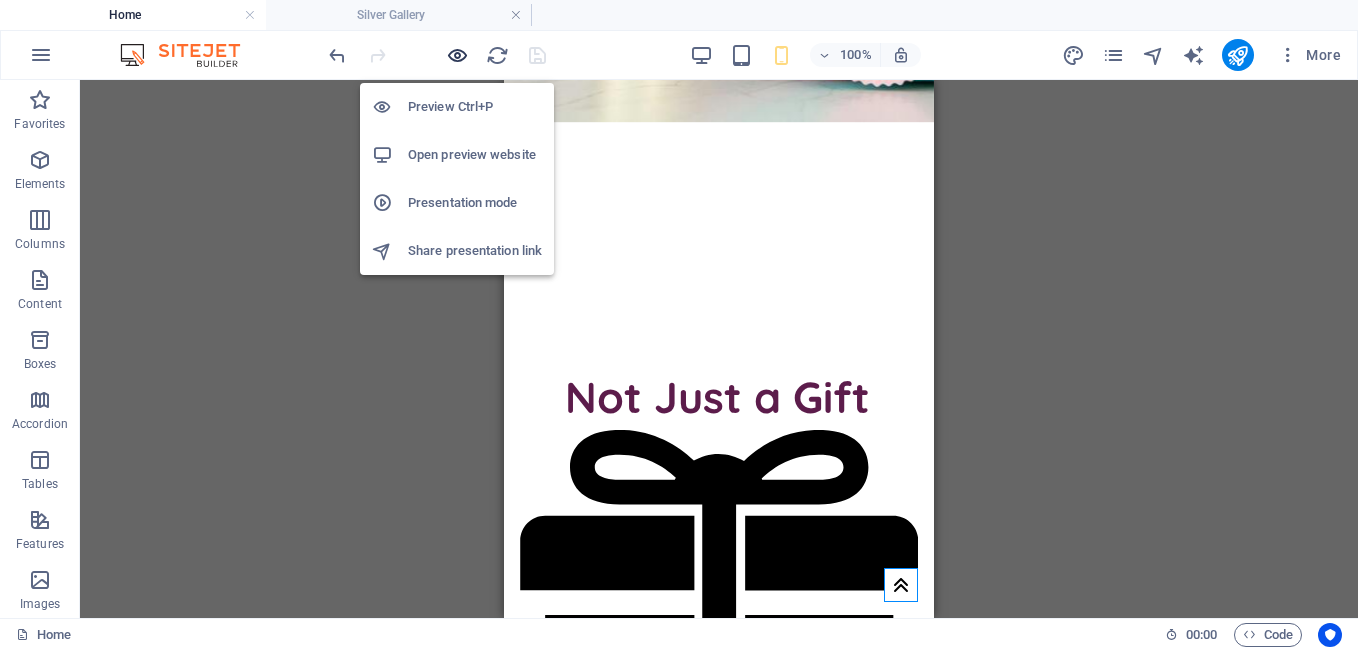 click at bounding box center (457, 55) 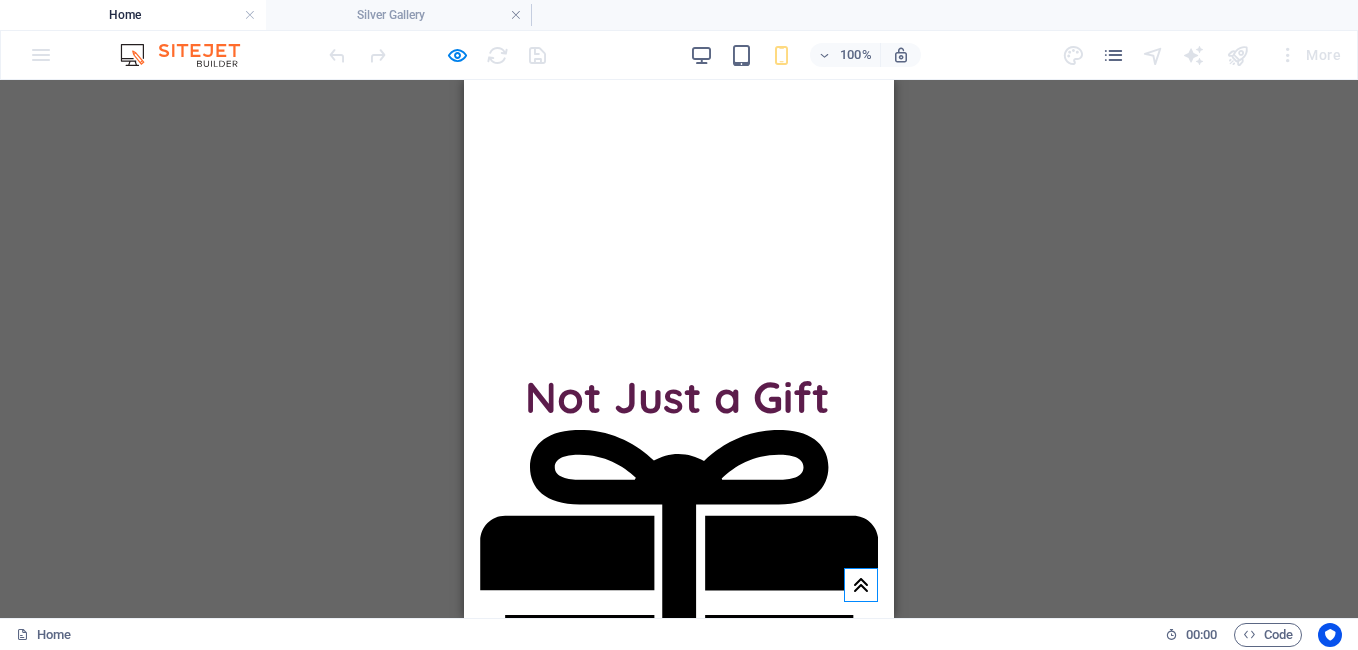 click on "Silver" at bounding box center [679, 1429] 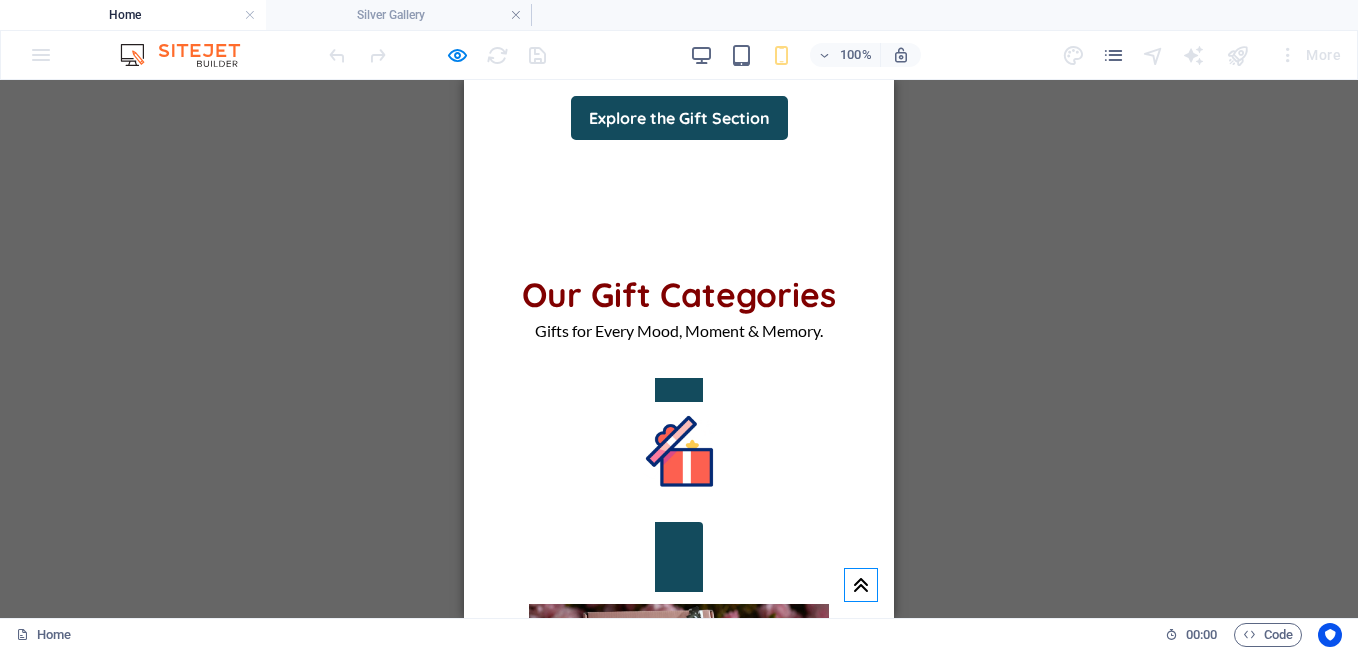 scroll, scrollTop: 1844, scrollLeft: 0, axis: vertical 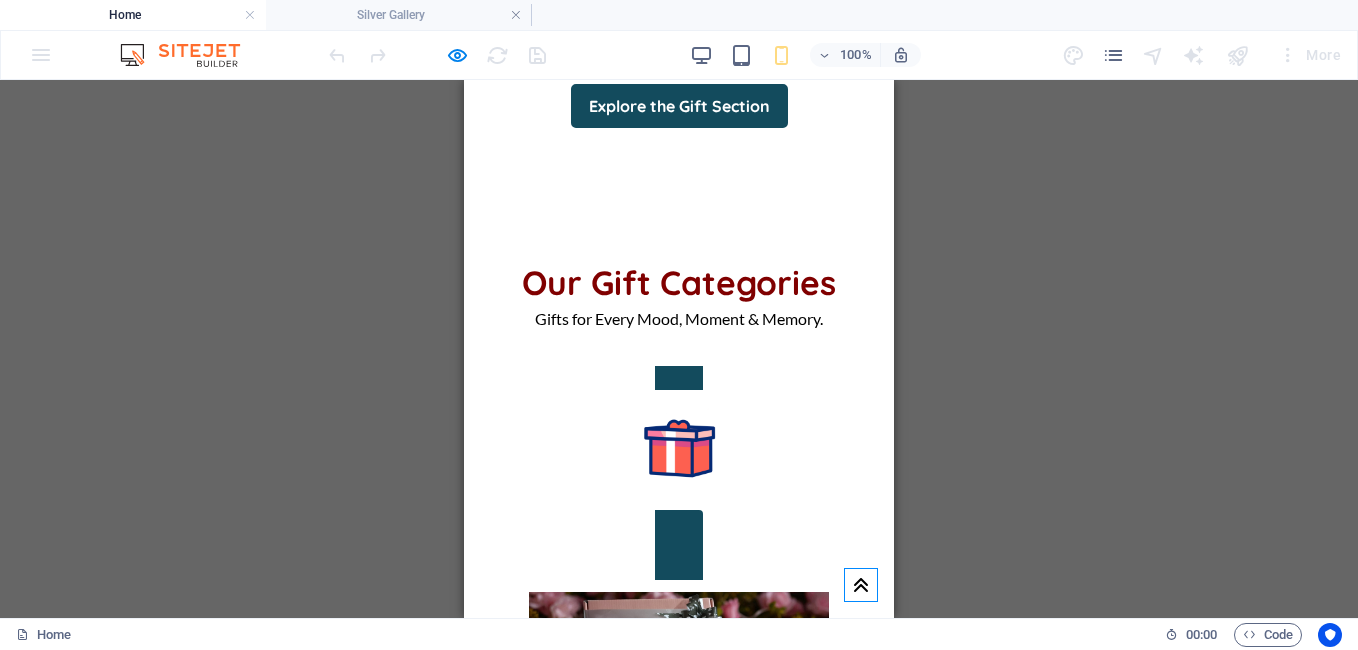 click on "9 Treasures, Wrapped in Silver Elegance." at bounding box center [679, 1662] 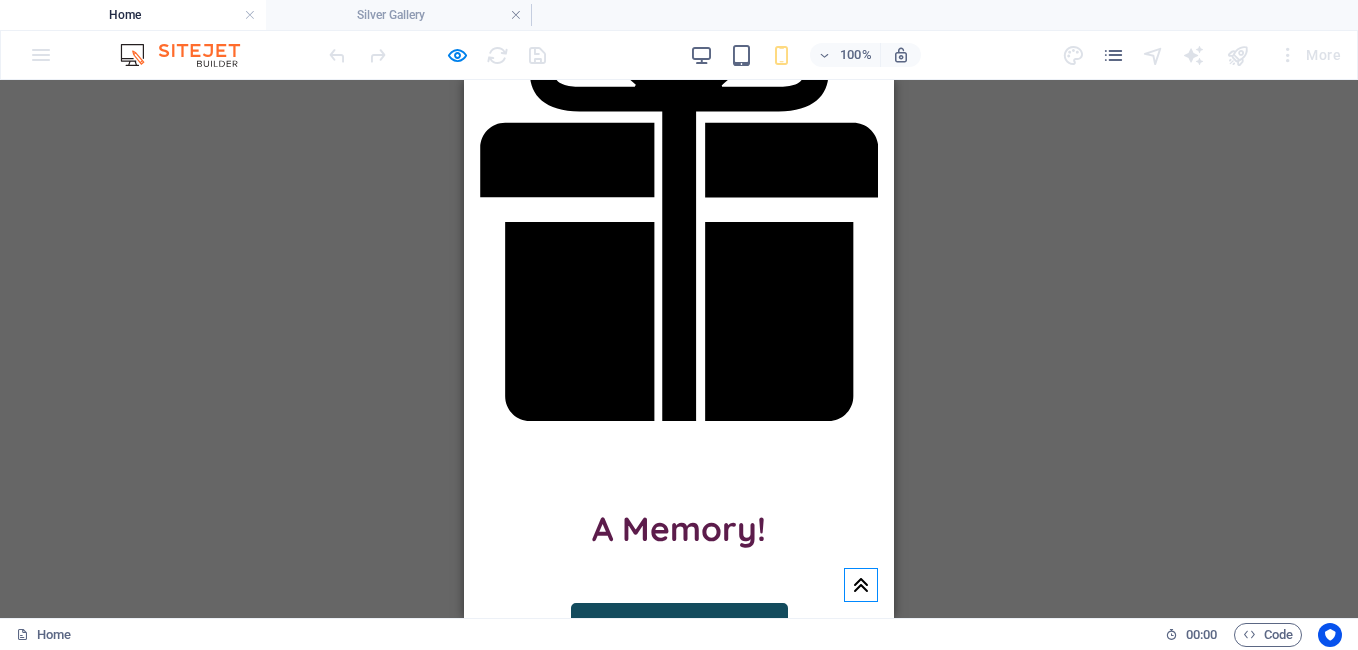 scroll, scrollTop: 1326, scrollLeft: 0, axis: vertical 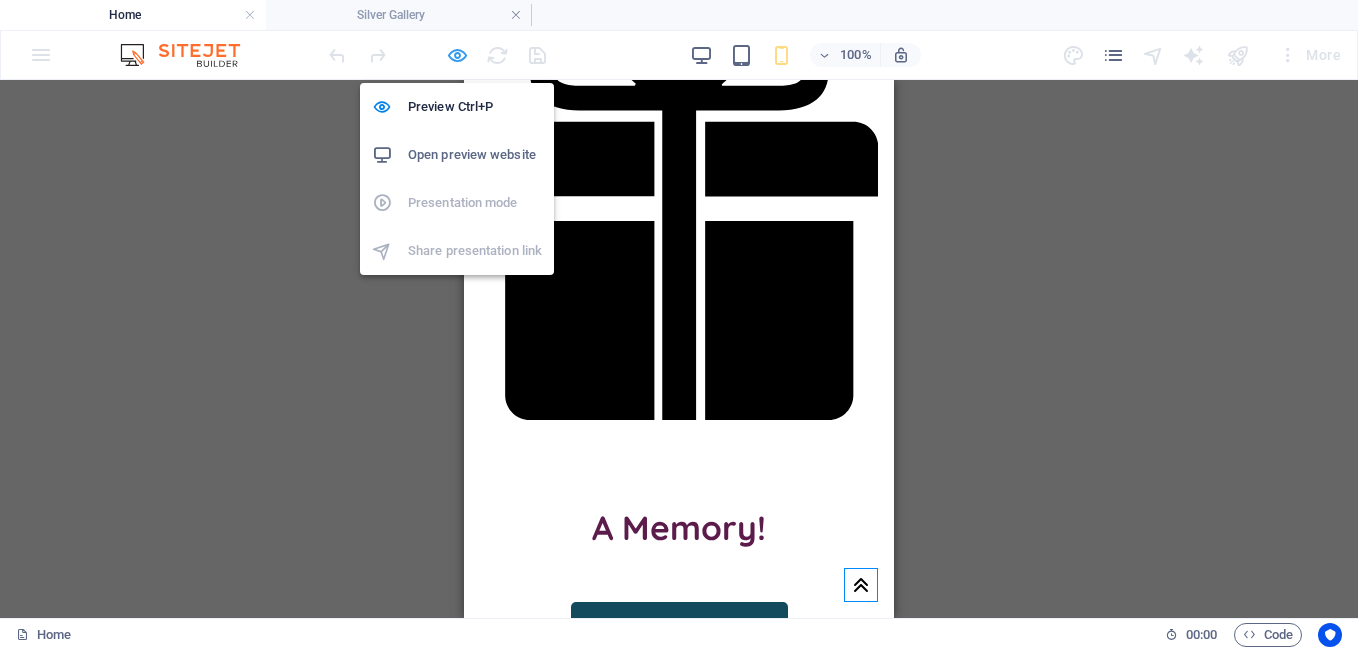 click at bounding box center [457, 55] 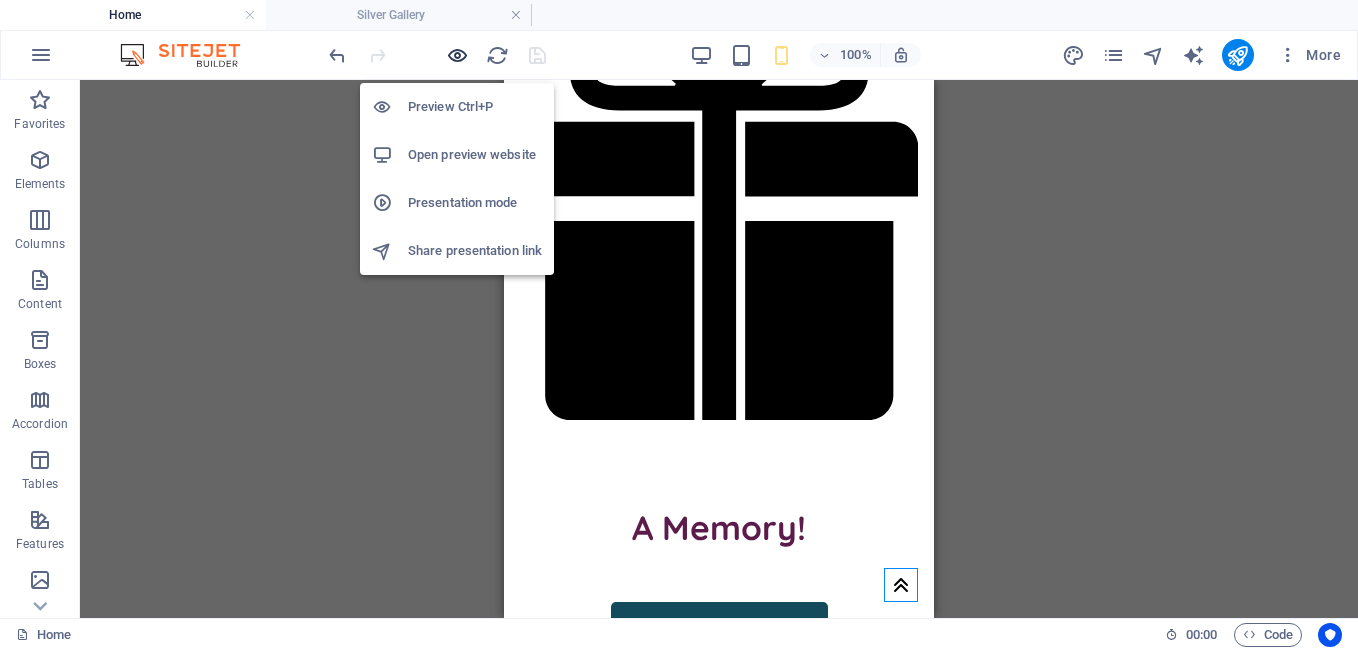 scroll, scrollTop: 1923, scrollLeft: 0, axis: vertical 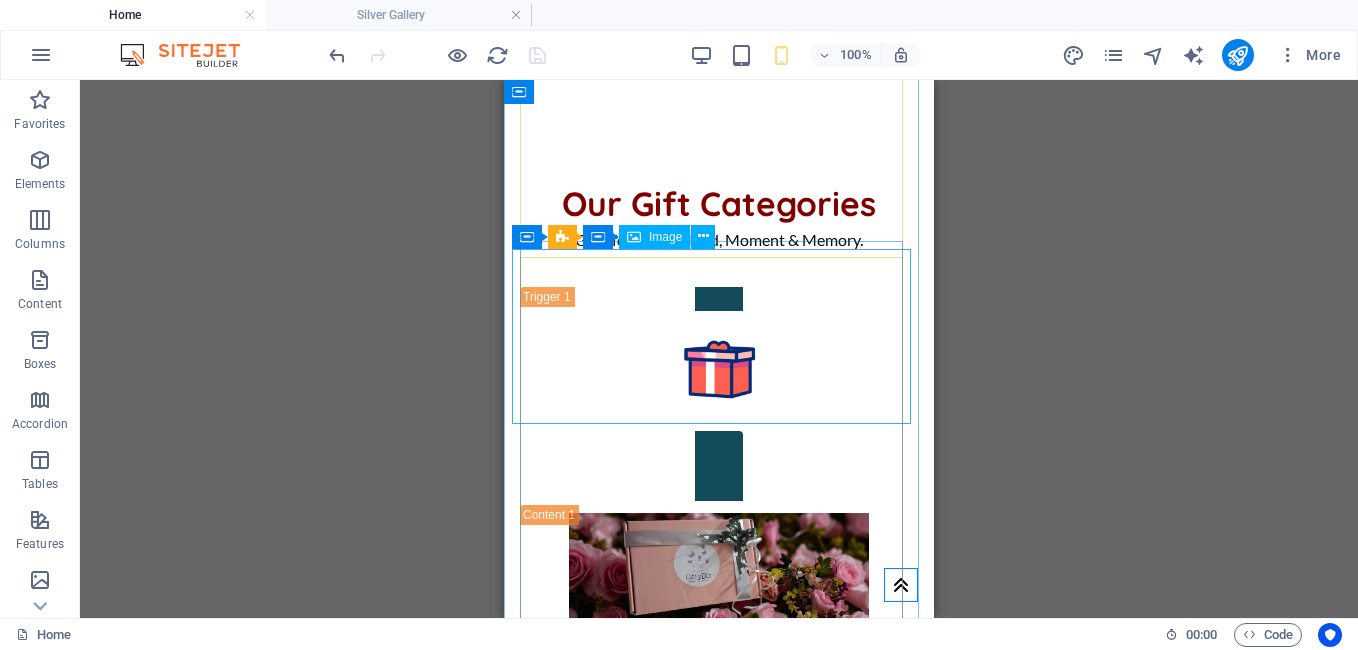 click at bounding box center [719, 1720] 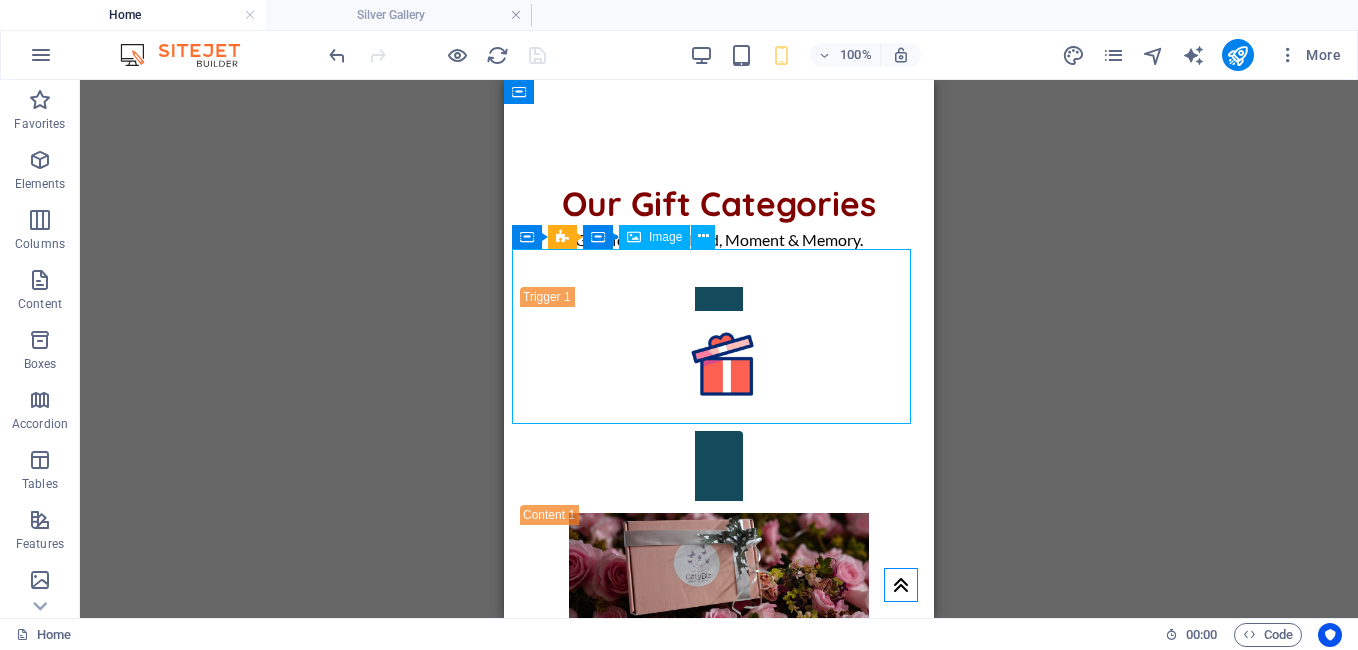 click at bounding box center (719, 1720) 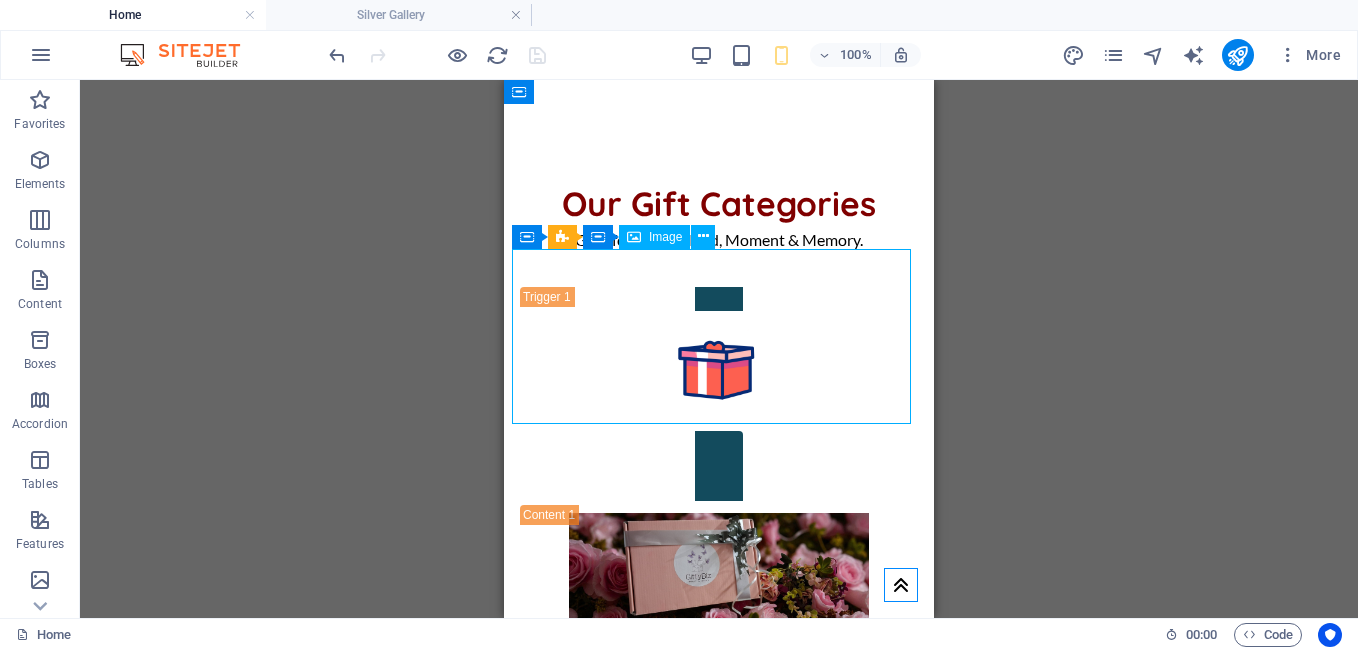 select on "px" 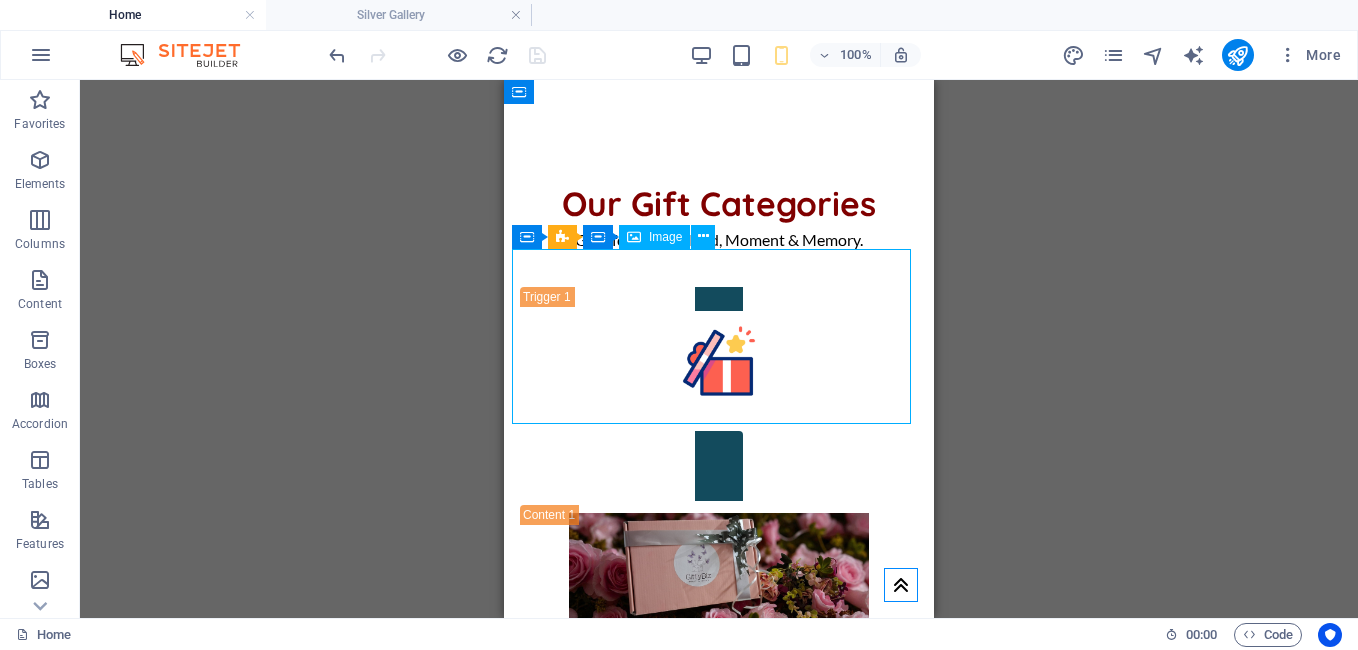 select on "px" 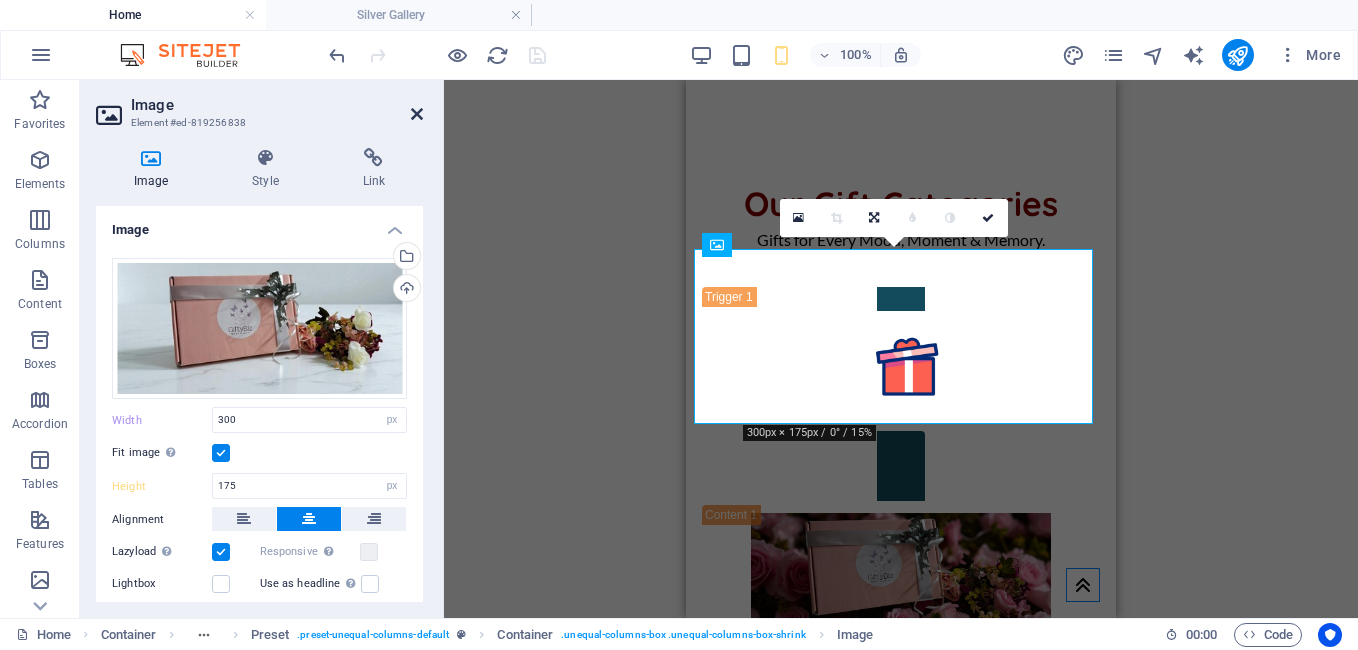 click at bounding box center [417, 114] 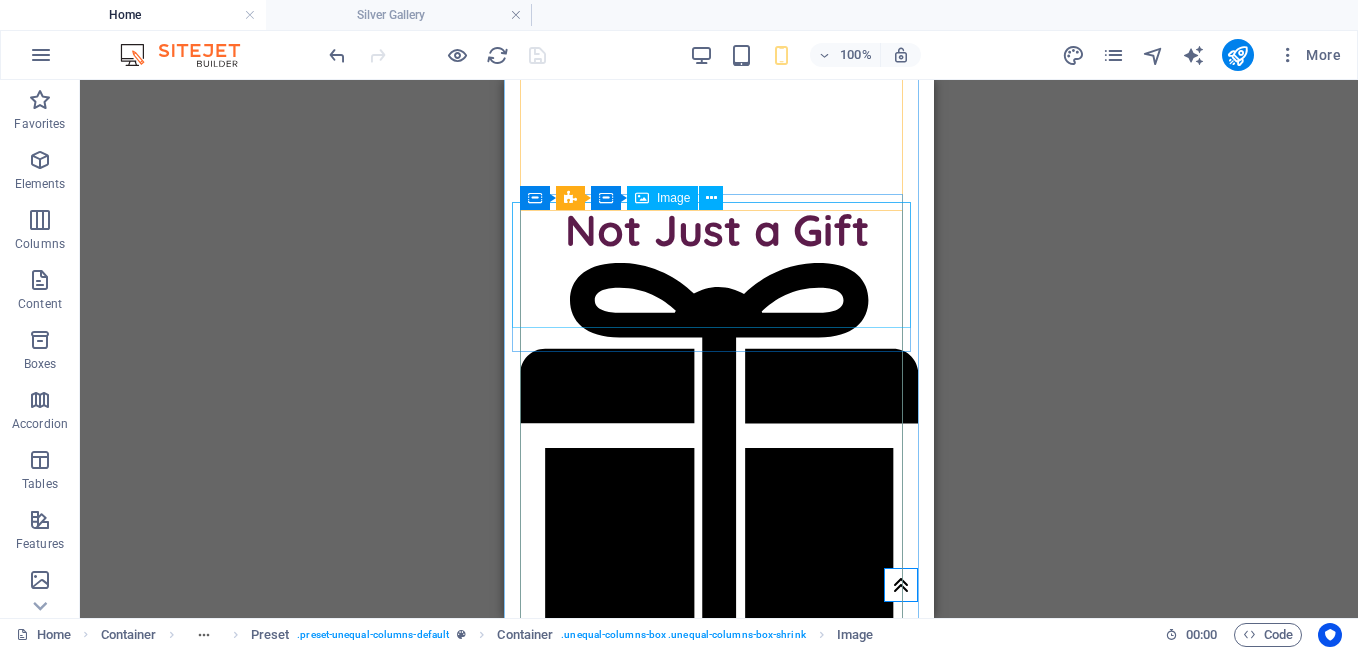 scroll, scrollTop: 1098, scrollLeft: 0, axis: vertical 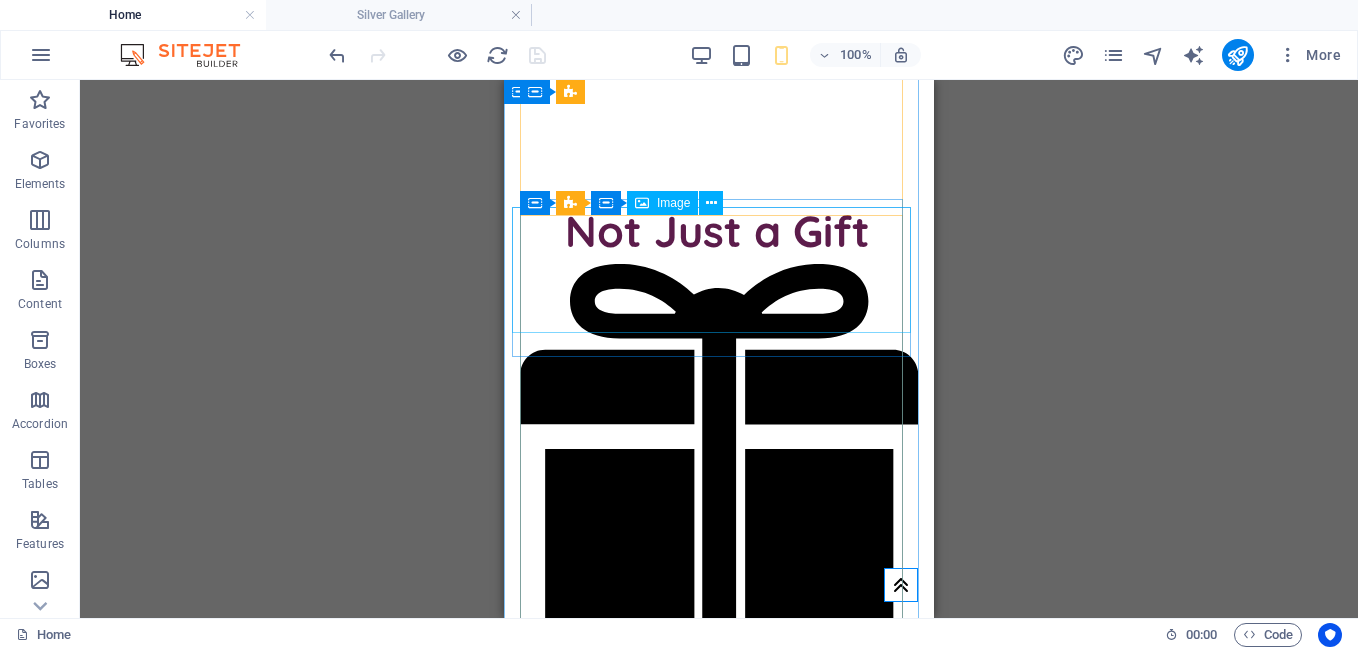 click at bounding box center [719, 1401] 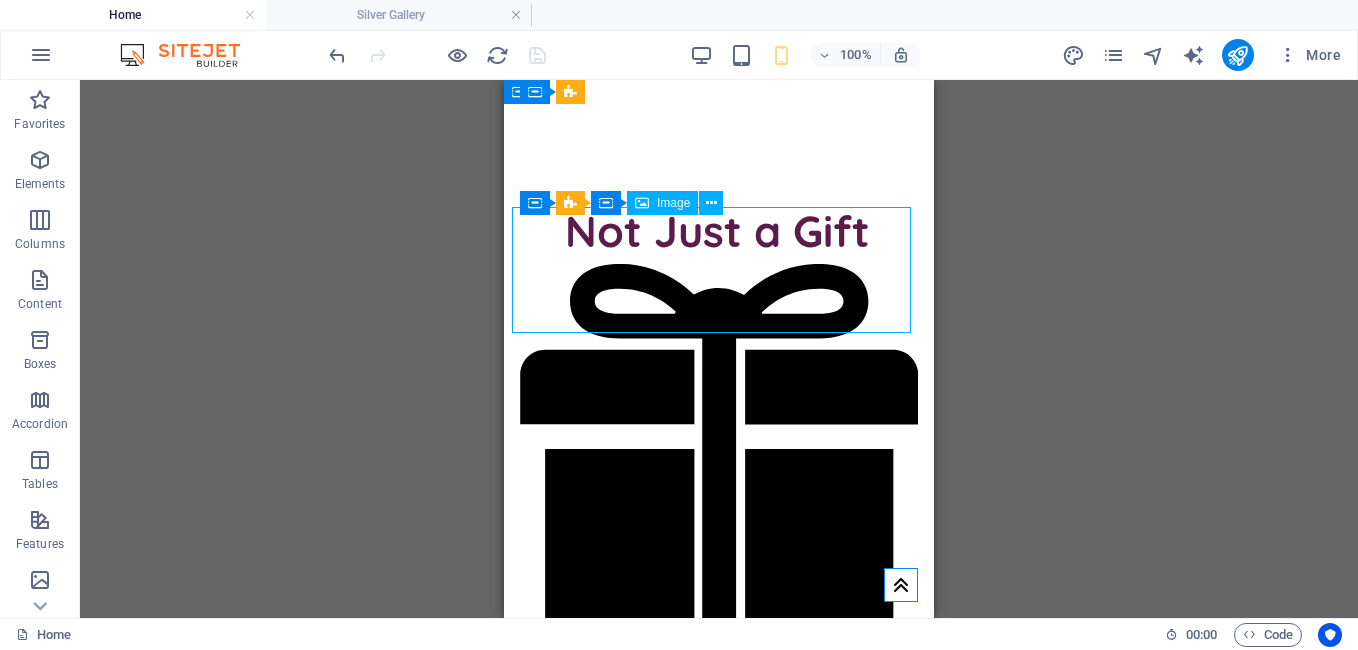 click at bounding box center (719, 1401) 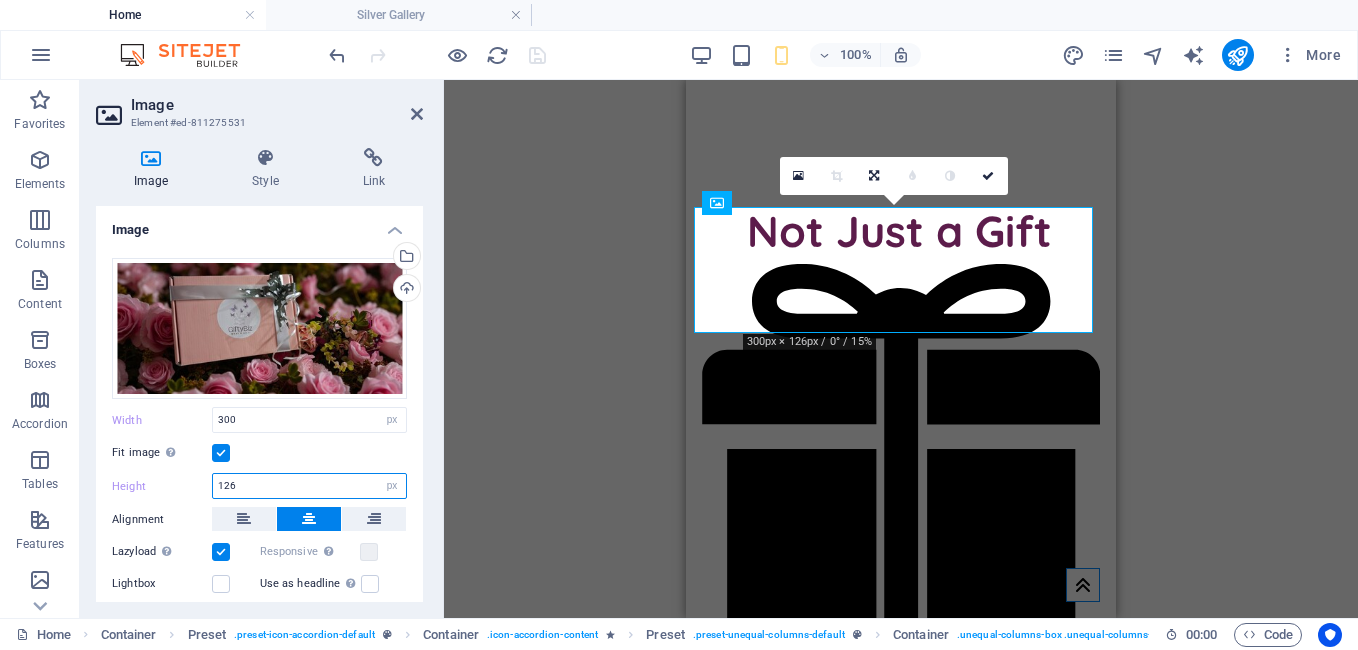 click on "126" at bounding box center [309, 486] 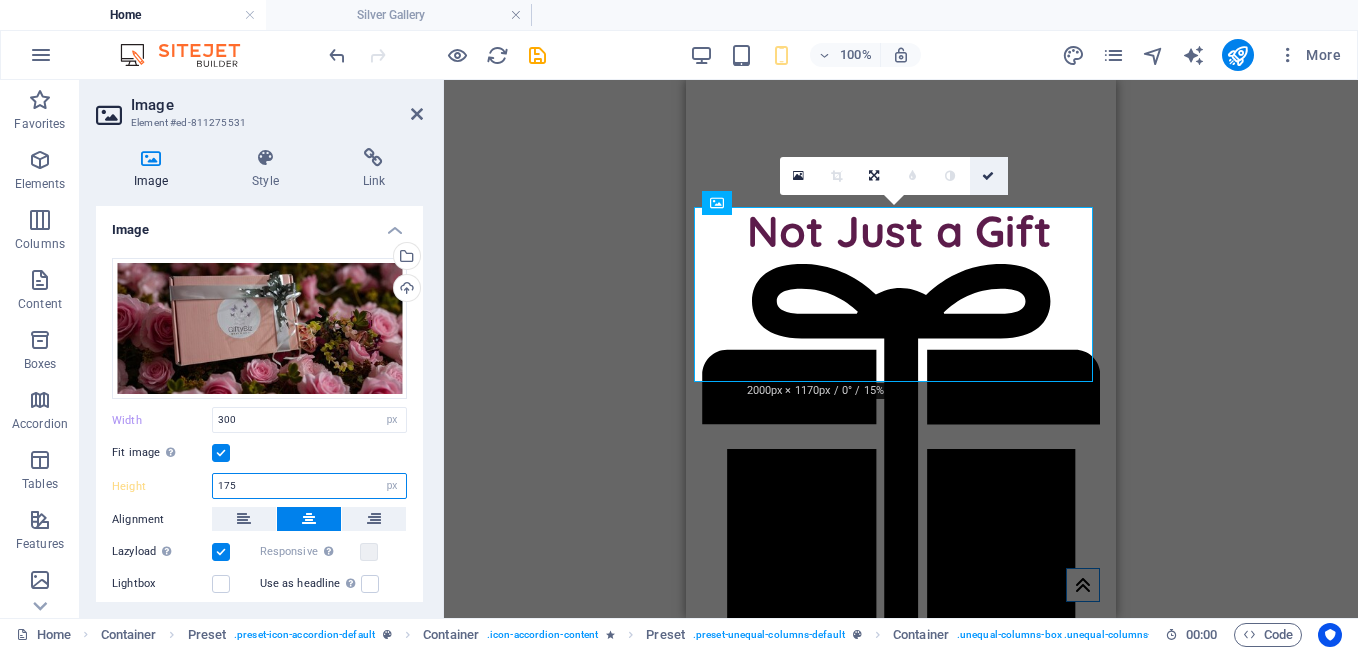 type on "175" 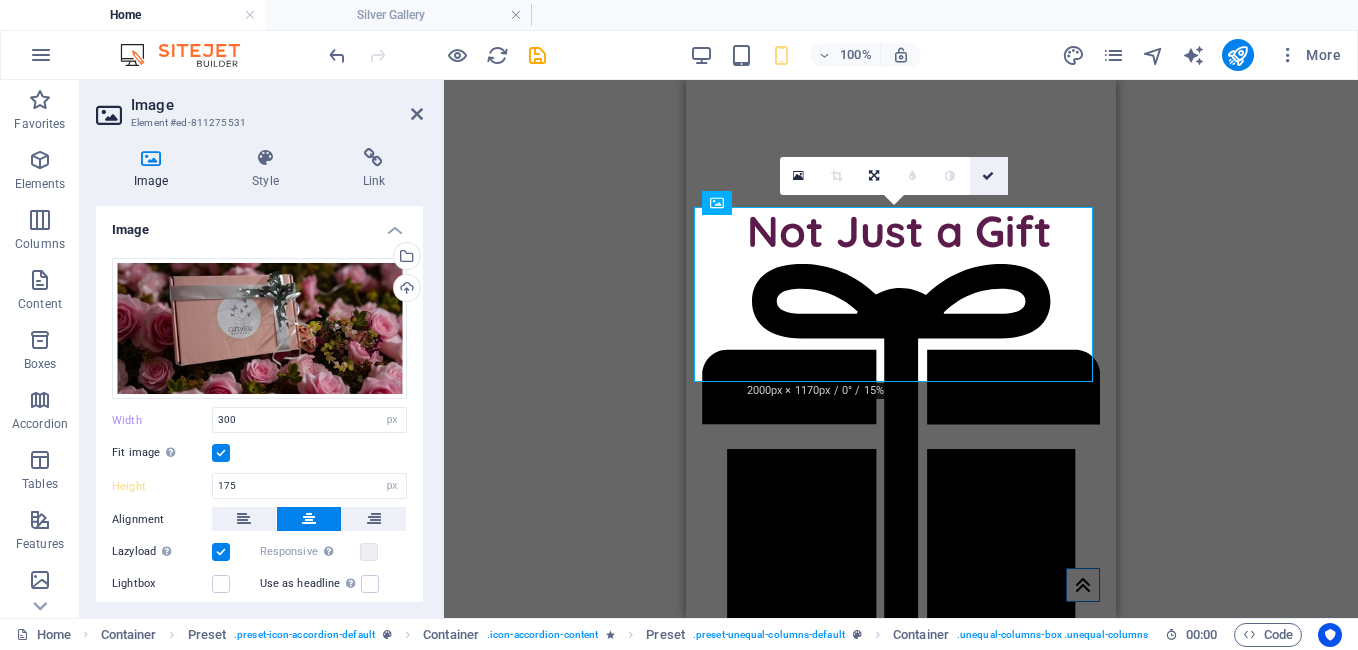 click at bounding box center [989, 176] 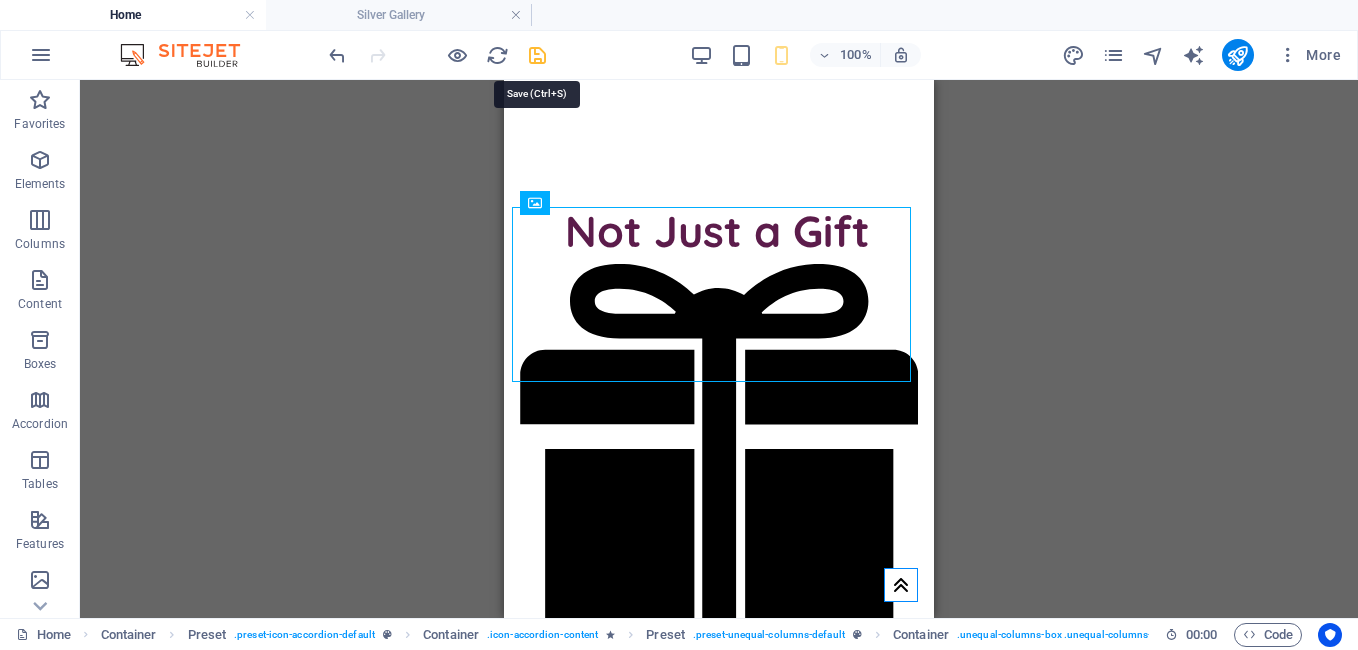 click at bounding box center [537, 55] 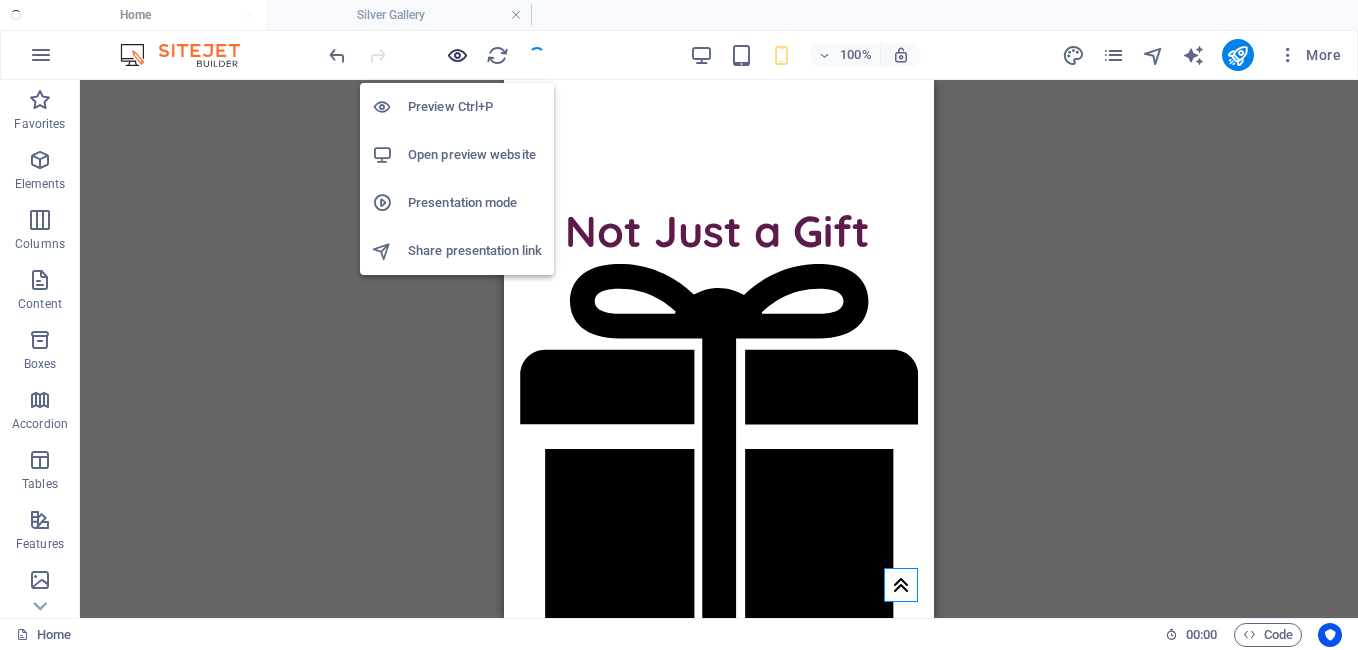 click at bounding box center (457, 55) 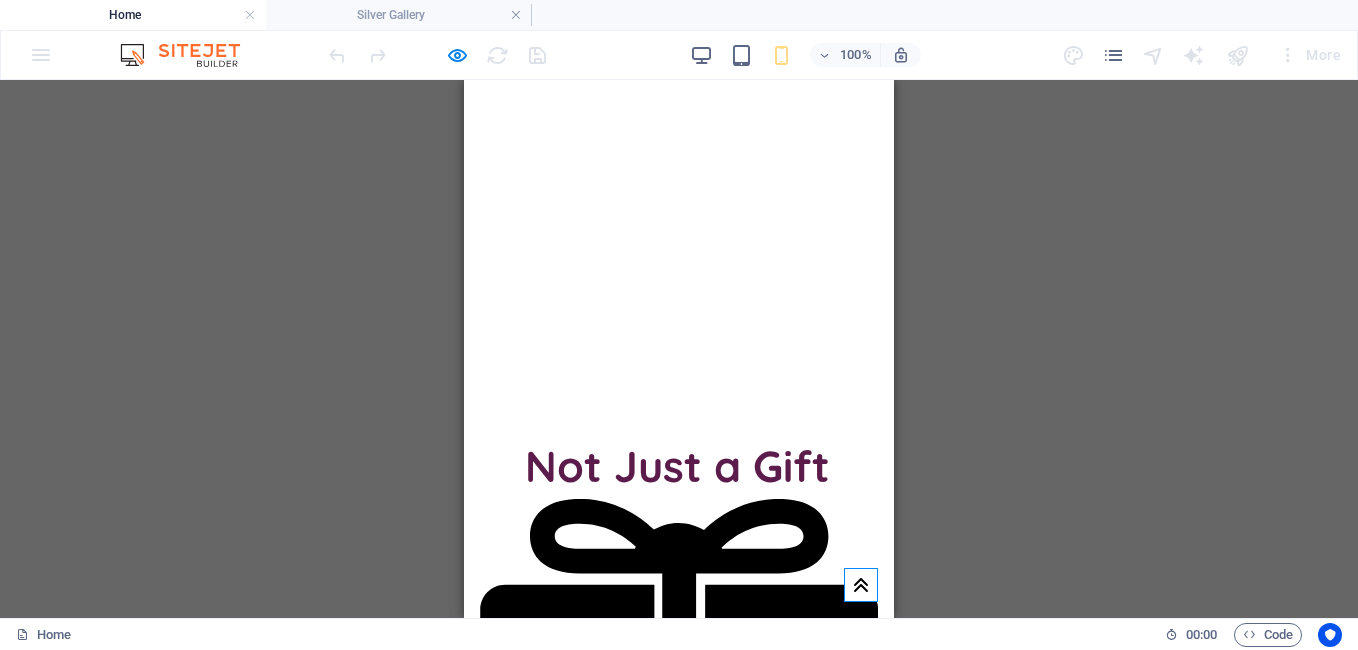 scroll, scrollTop: 862, scrollLeft: 0, axis: vertical 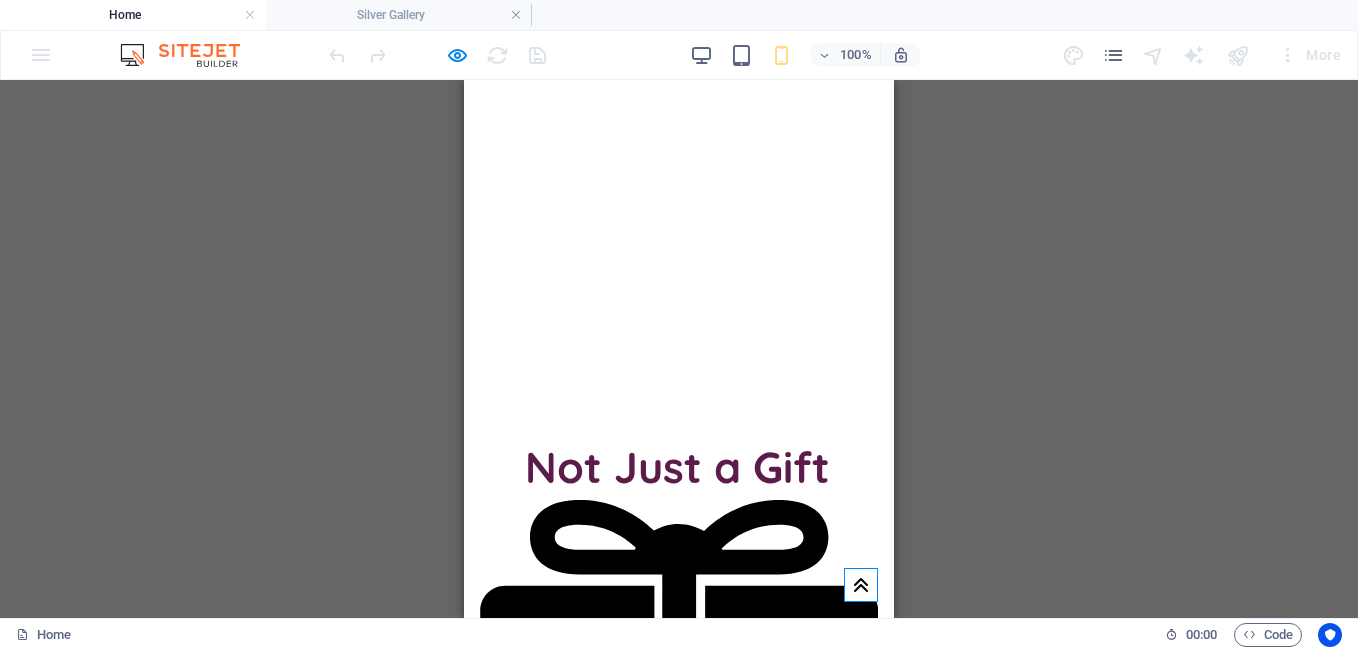 click at bounding box center (679, 1477) 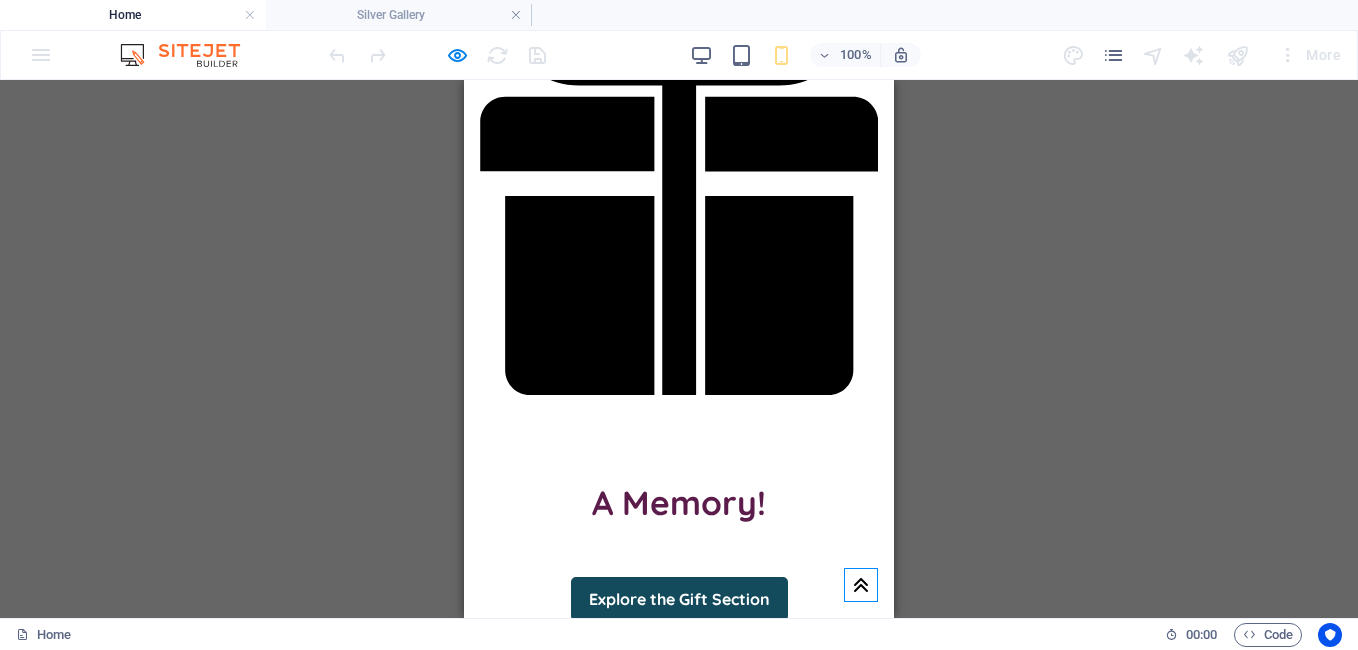 scroll, scrollTop: 1352, scrollLeft: 0, axis: vertical 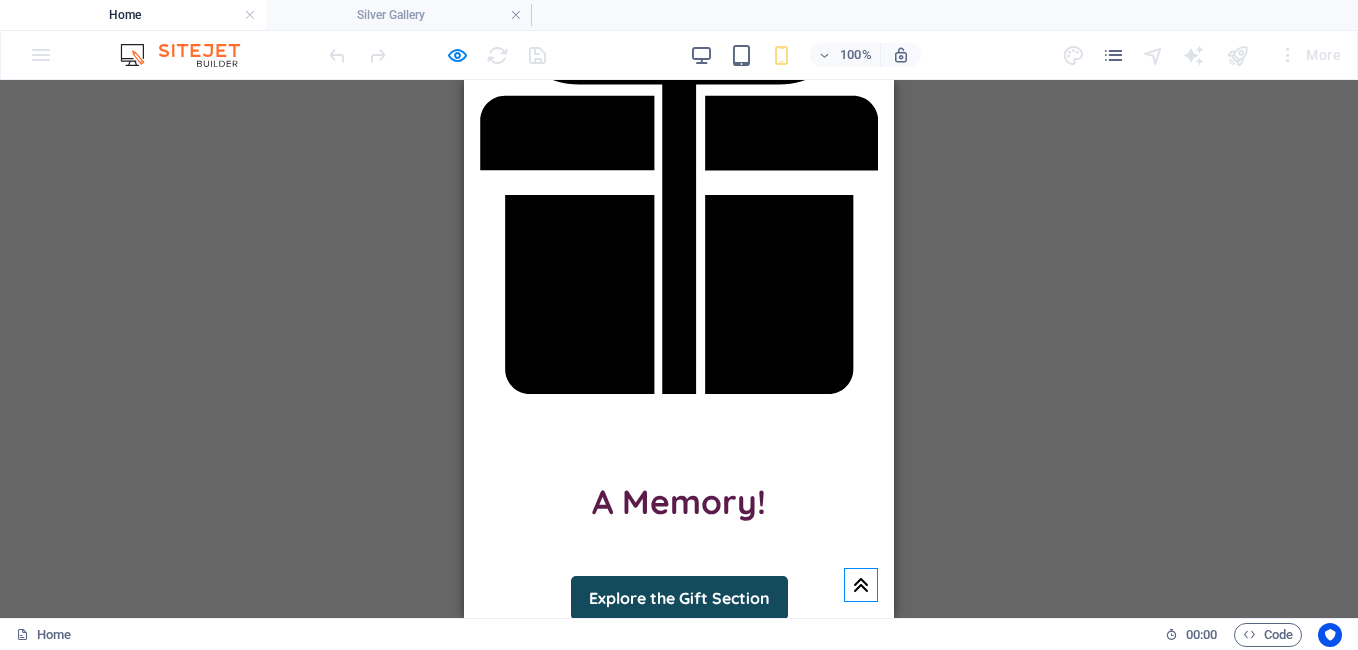 click on "Gallery" at bounding box center (787, 1788) 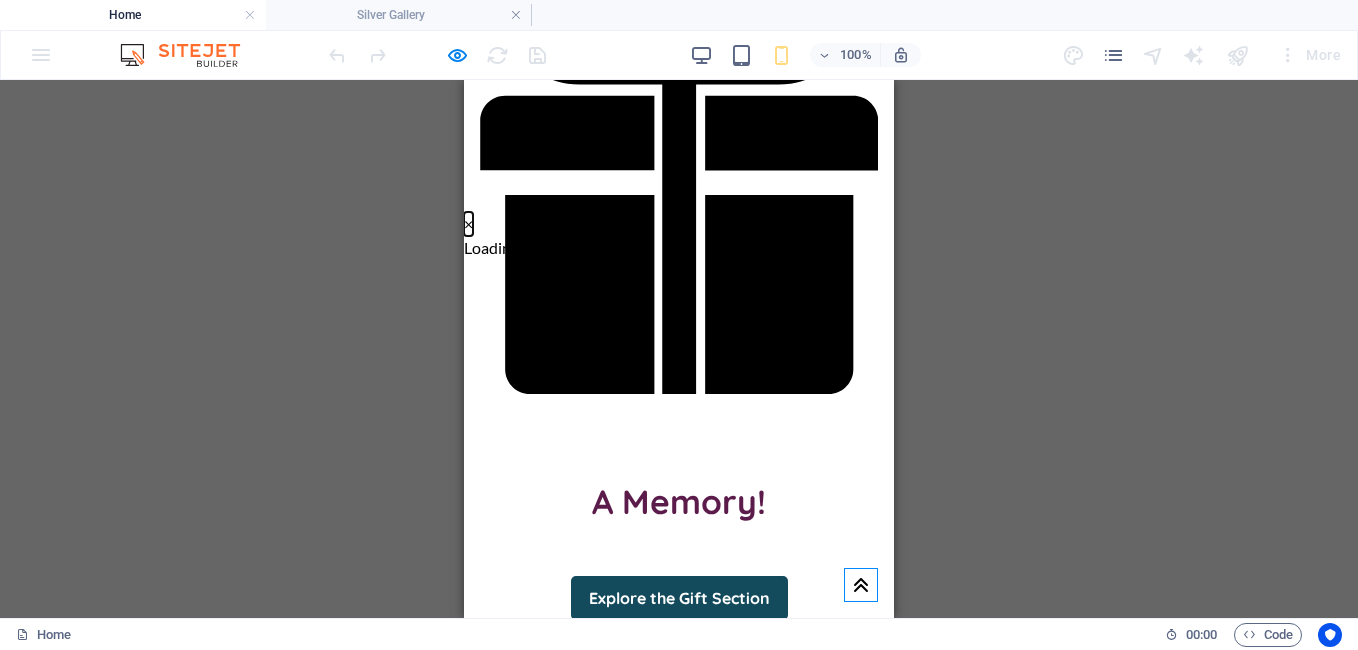 click on "×" at bounding box center (468, 224) 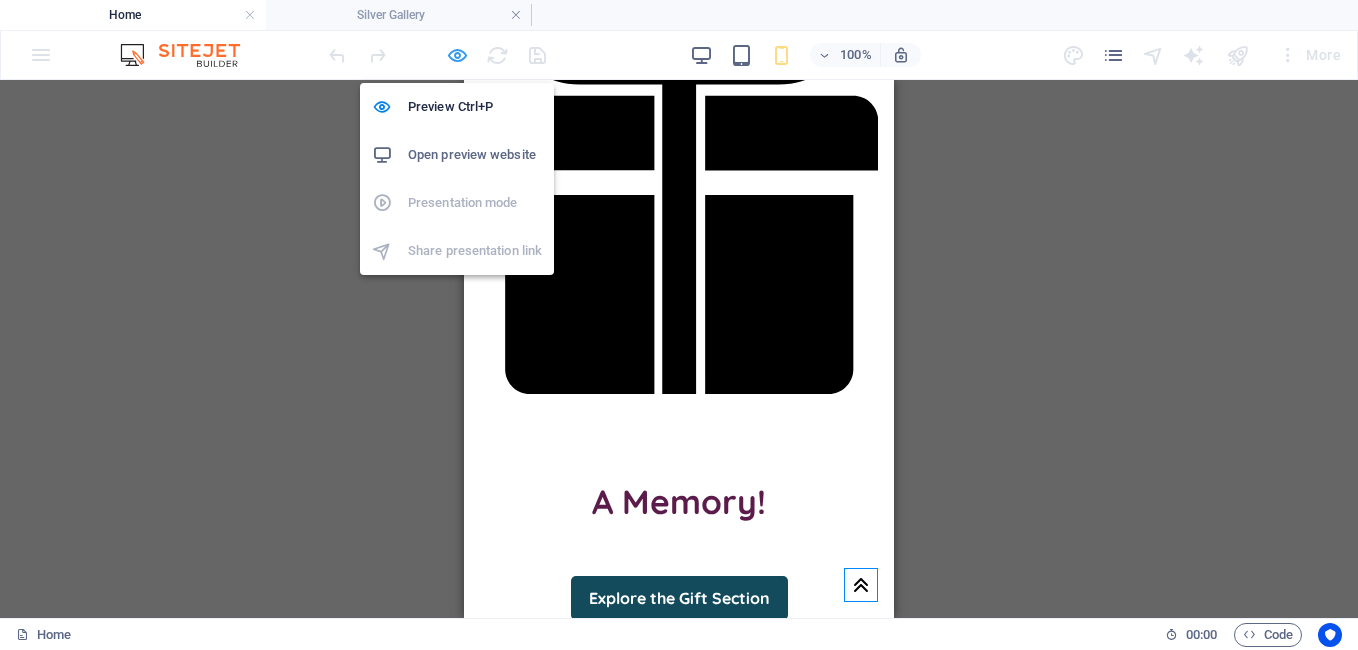 click at bounding box center (457, 55) 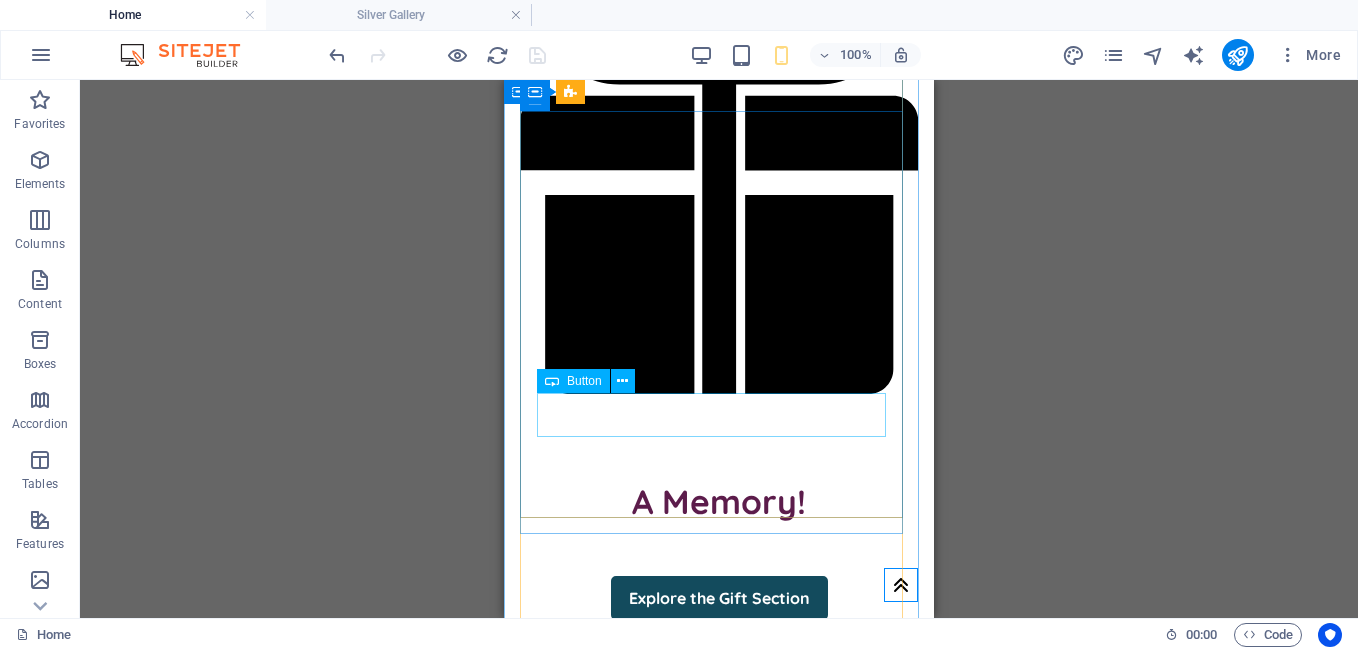 click on "Gallery" at bounding box center (719, 1789) 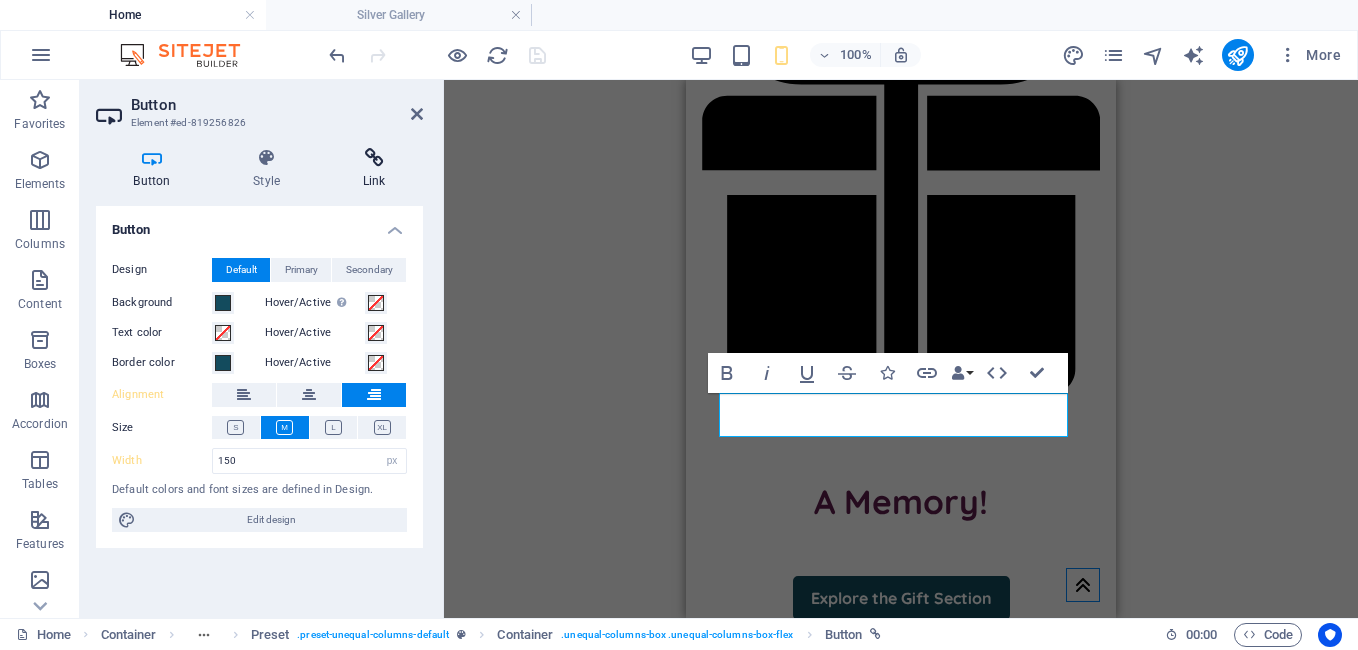 click at bounding box center [374, 158] 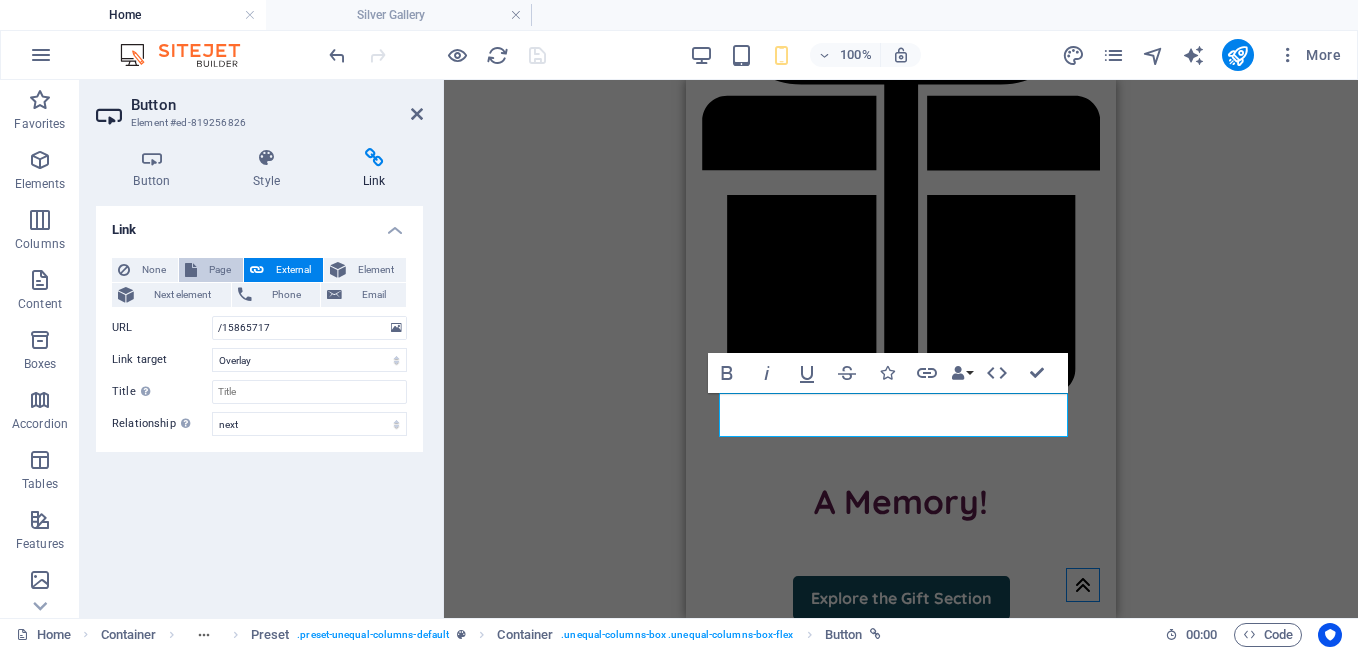 click on "Page" at bounding box center (220, 270) 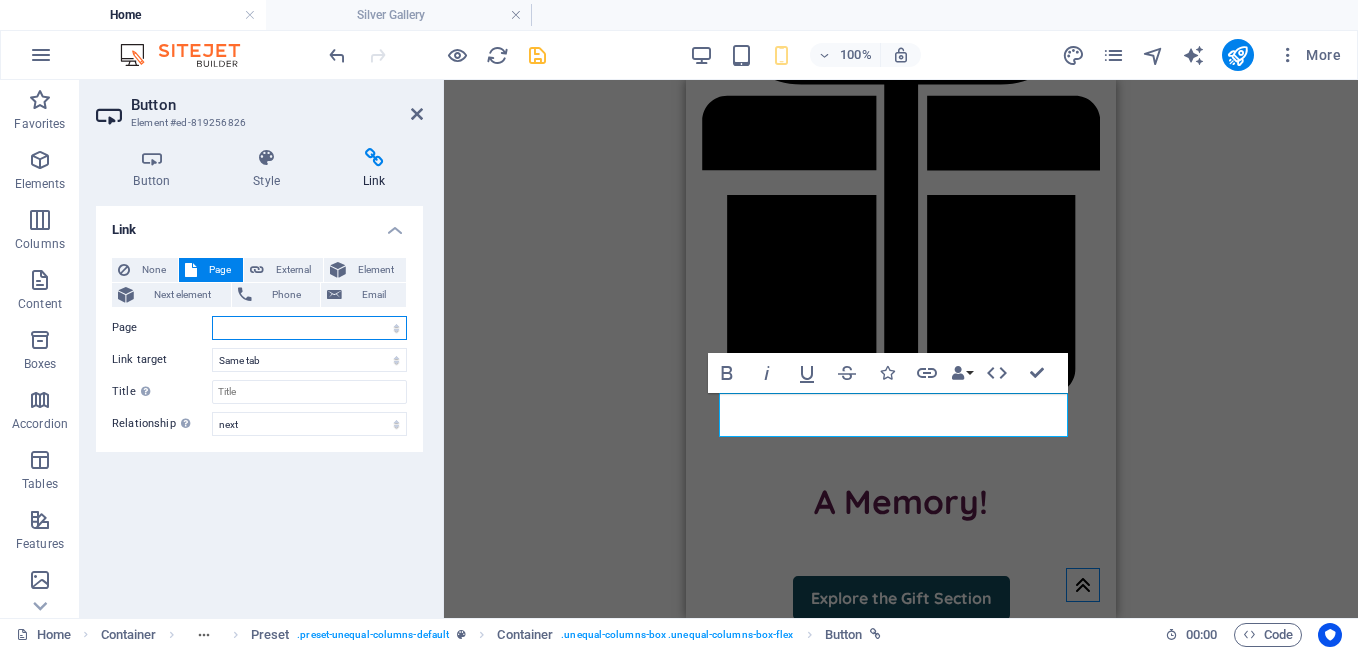 click on "Home Cancellation &amp; Refund Policy Privacy Policy Silver Plus Gallery  Our Collections Silver Gallery Product Return &amp; Refund Policy Terms and Conditions" at bounding box center [309, 328] 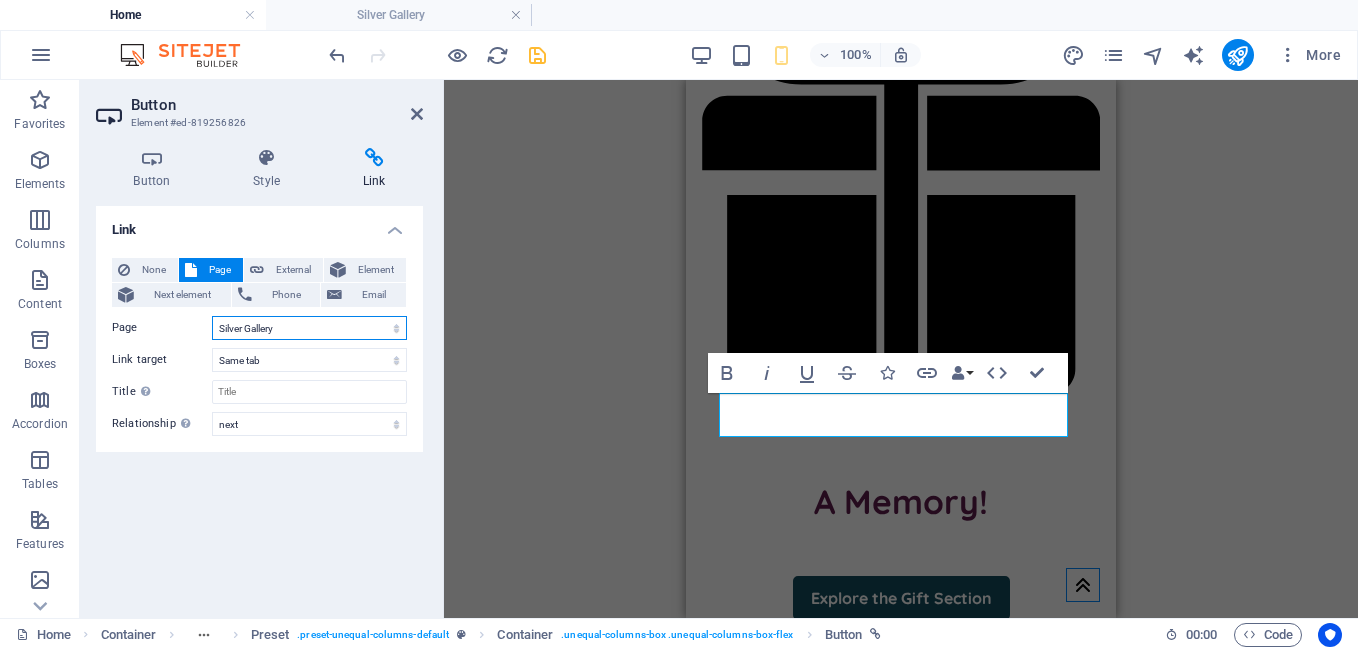 click on "Home Cancellation &amp; Refund Policy Privacy Policy Silver Plus Gallery  Our Collections Silver Gallery Product Return &amp; Refund Policy Terms and Conditions" at bounding box center (309, 328) 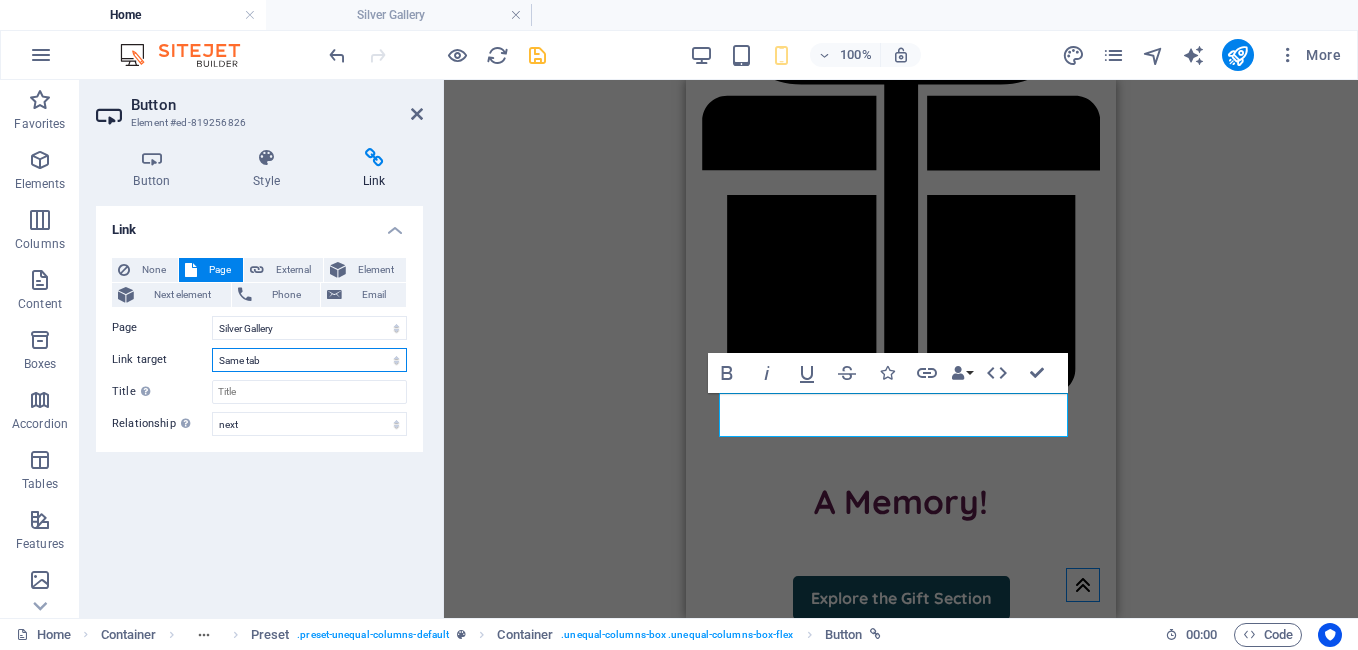 click on "New tab Same tab Overlay" at bounding box center [309, 360] 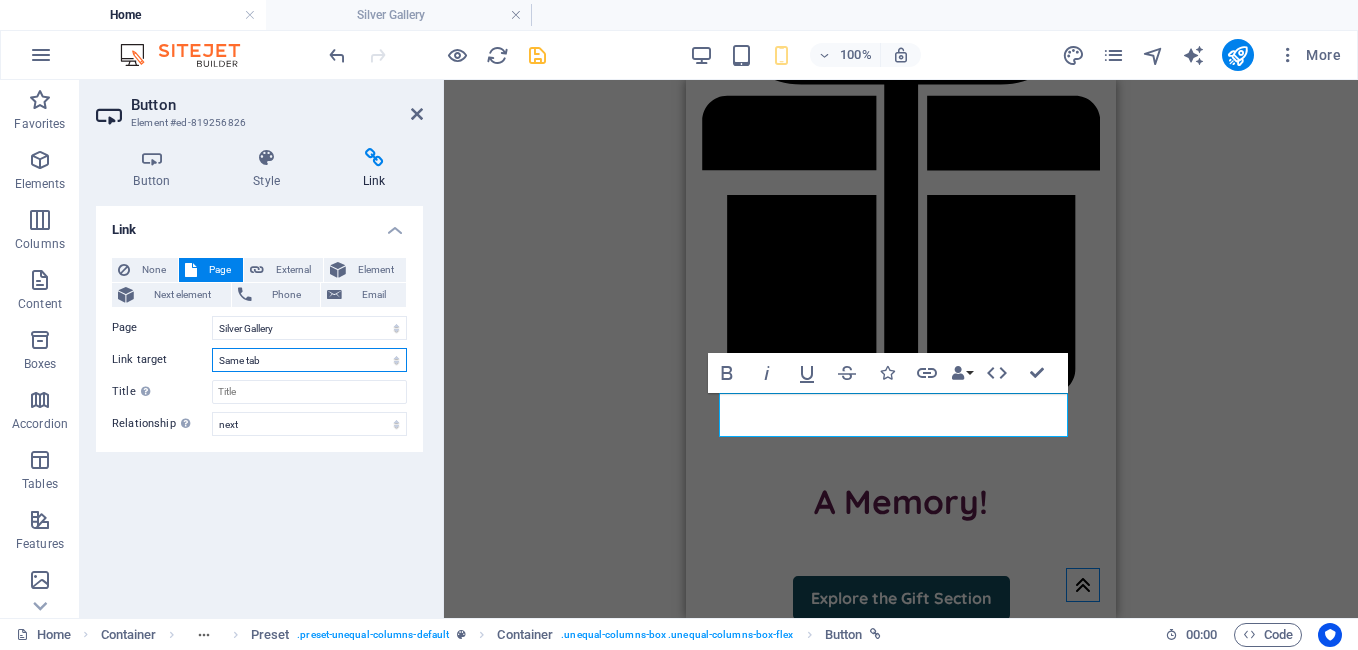 select on "overlay" 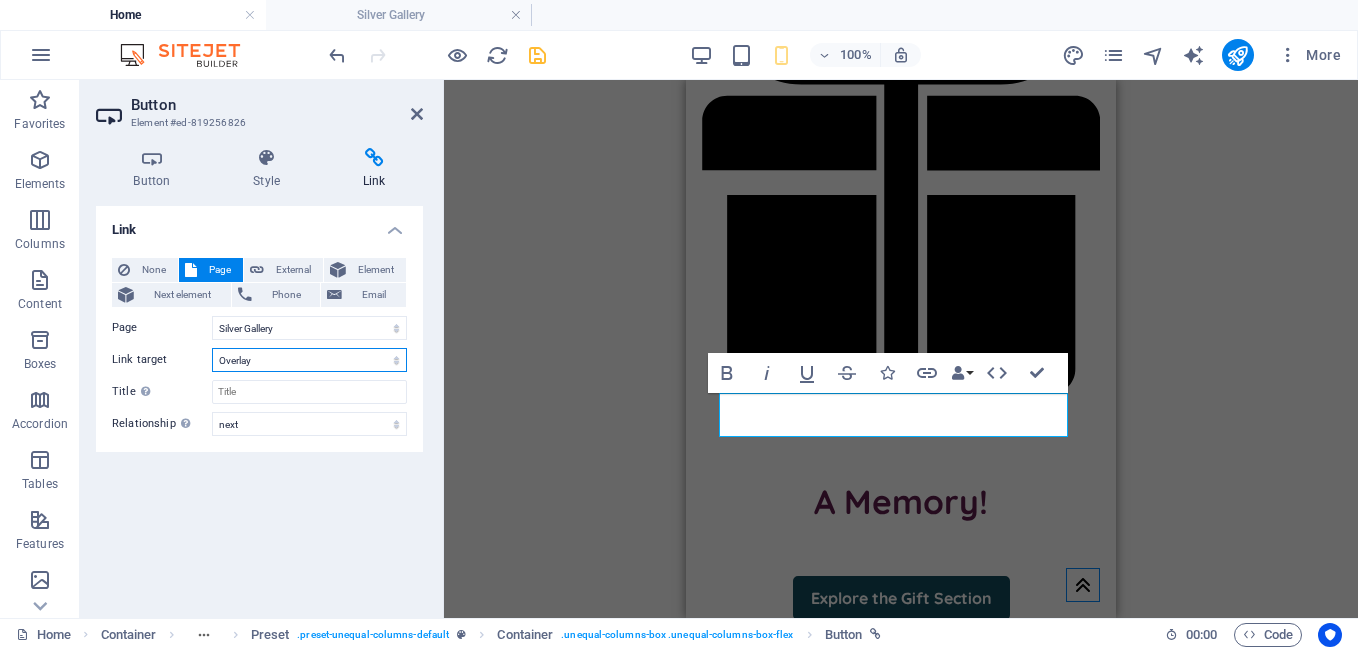click on "New tab Same tab Overlay" at bounding box center [309, 360] 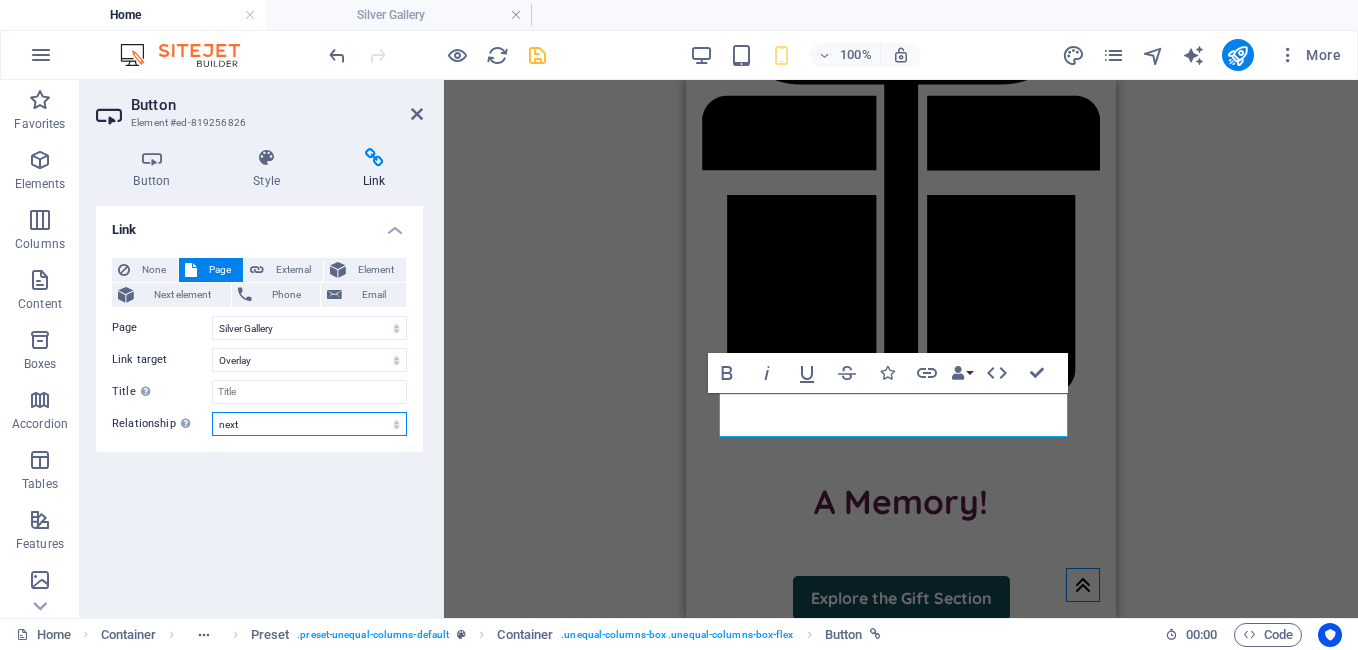 click on "alternate author bookmark external help license next nofollow noreferrer noopener prev search tag" at bounding box center [309, 424] 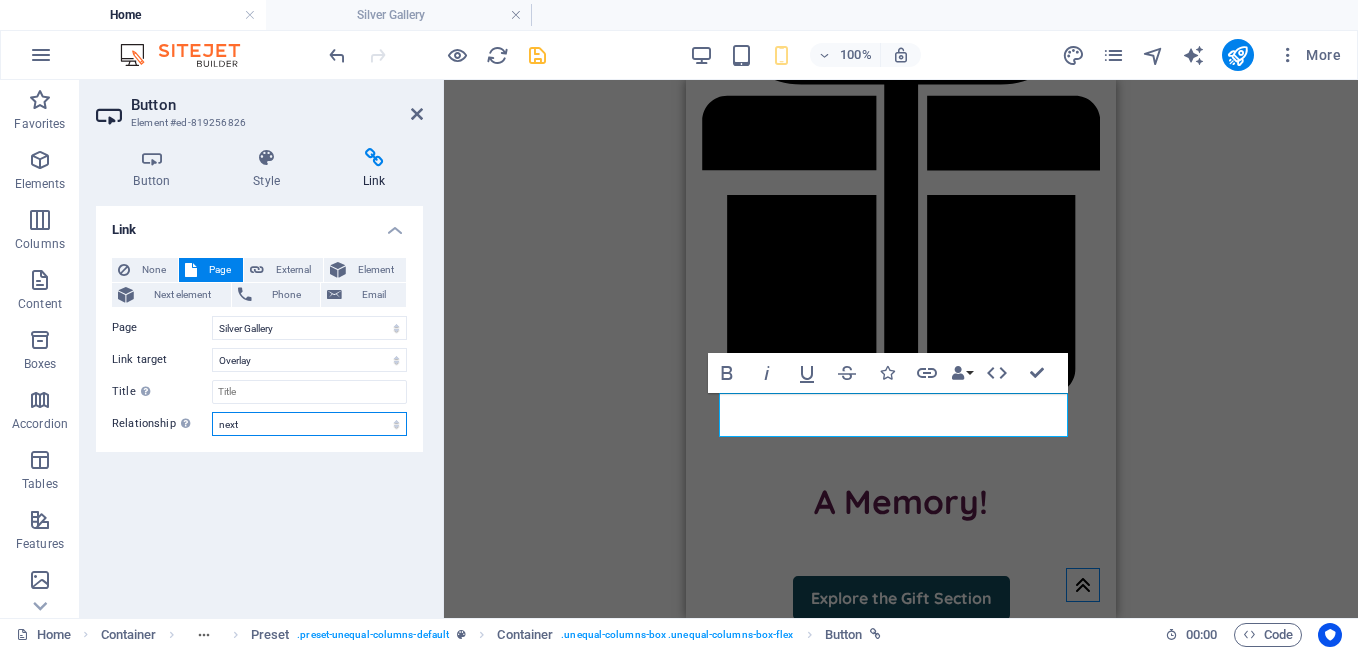 select 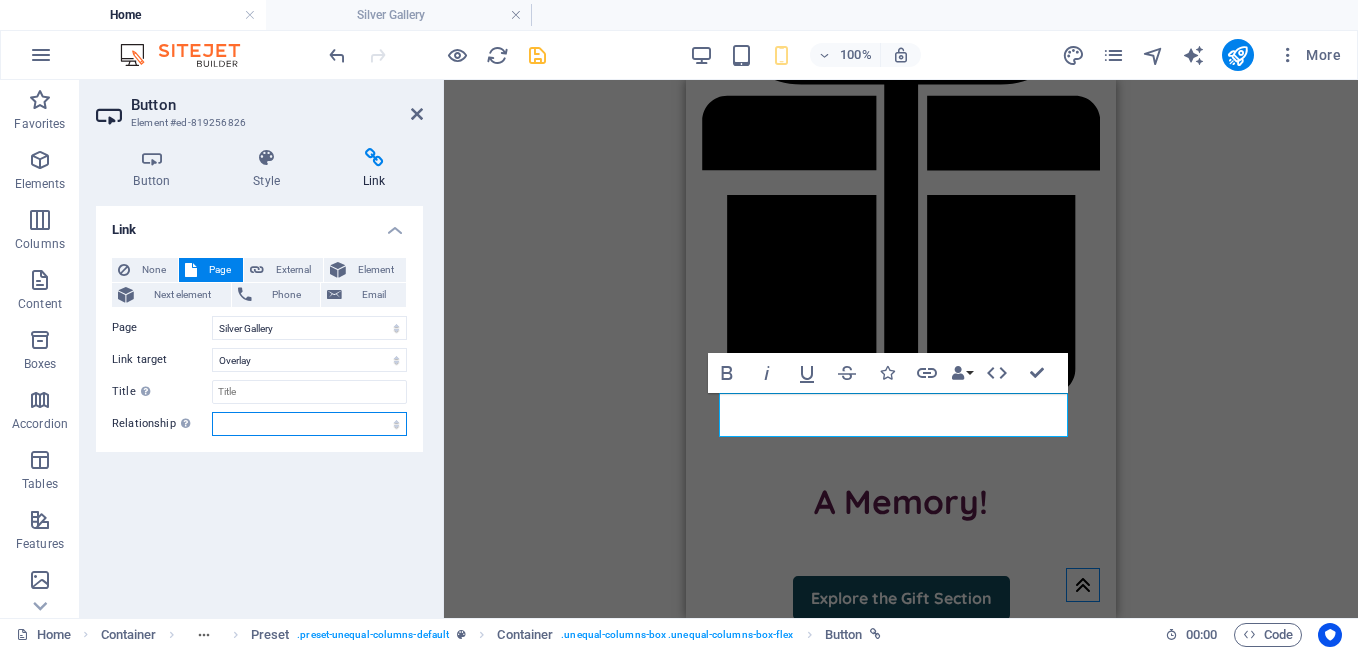 click on "alternate author bookmark external help license next nofollow noreferrer noopener prev search tag" at bounding box center [309, 424] 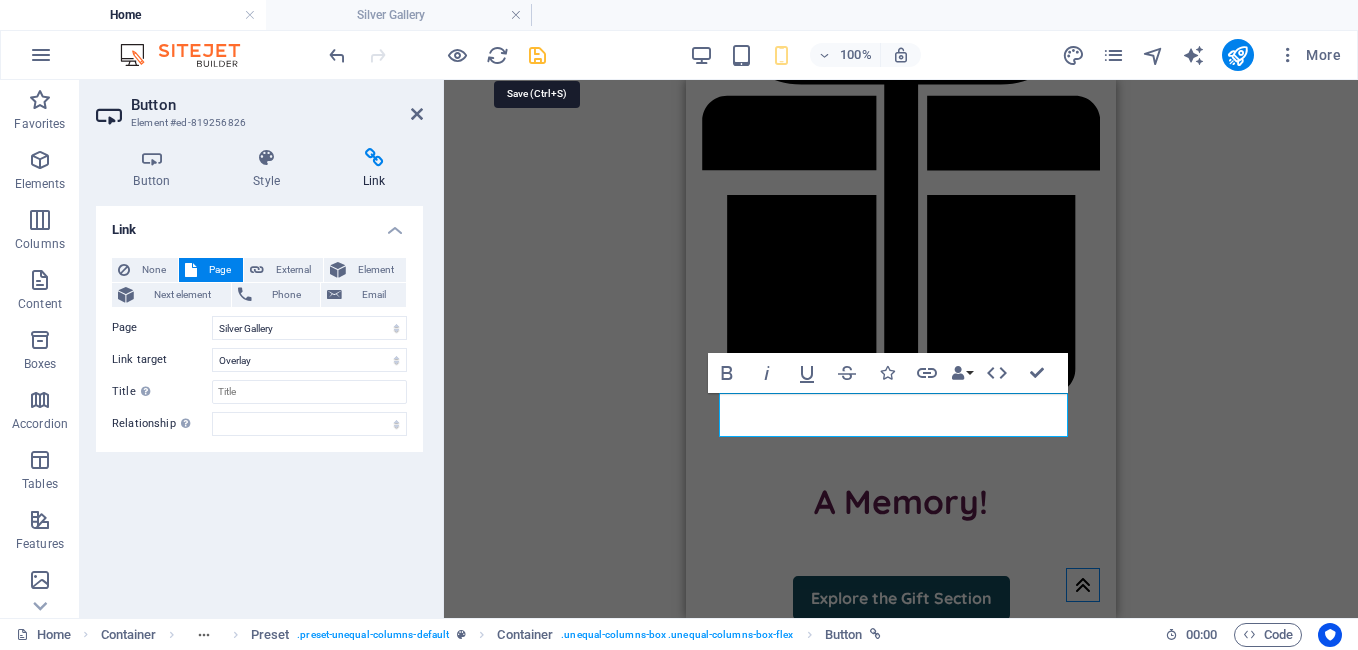 click at bounding box center (537, 55) 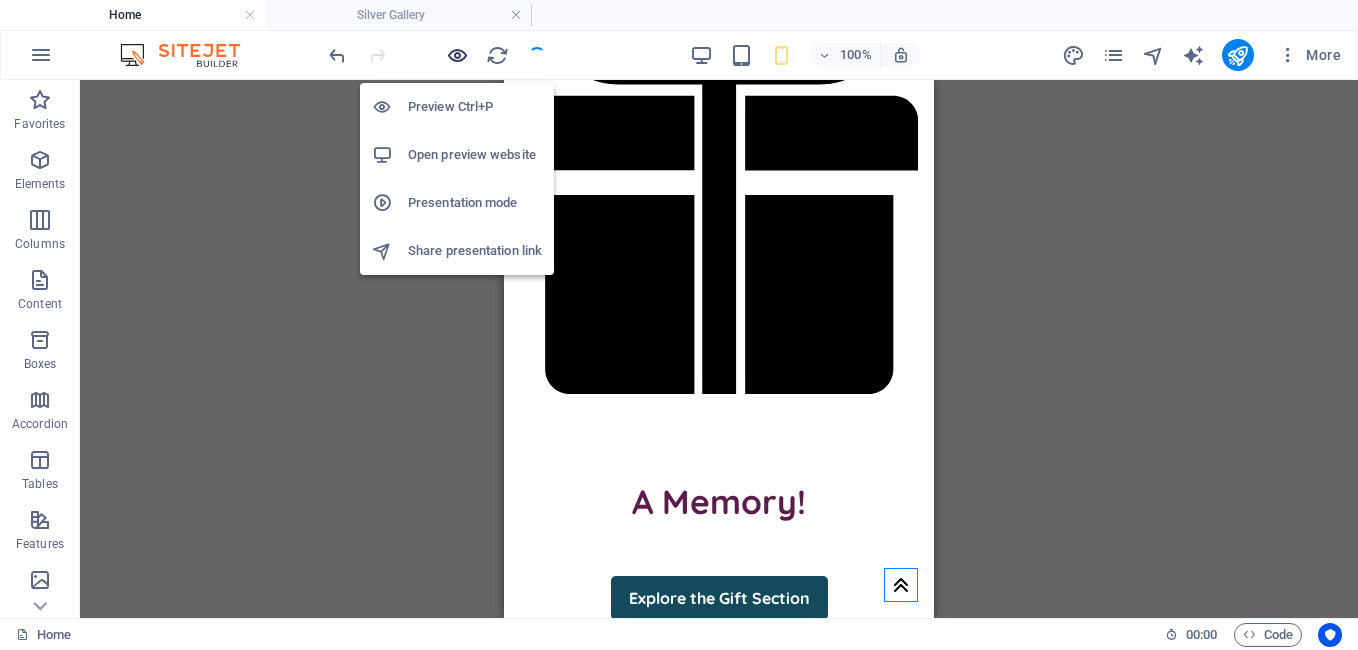 click at bounding box center (457, 55) 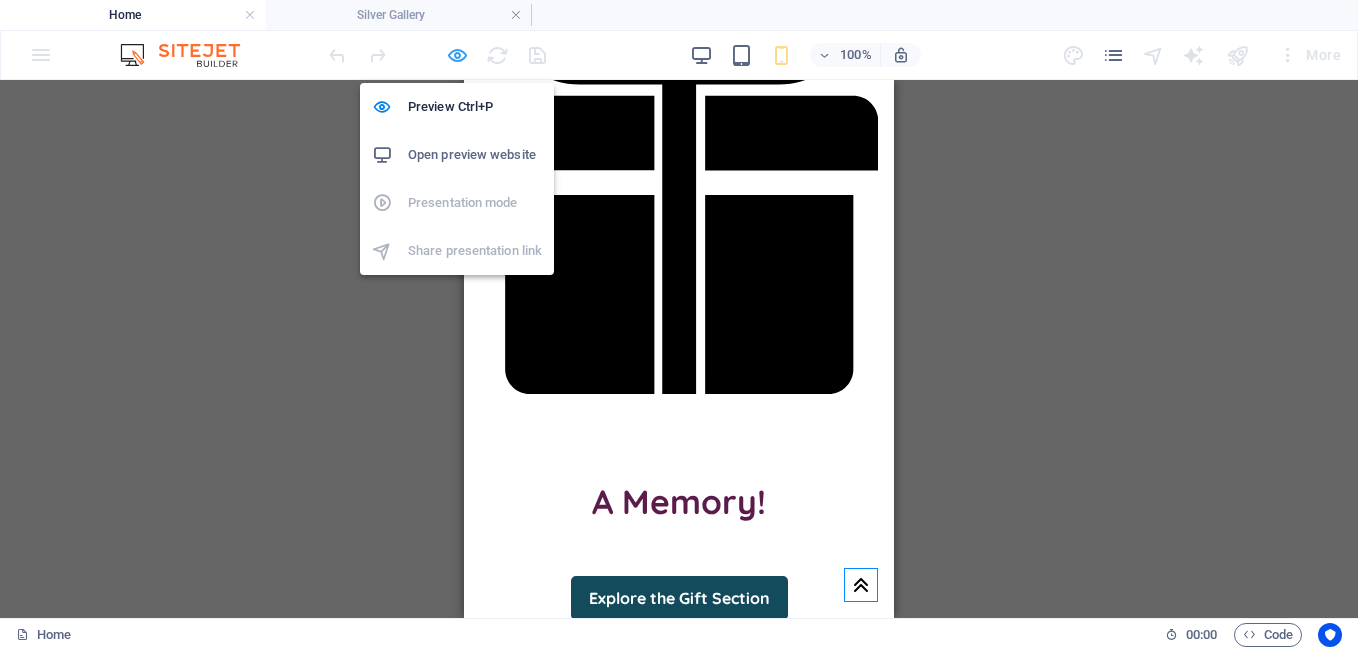 scroll, scrollTop: 755, scrollLeft: 0, axis: vertical 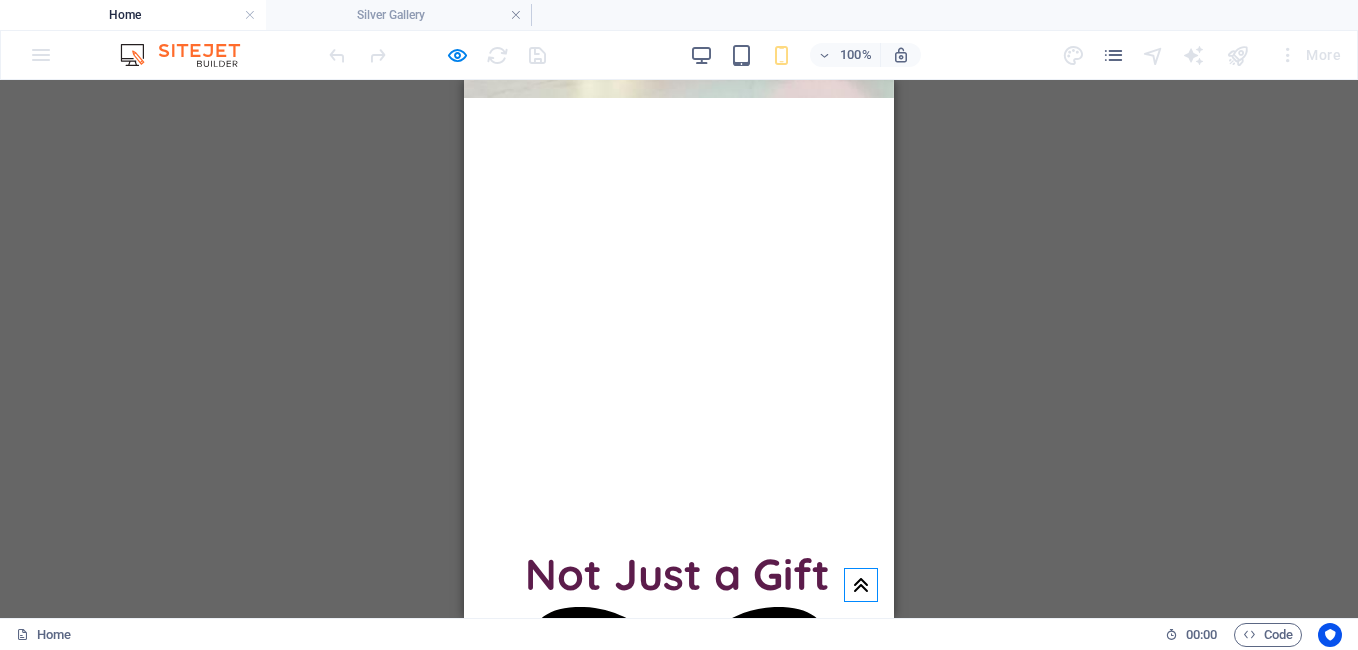 click on "A Silver Touch to Seven Thoughtful Moments." at bounding box center (679, 1633) 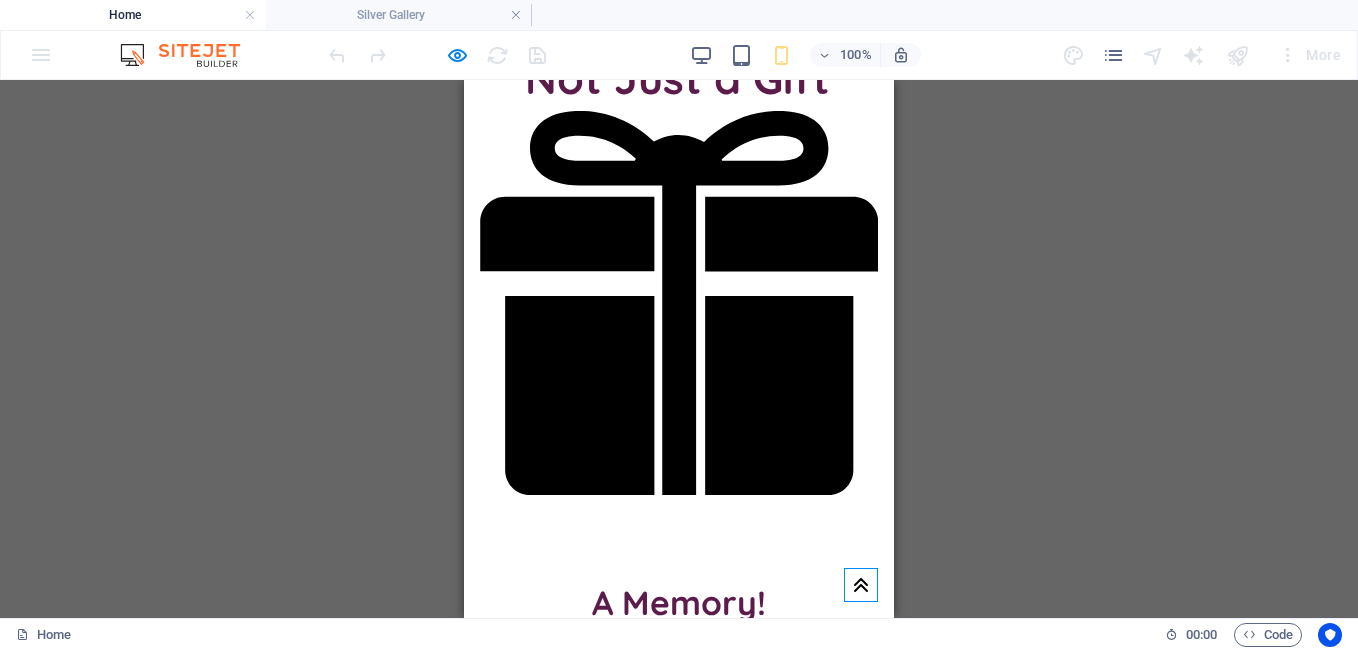 scroll, scrollTop: 1252, scrollLeft: 0, axis: vertical 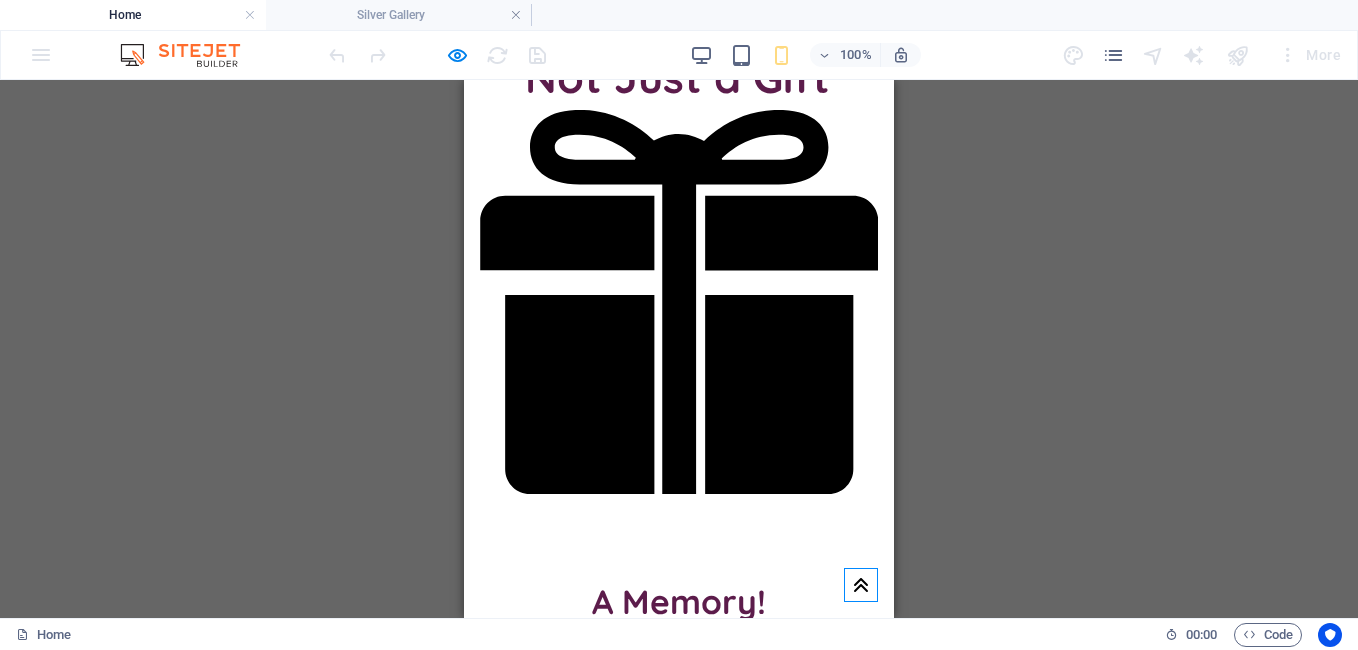 click on "Gallery" at bounding box center (787, 1888) 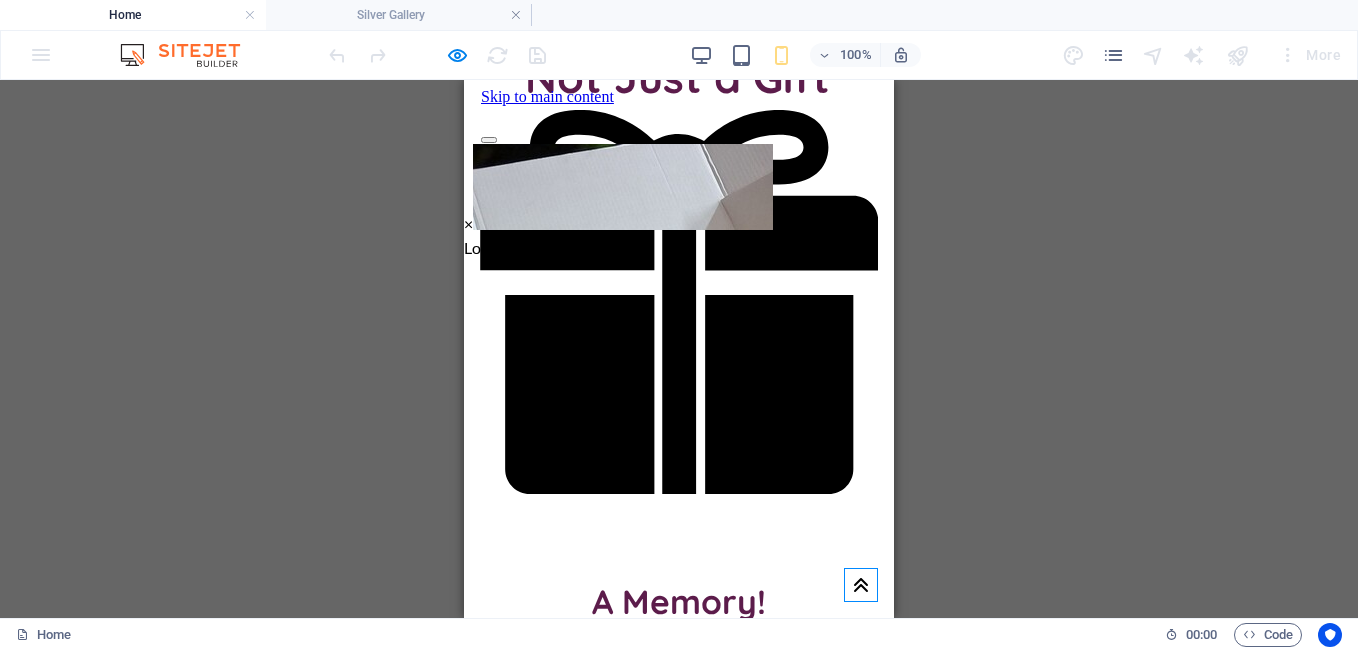 scroll, scrollTop: 0, scrollLeft: 0, axis: both 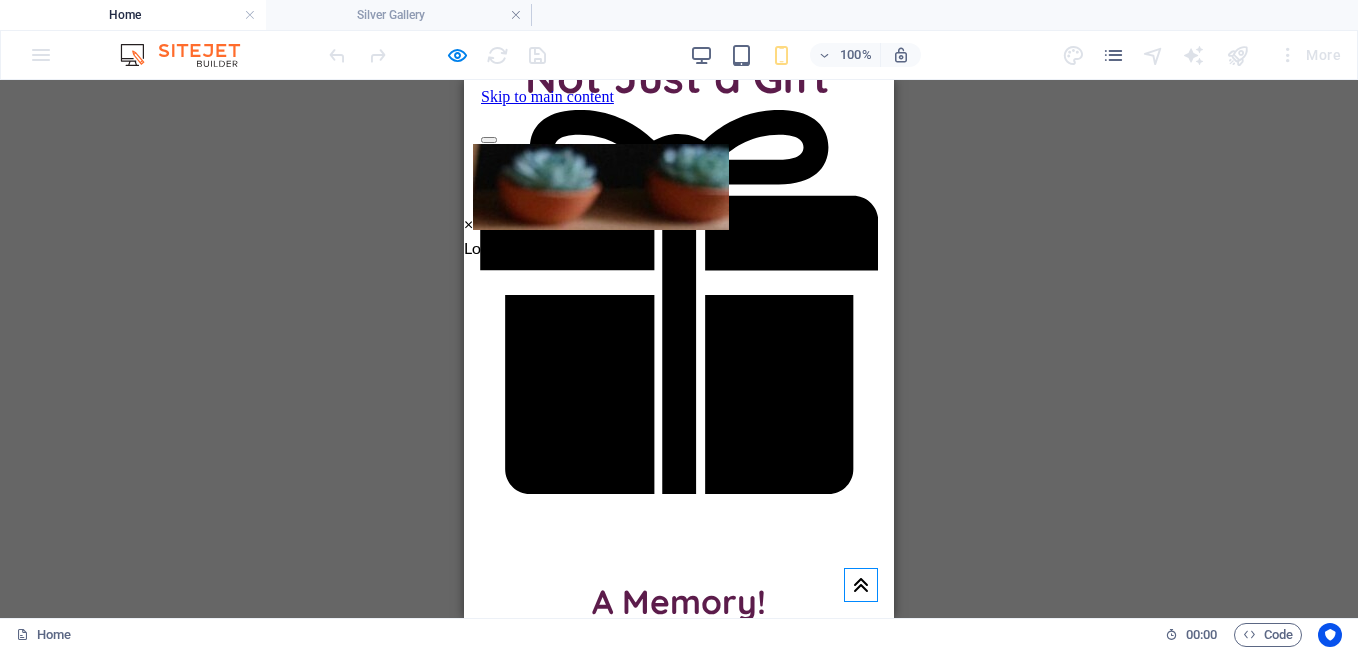 click on "3" at bounding box center [532, 3569] 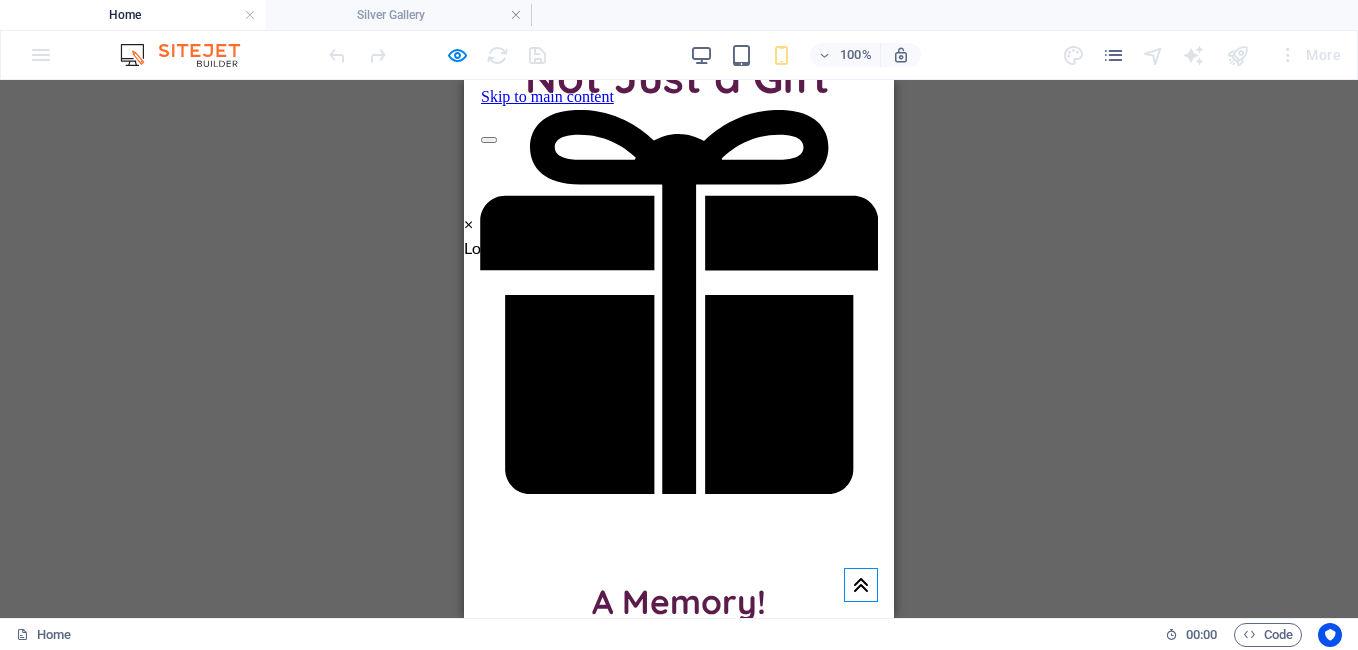click on "4" at bounding box center (532, 3590) 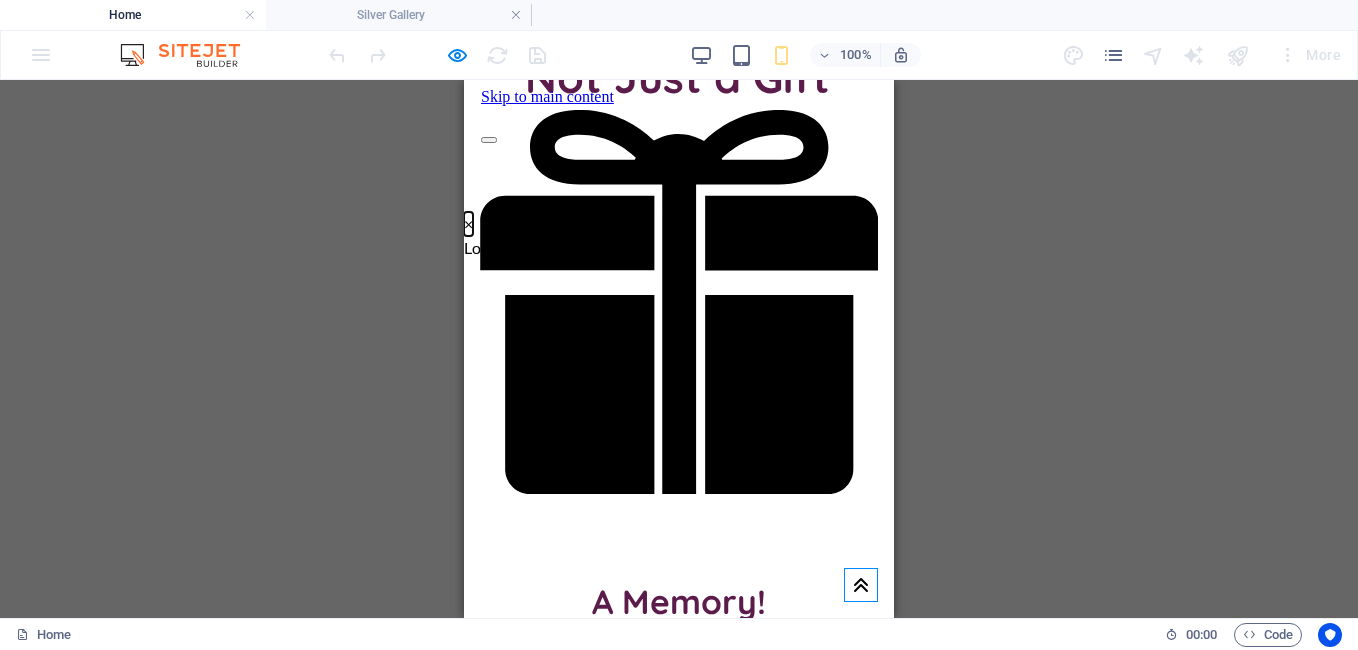 click on "×" at bounding box center (468, 224) 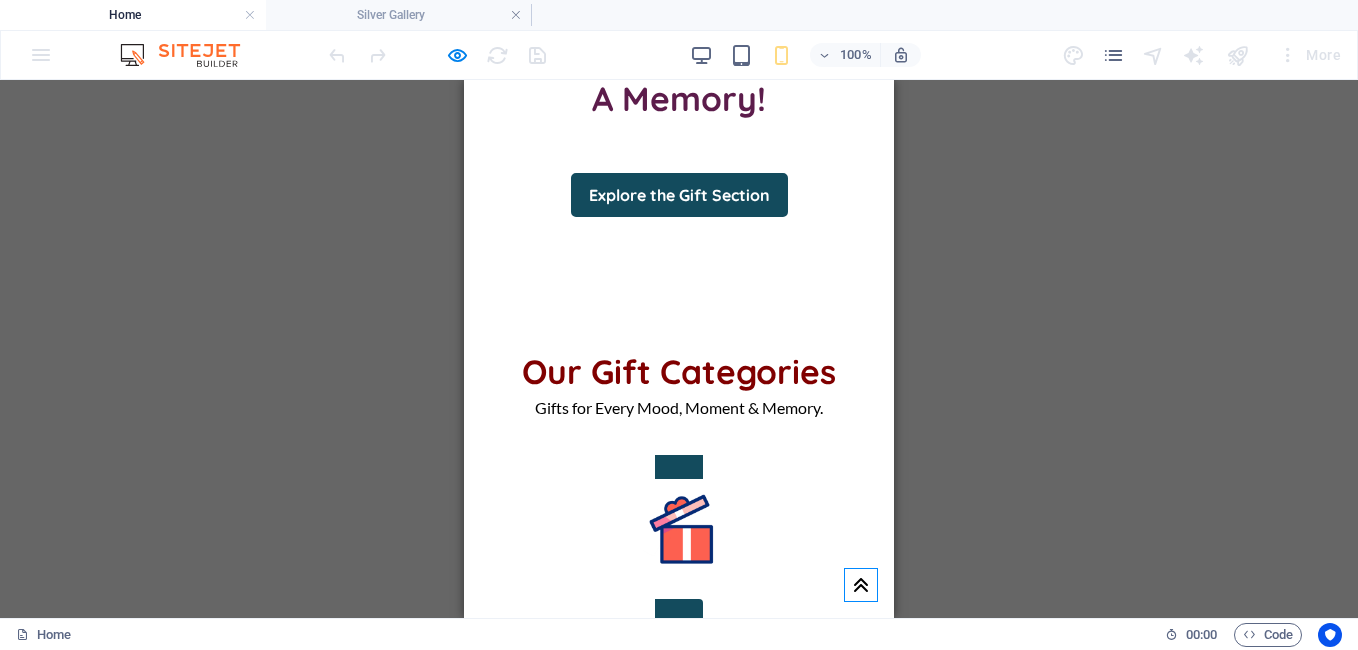 scroll, scrollTop: 1757, scrollLeft: 0, axis: vertical 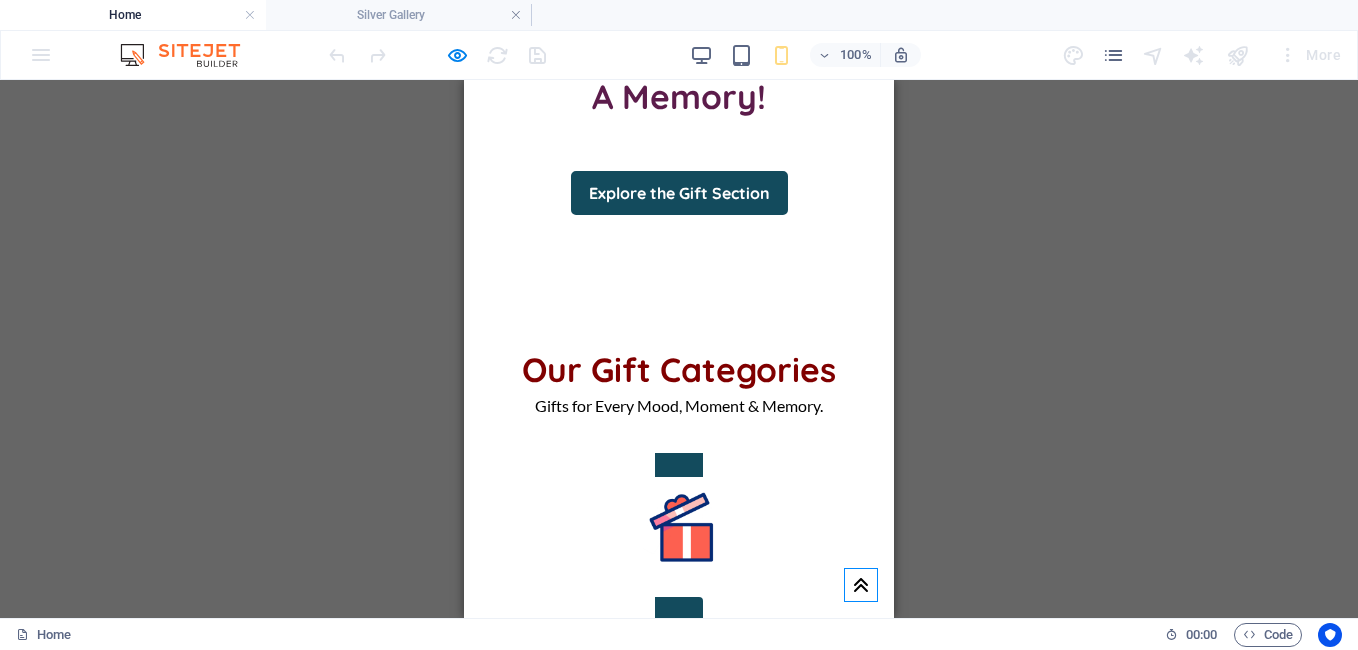 click at bounding box center [679, 1701] 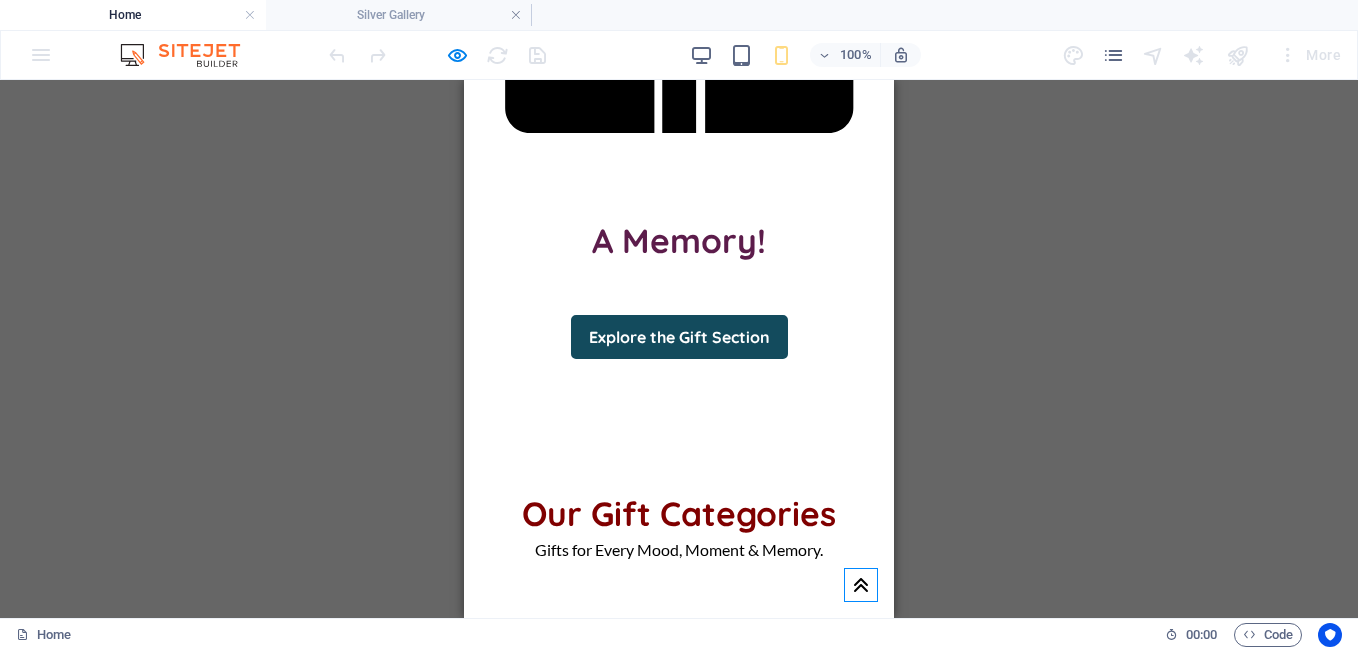 scroll, scrollTop: 1615, scrollLeft: 0, axis: vertical 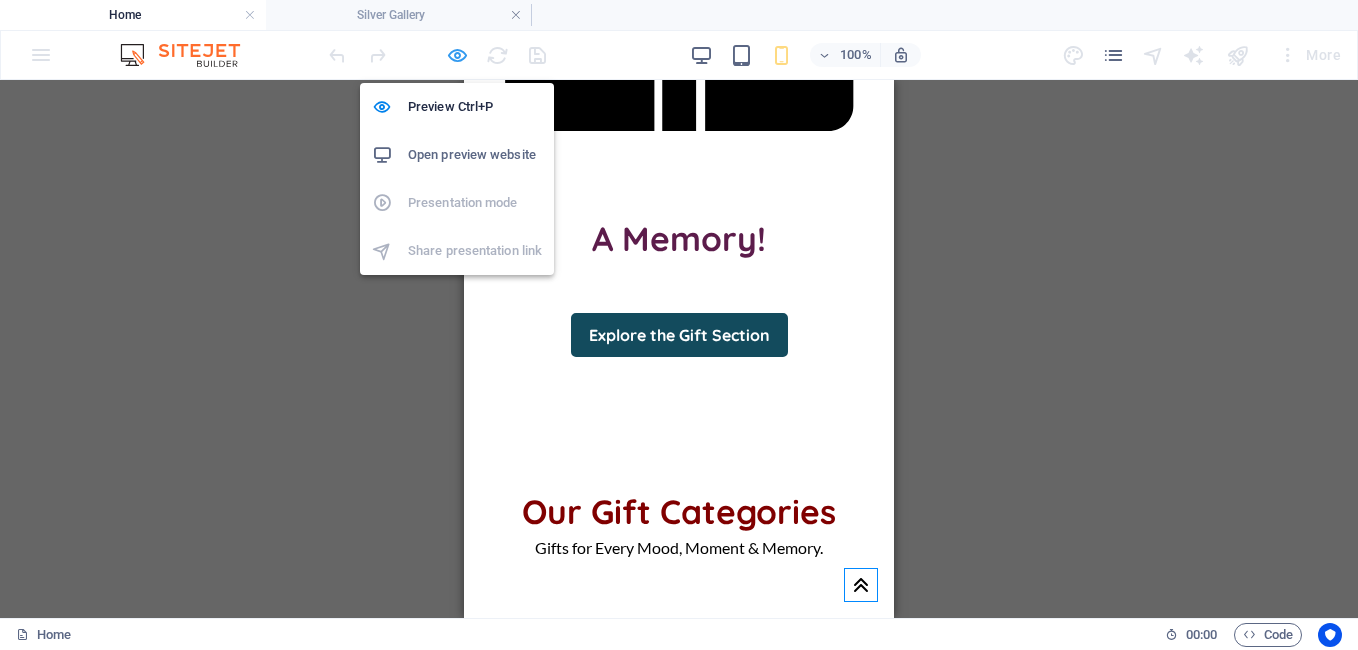 click at bounding box center [457, 55] 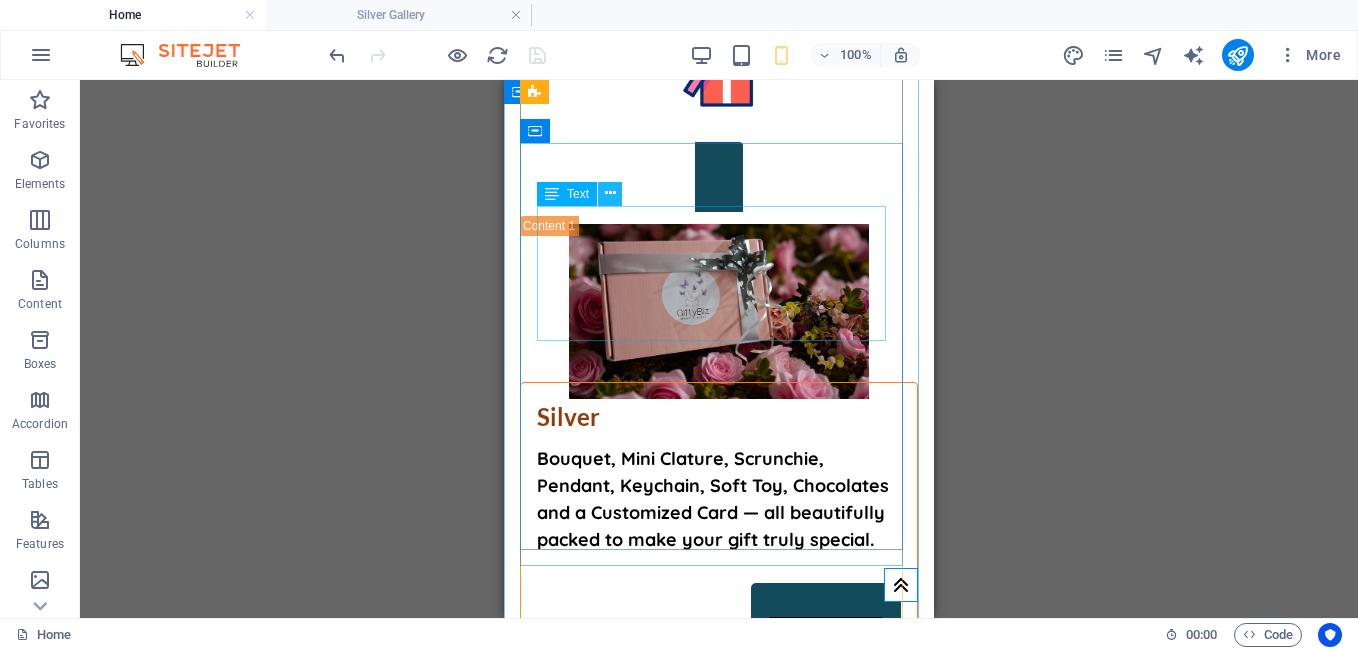 click at bounding box center [610, 193] 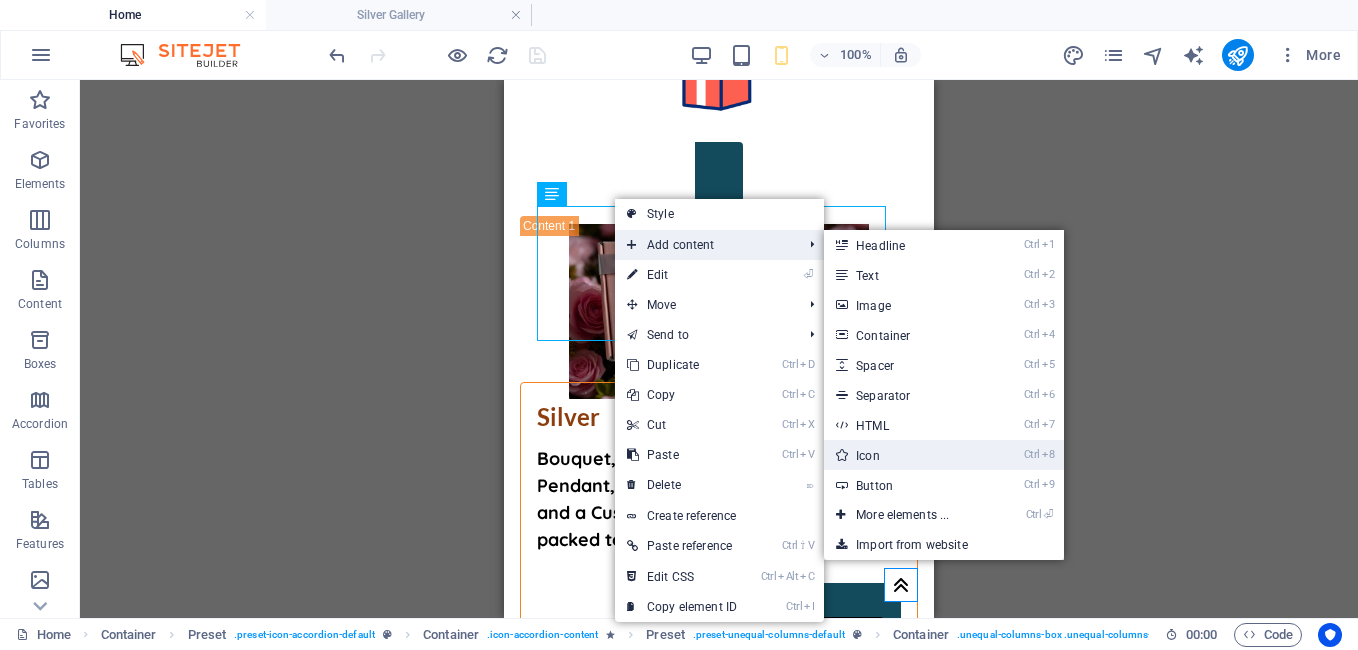 click on "Ctrl 8  Icon" at bounding box center (906, 455) 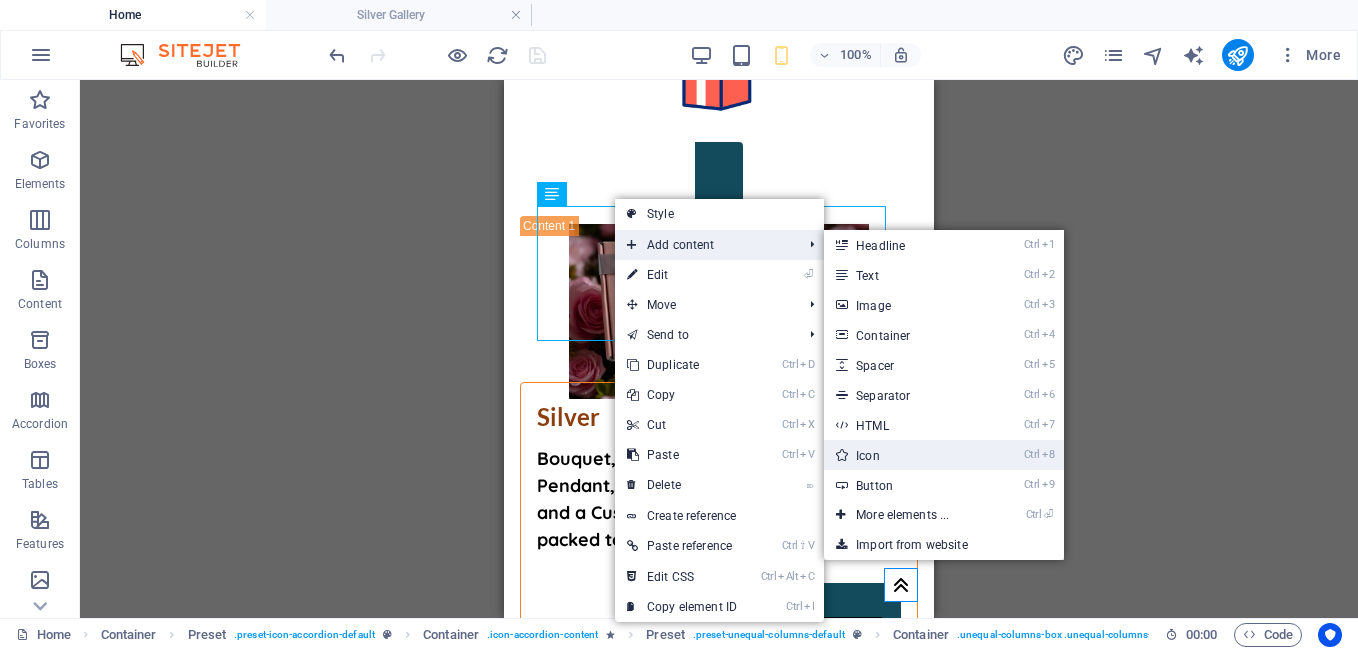 select on "xMidYMid" 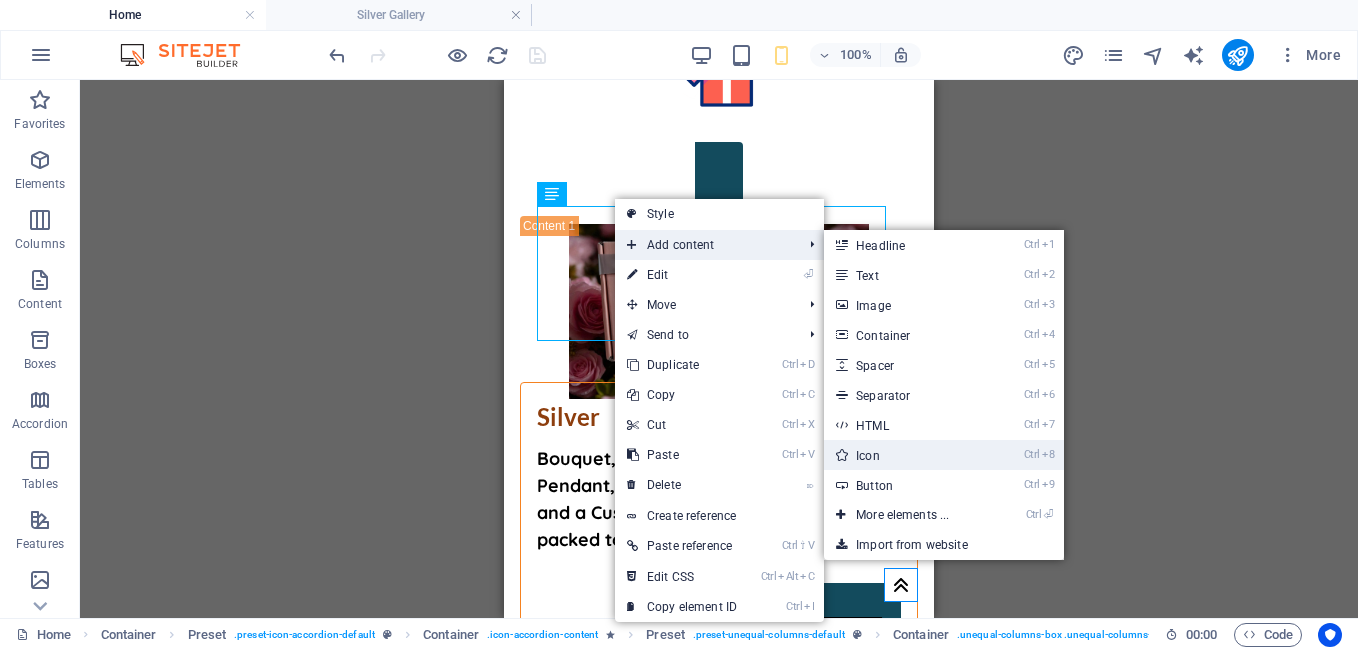 select on "px" 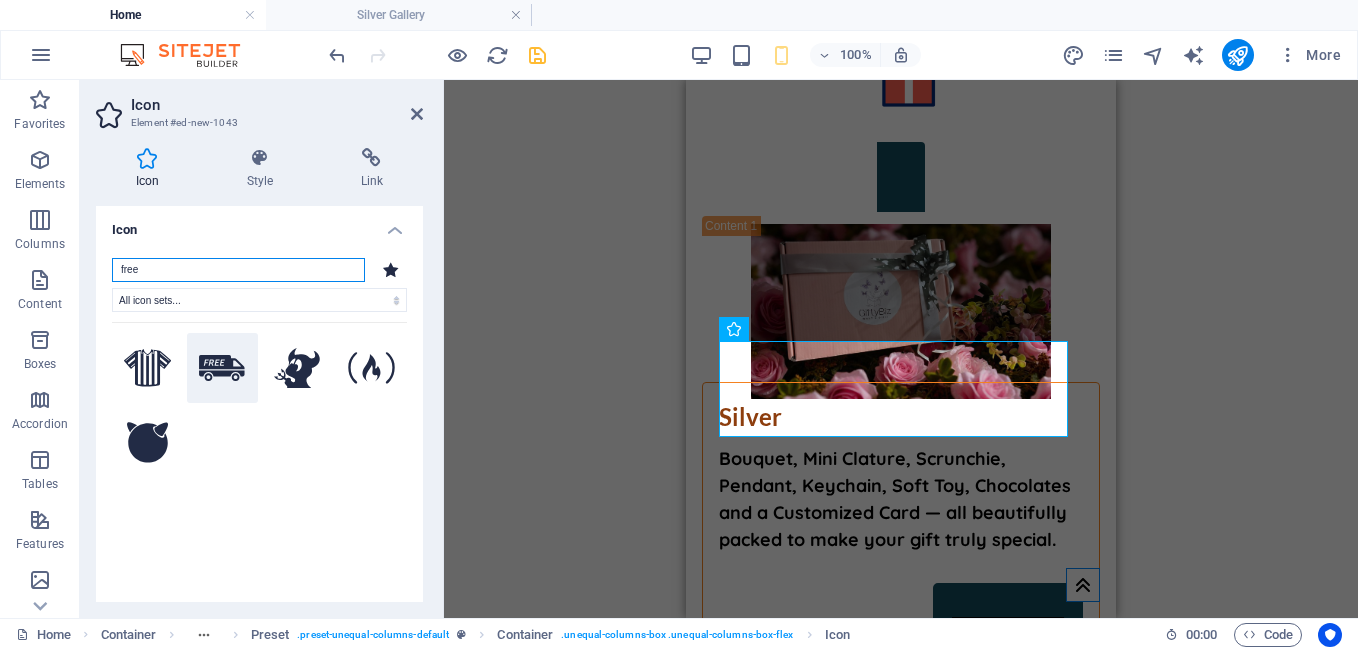 type on "free" 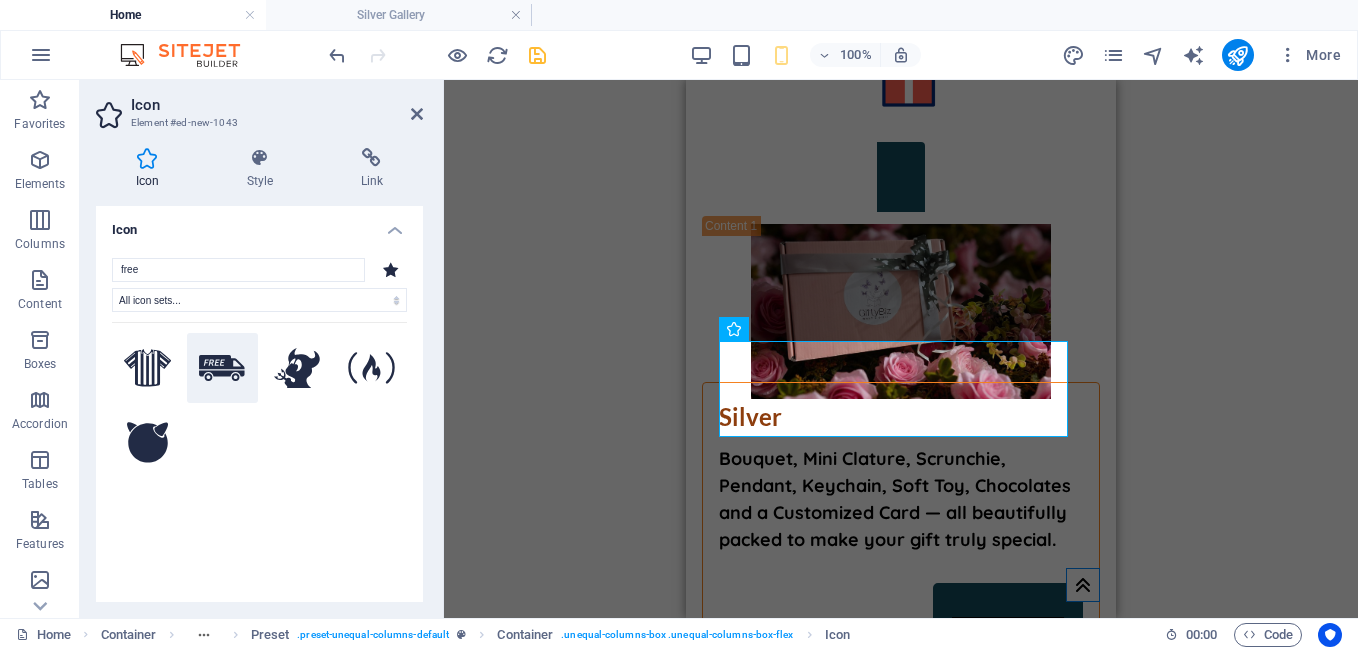 click at bounding box center (222, 368) 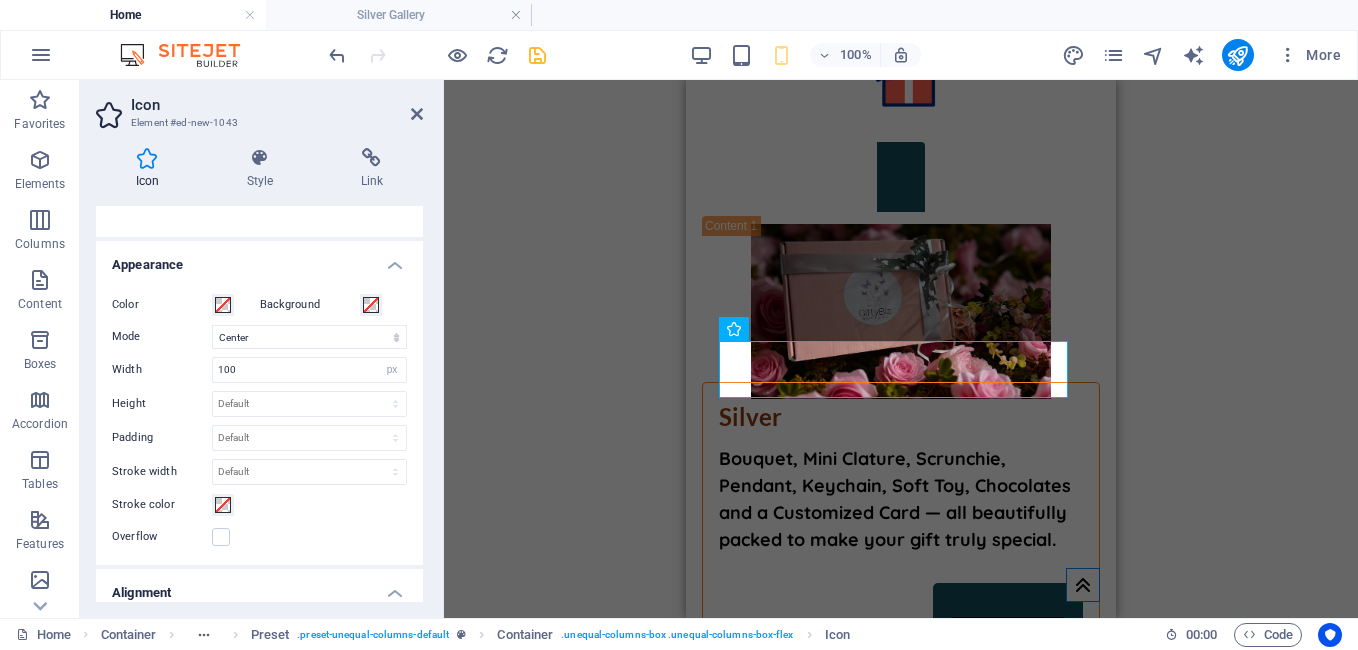 scroll, scrollTop: 402, scrollLeft: 0, axis: vertical 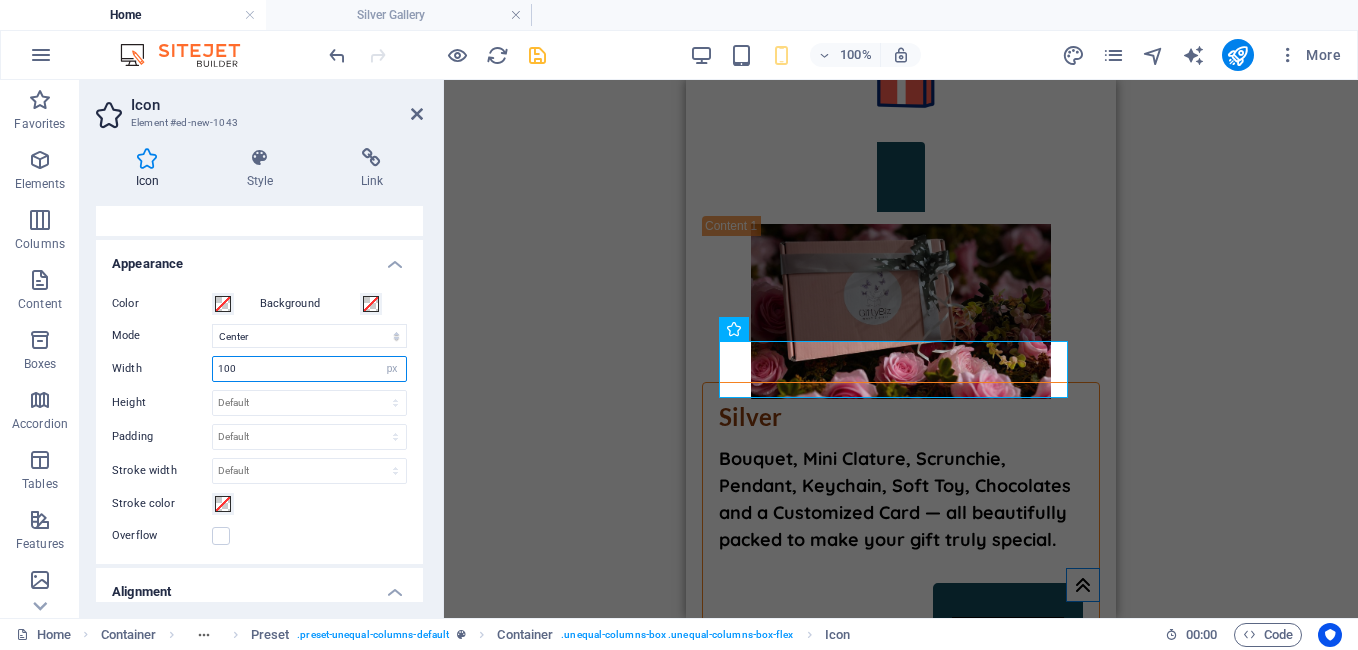 click on "100" at bounding box center [309, 369] 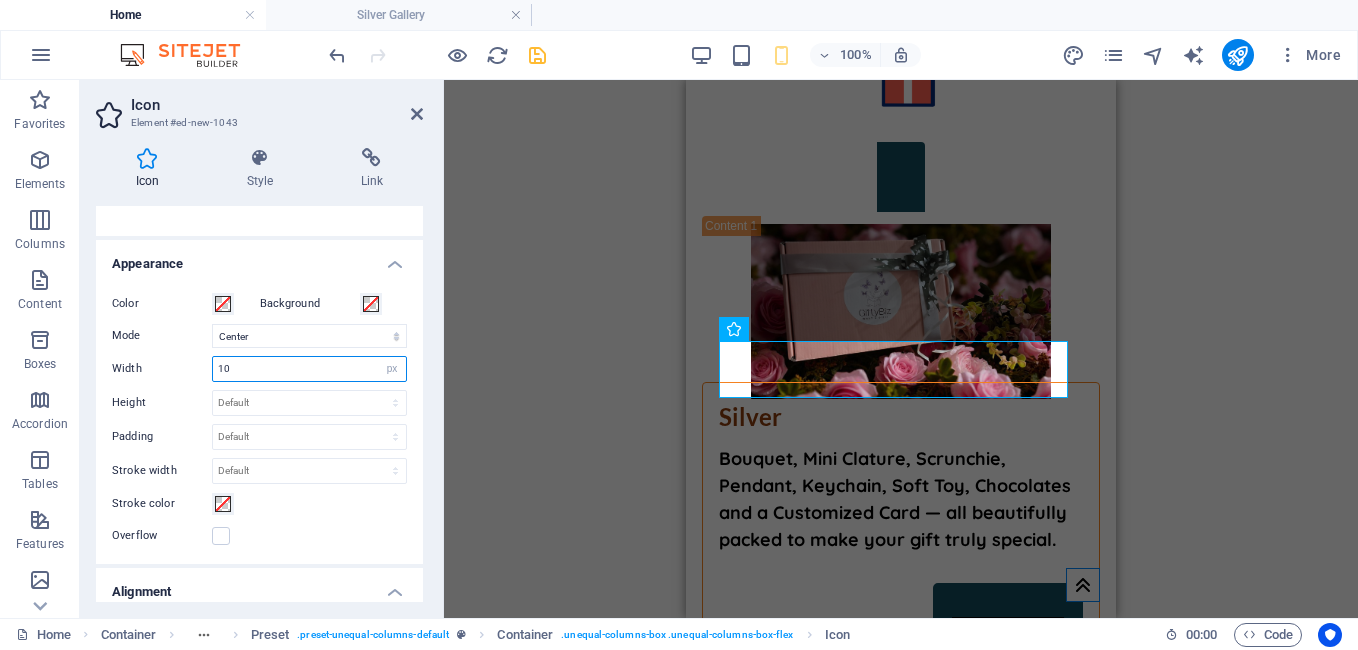 type on "1" 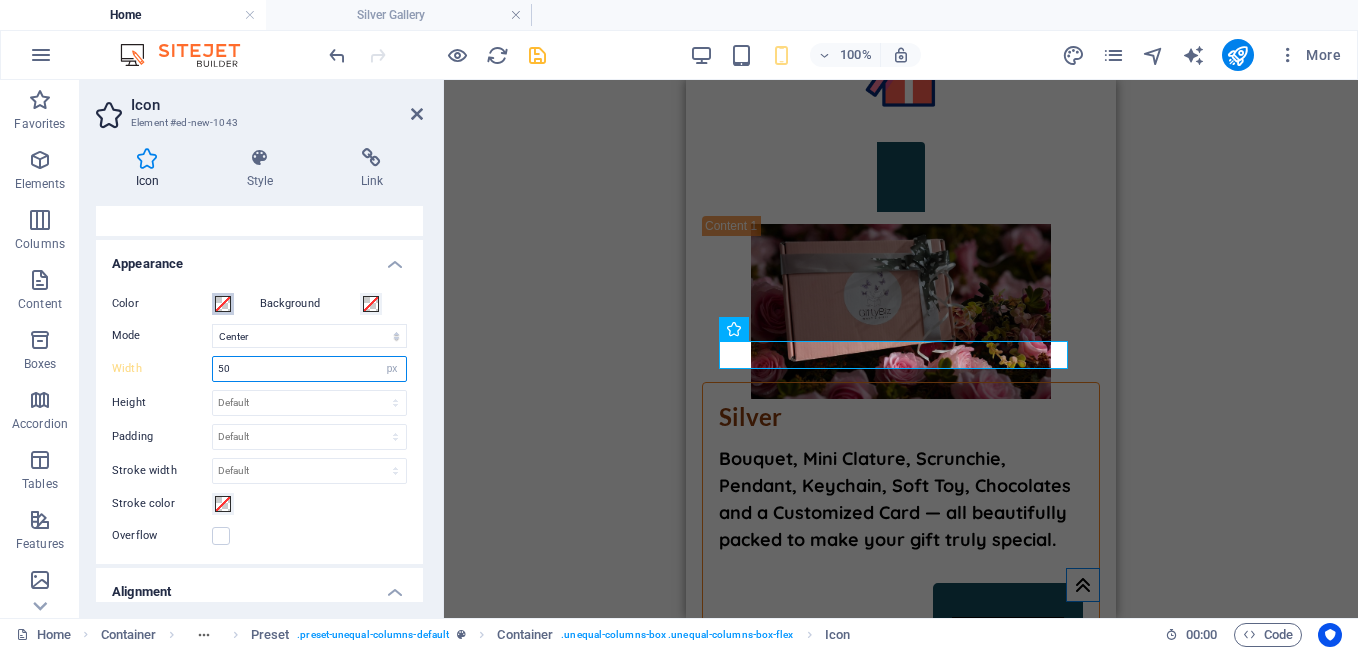 type on "50" 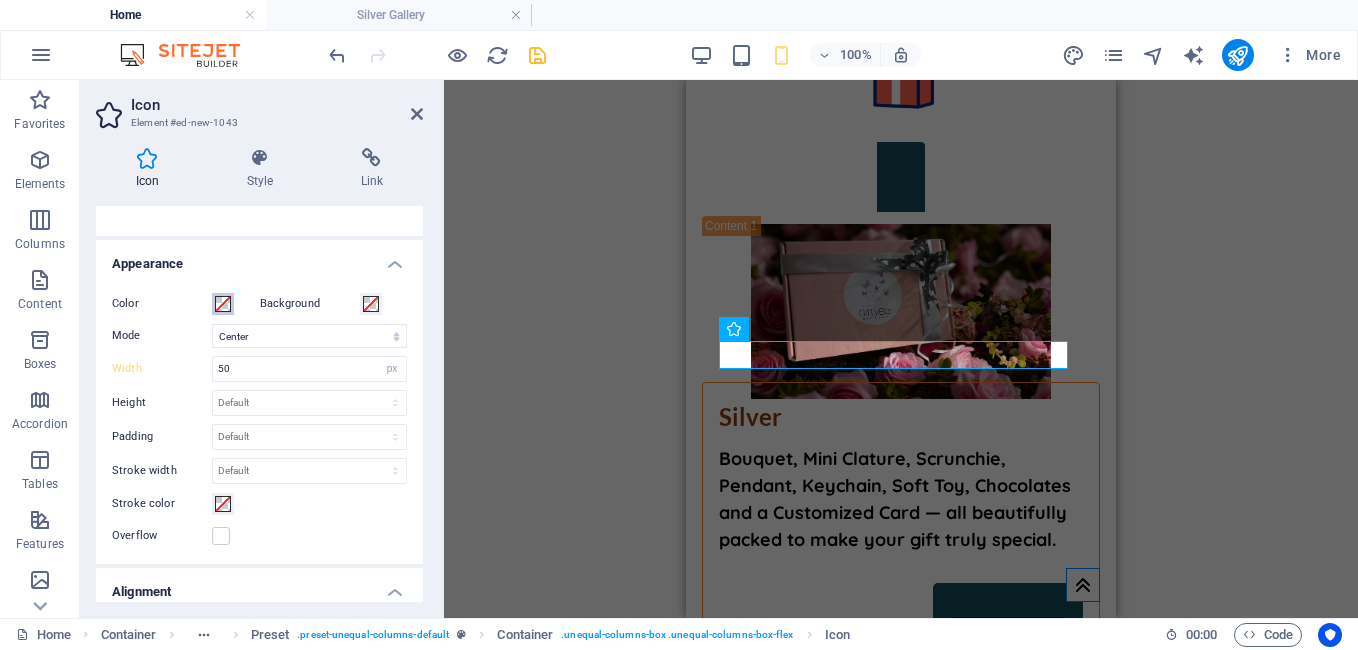 click at bounding box center (223, 304) 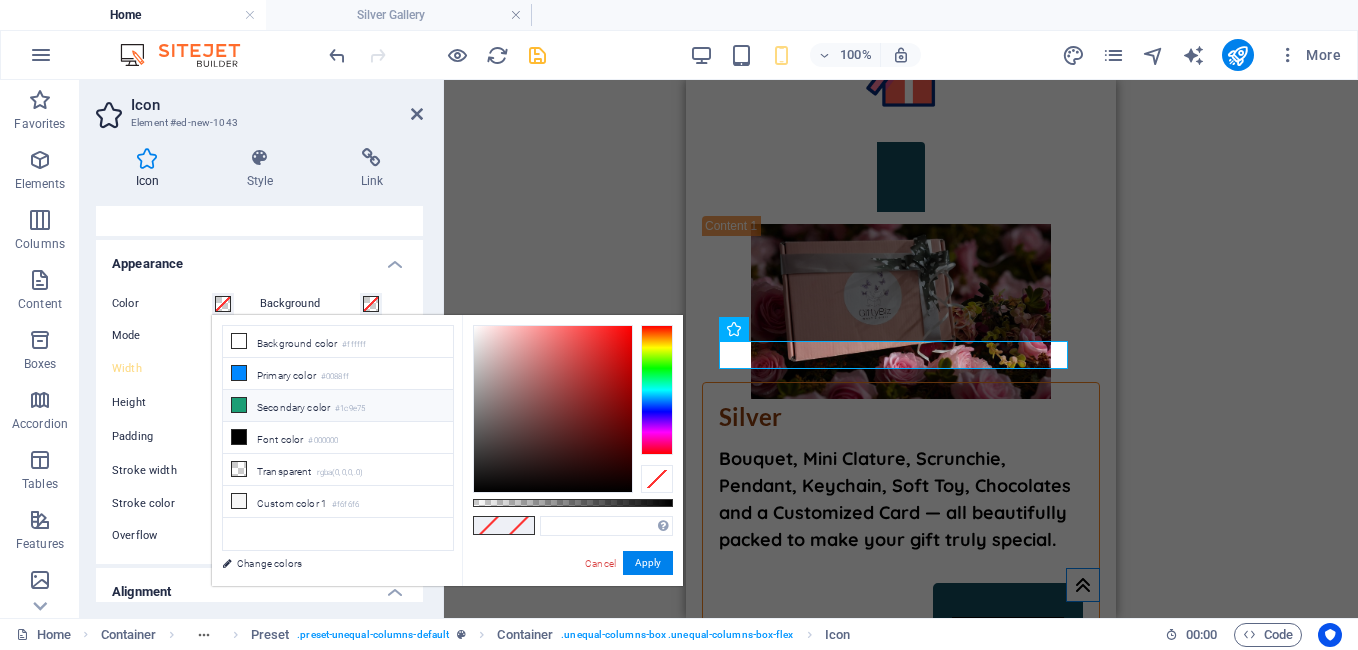 click on "Secondary color
#1c9e75" at bounding box center (338, 406) 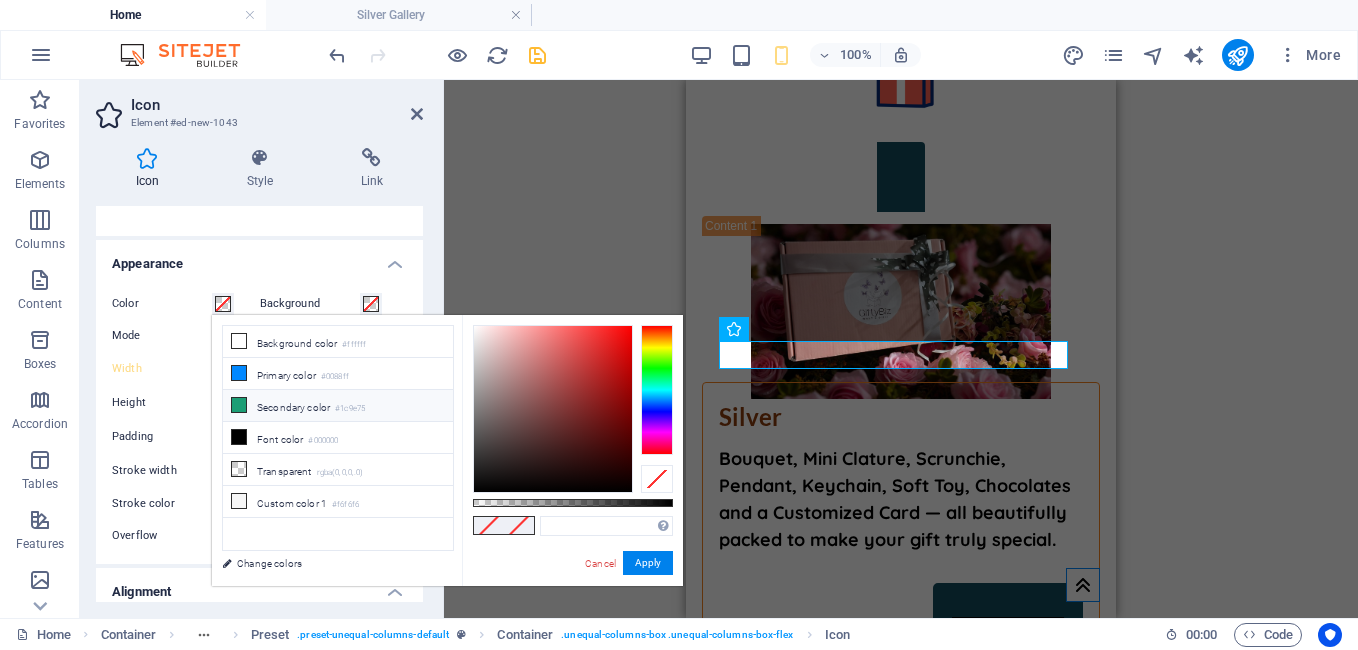 type on "#1c9e75" 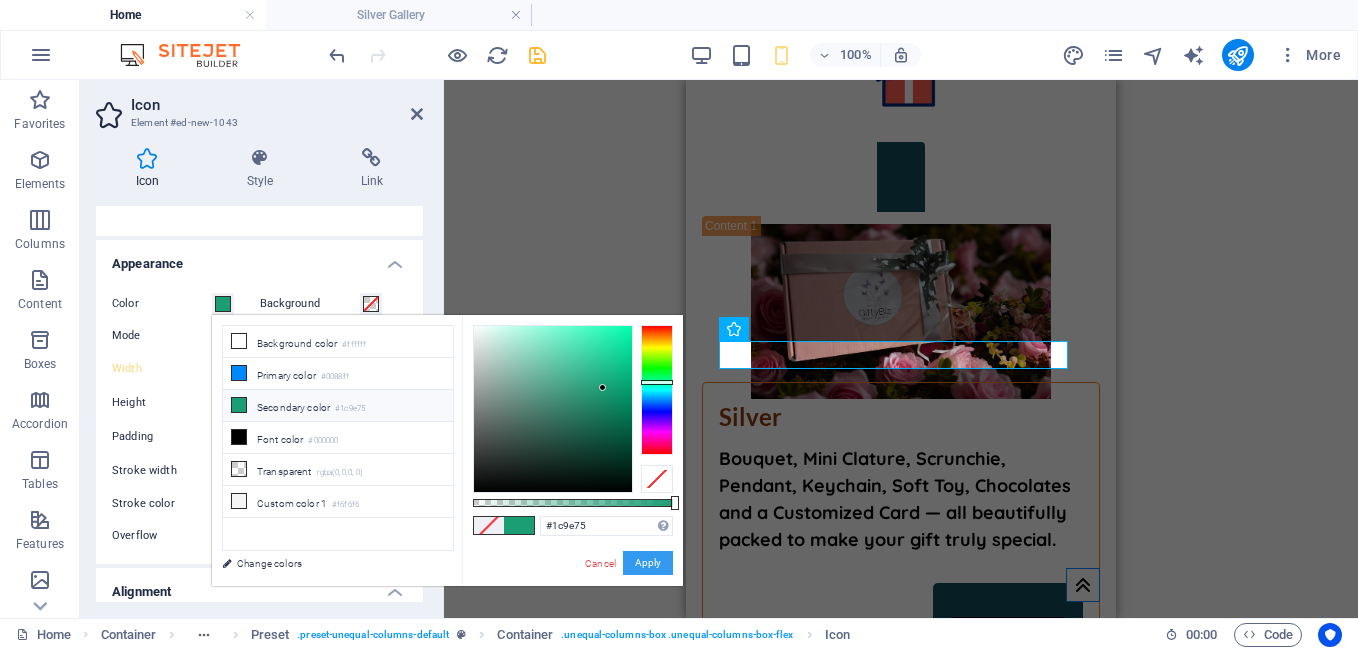 click on "Apply" at bounding box center (648, 563) 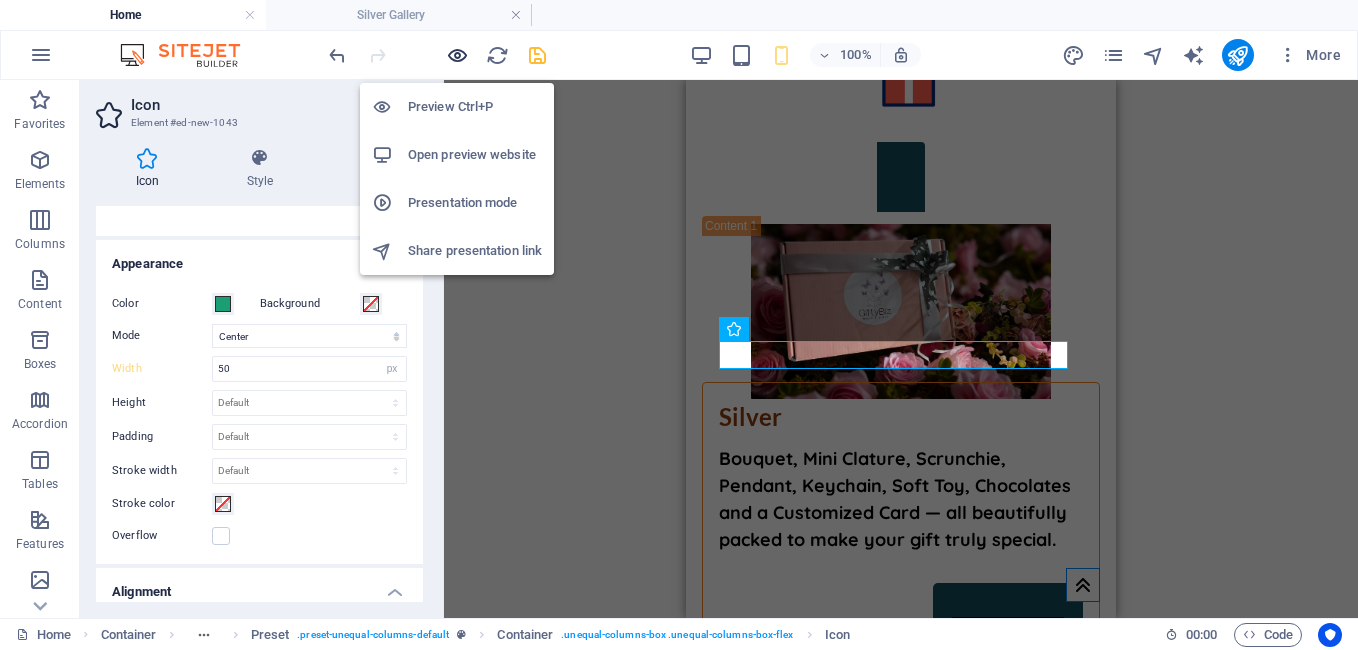 click at bounding box center (457, 55) 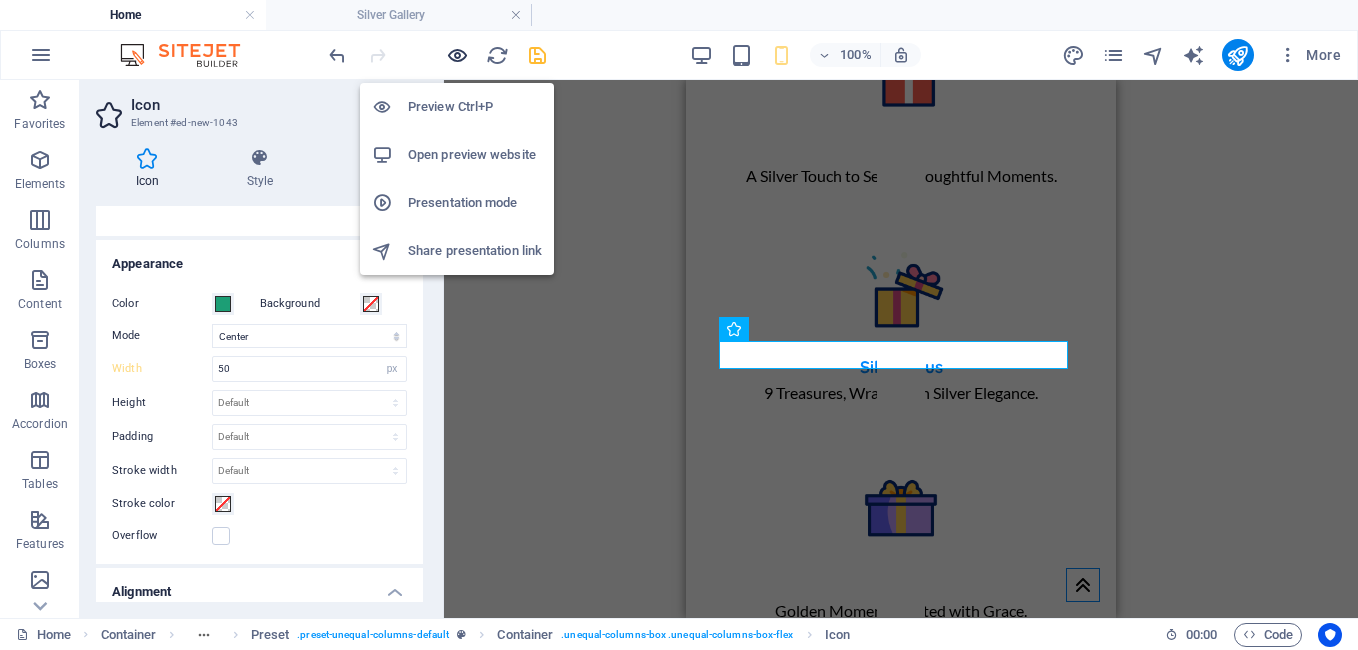 scroll, scrollTop: 965, scrollLeft: 0, axis: vertical 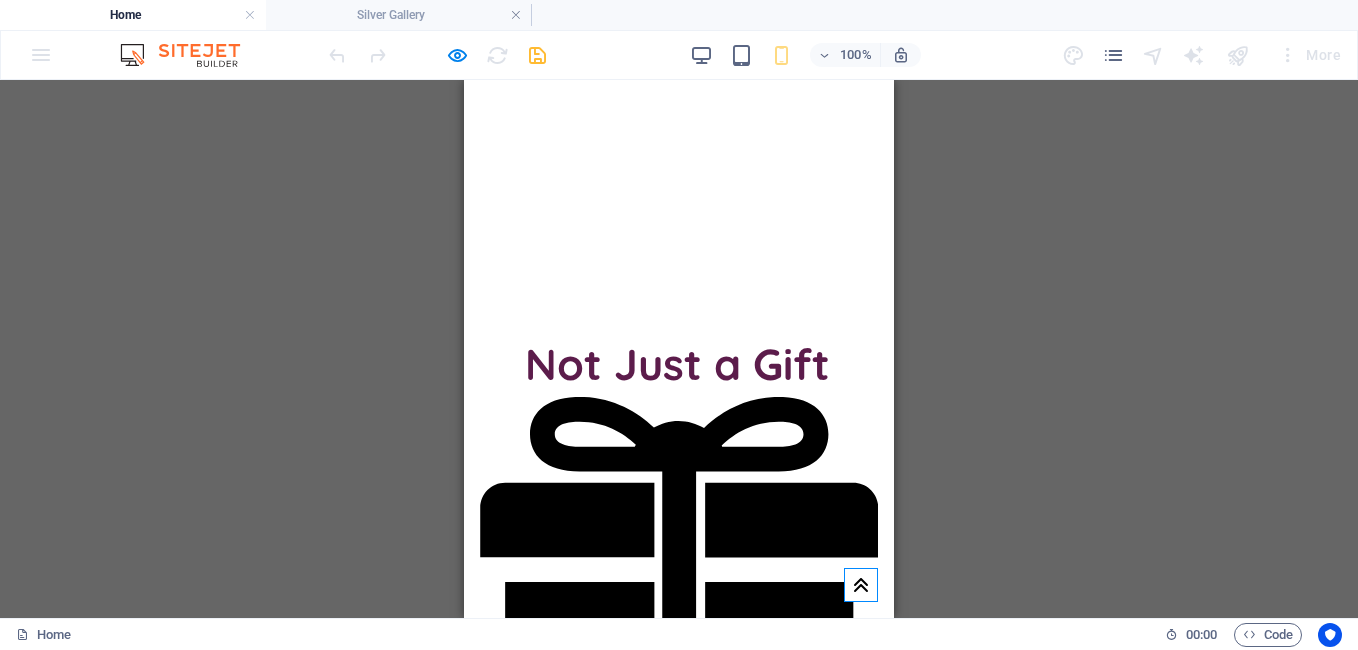 click at bounding box center (679, 1537) 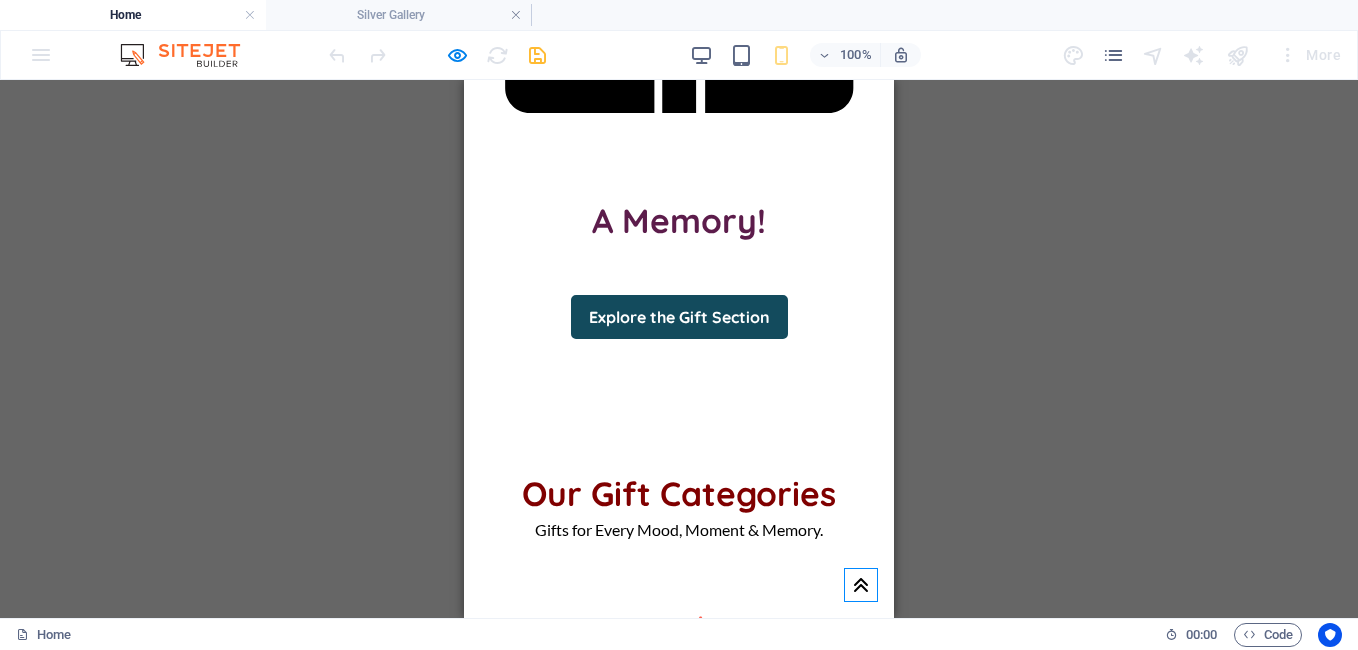 scroll, scrollTop: 1634, scrollLeft: 0, axis: vertical 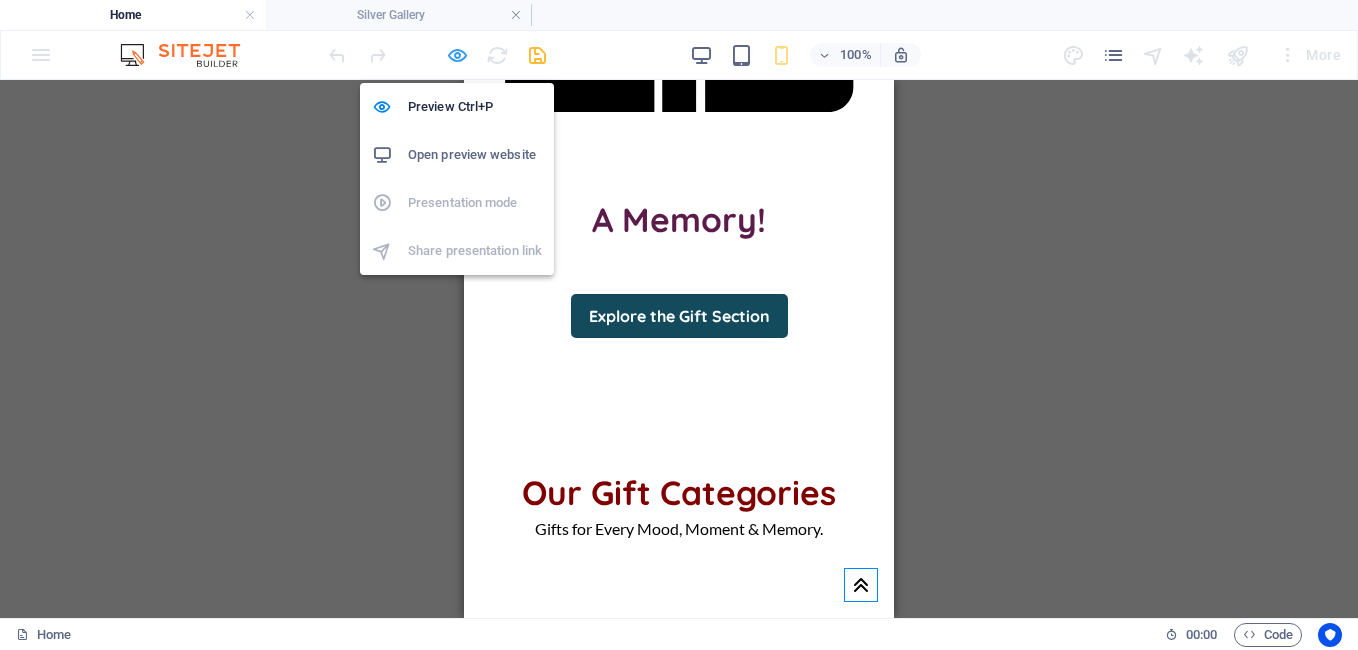 click at bounding box center (457, 55) 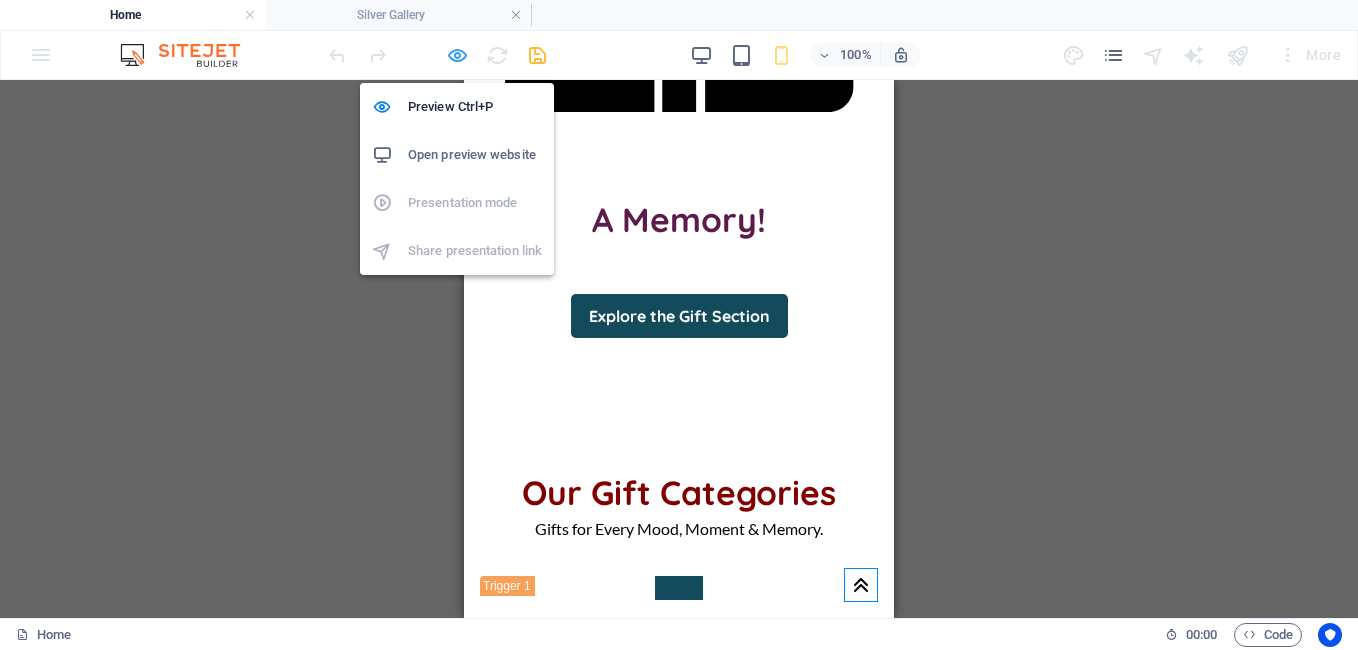 select on "xMidYMid" 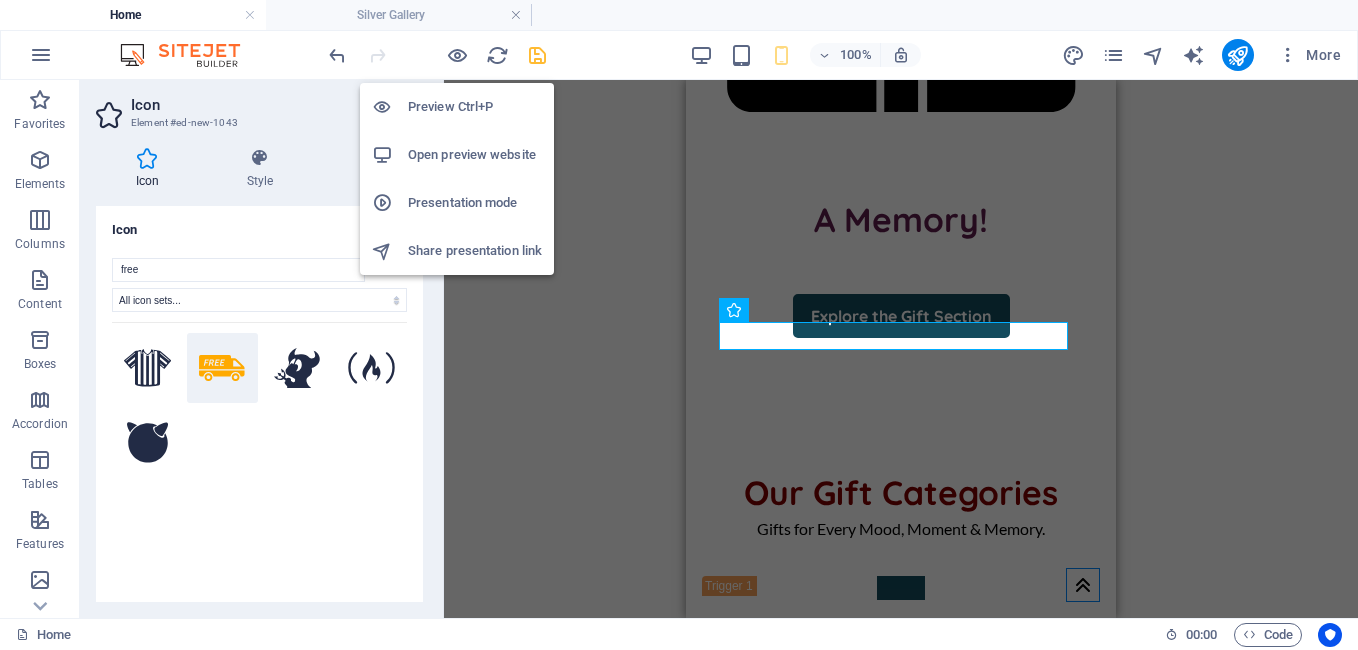 scroll, scrollTop: 2231, scrollLeft: 0, axis: vertical 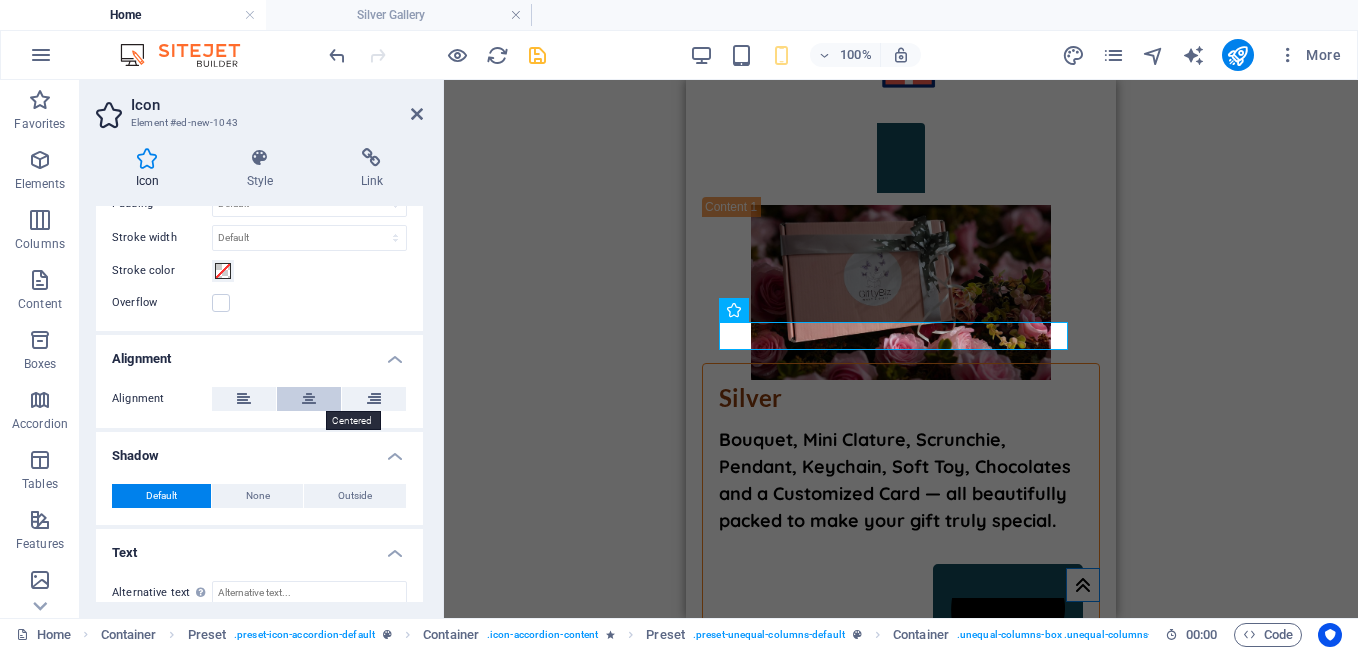 click at bounding box center [309, 399] 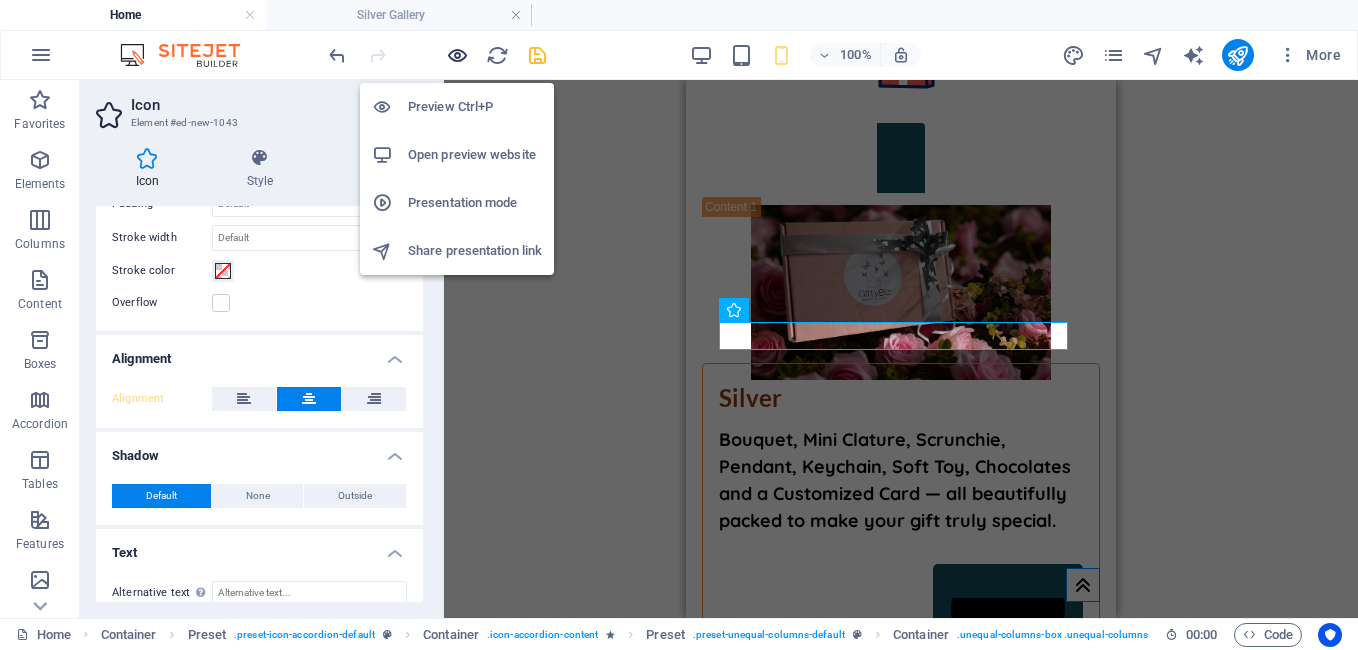 click at bounding box center (457, 55) 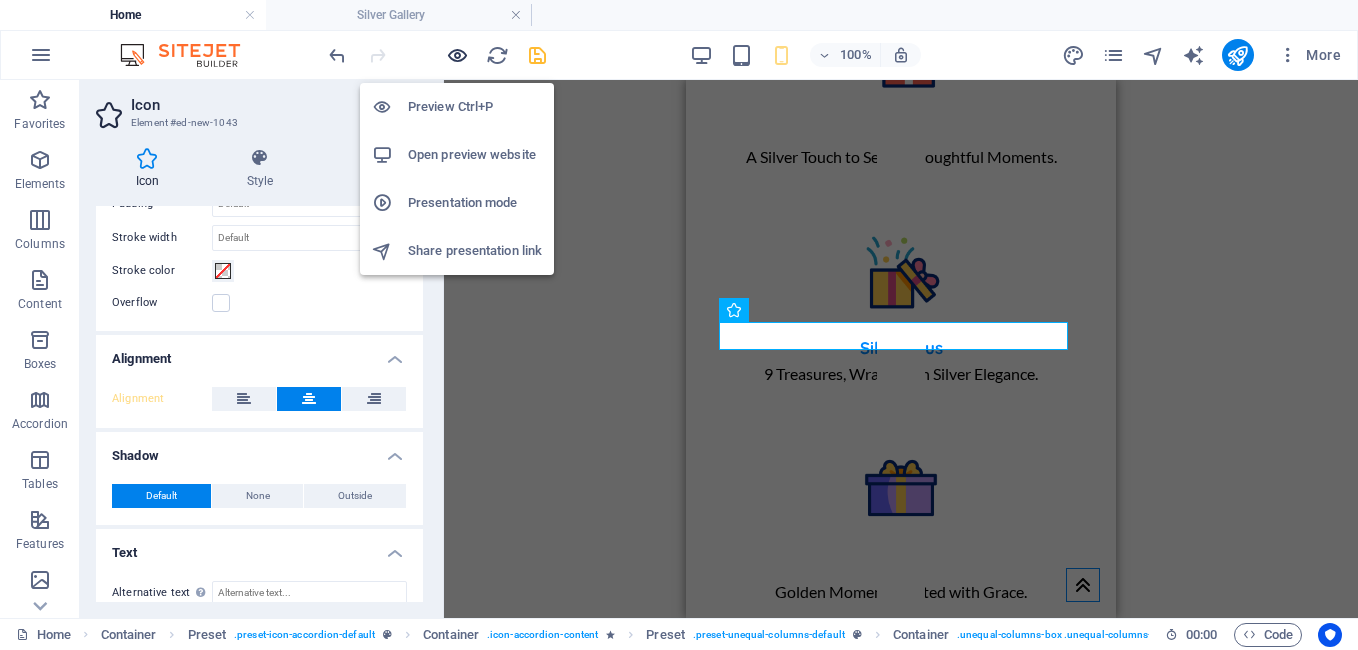 scroll, scrollTop: 984, scrollLeft: 0, axis: vertical 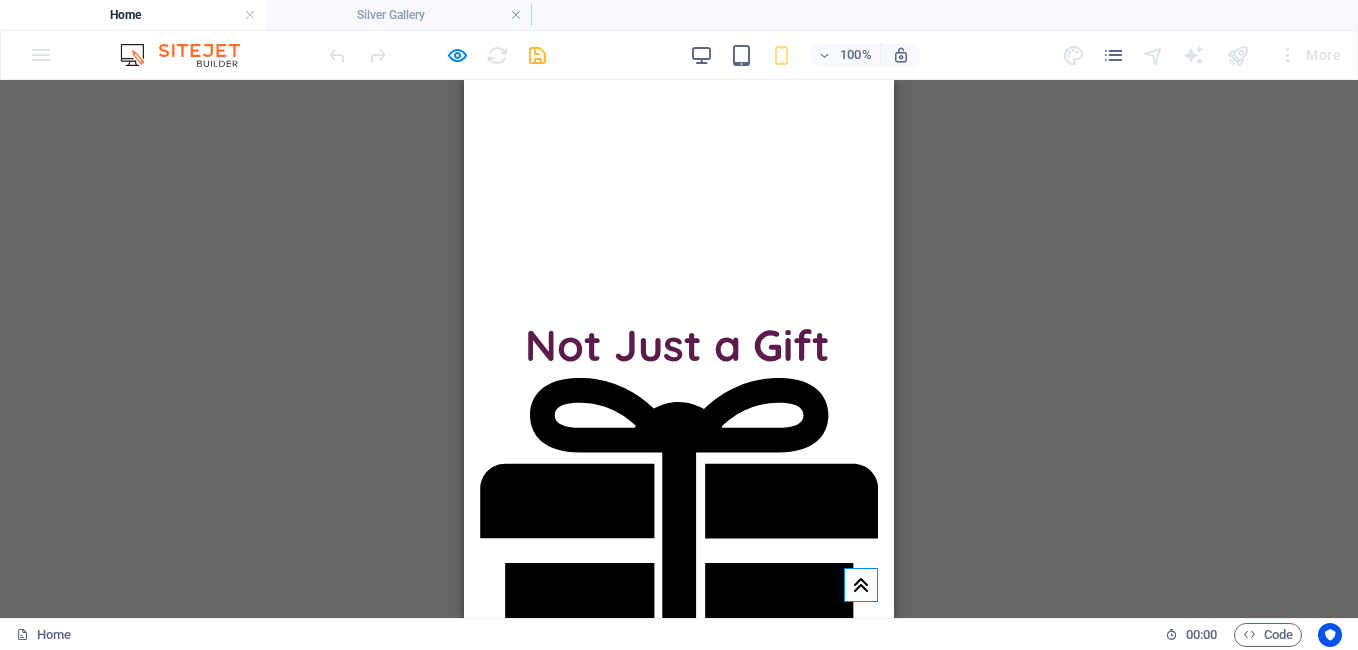 click at bounding box center [679, 1518] 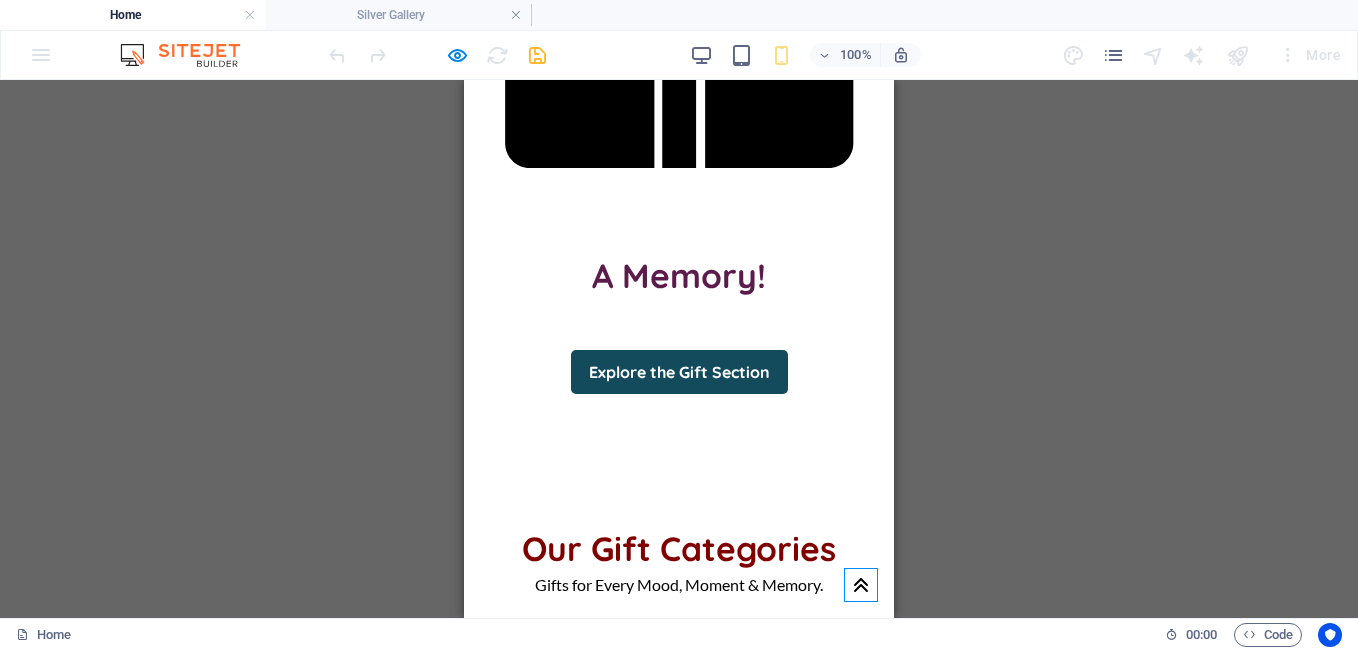 scroll, scrollTop: 1580, scrollLeft: 0, axis: vertical 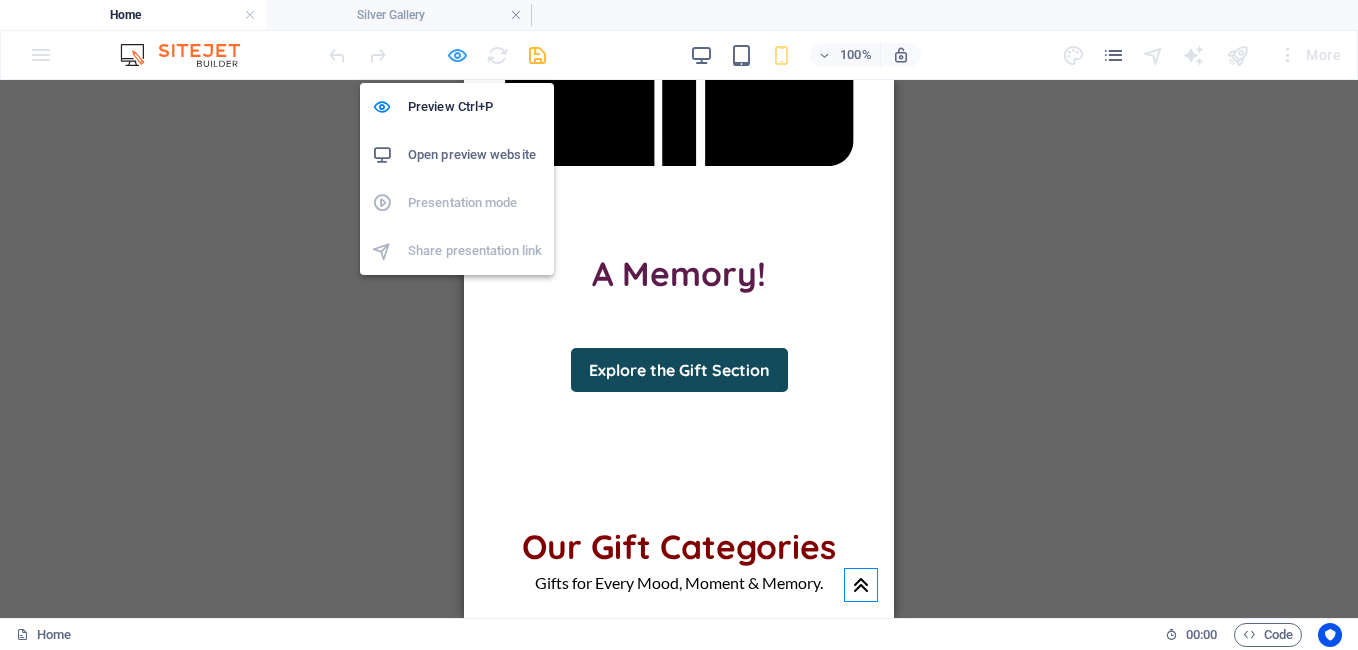 click at bounding box center (457, 55) 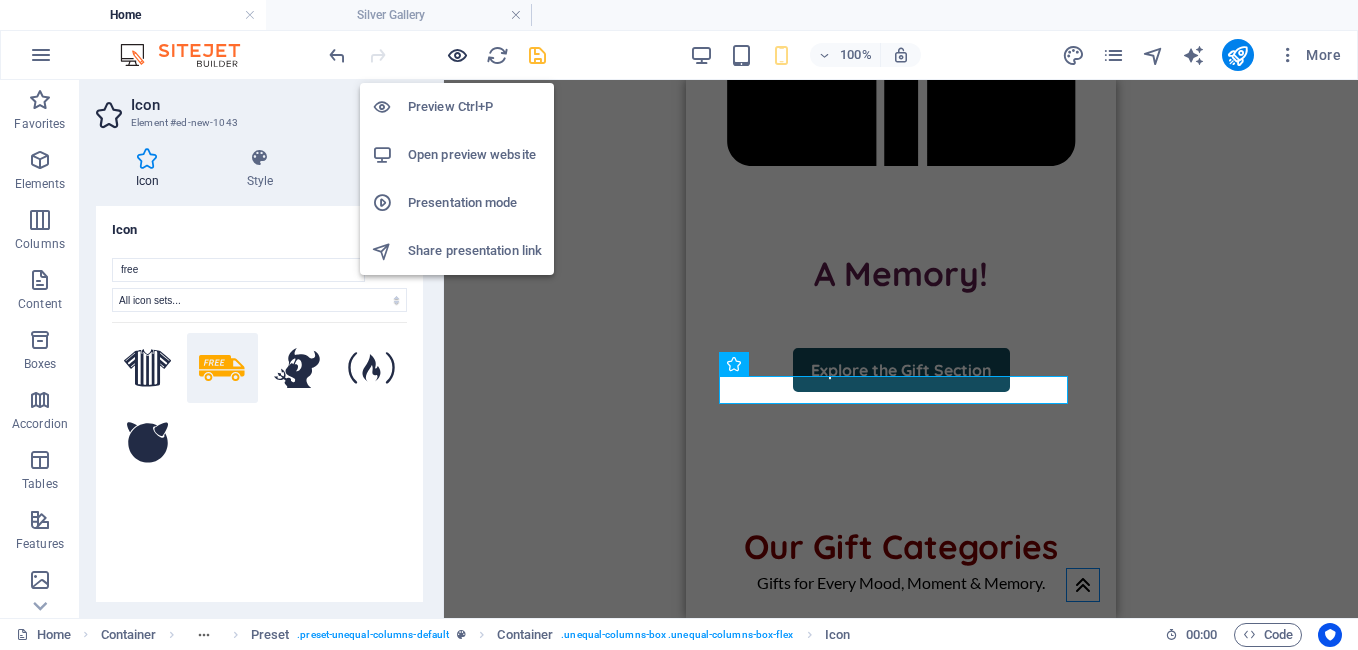 scroll, scrollTop: 2177, scrollLeft: 0, axis: vertical 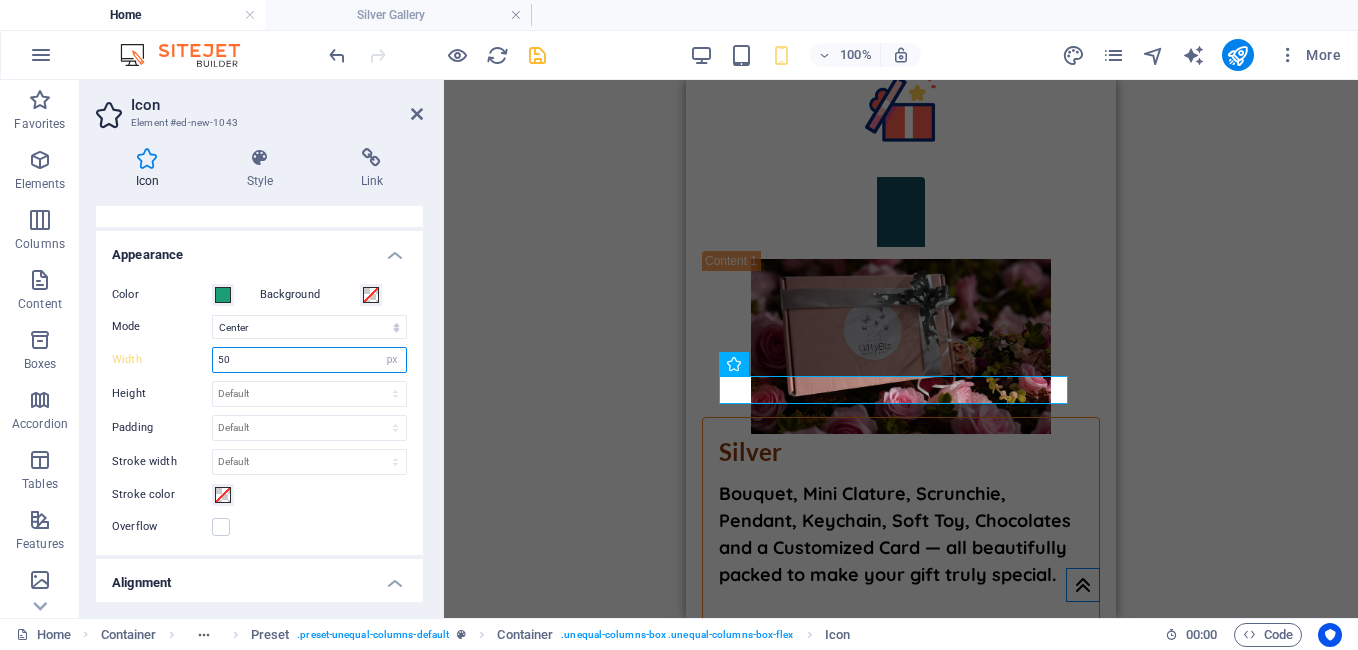 click on "50" at bounding box center (309, 360) 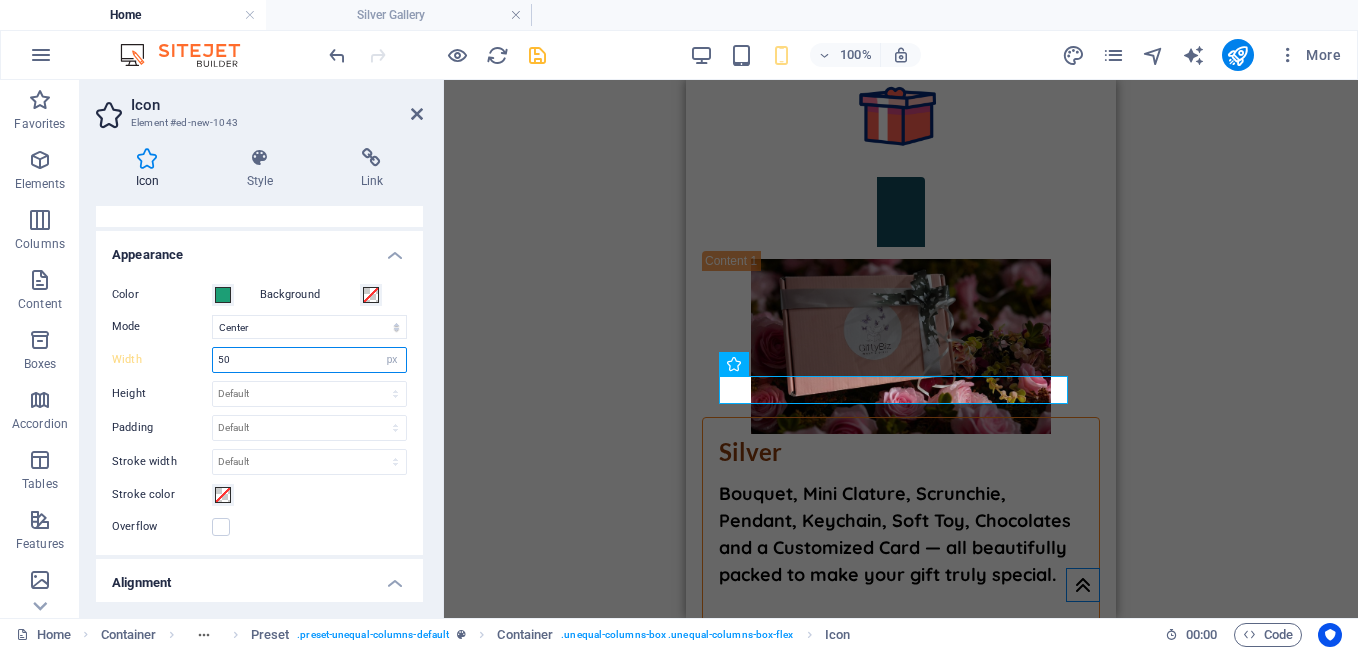 type on "5" 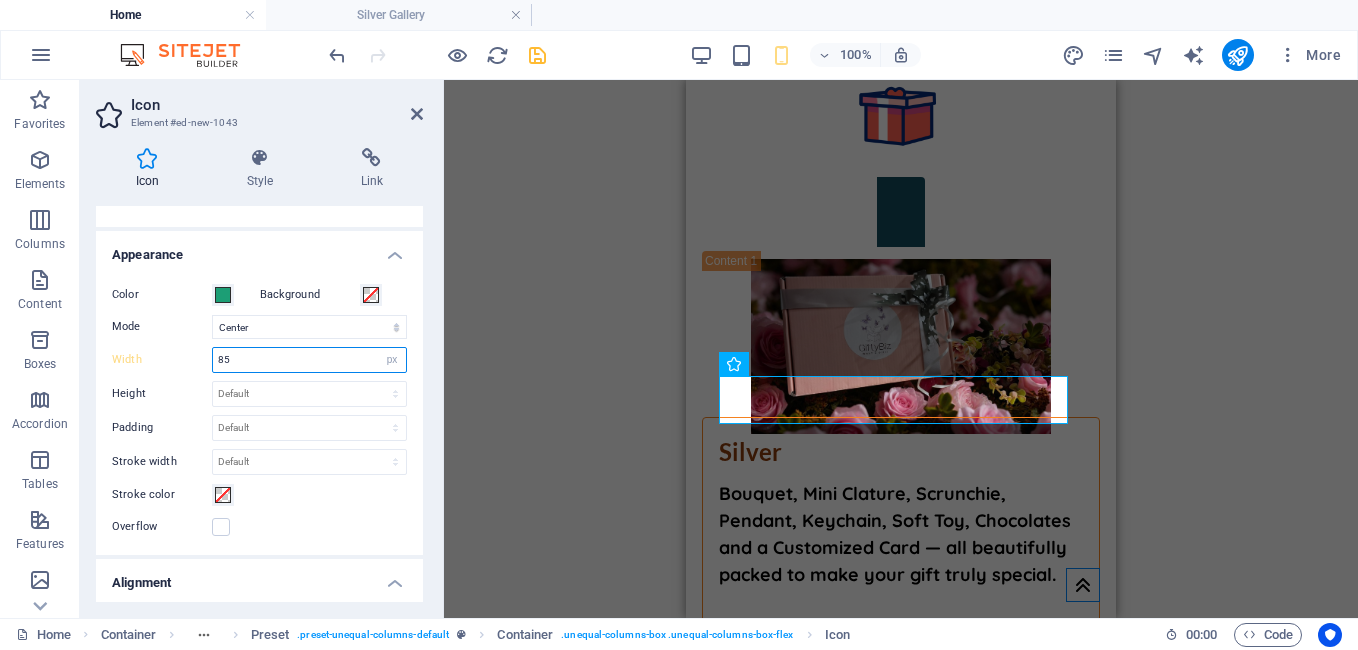 type on "8" 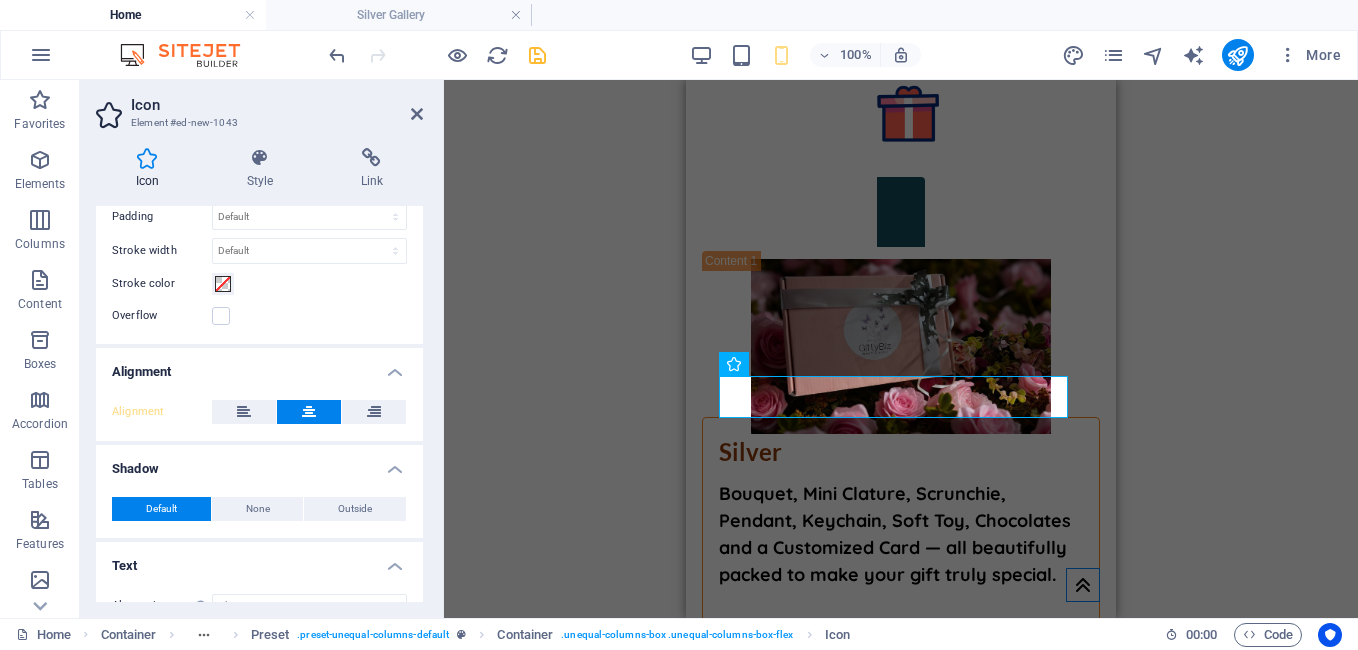 scroll, scrollTop: 623, scrollLeft: 0, axis: vertical 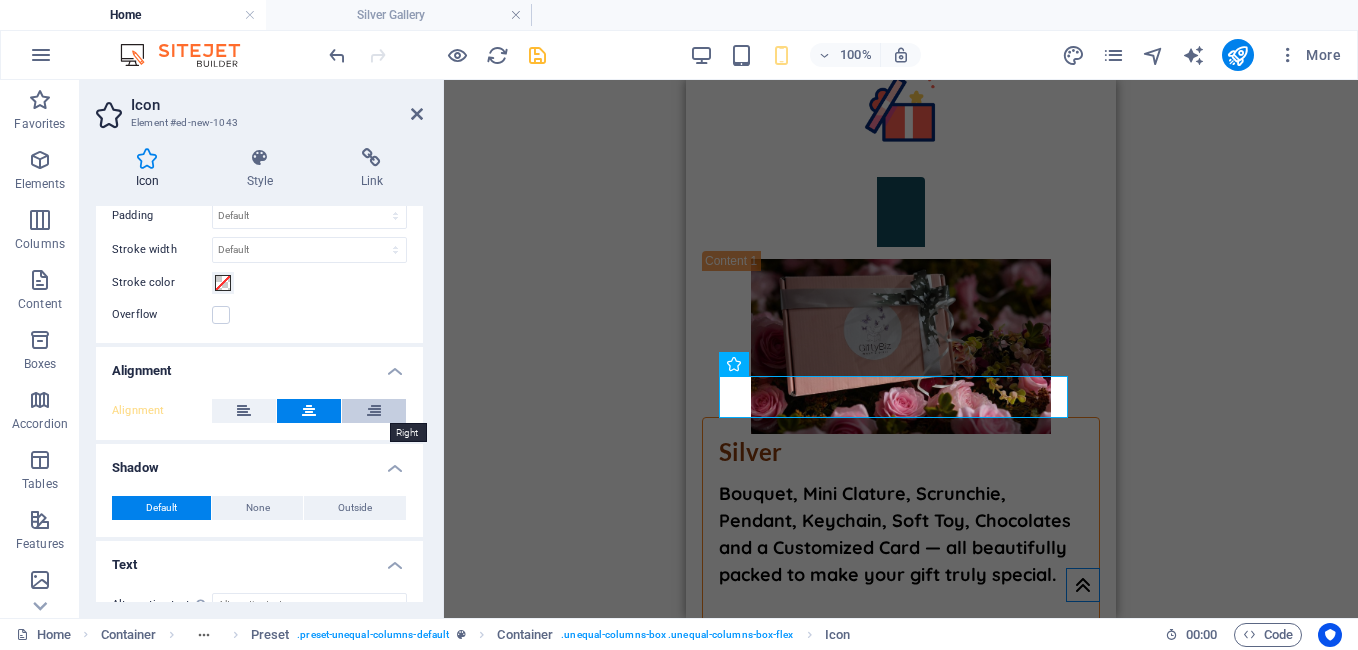 type on "75" 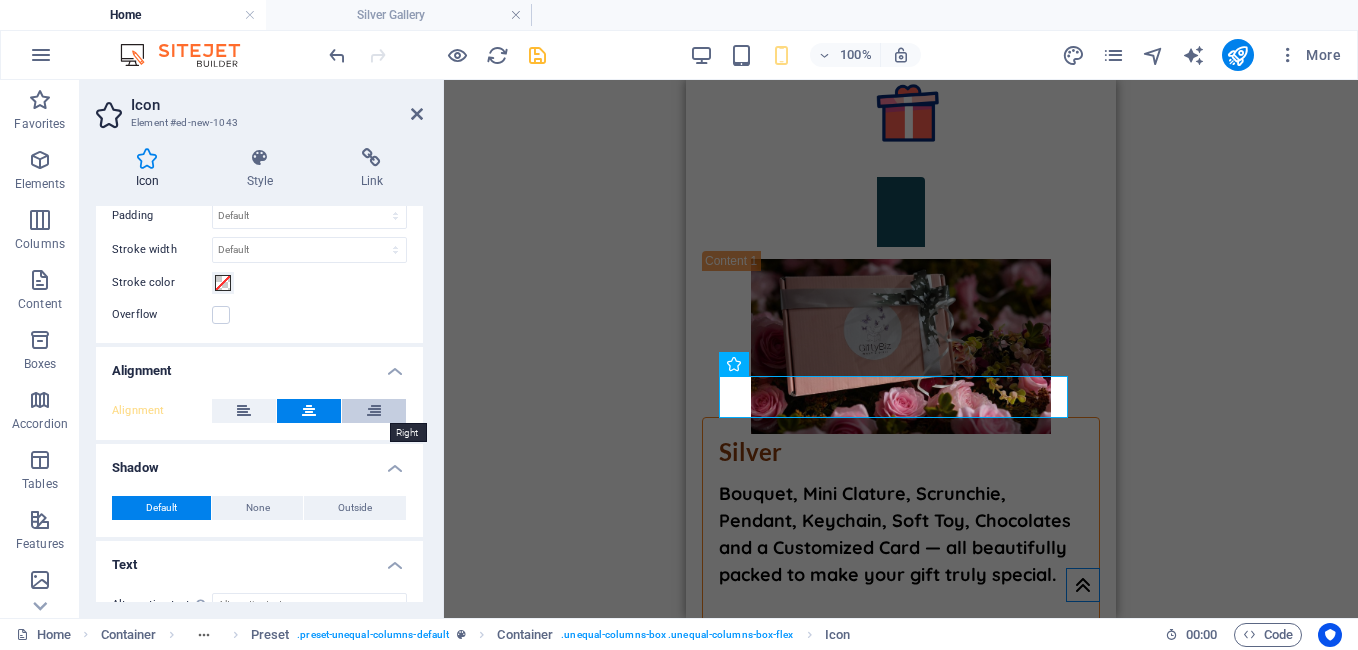 click at bounding box center [374, 411] 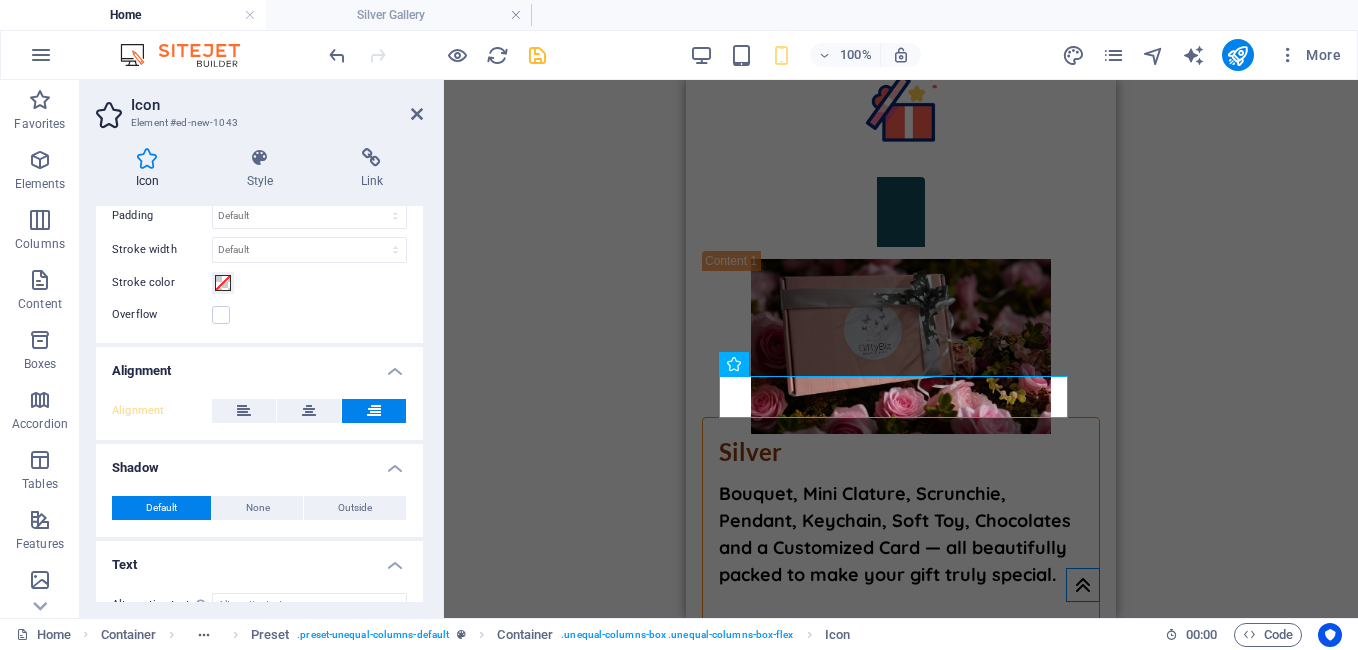 scroll, scrollTop: 654, scrollLeft: 0, axis: vertical 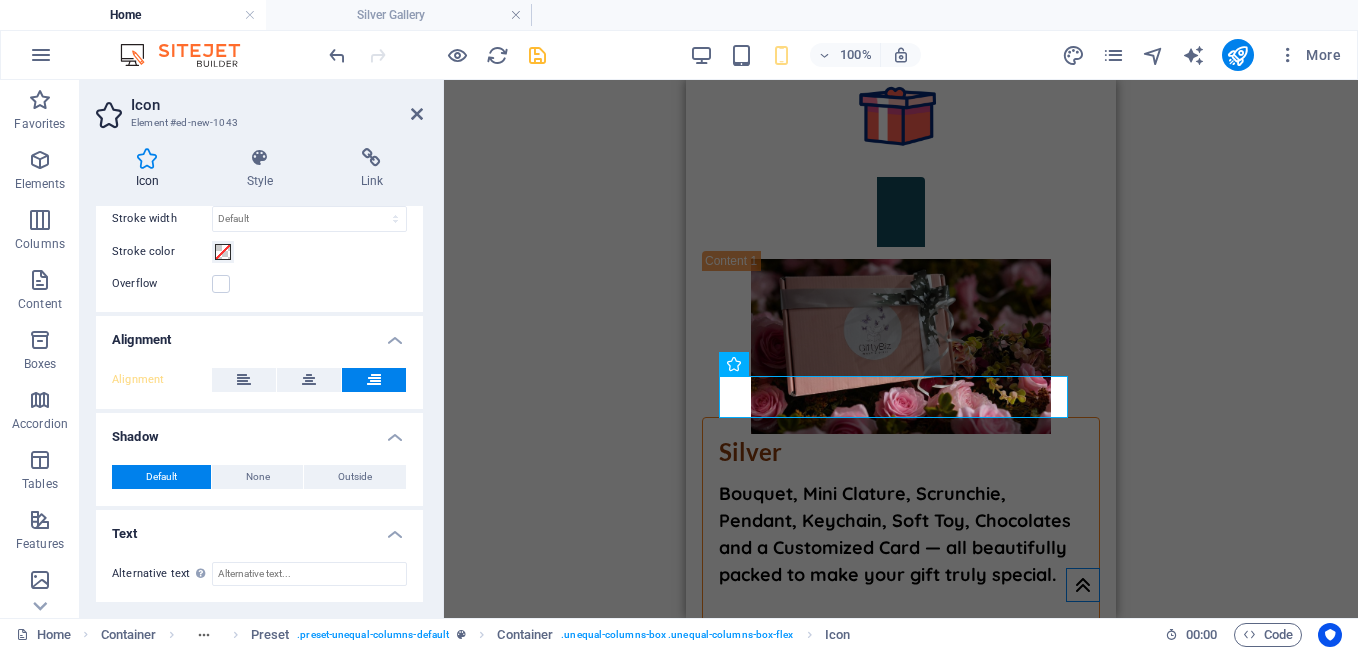 click on "Icon" at bounding box center (277, 105) 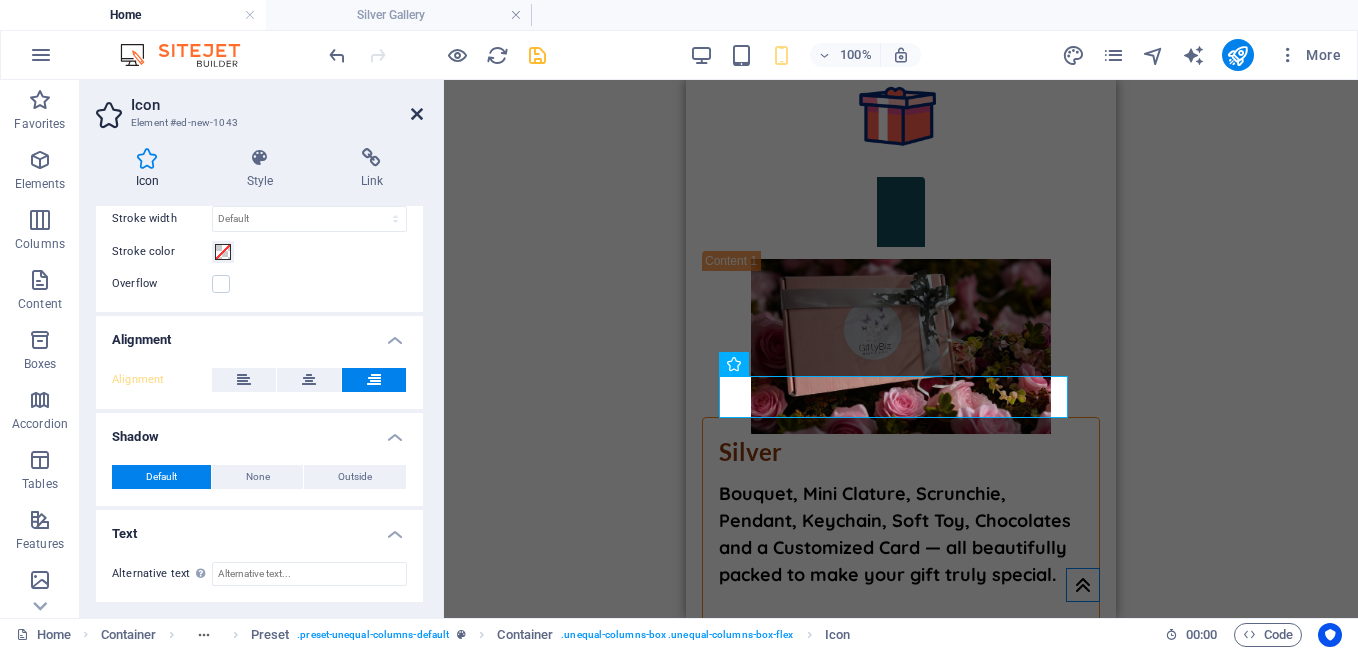 click at bounding box center (417, 114) 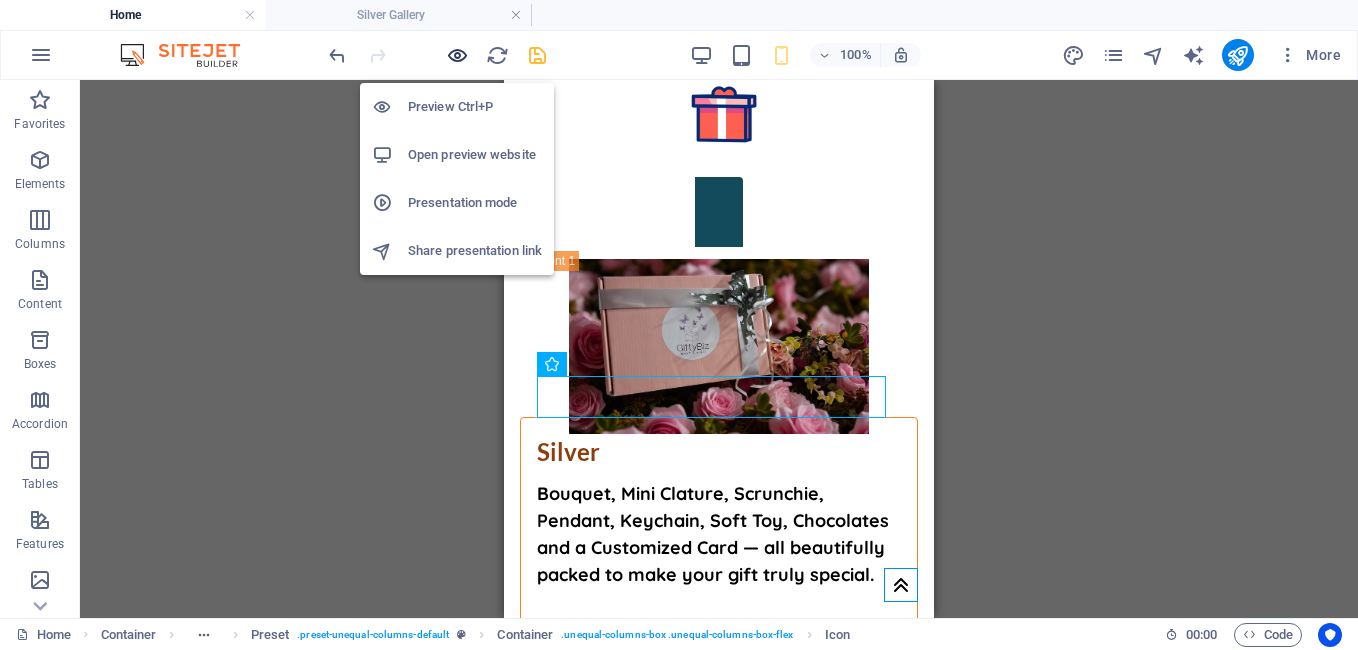 click at bounding box center (457, 55) 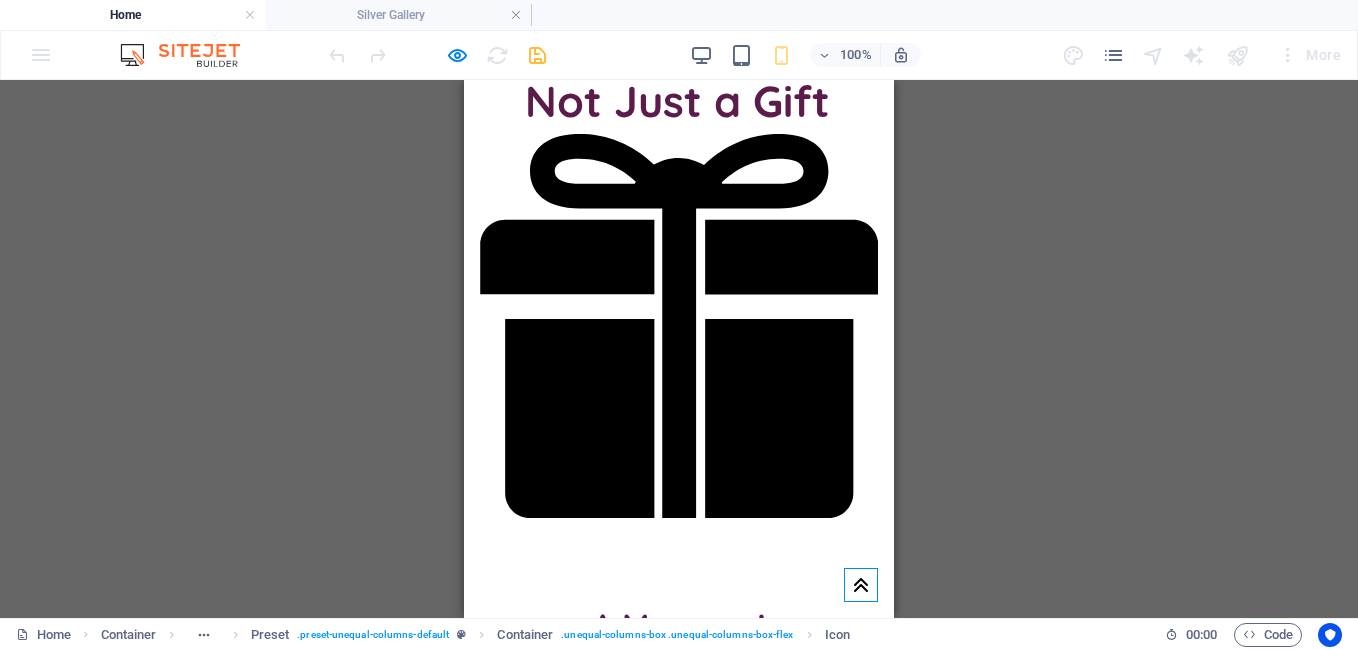 scroll, scrollTop: 1227, scrollLeft: 0, axis: vertical 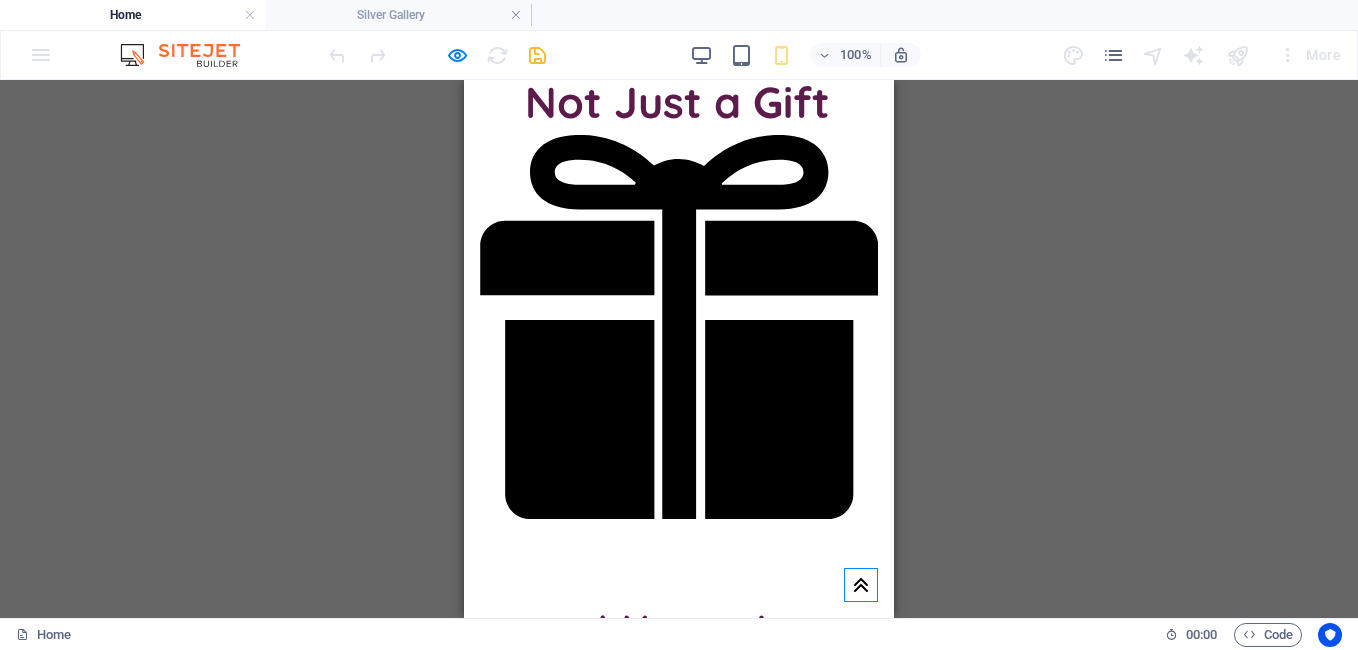 click at bounding box center [679, 1275] 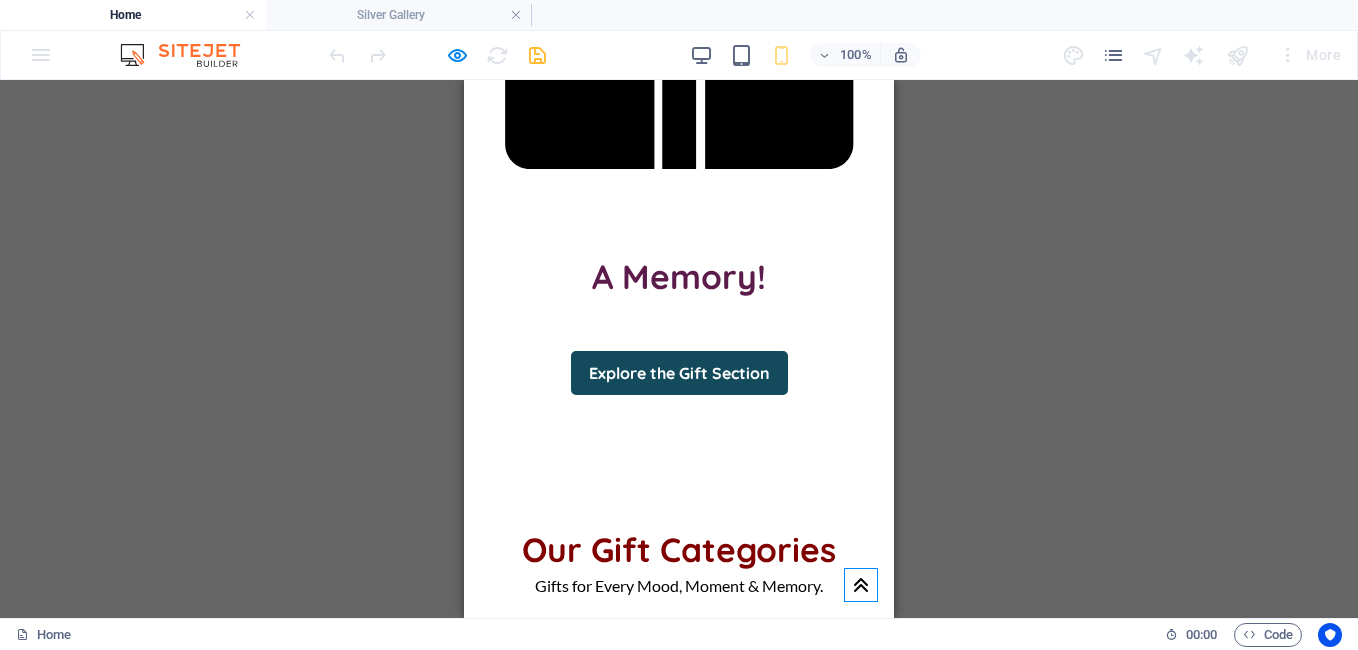 scroll, scrollTop: 1579, scrollLeft: 0, axis: vertical 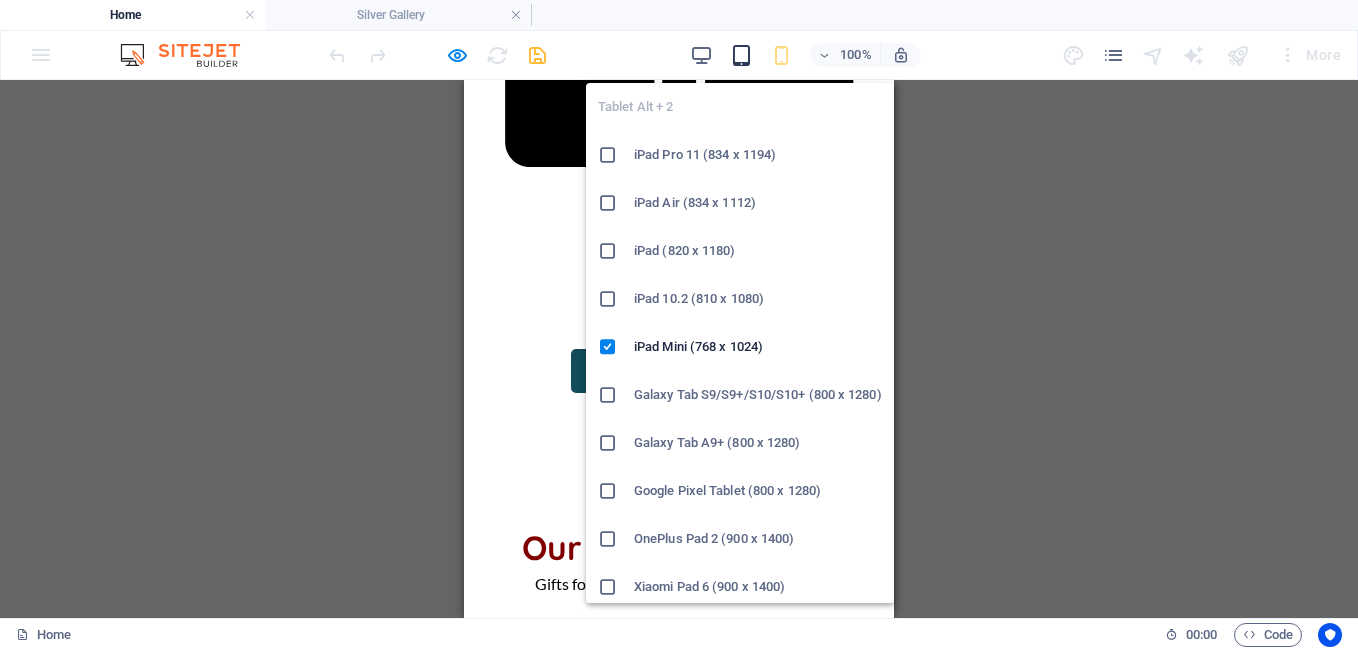 click at bounding box center [741, 55] 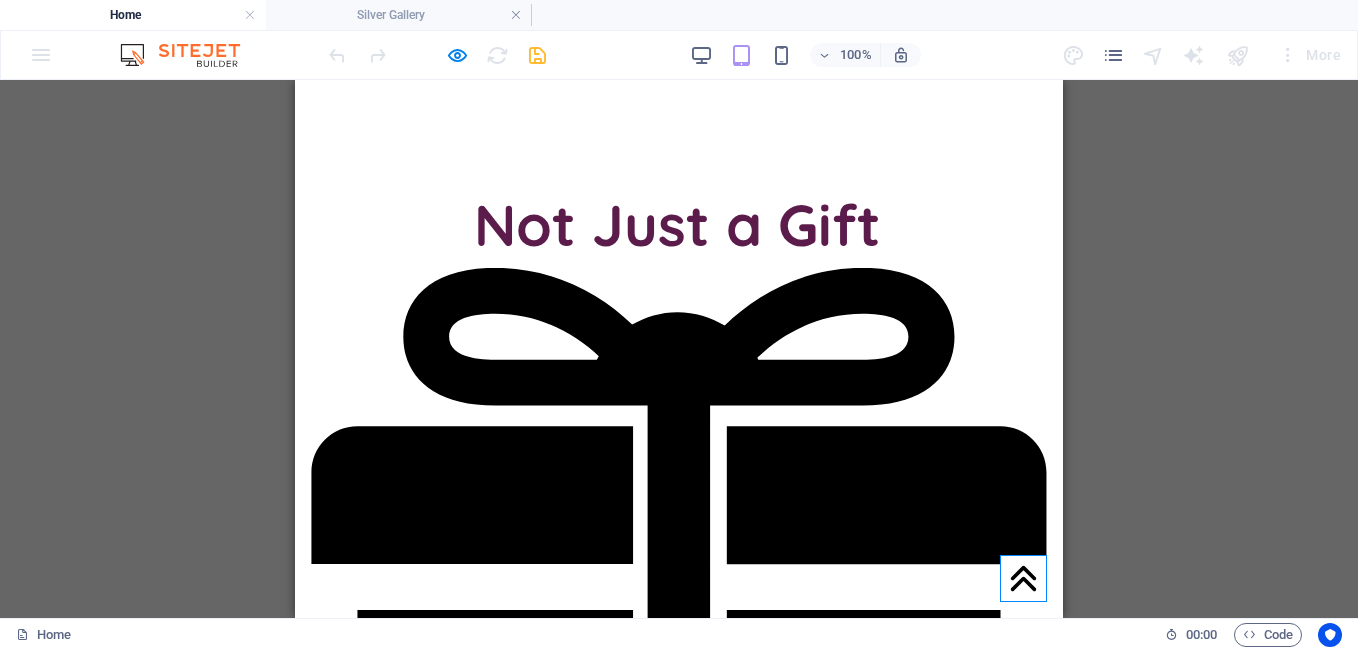 scroll, scrollTop: 1247, scrollLeft: 0, axis: vertical 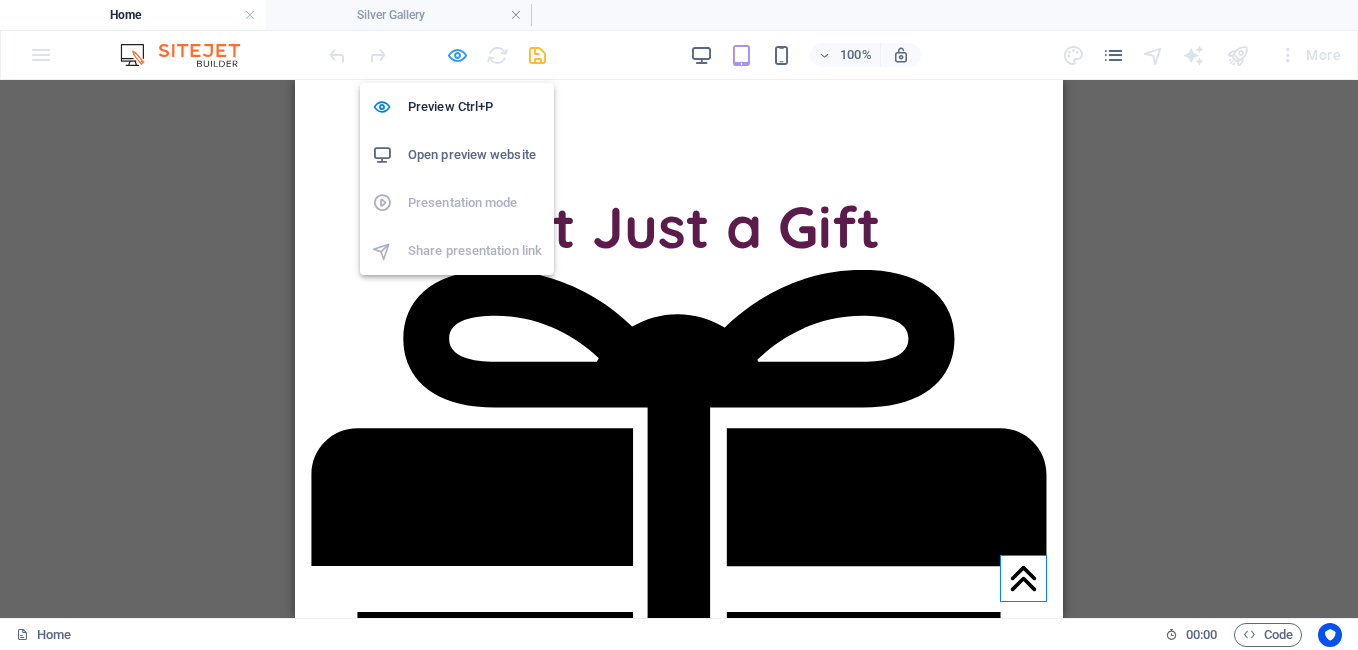 click at bounding box center (457, 55) 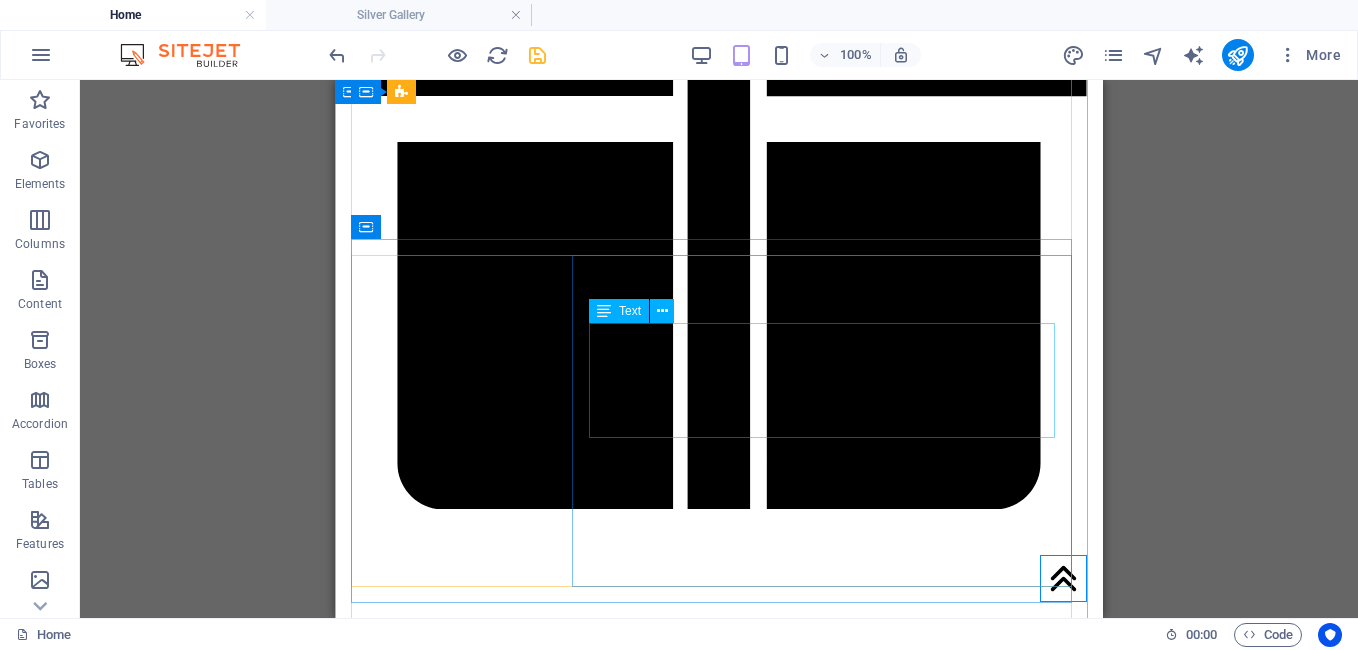 scroll, scrollTop: 1718, scrollLeft: 0, axis: vertical 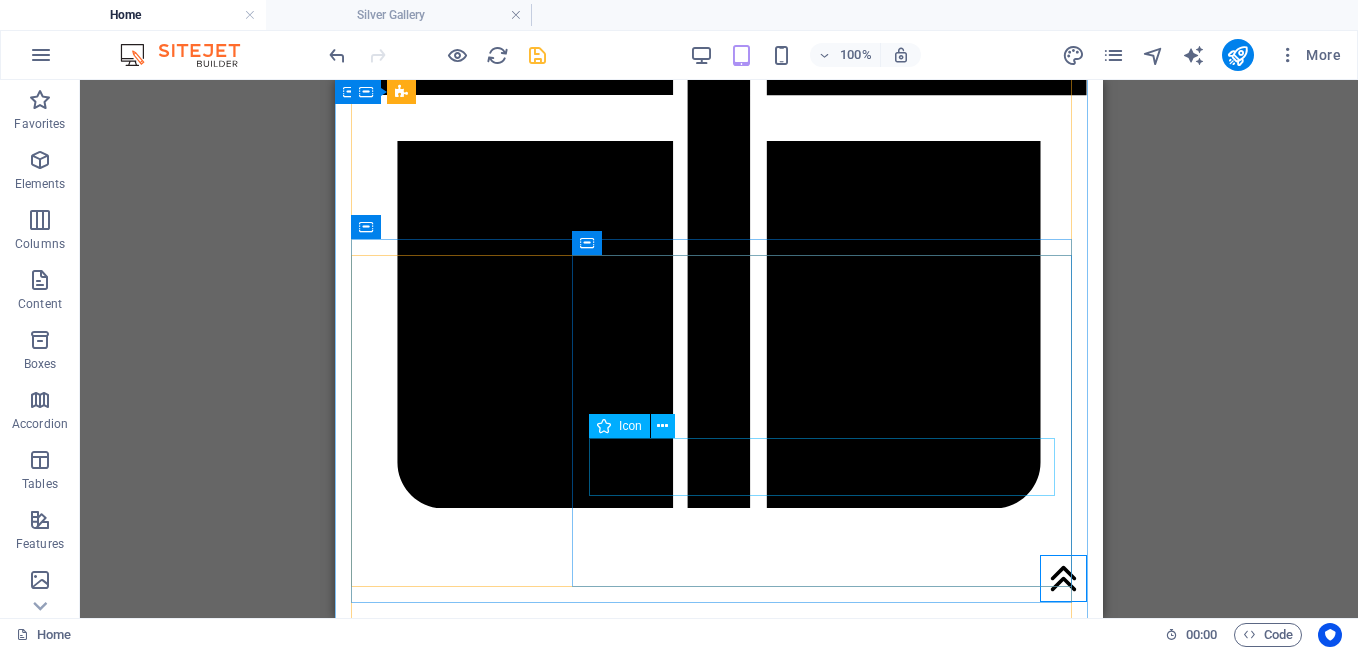 click at bounding box center (719, 2457) 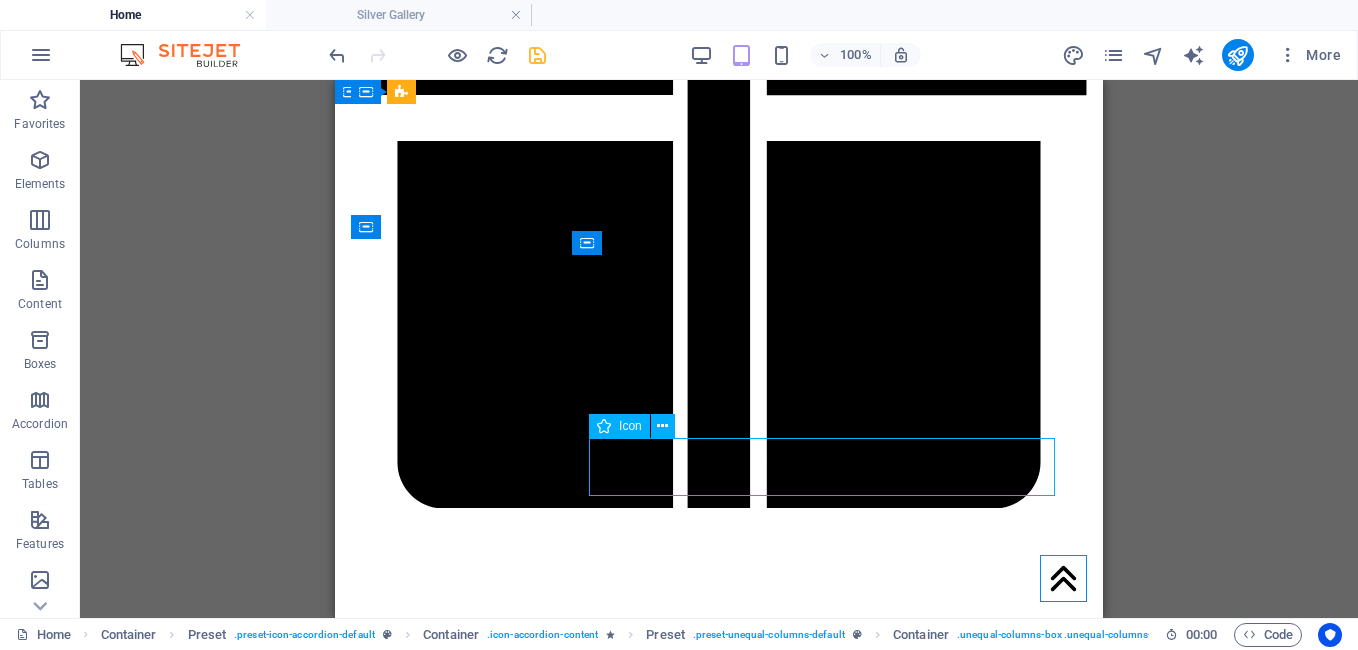 click at bounding box center (719, 2457) 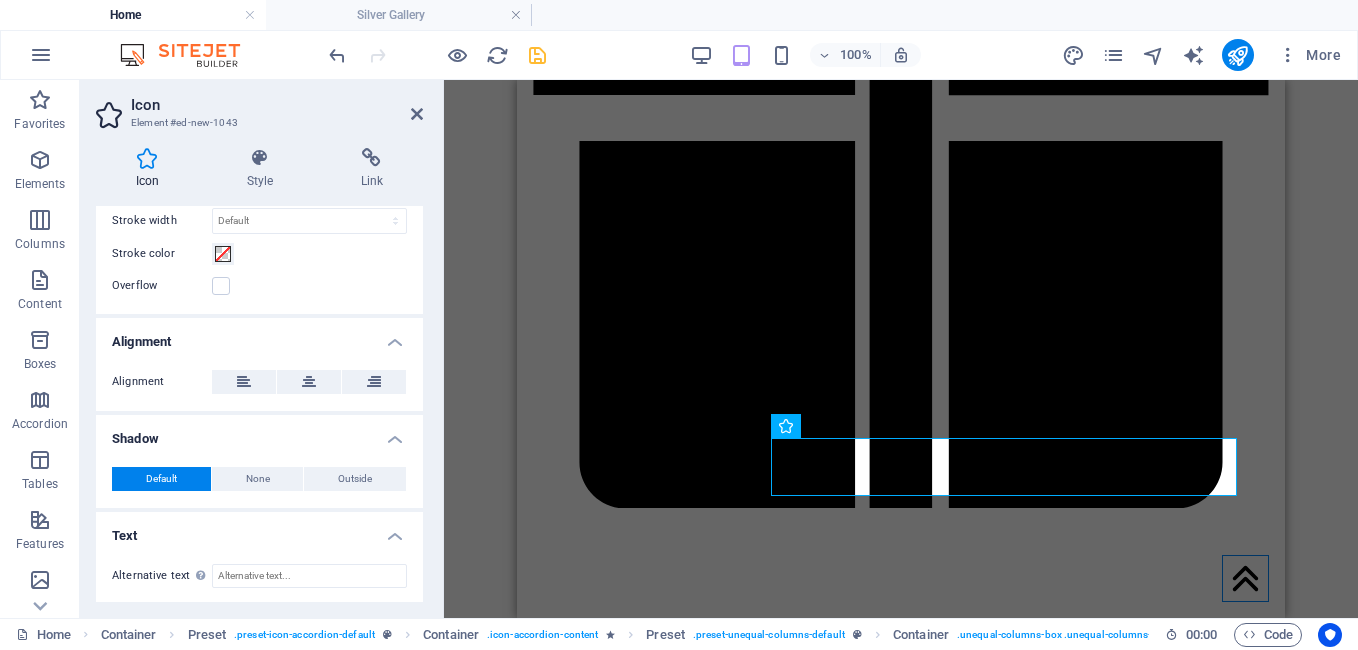 scroll, scrollTop: 653, scrollLeft: 0, axis: vertical 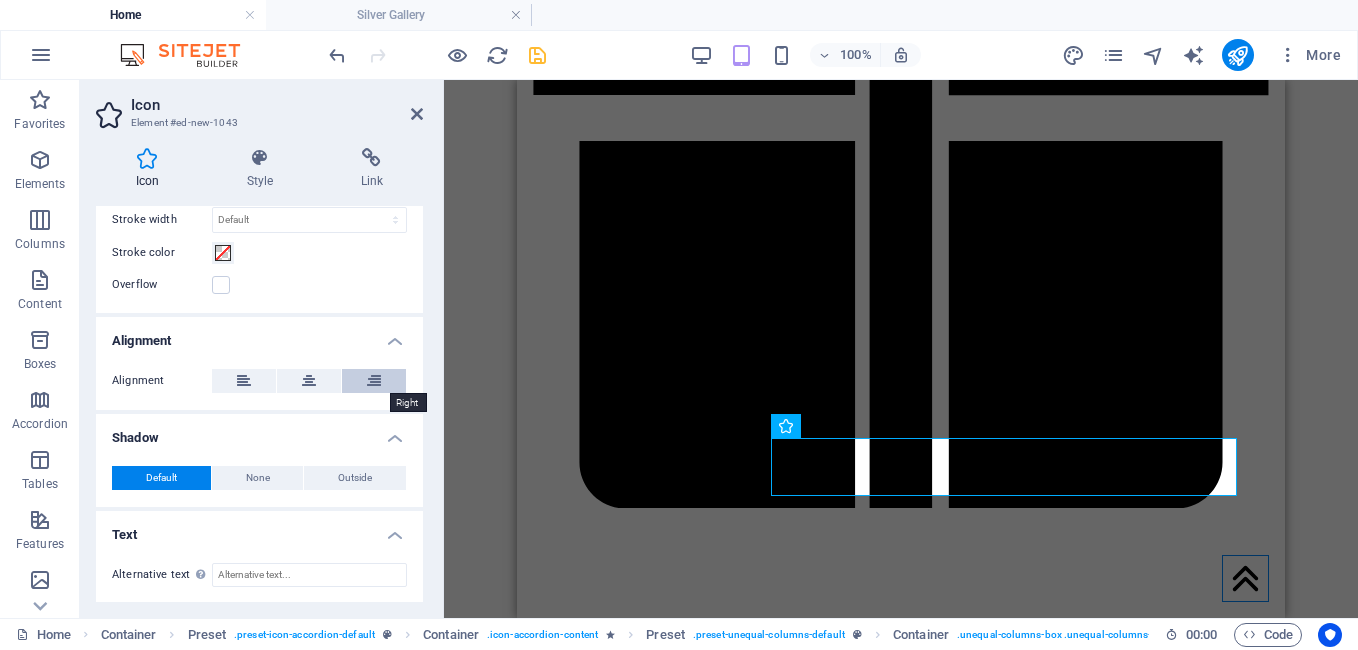 click at bounding box center (374, 381) 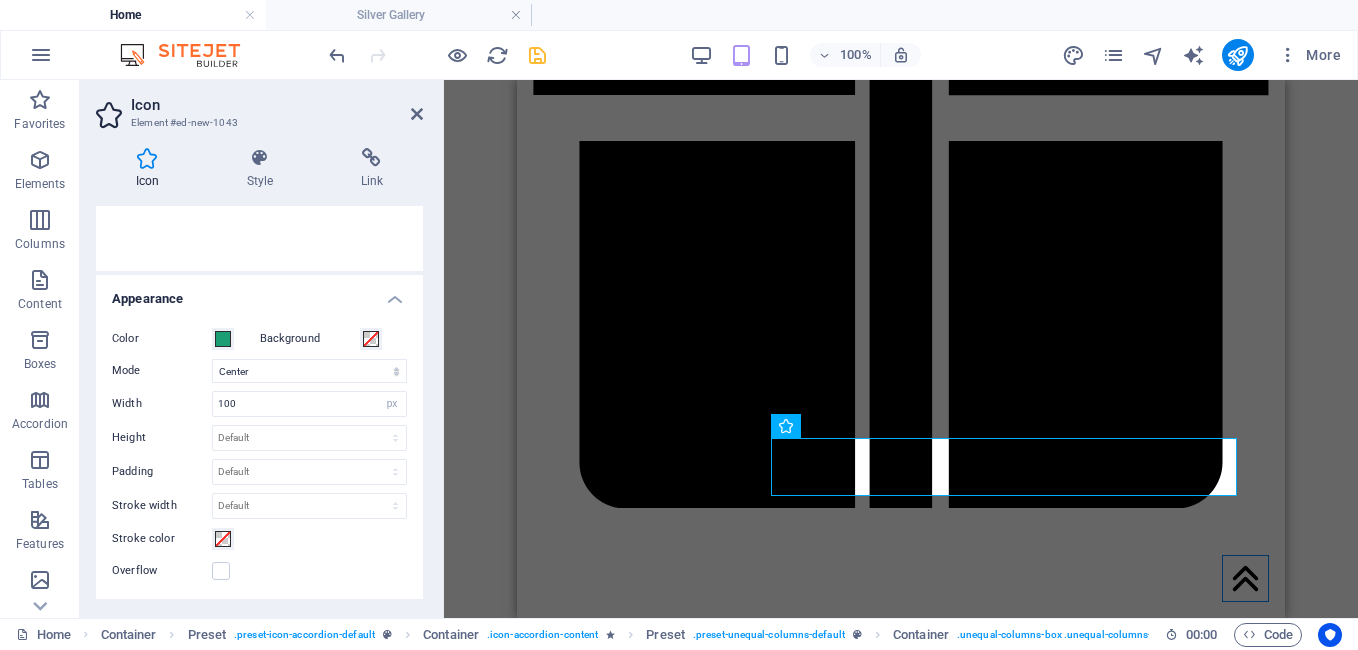 scroll, scrollTop: 378, scrollLeft: 0, axis: vertical 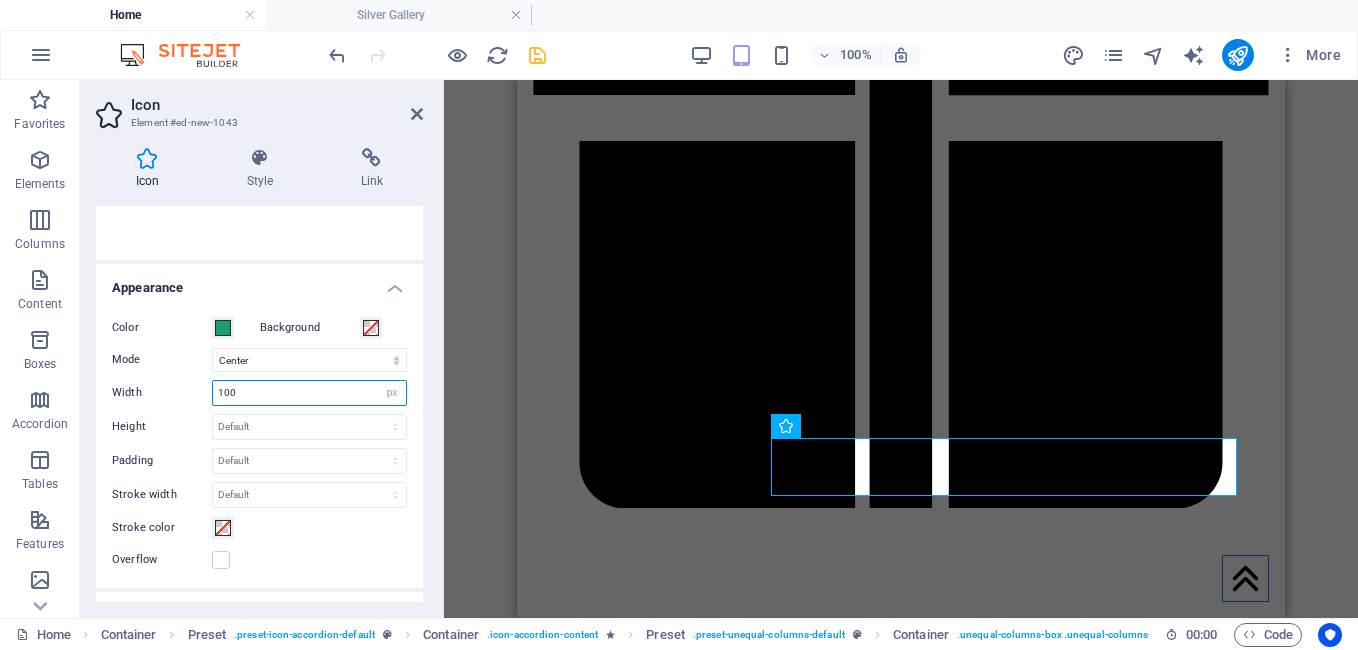 click on "100" at bounding box center (309, 393) 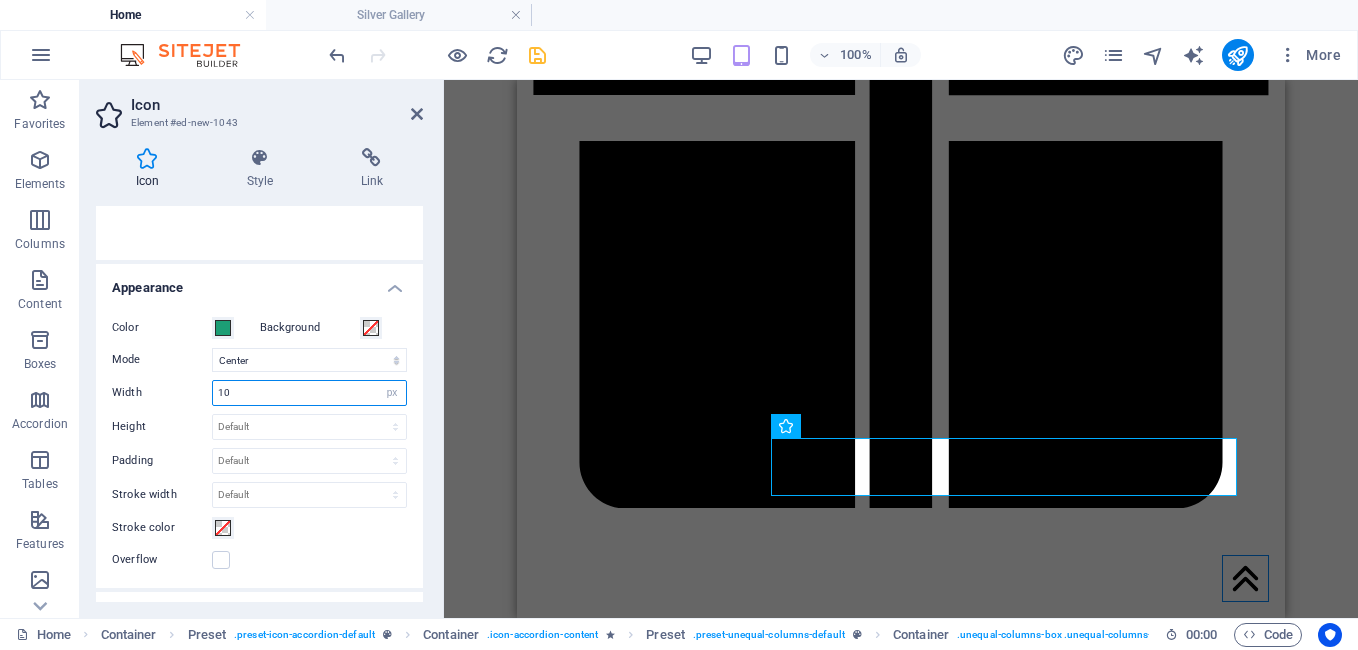 type on "1" 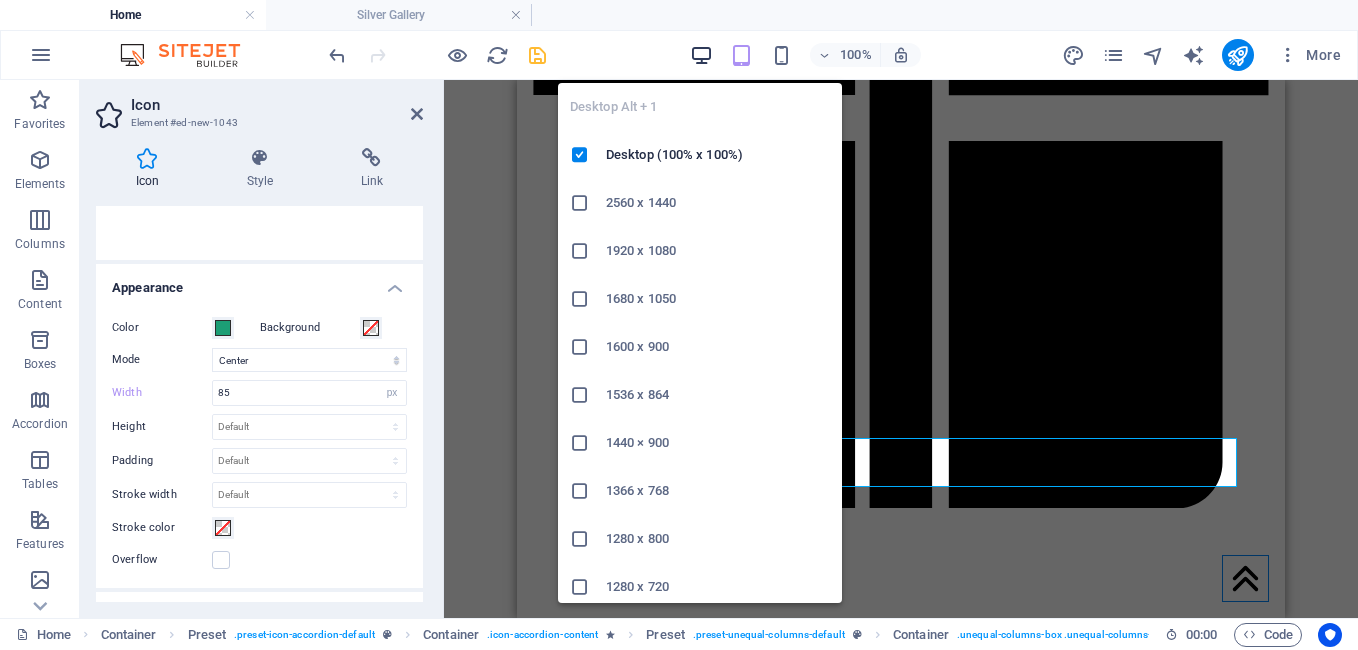 click at bounding box center (701, 55) 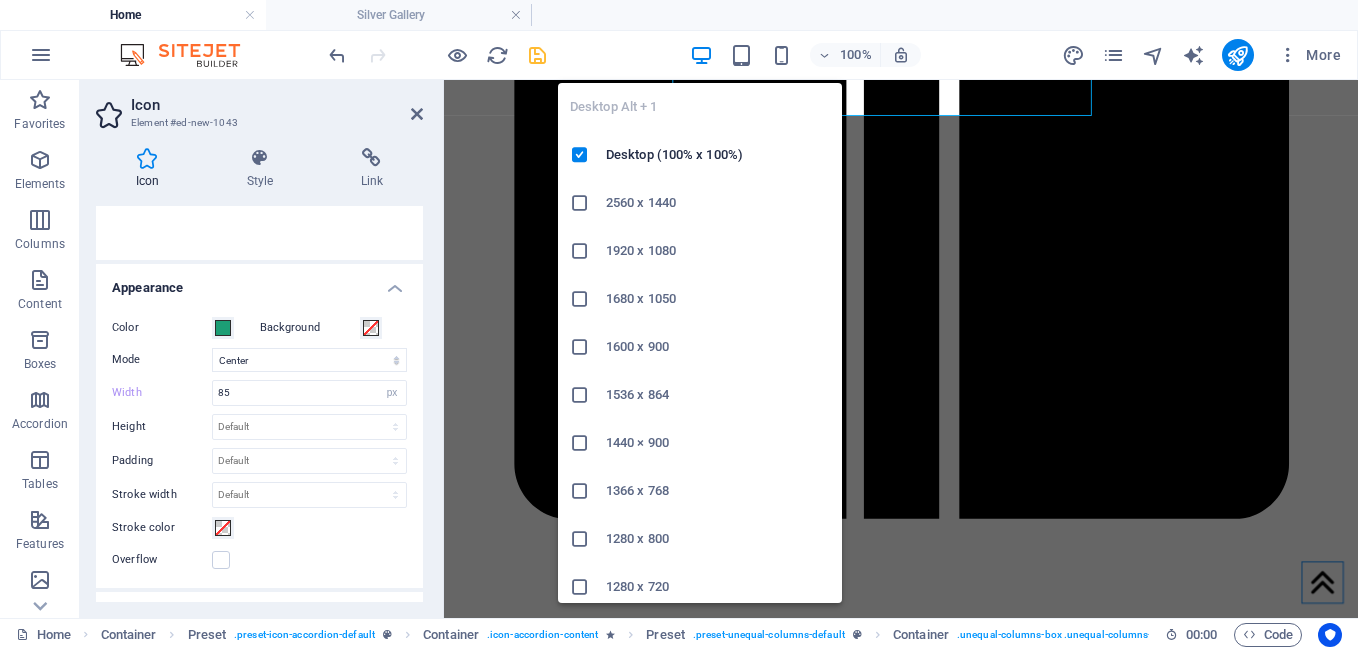 type on "100" 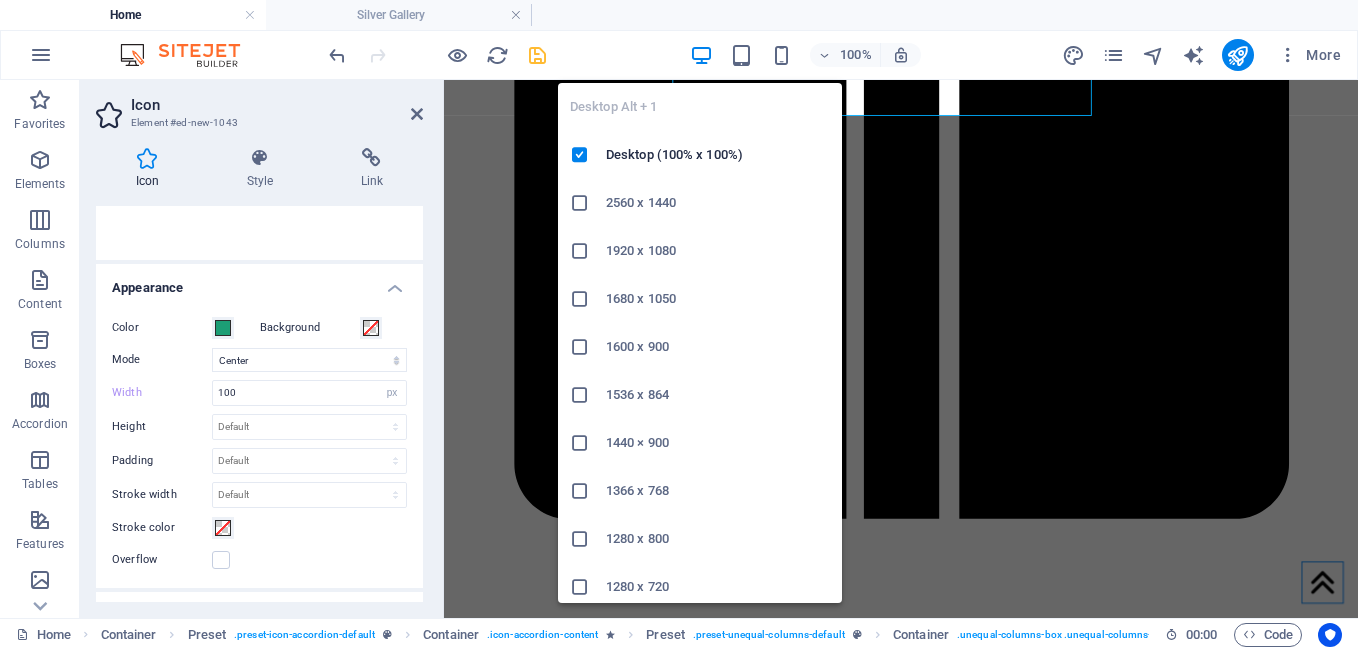 scroll, scrollTop: 2090, scrollLeft: 0, axis: vertical 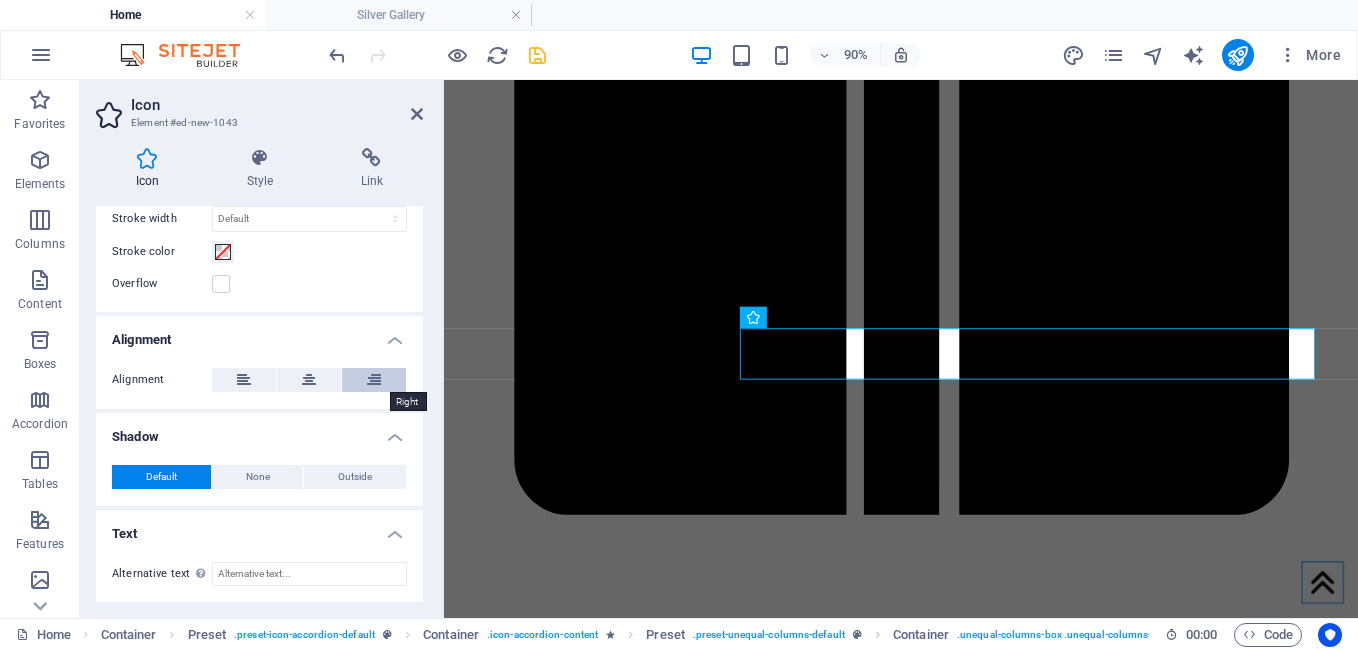 click at bounding box center [374, 380] 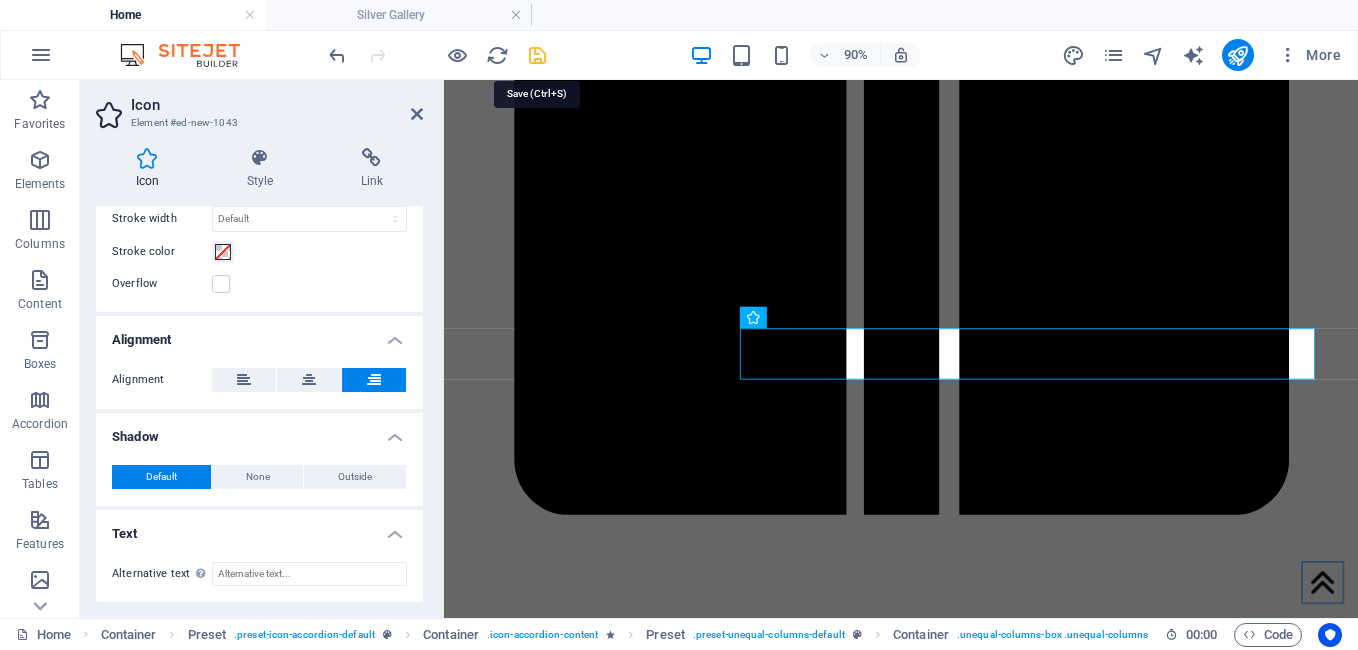 click at bounding box center (537, 55) 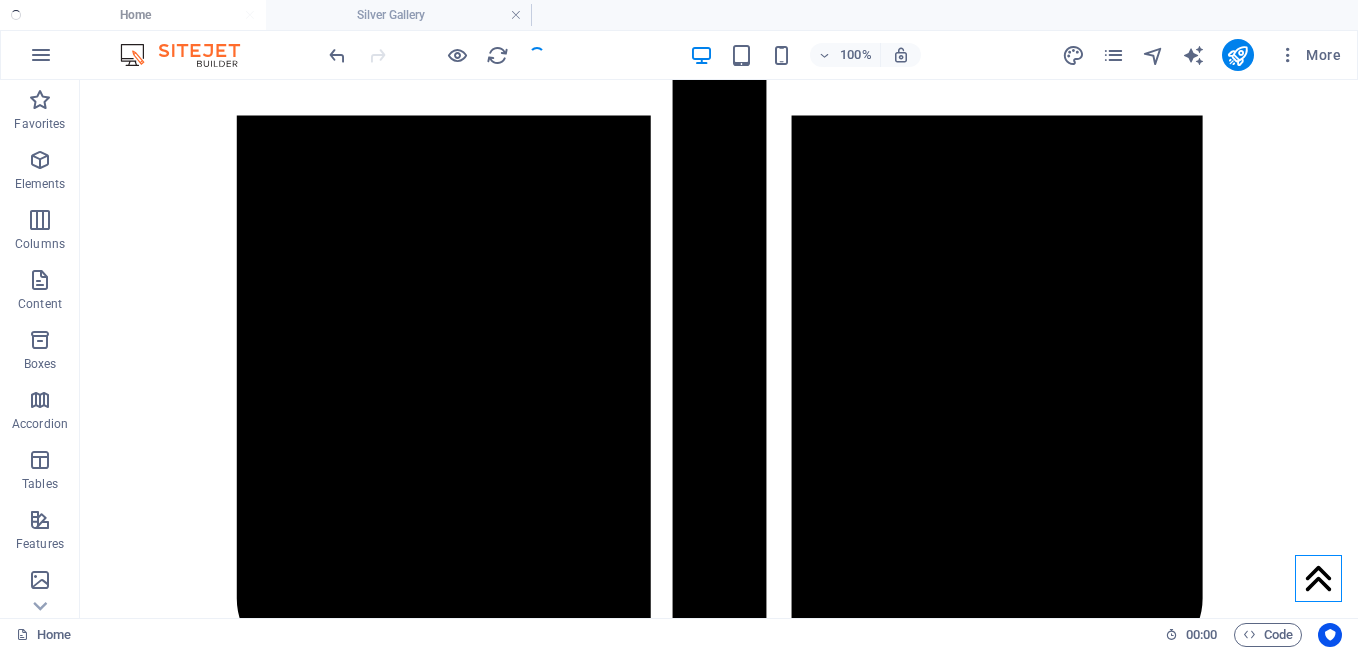 scroll, scrollTop: 2054, scrollLeft: 0, axis: vertical 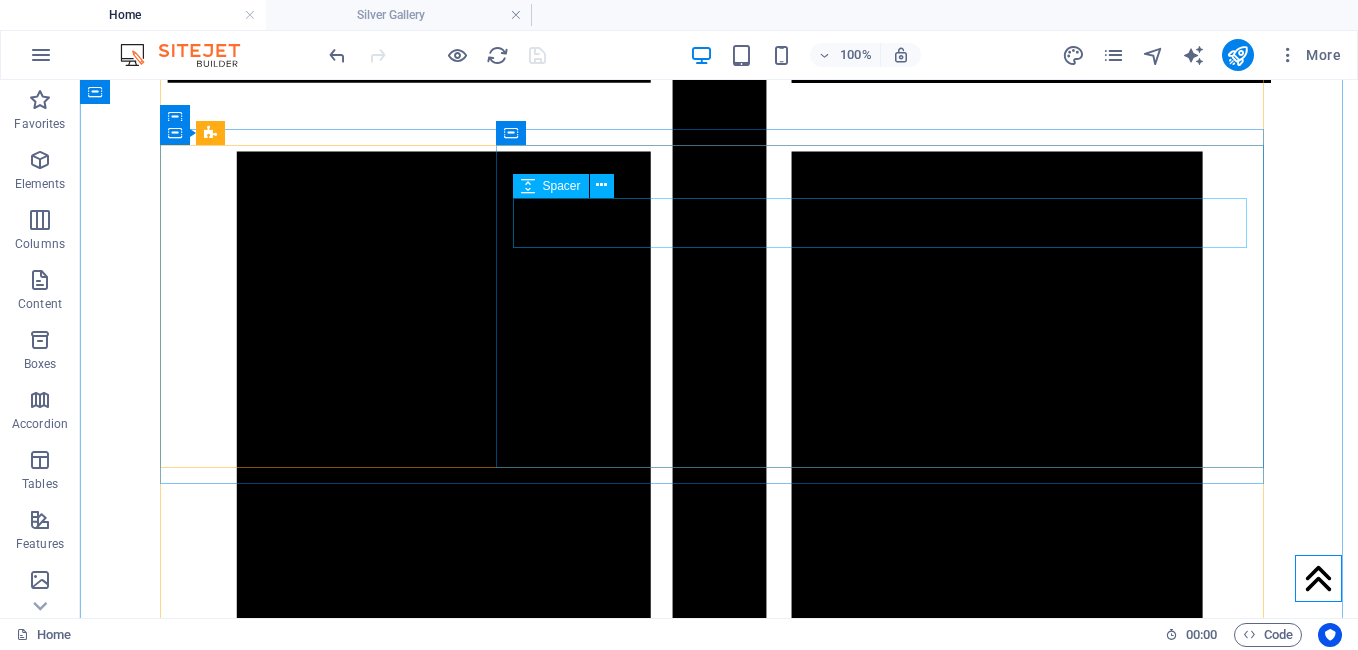 click at bounding box center [719, 2840] 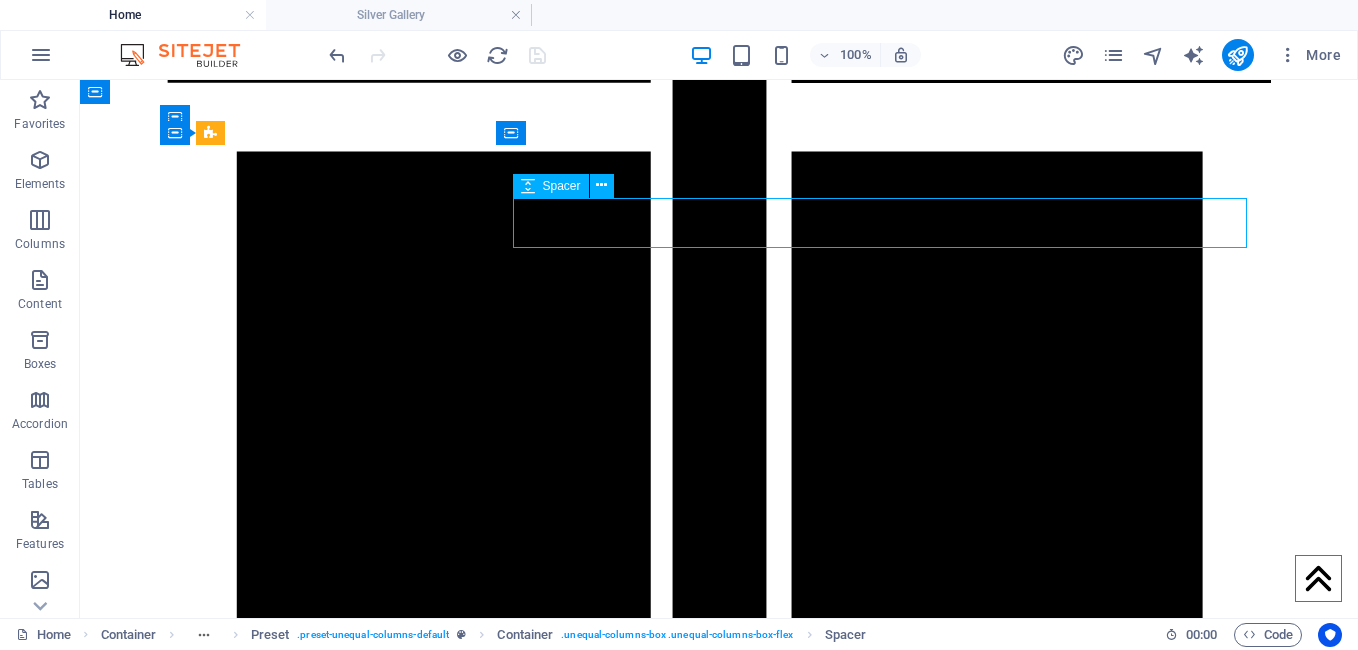 click at bounding box center (719, 2840) 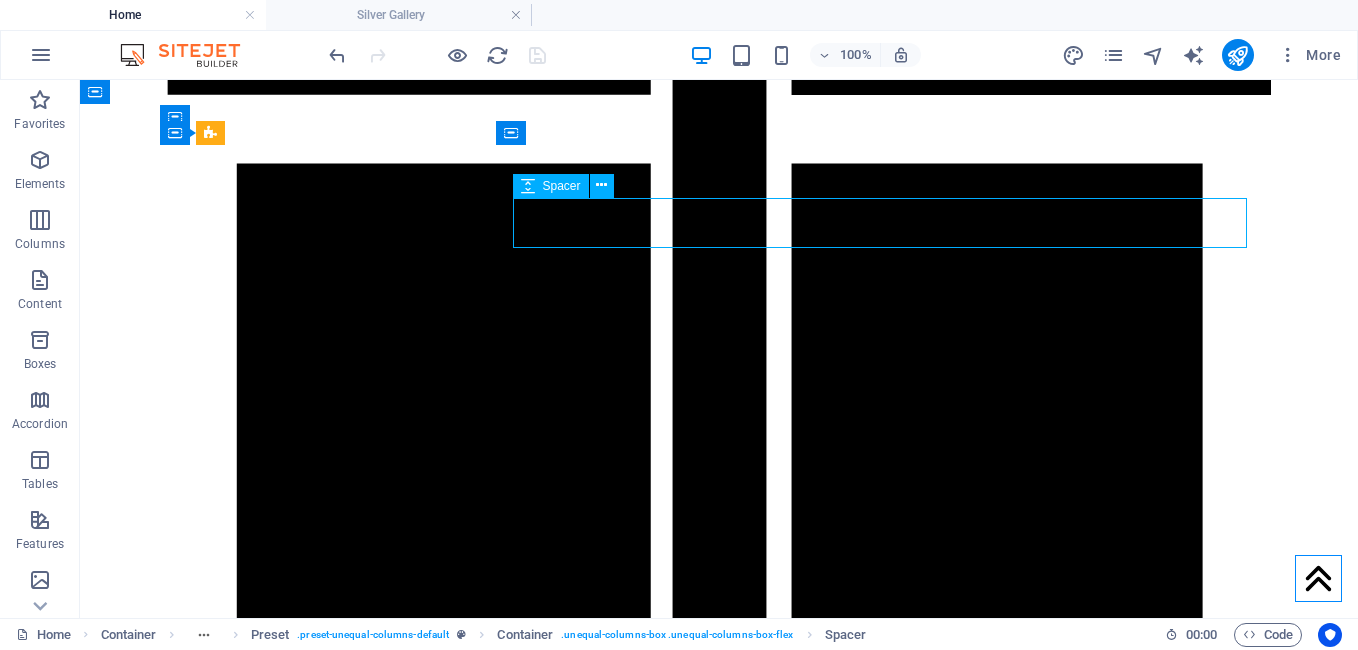 scroll, scrollTop: 2090, scrollLeft: 0, axis: vertical 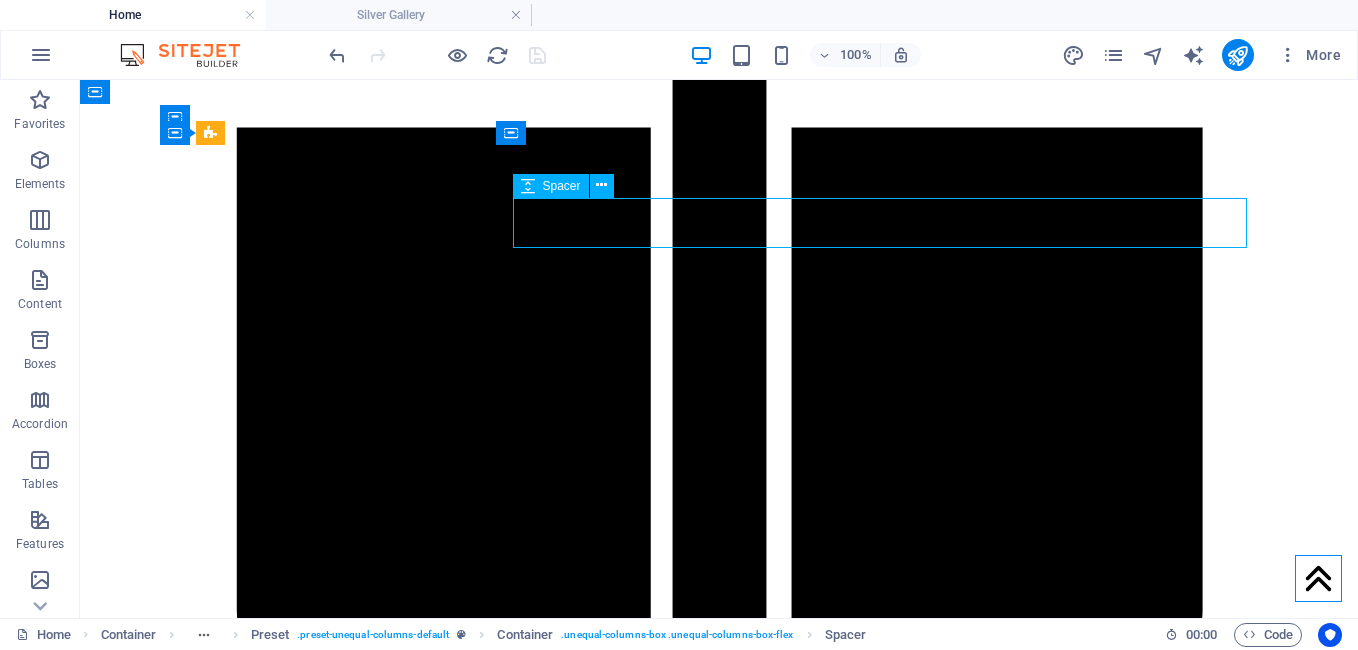 select on "px" 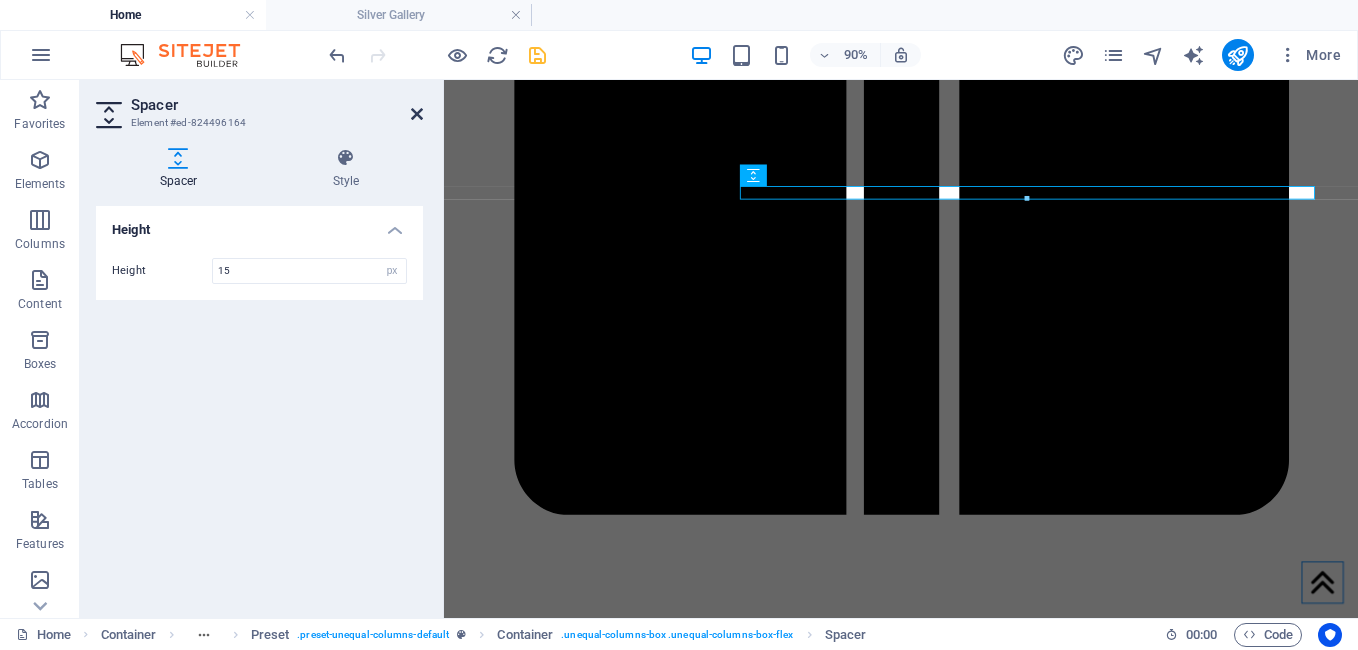 type on "15" 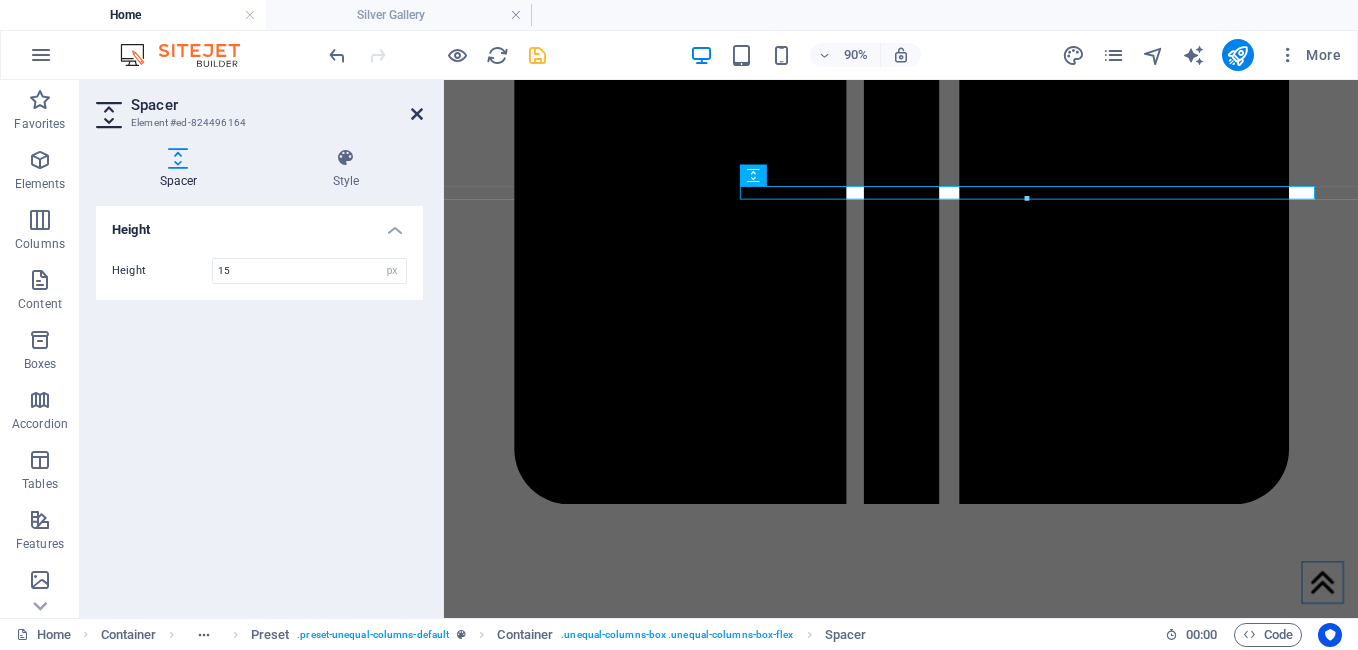 scroll, scrollTop: 2054, scrollLeft: 0, axis: vertical 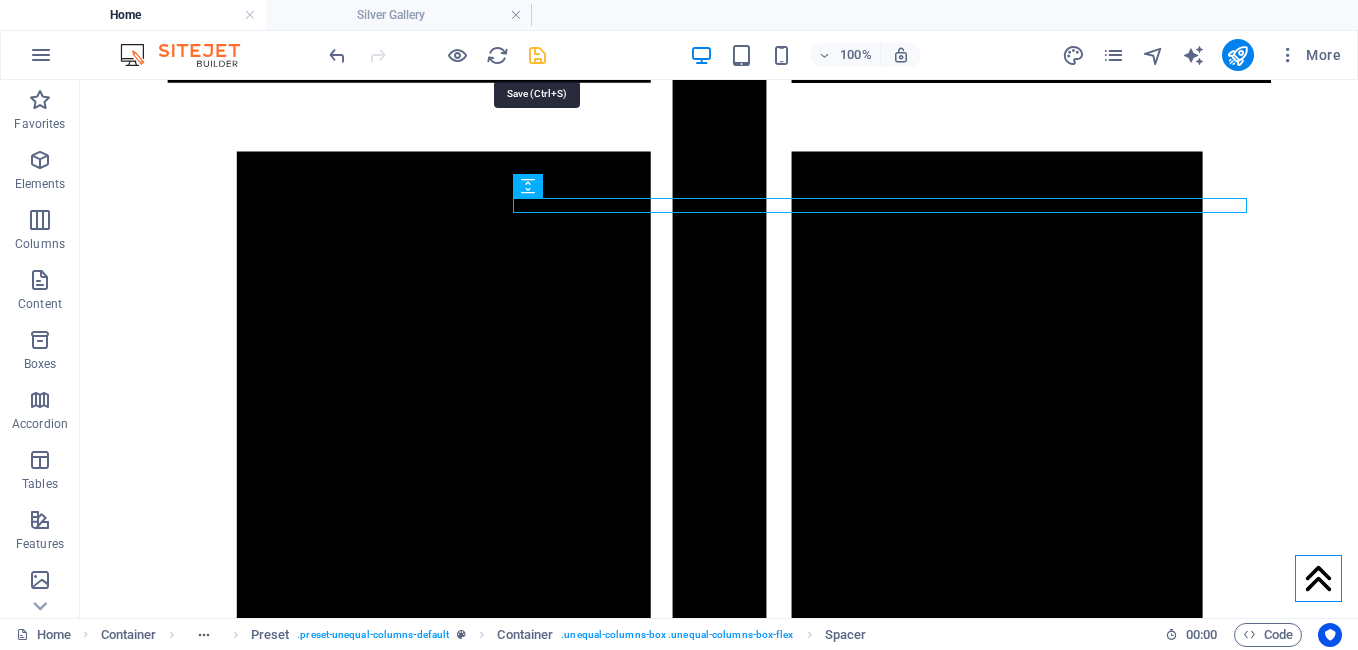 click at bounding box center [537, 55] 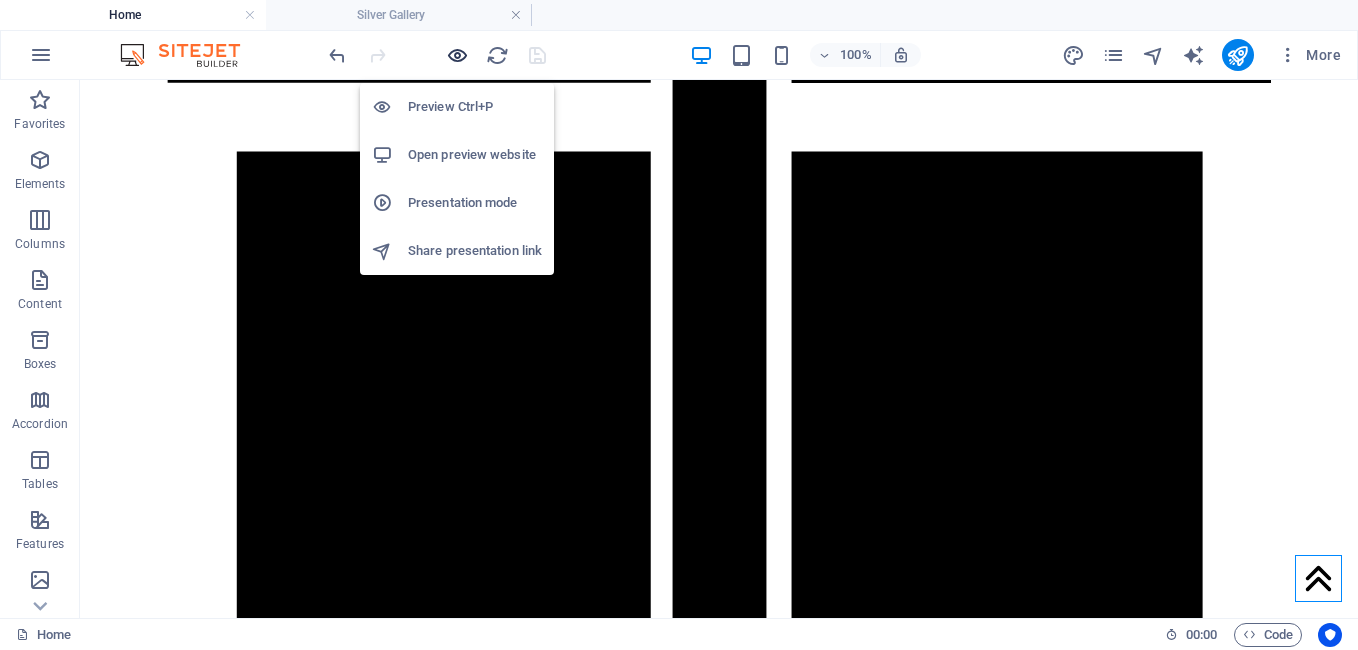 click at bounding box center [457, 55] 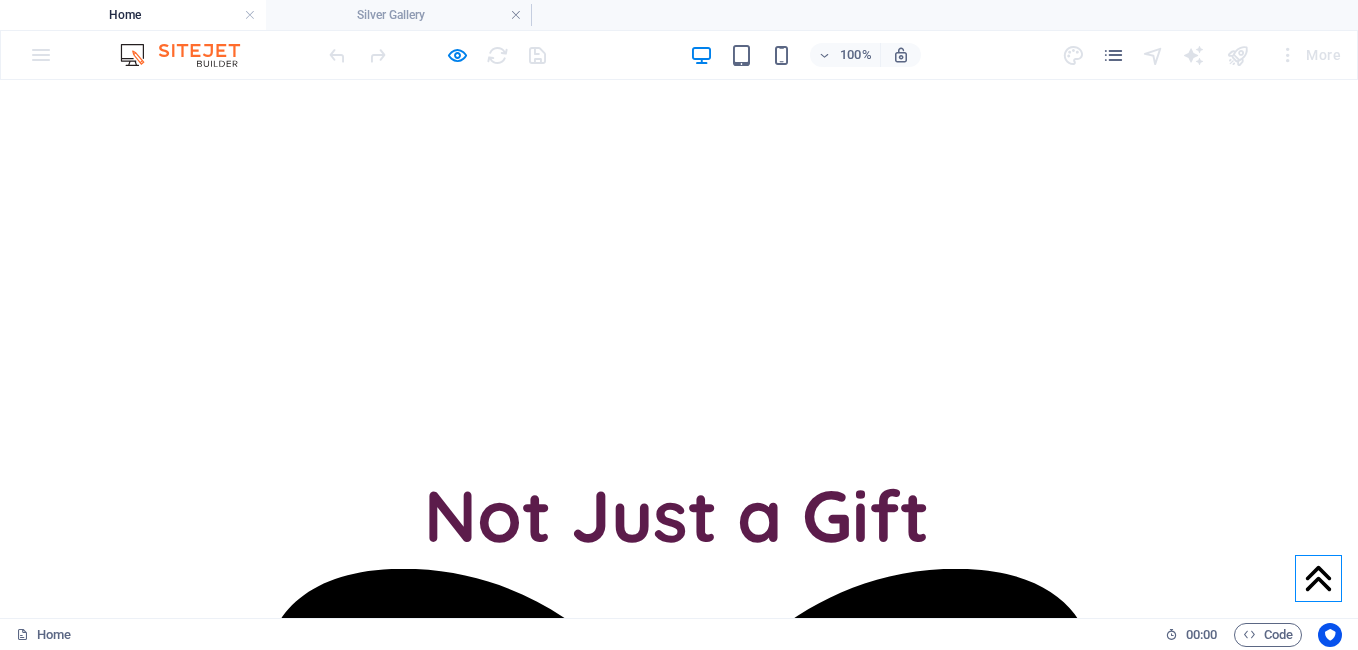 scroll, scrollTop: 1122, scrollLeft: 0, axis: vertical 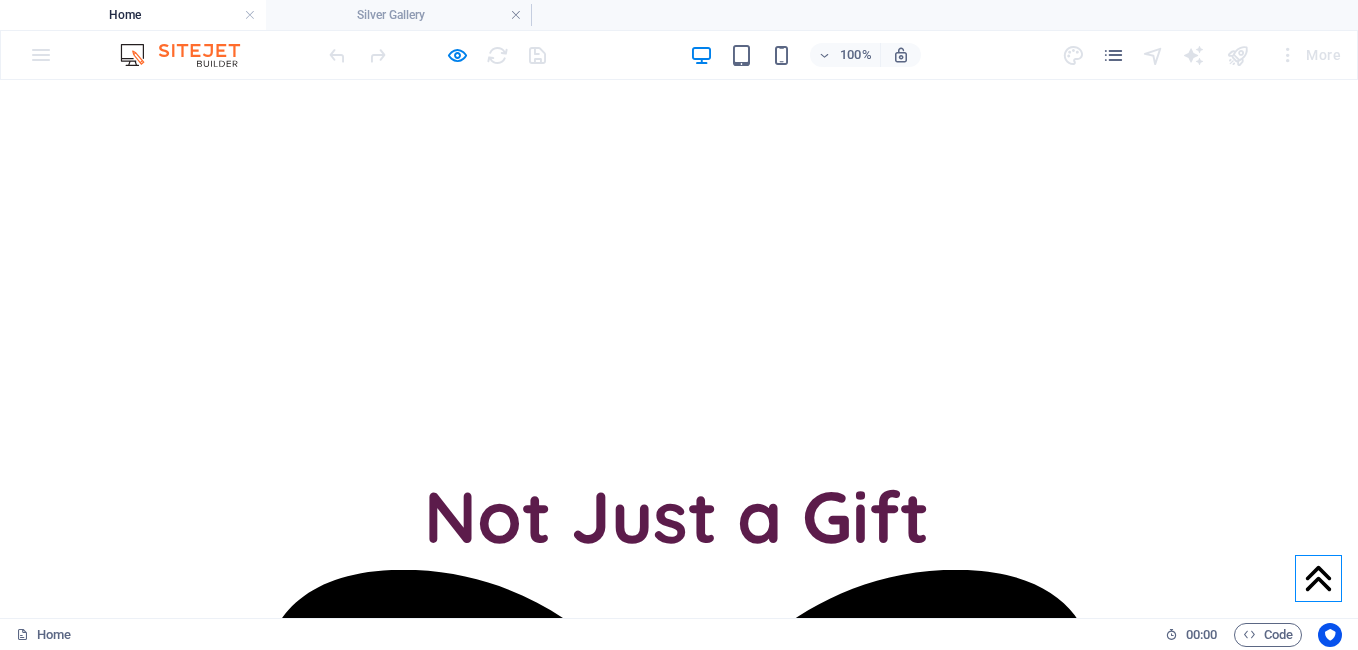 click on "Silver Plus" at bounding box center [679, 2704] 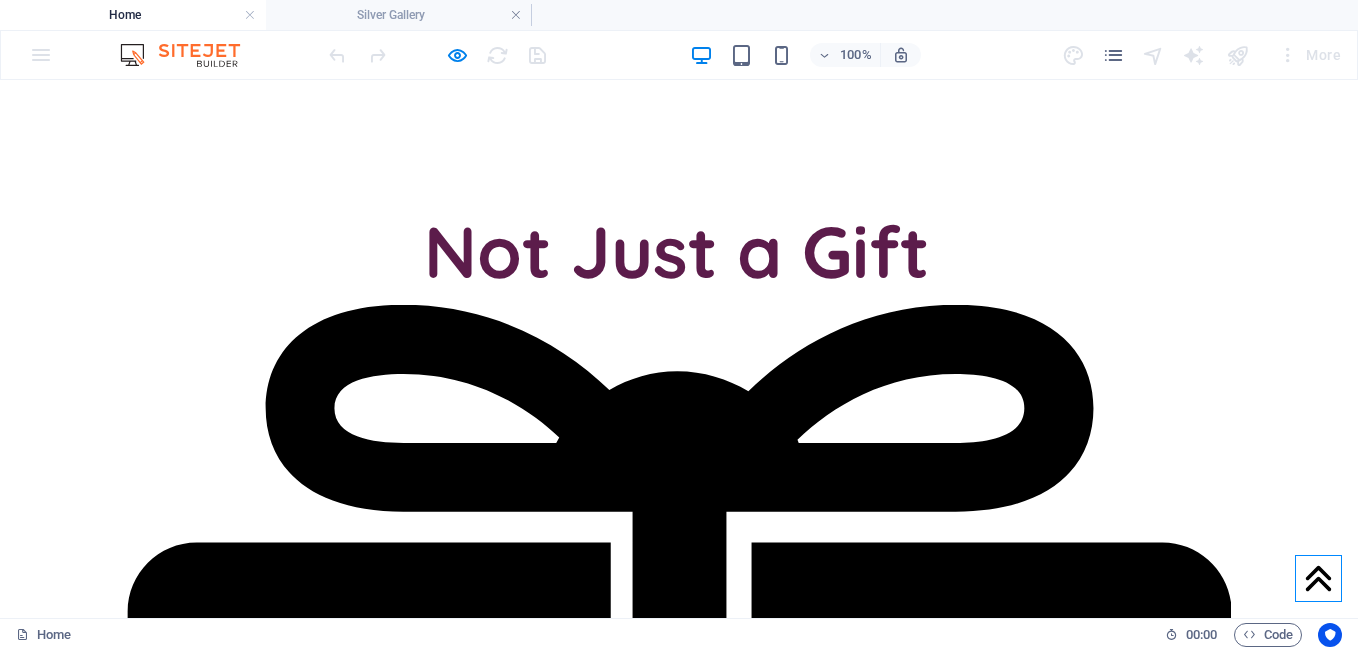 scroll, scrollTop: 1388, scrollLeft: 0, axis: vertical 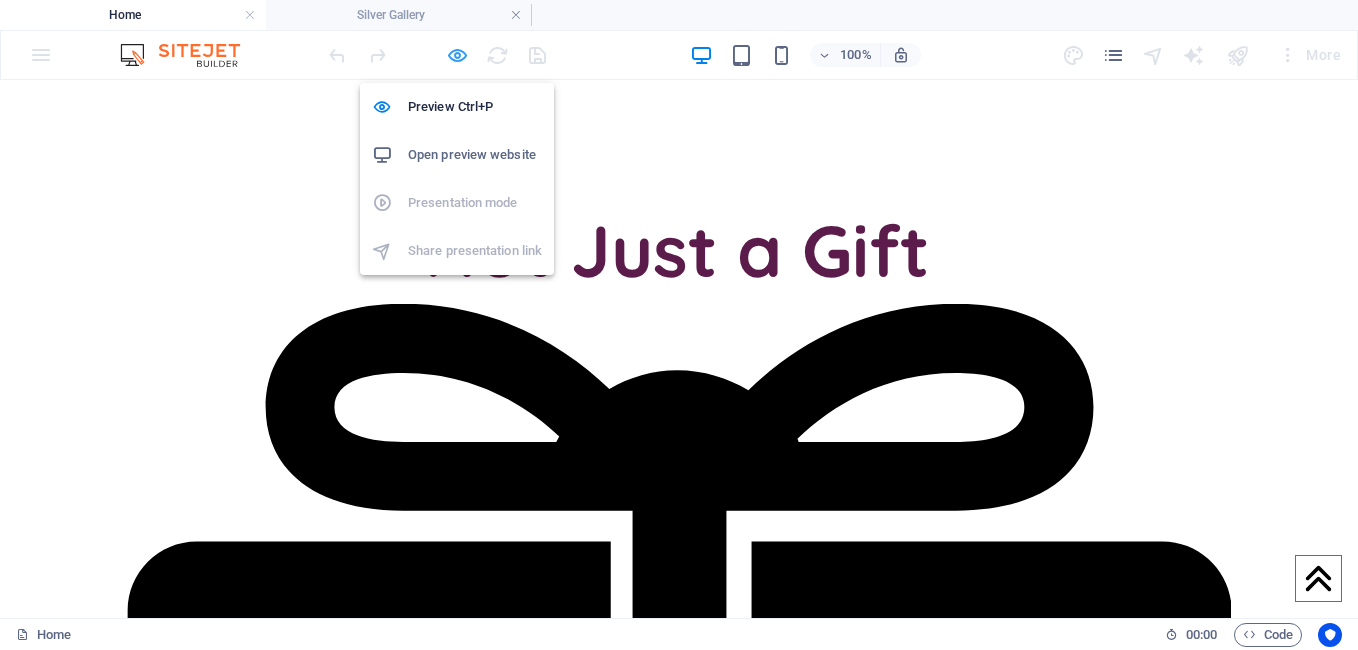 click at bounding box center [457, 55] 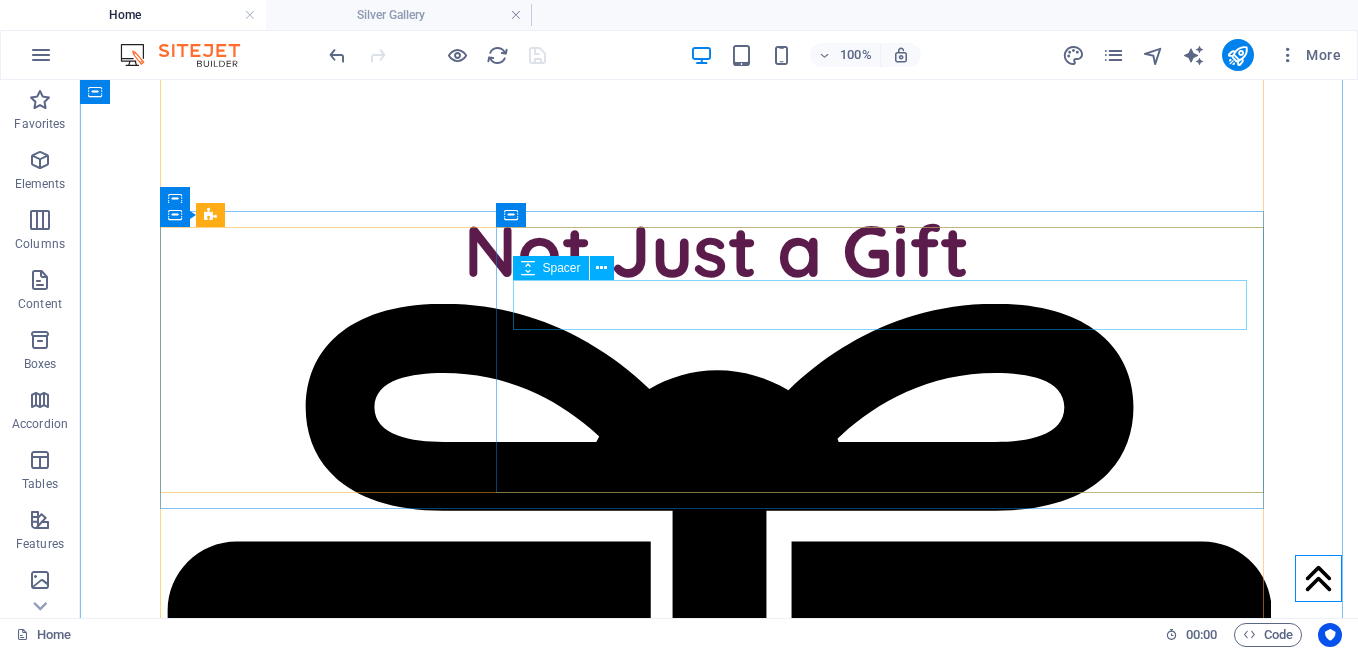 click at bounding box center (719, 2547) 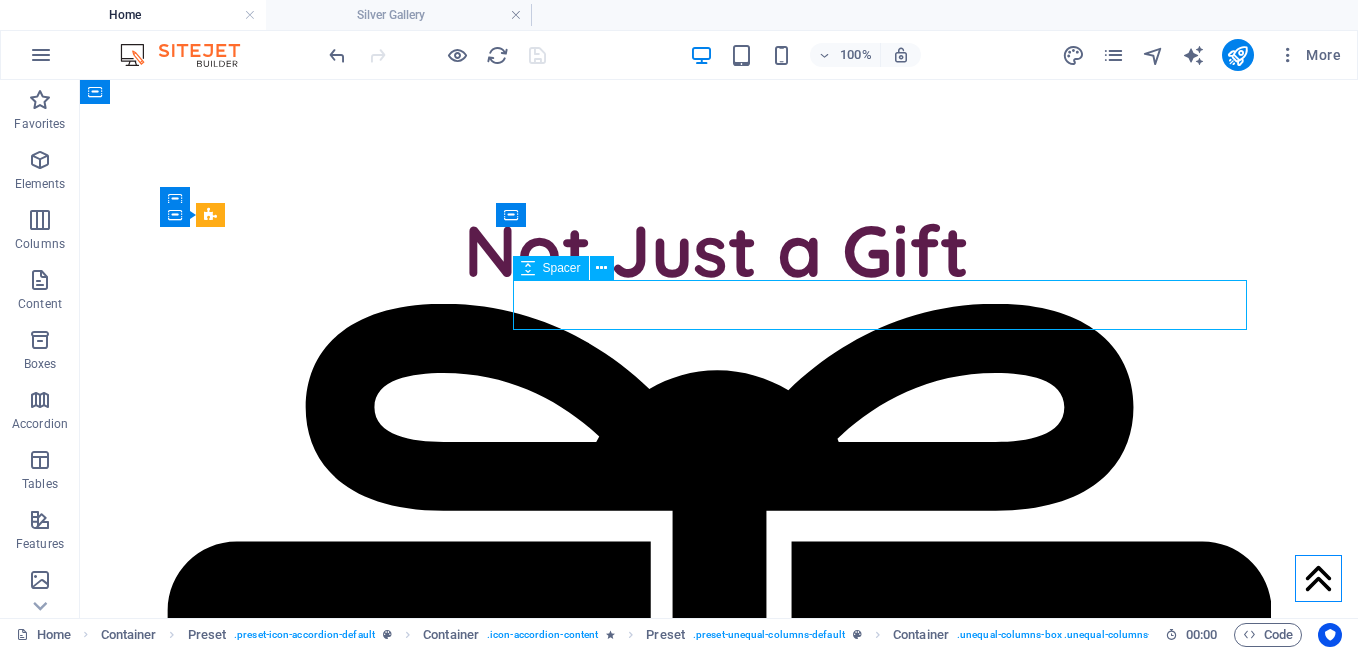 click at bounding box center [719, 2547] 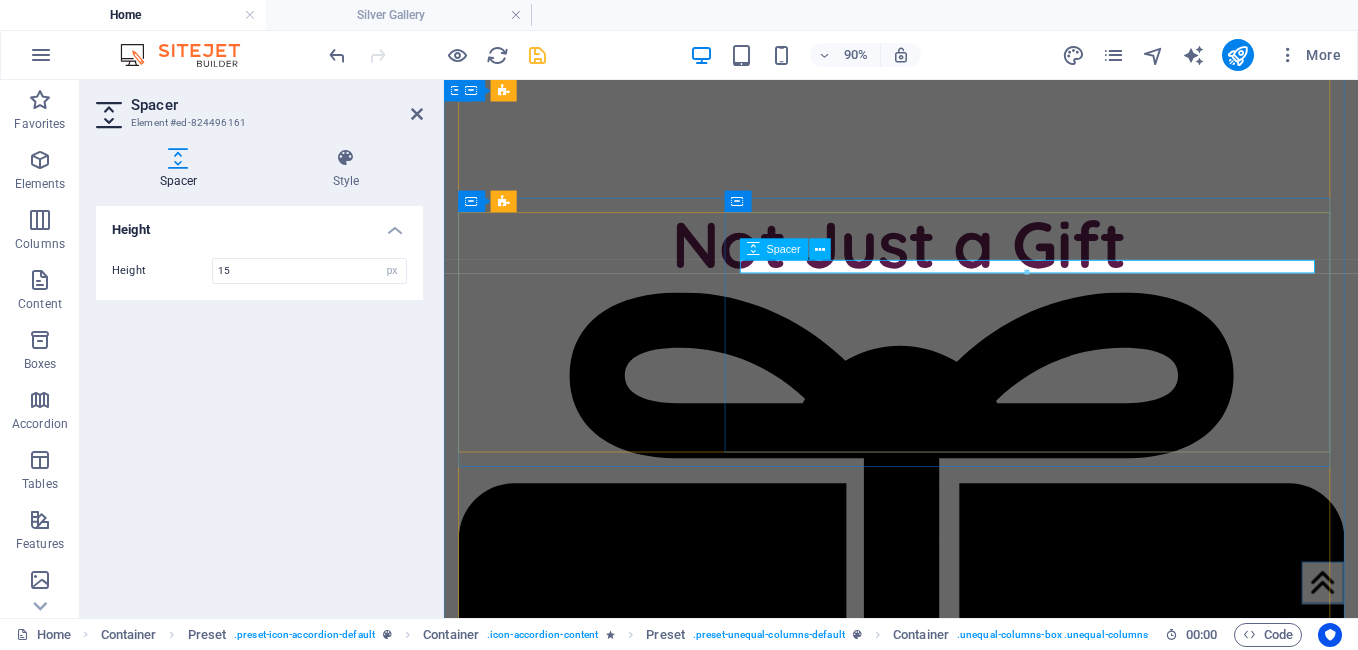 type on "15" 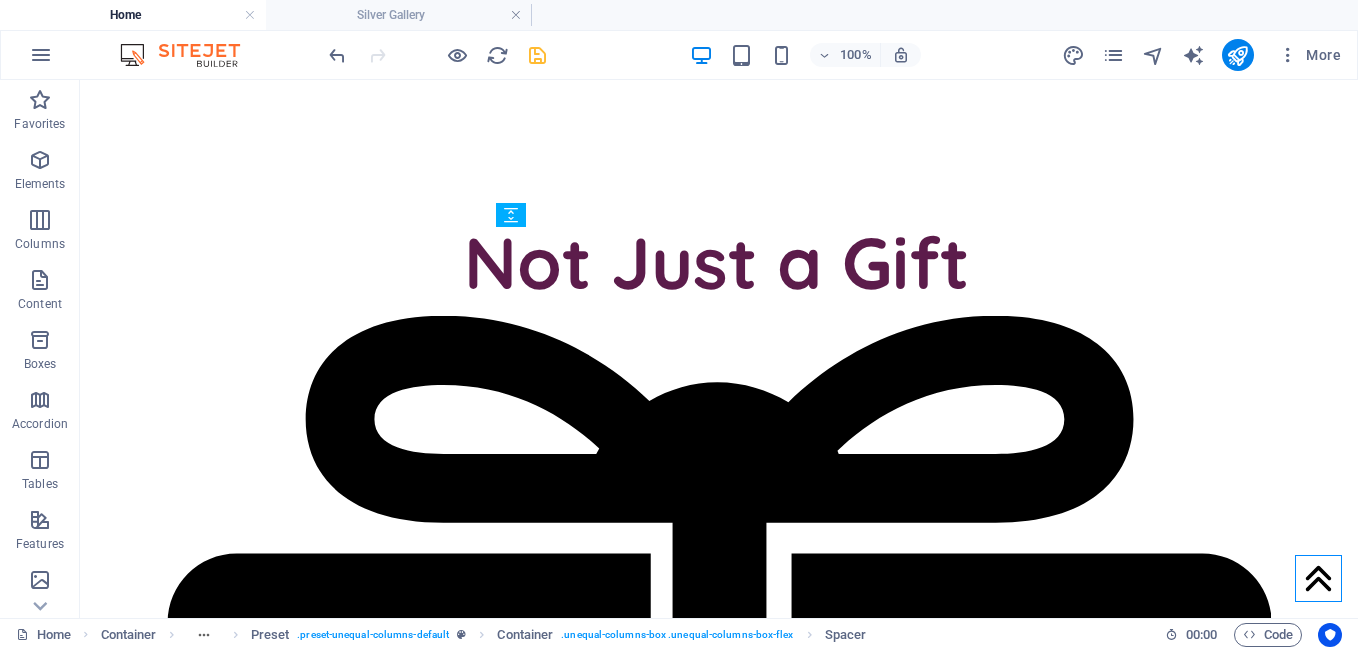 drag, startPoint x: 836, startPoint y: 300, endPoint x: 847, endPoint y: 386, distance: 86.70064 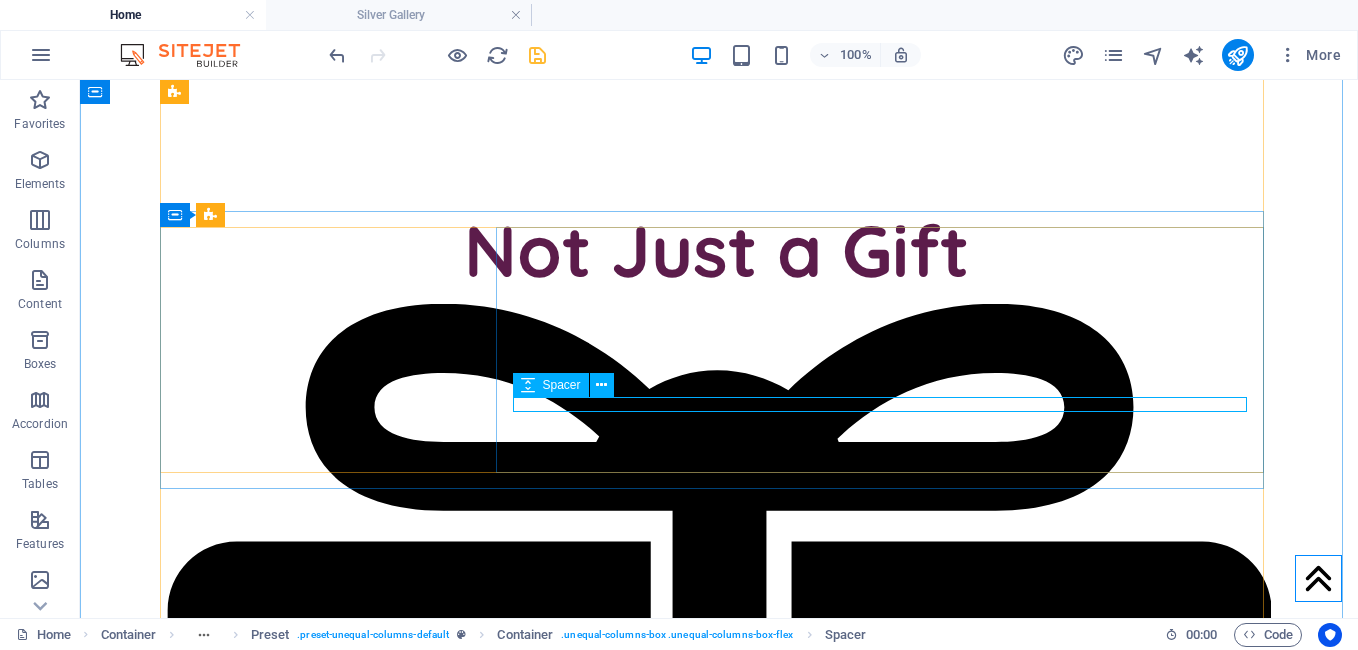 click at bounding box center (719, 2646) 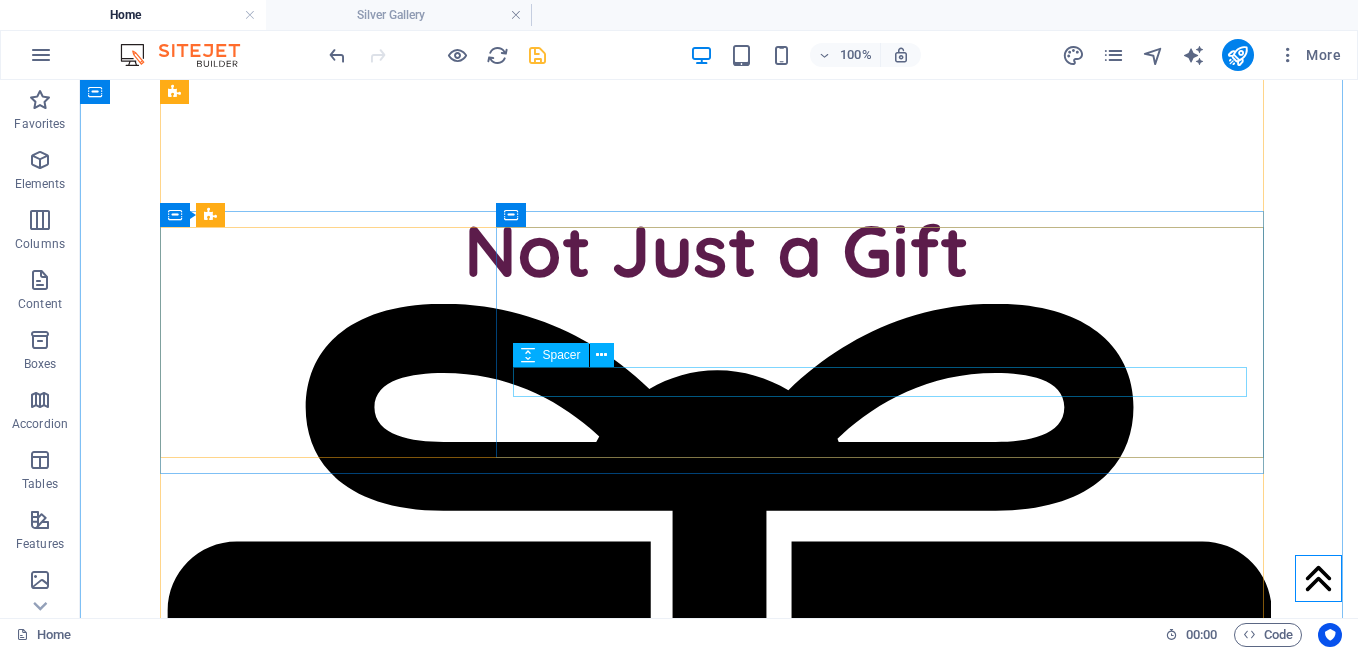 click at bounding box center (719, 2624) 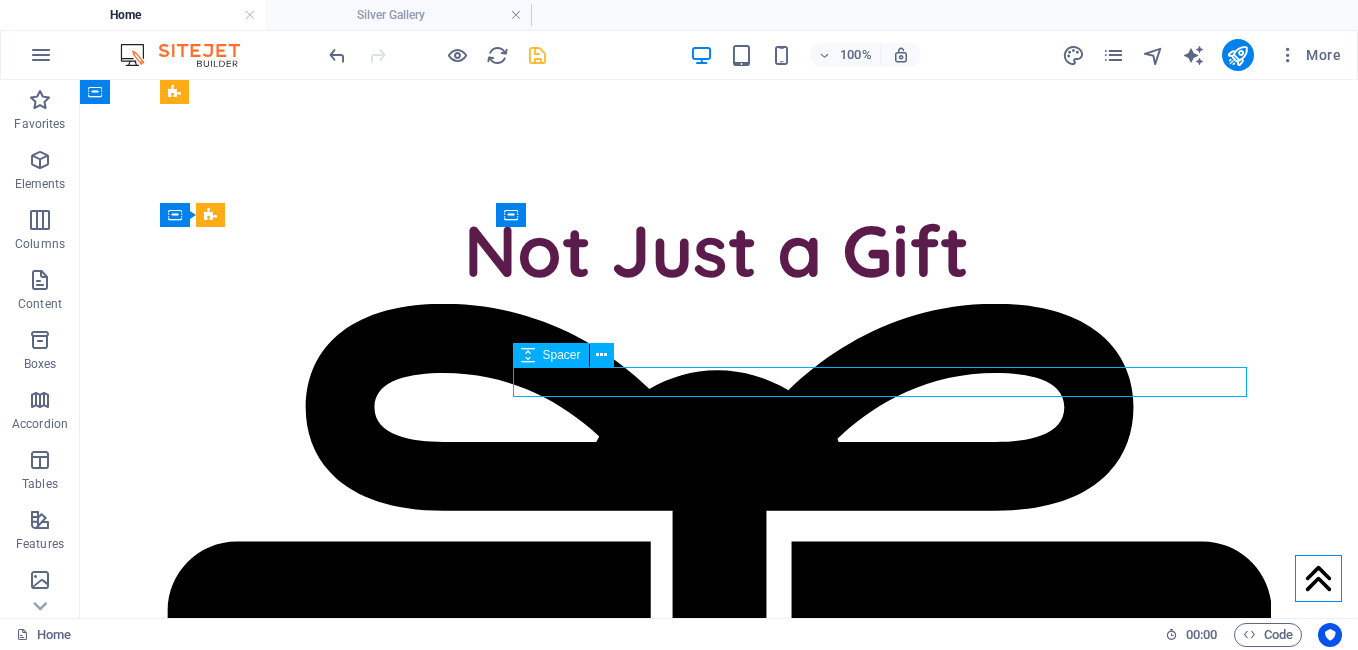 click at bounding box center [719, 2624] 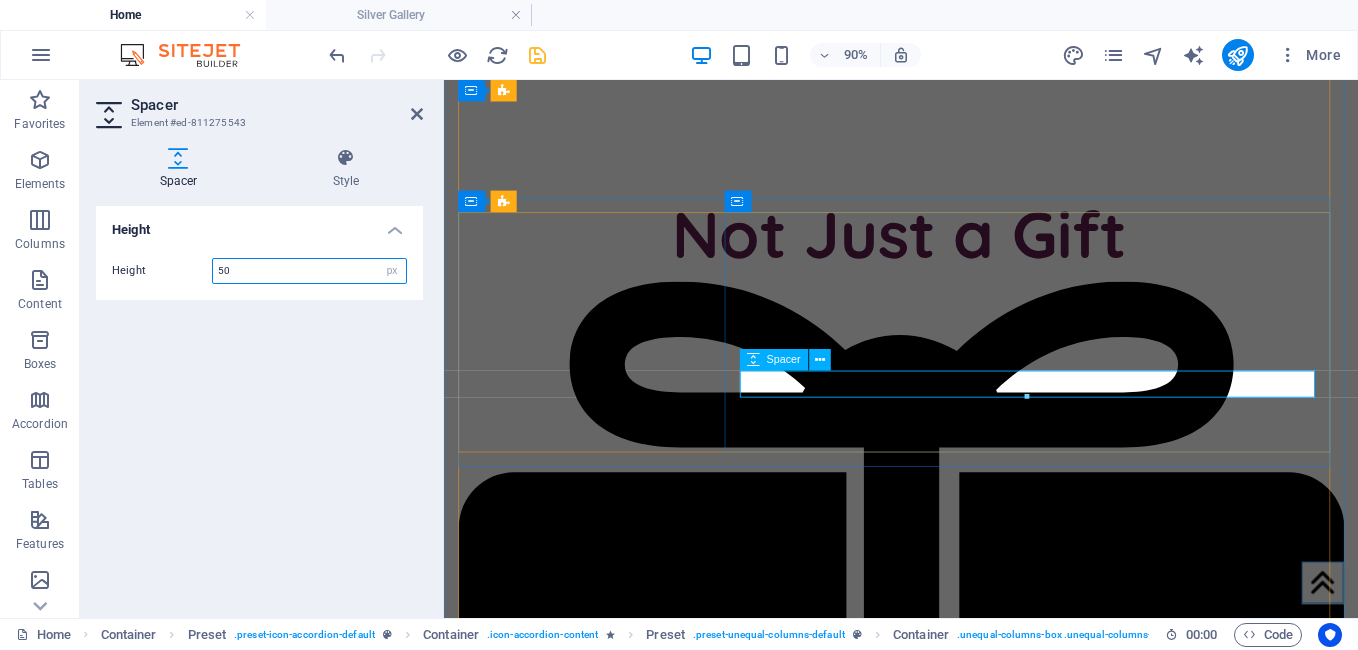 type on "50" 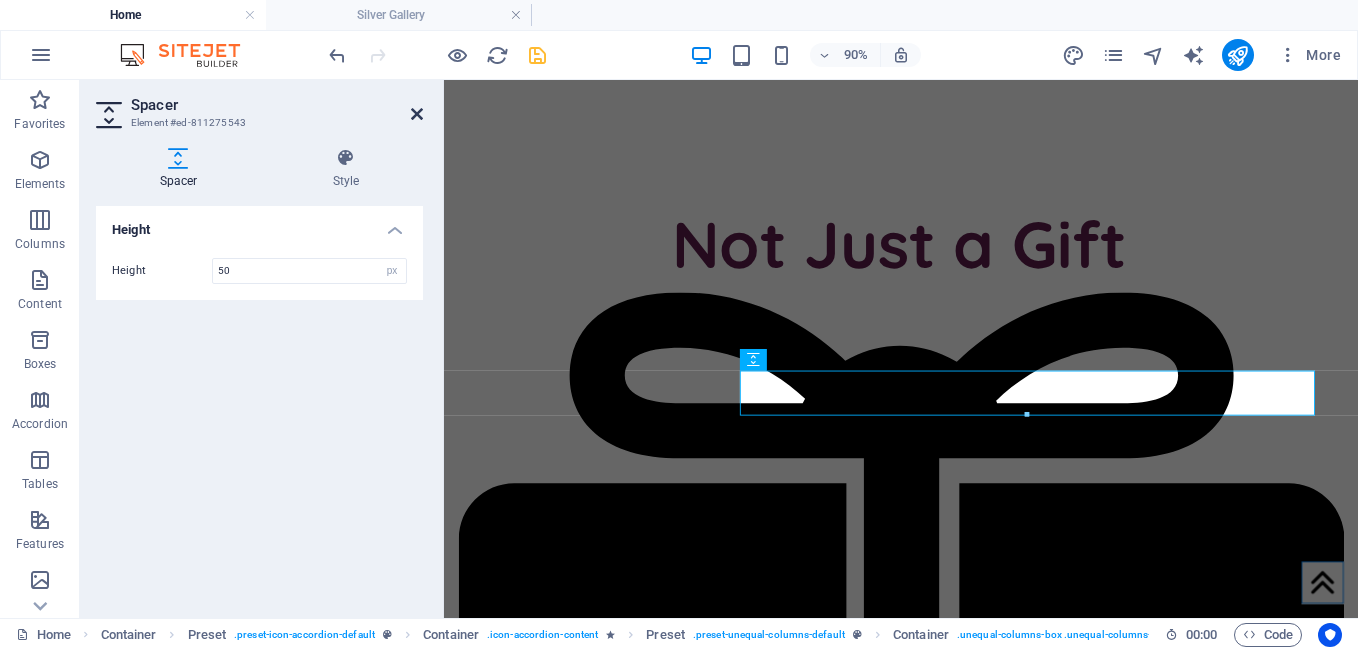 click at bounding box center [417, 114] 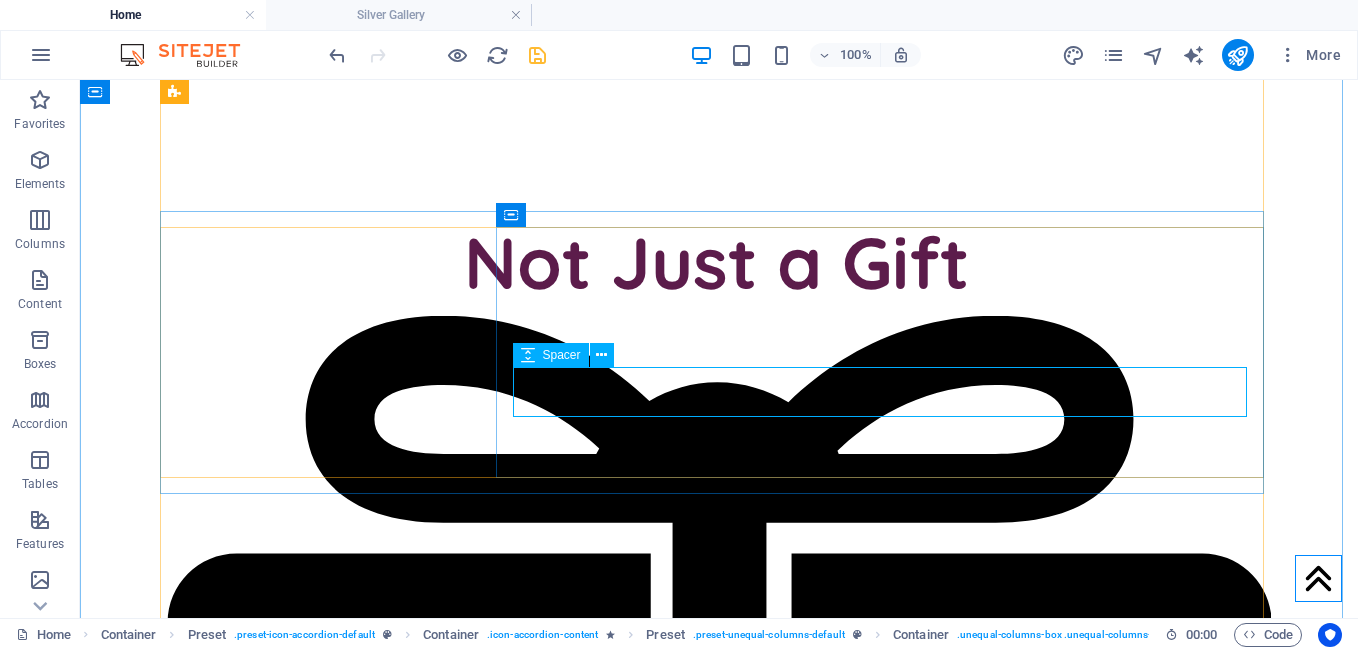click at bounding box center (719, 2646) 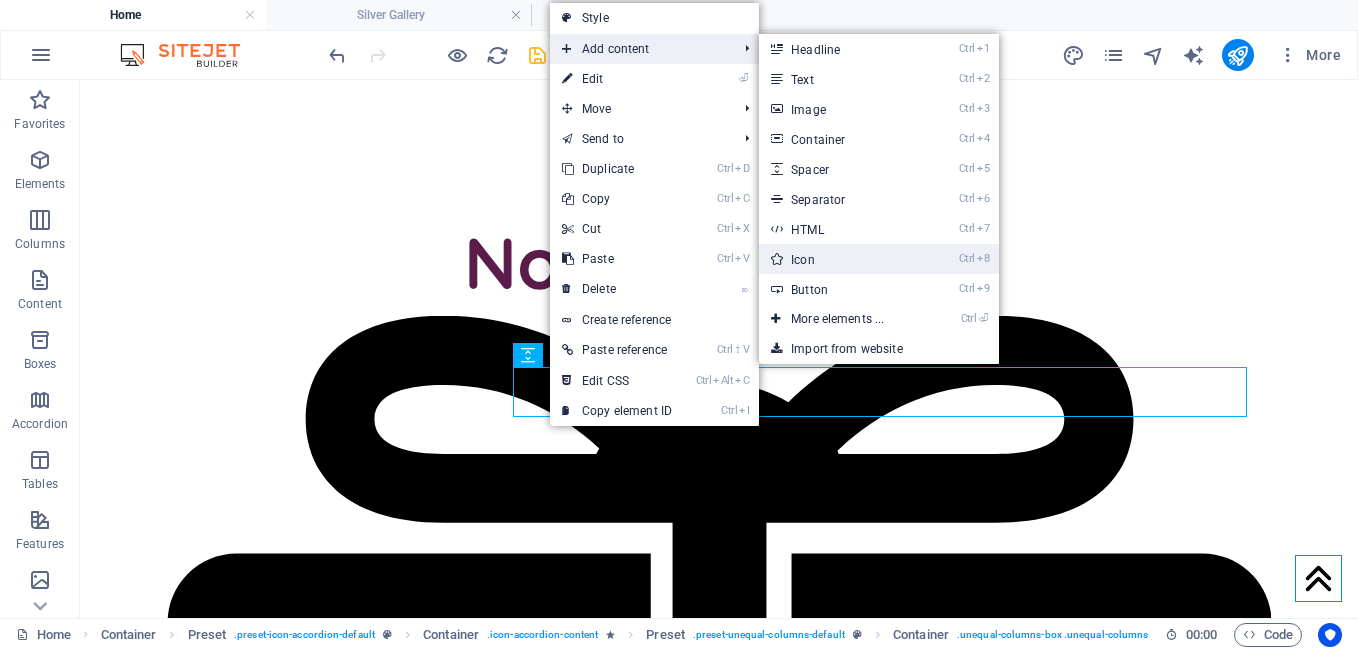 click on "Ctrl 8  Icon" at bounding box center [841, 259] 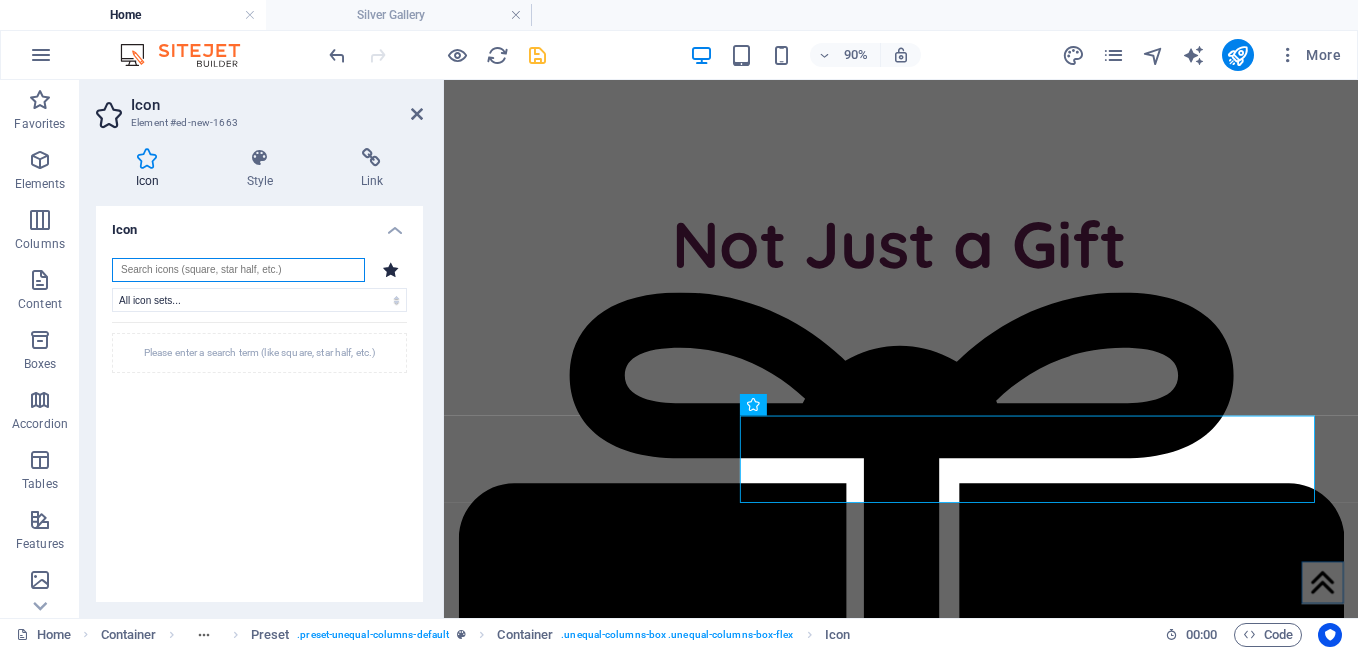 click at bounding box center (238, 270) 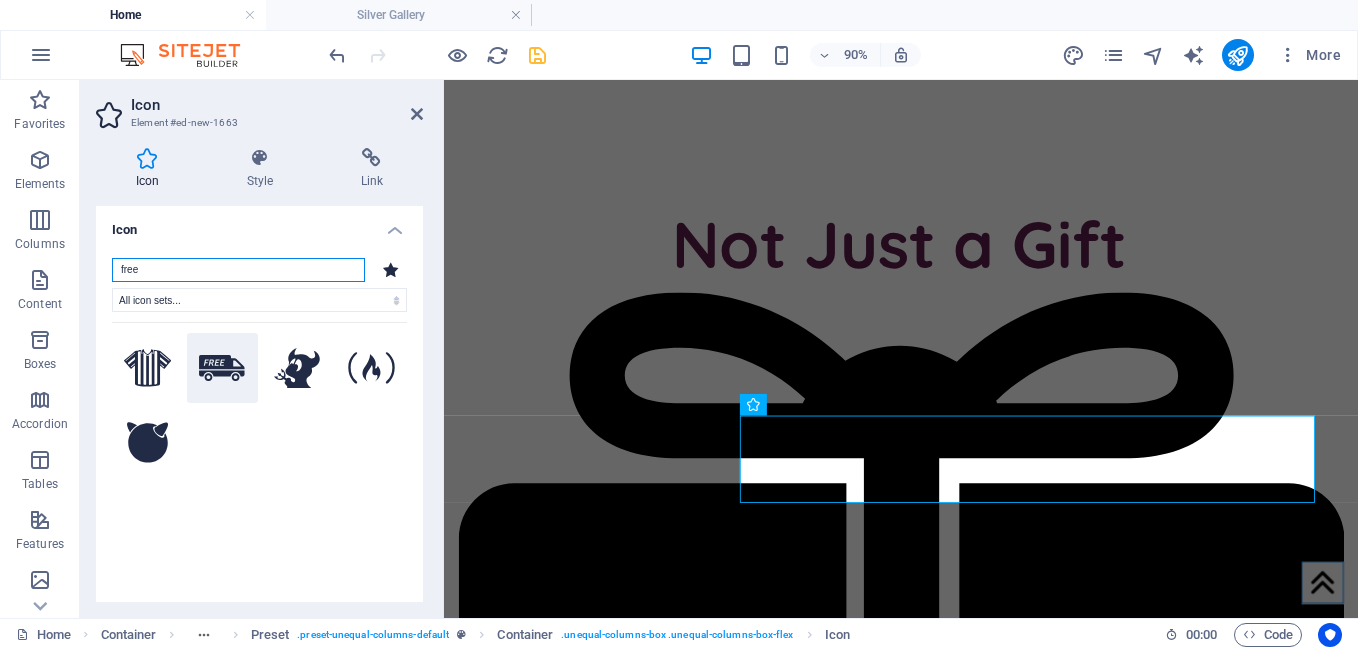 type on "free" 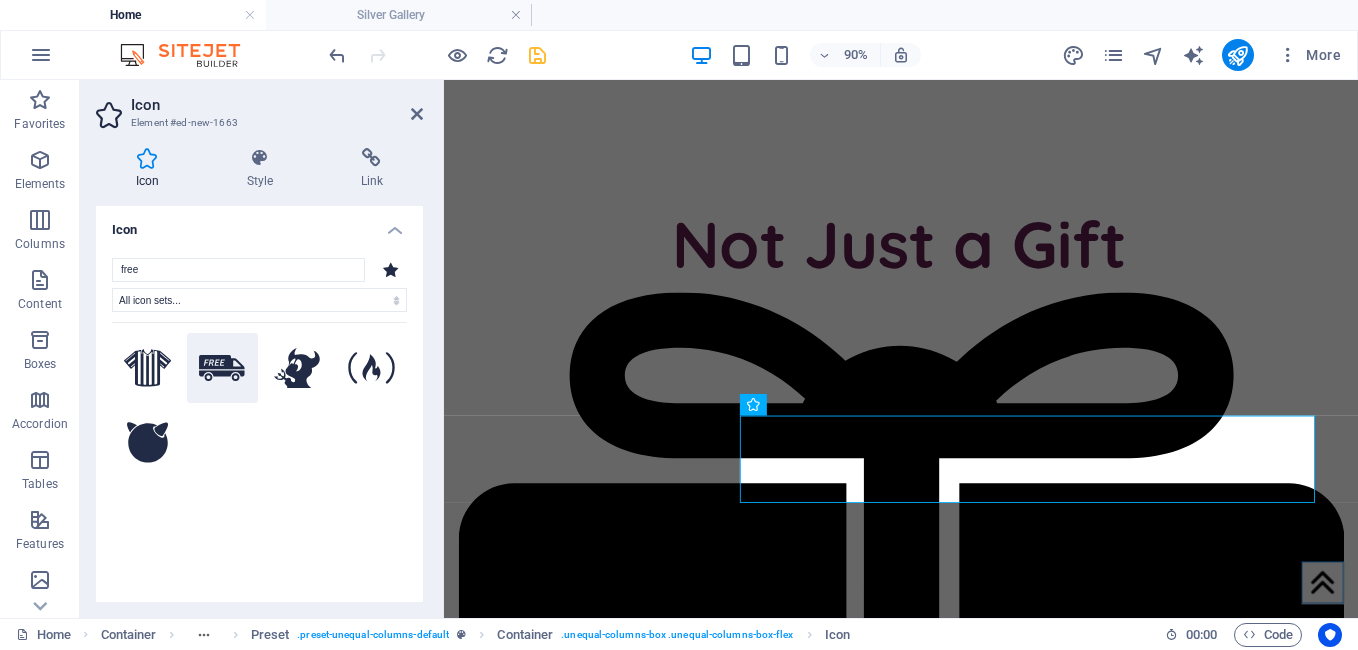 click at bounding box center [222, 368] 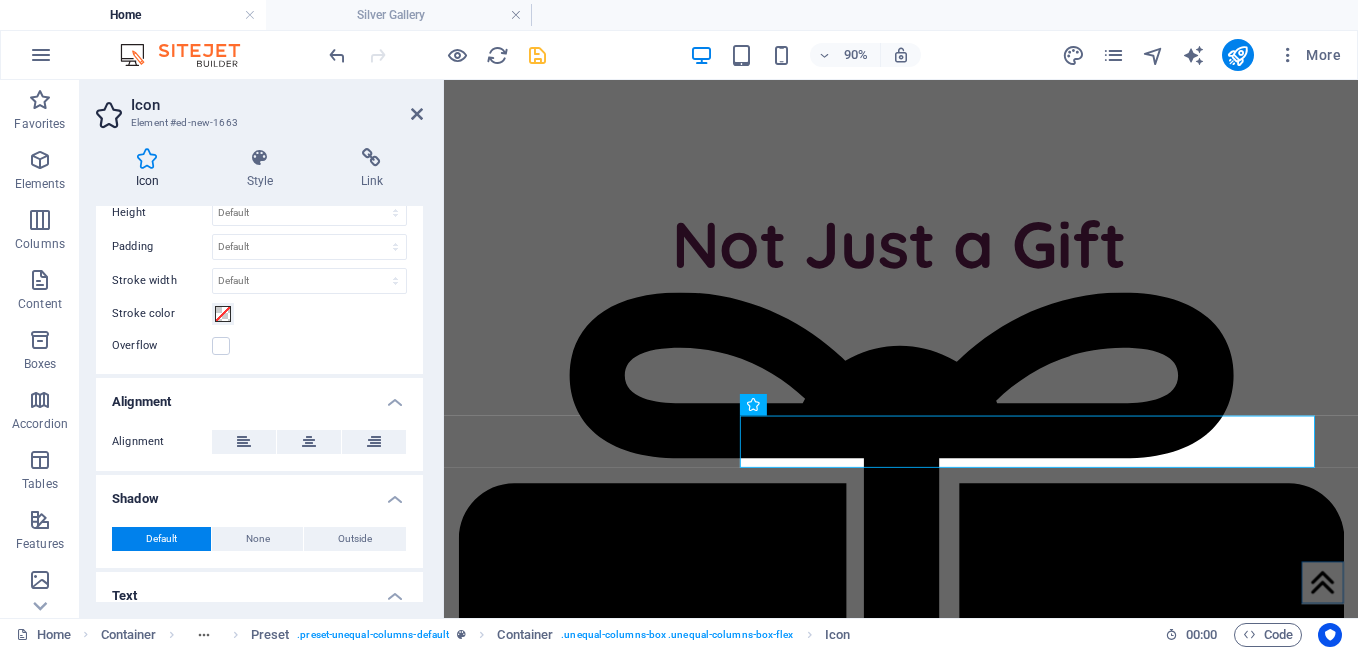 scroll, scrollTop: 593, scrollLeft: 0, axis: vertical 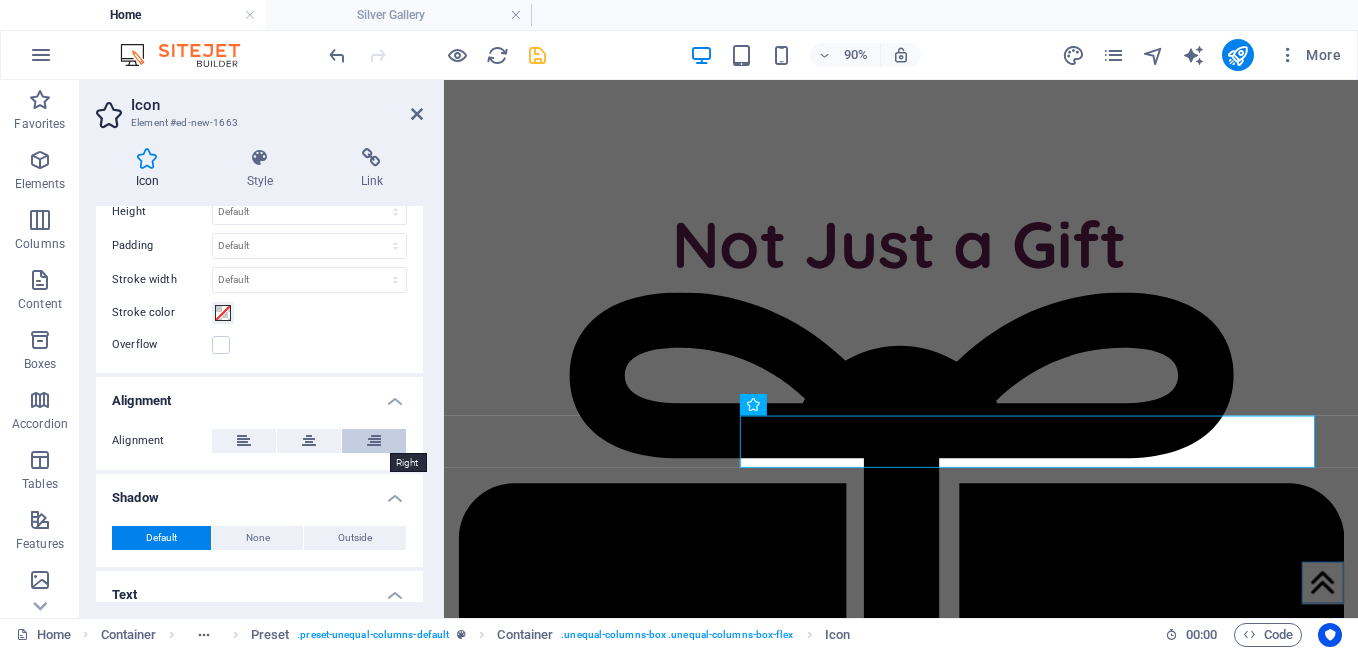 click at bounding box center [374, 441] 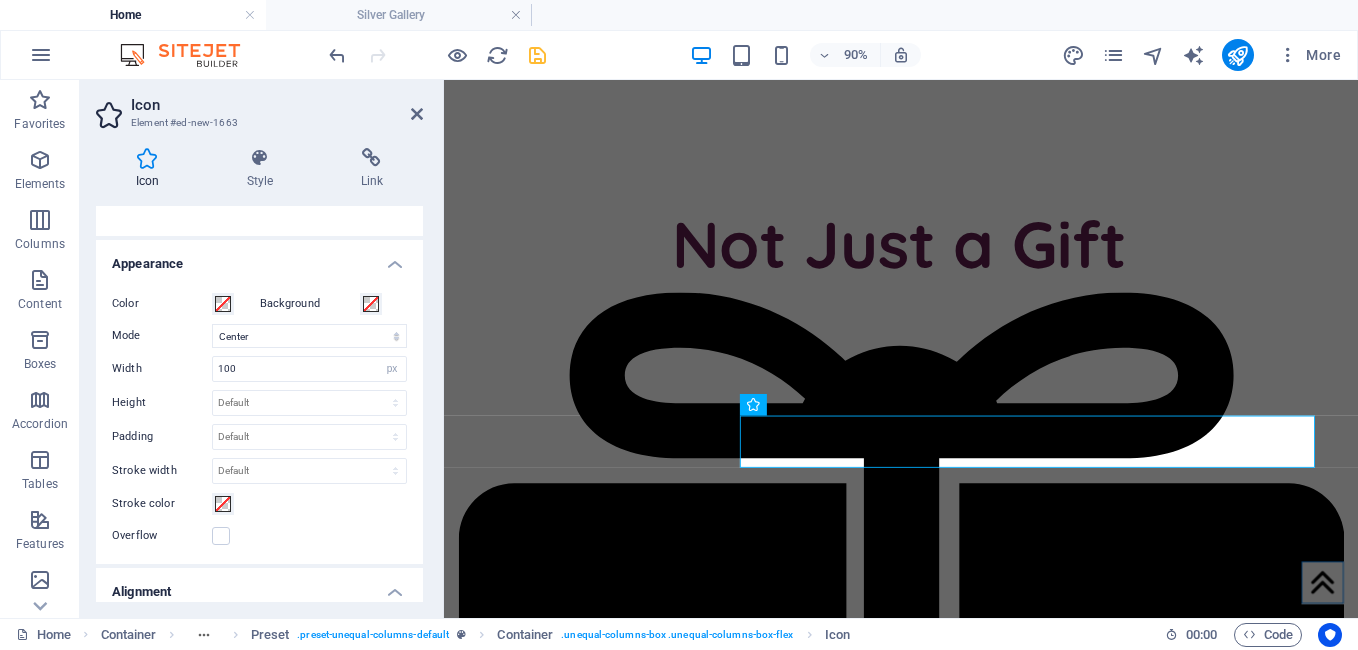 scroll, scrollTop: 401, scrollLeft: 0, axis: vertical 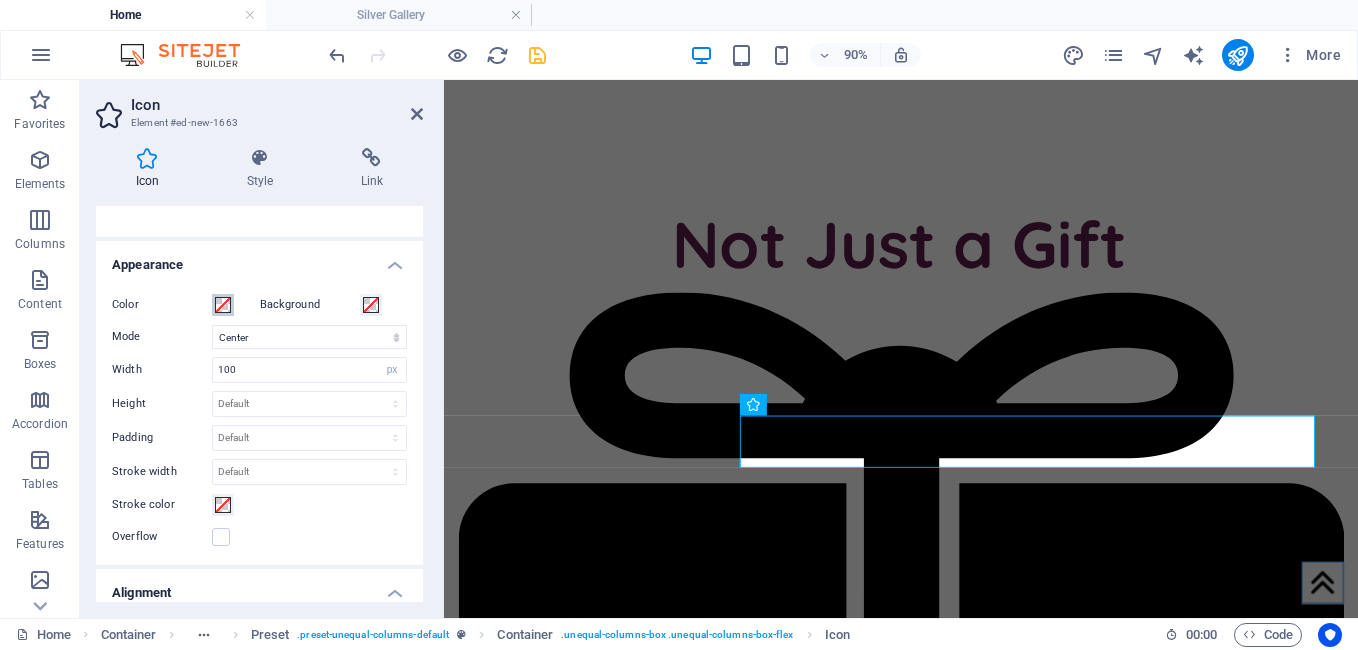 click at bounding box center [223, 305] 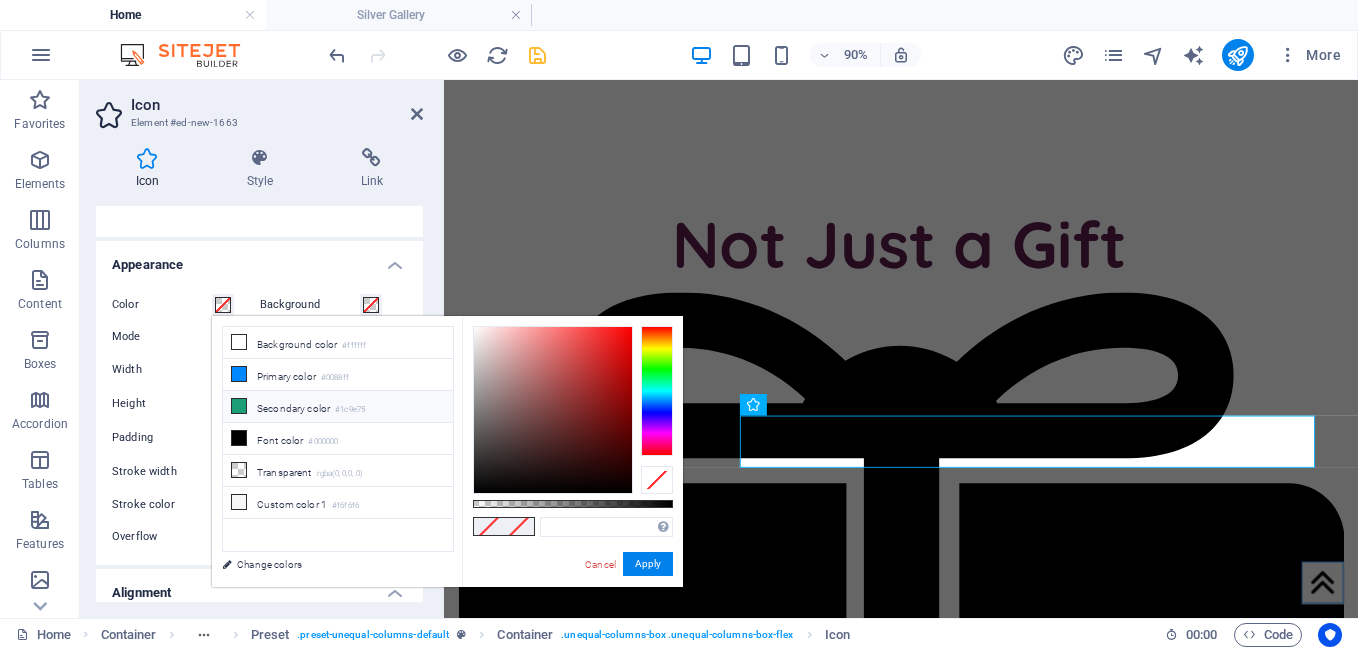 click at bounding box center [239, 406] 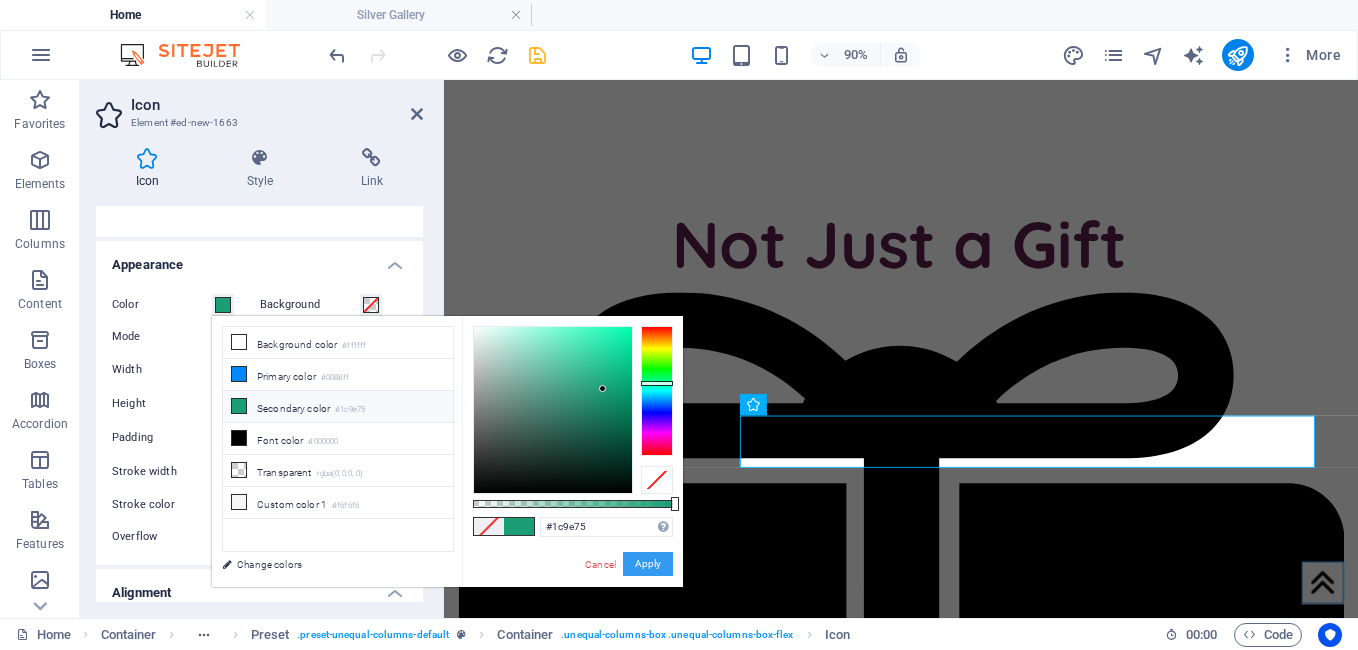 click on "Apply" at bounding box center (648, 564) 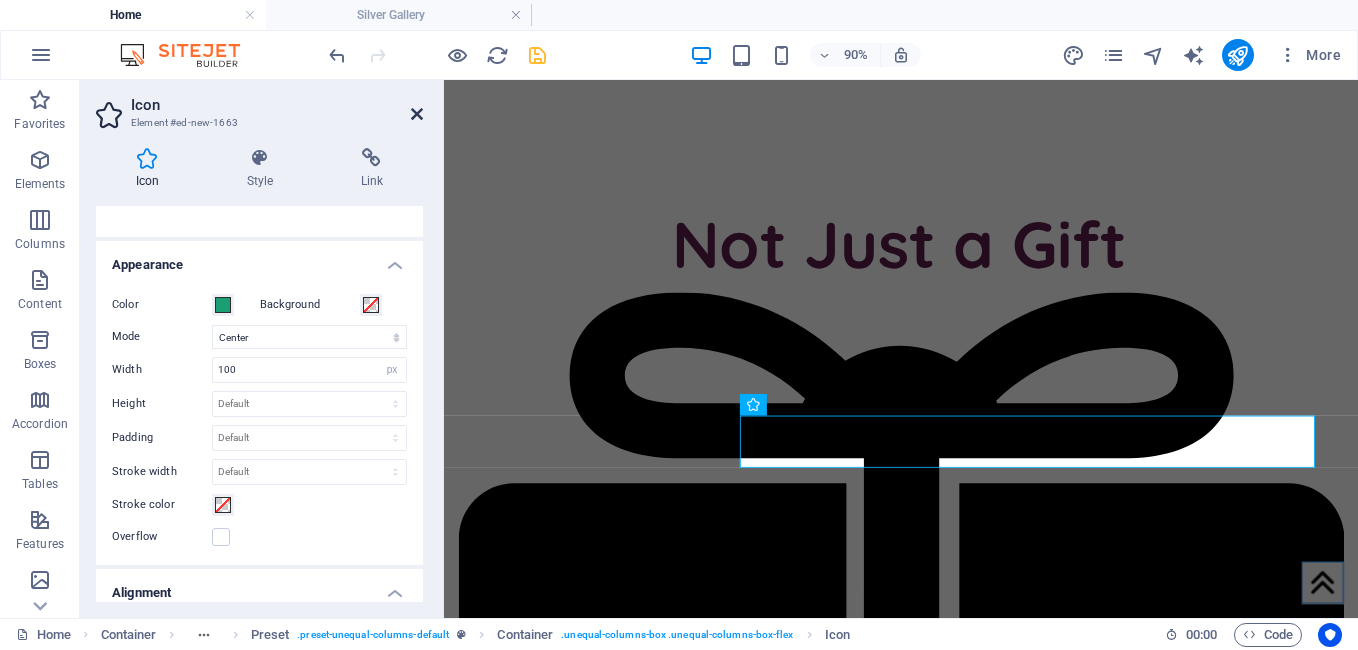 click at bounding box center [417, 114] 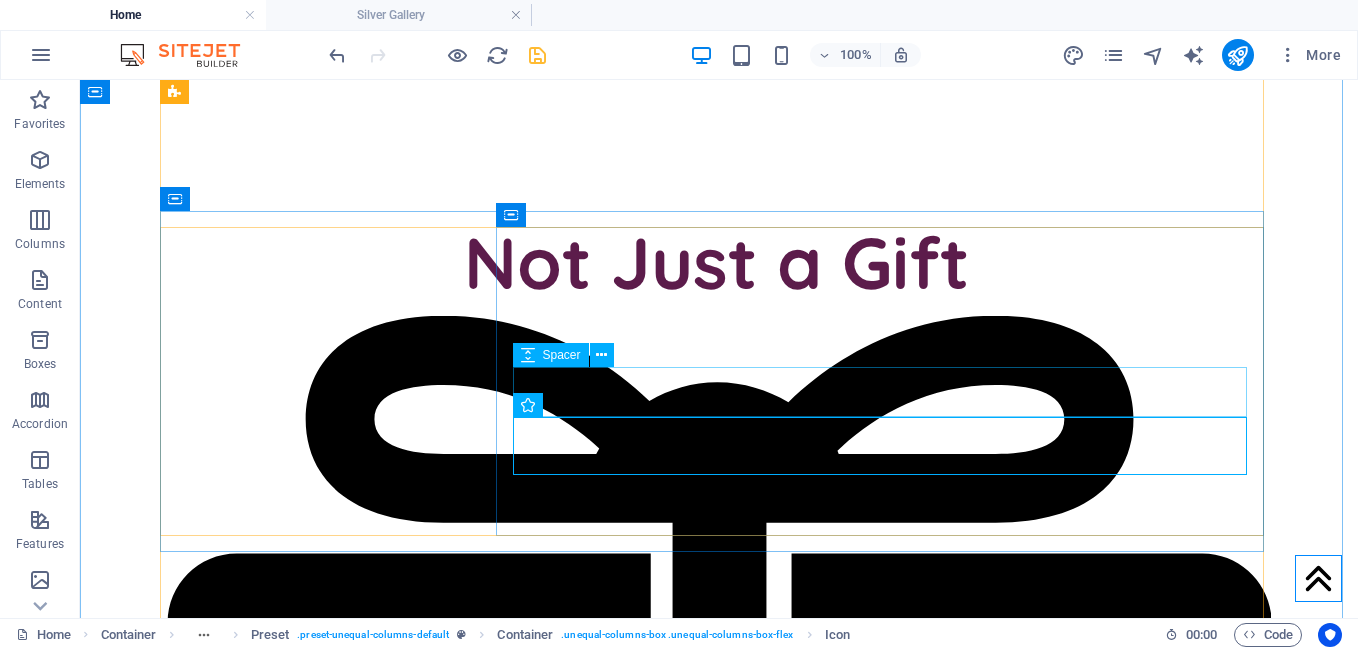 click at bounding box center [719, 2646] 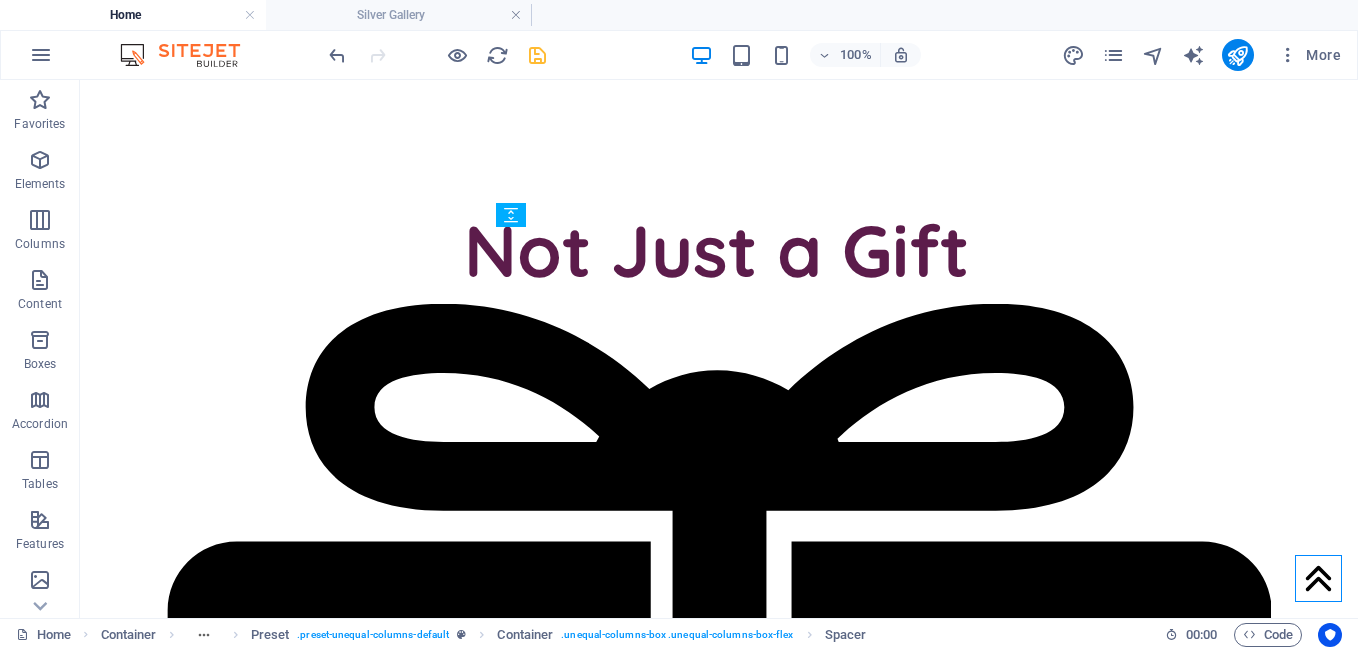 drag, startPoint x: 692, startPoint y: 427, endPoint x: 694, endPoint y: 510, distance: 83.02409 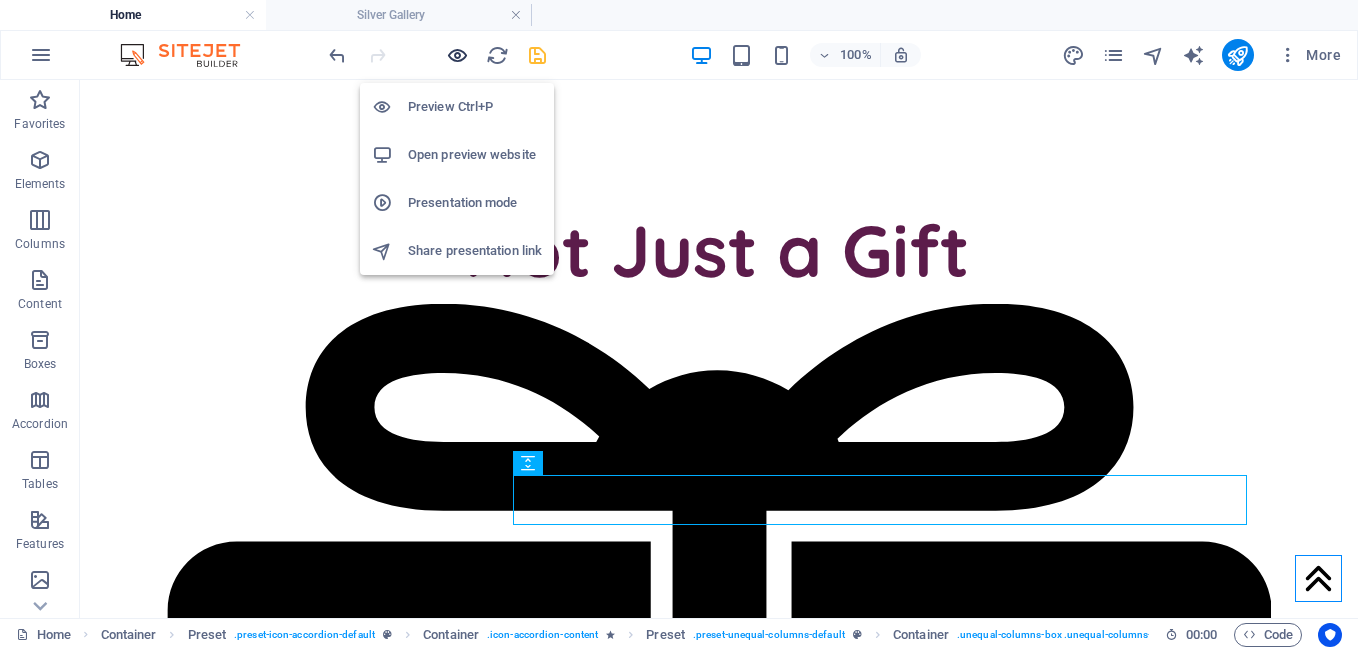 click at bounding box center (457, 55) 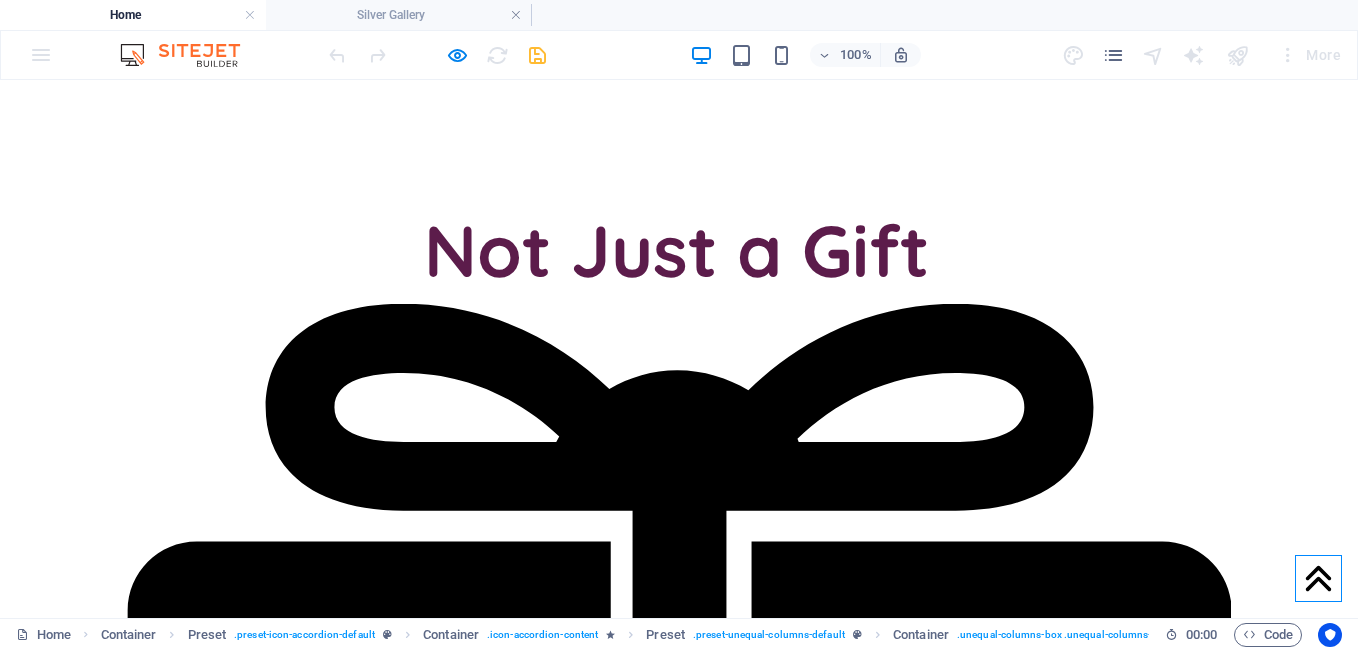 click on "A Silver Touch to Seven Thoughtful Moments." at bounding box center (679, 2243) 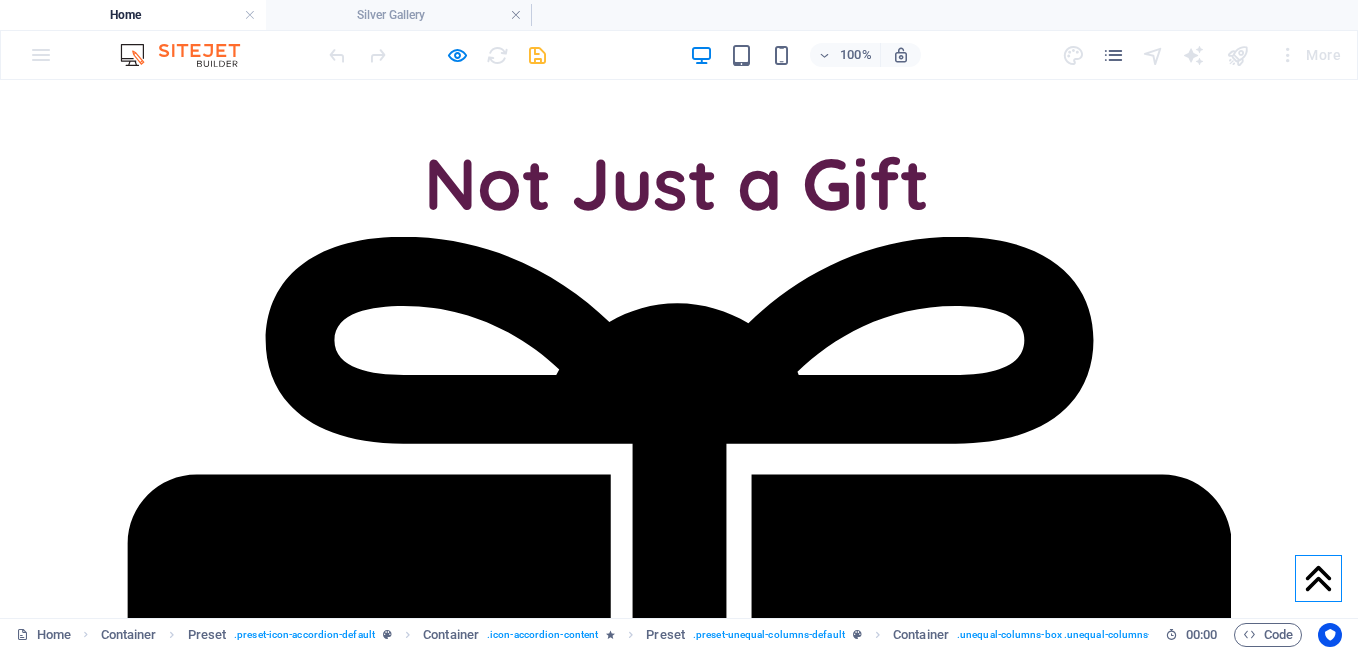 scroll, scrollTop: 1510, scrollLeft: 0, axis: vertical 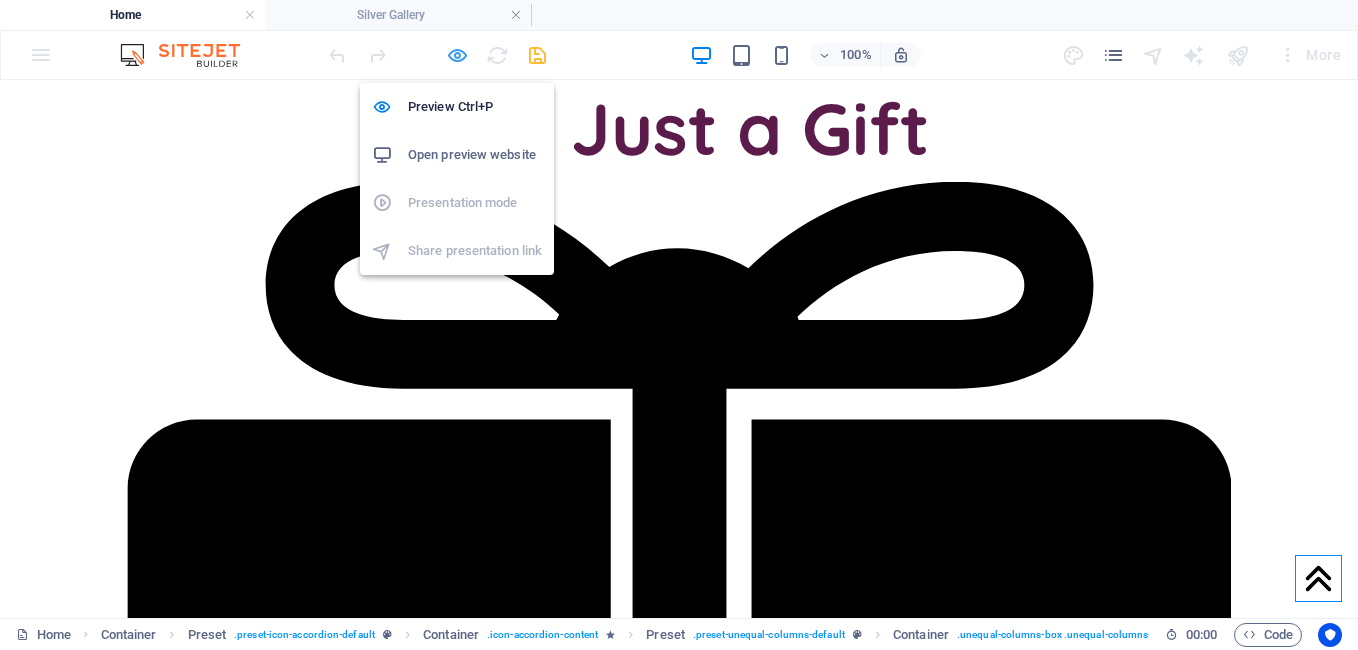 click at bounding box center [457, 55] 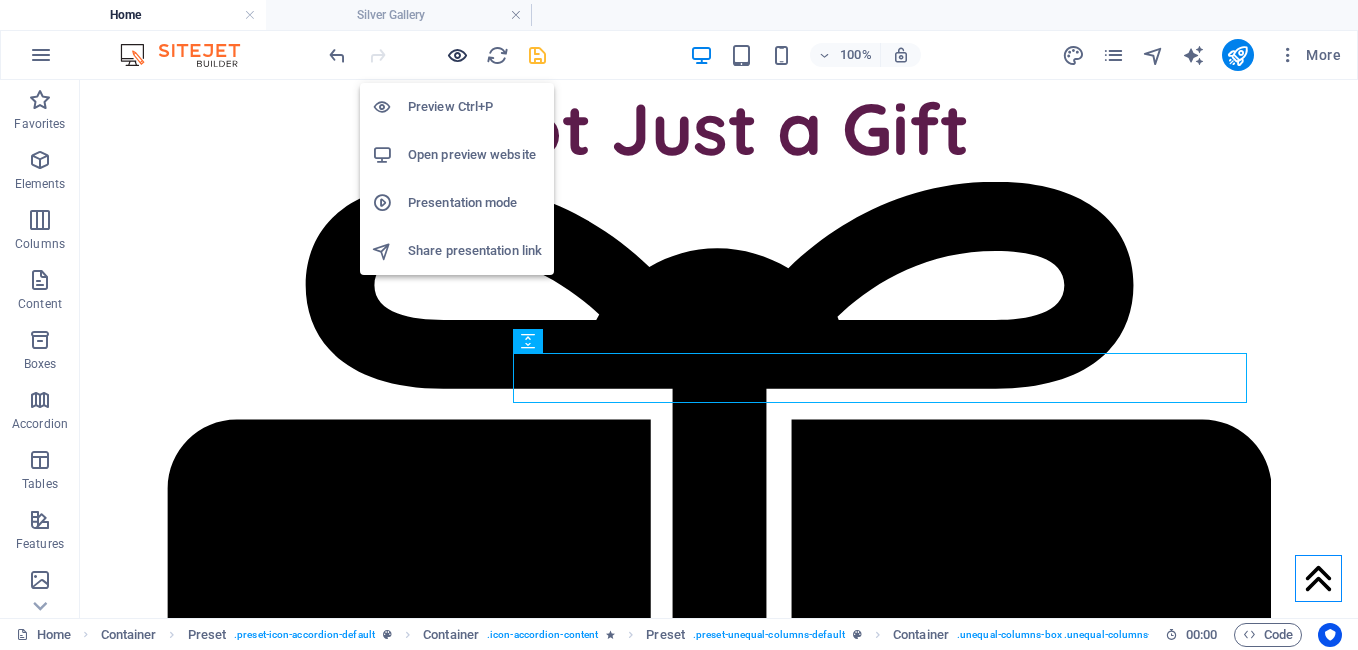 click at bounding box center (457, 55) 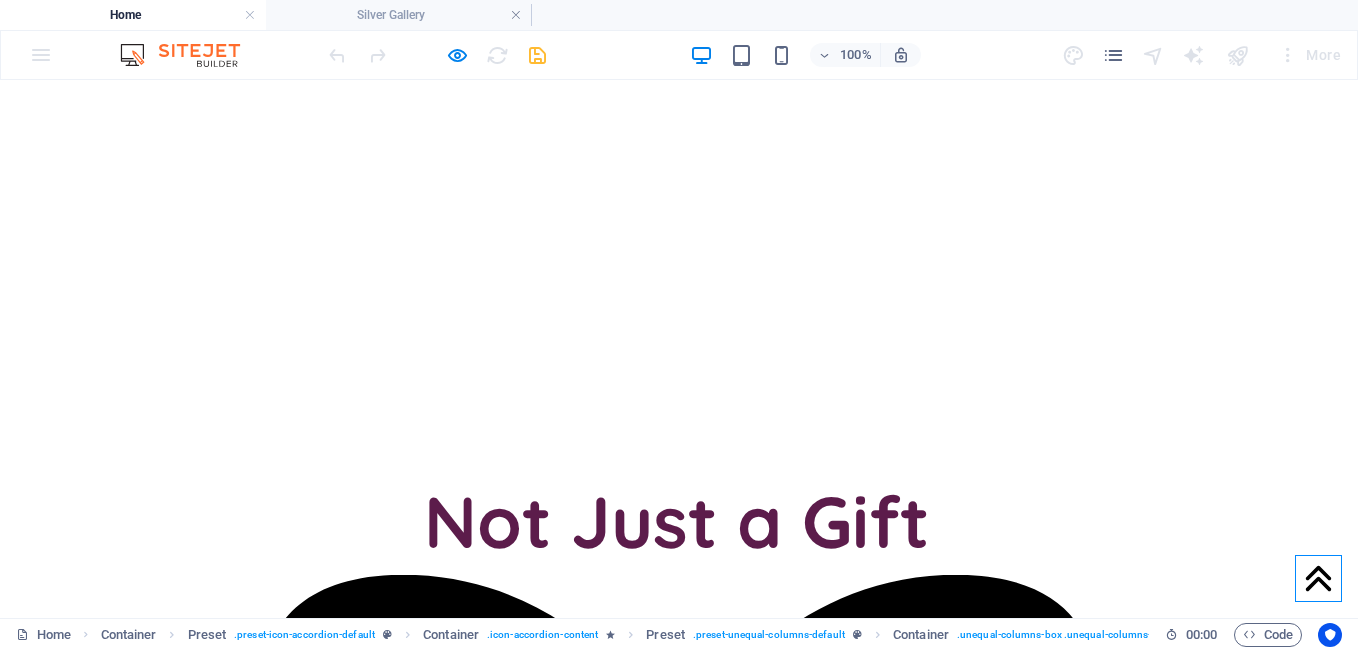 scroll, scrollTop: 1115, scrollLeft: 0, axis: vertical 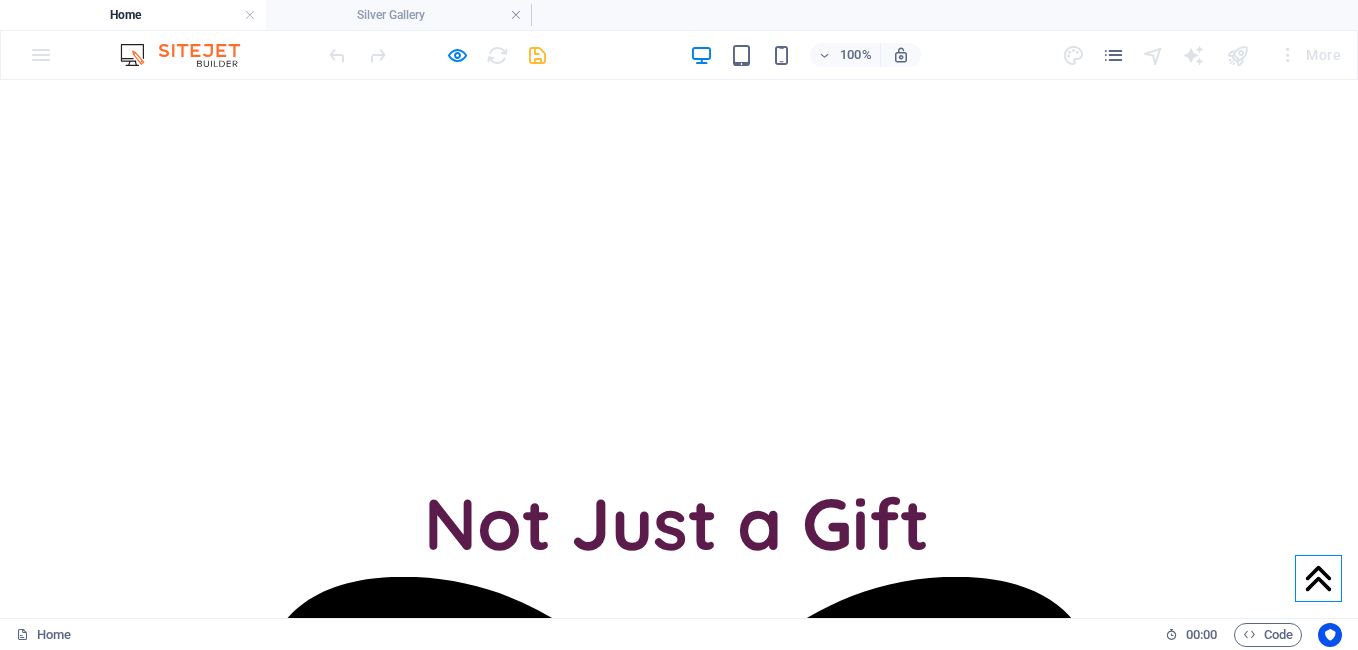 click at bounding box center [679, 2405] 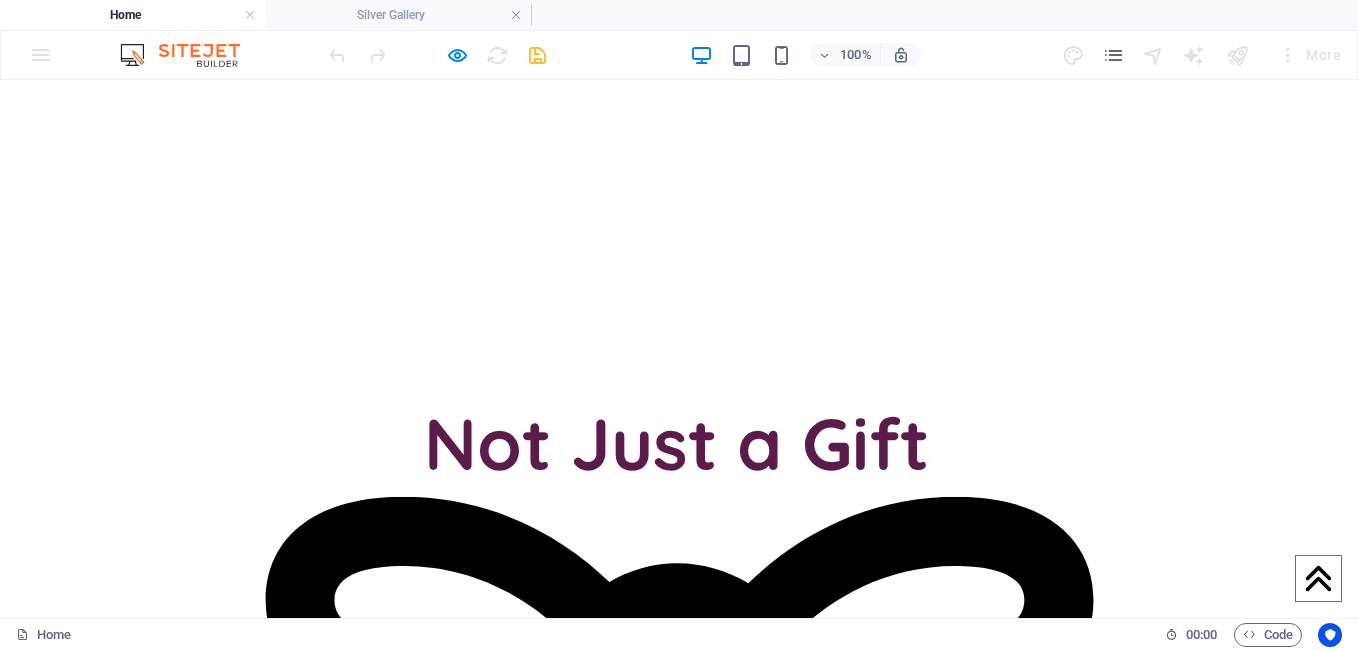scroll, scrollTop: 1190, scrollLeft: 0, axis: vertical 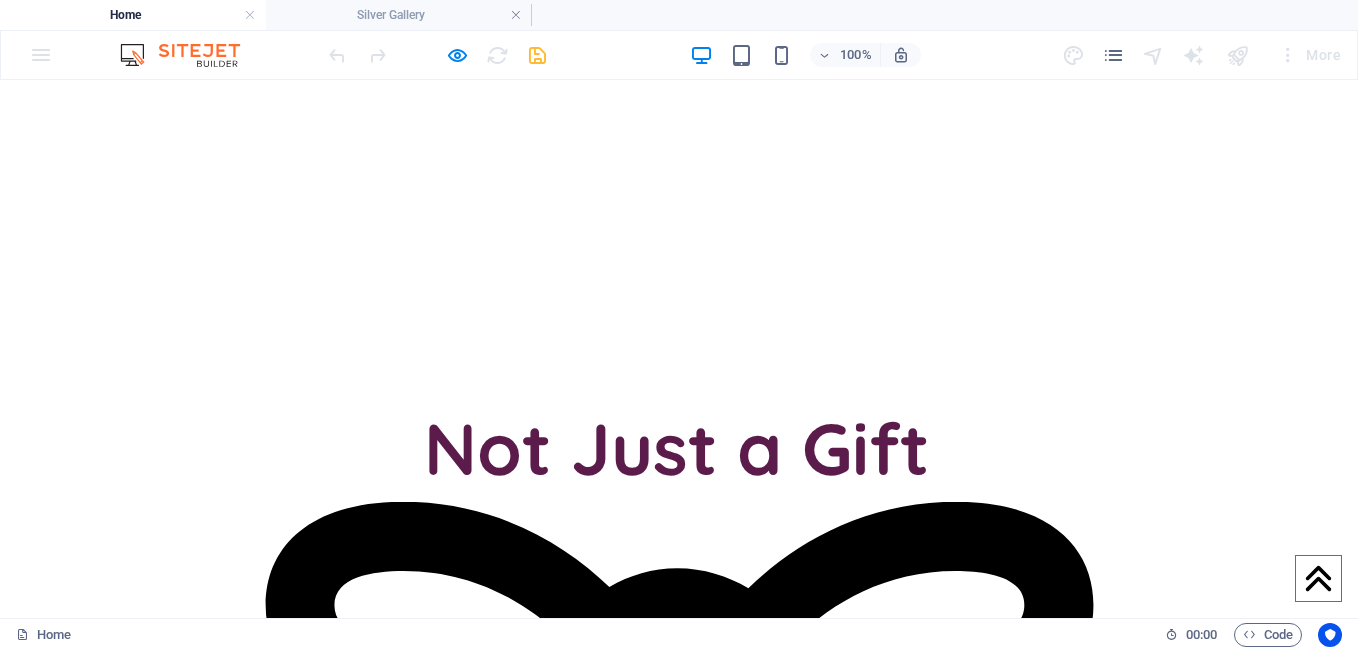 click at bounding box center [679, 3375] 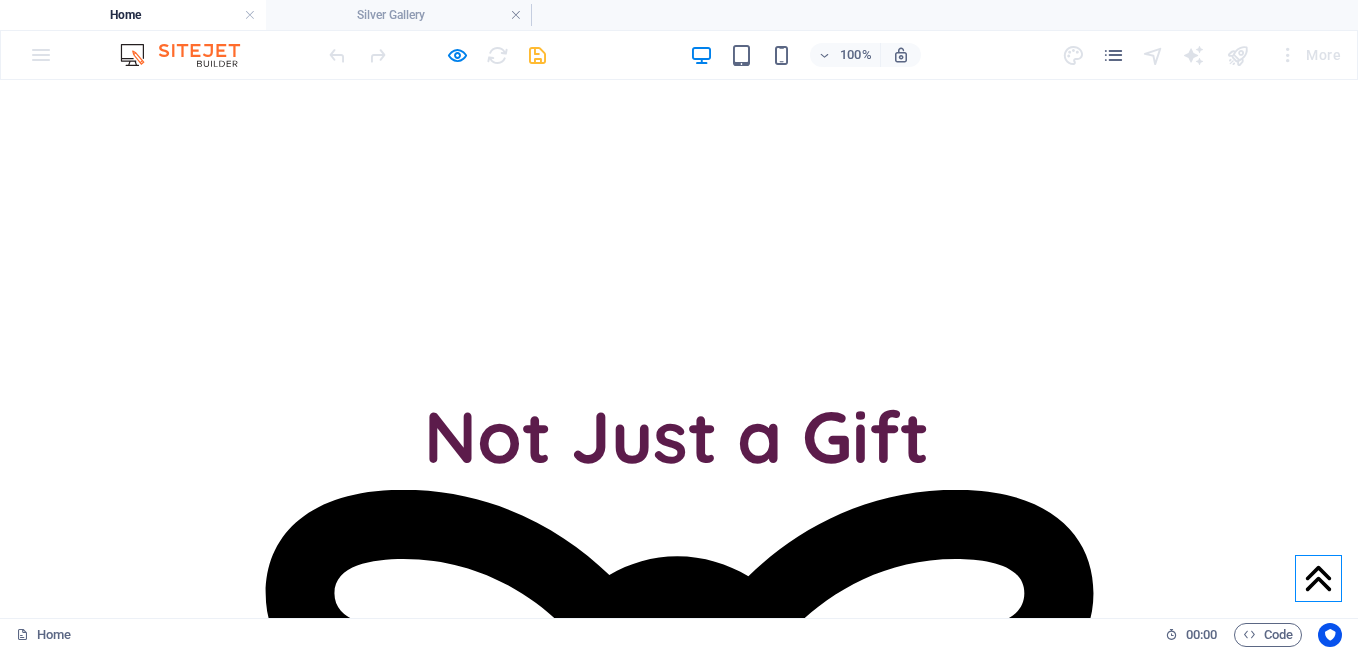scroll, scrollTop: 1201, scrollLeft: 0, axis: vertical 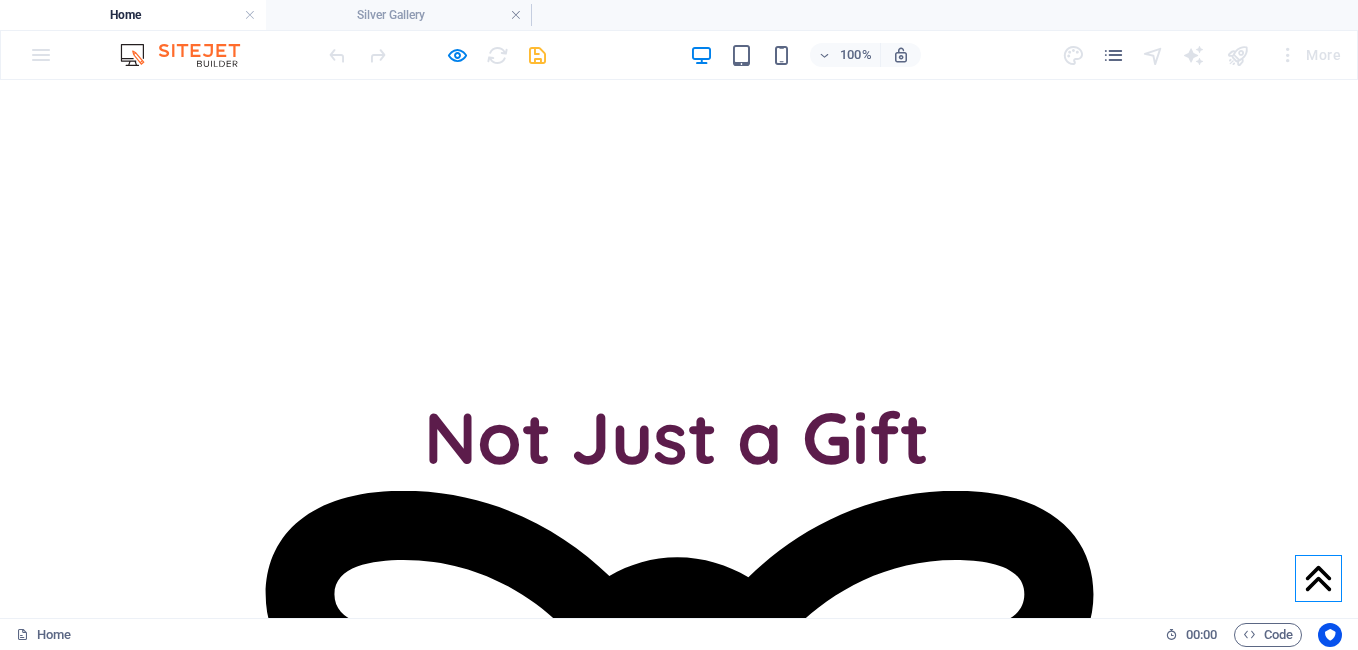 click on "Silver" at bounding box center (679, 2400) 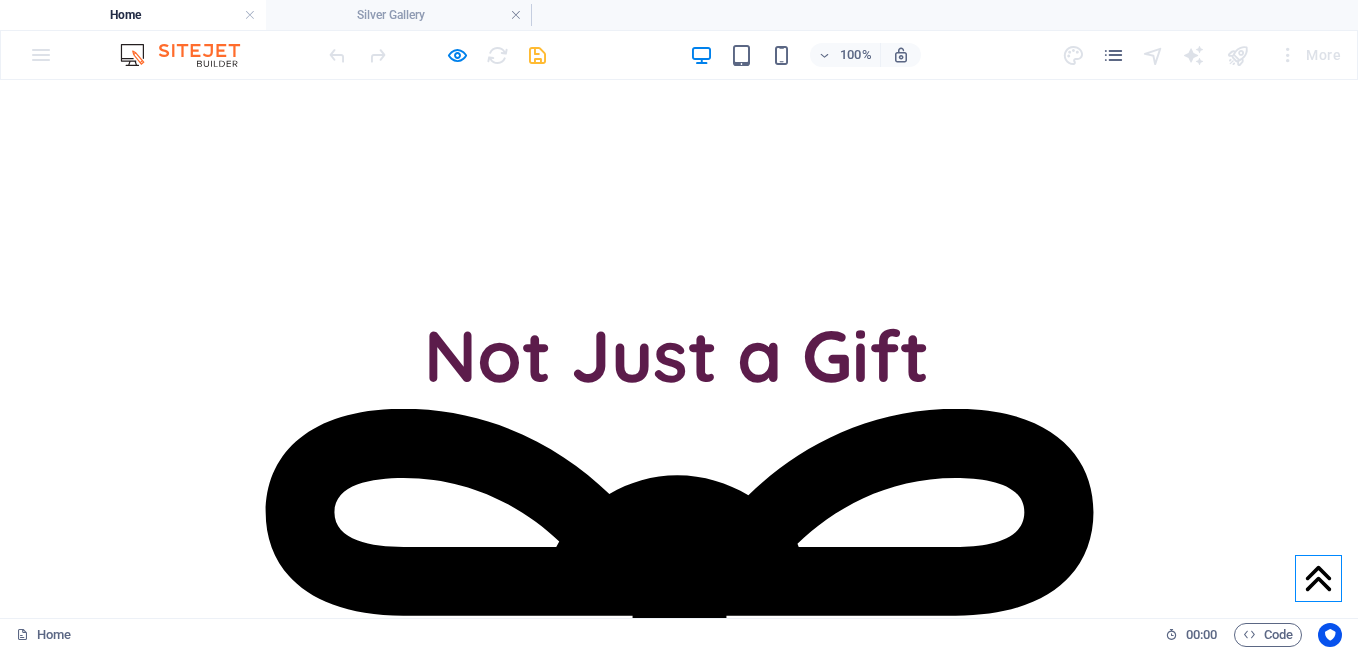 scroll, scrollTop: 1282, scrollLeft: 0, axis: vertical 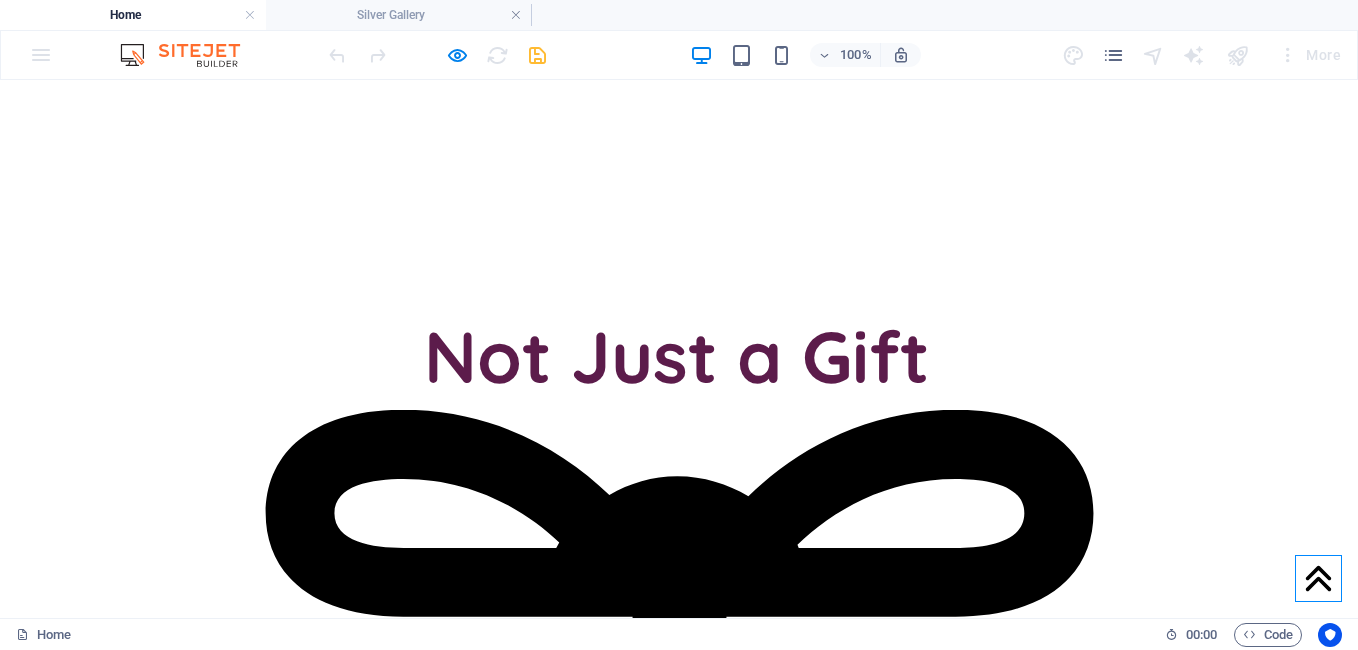 click on "Gold  Golden Moments, Gifted with Grace." at bounding box center (679, 3544) 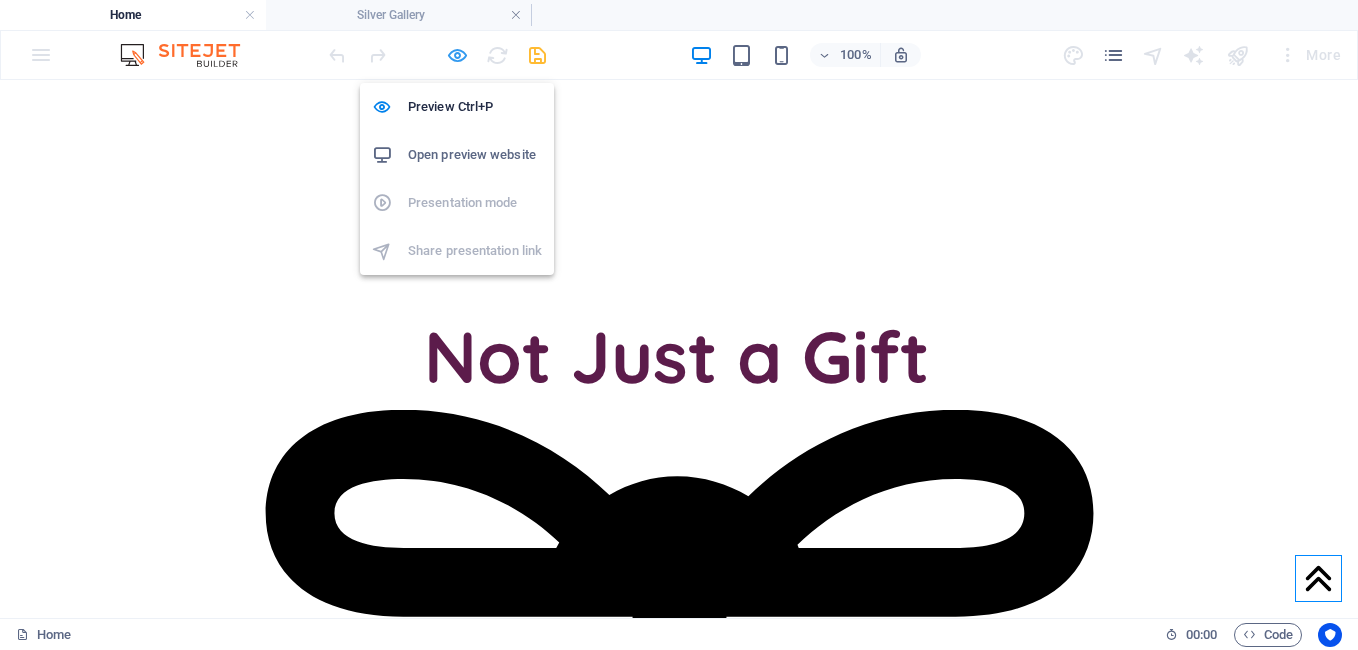 click at bounding box center (457, 55) 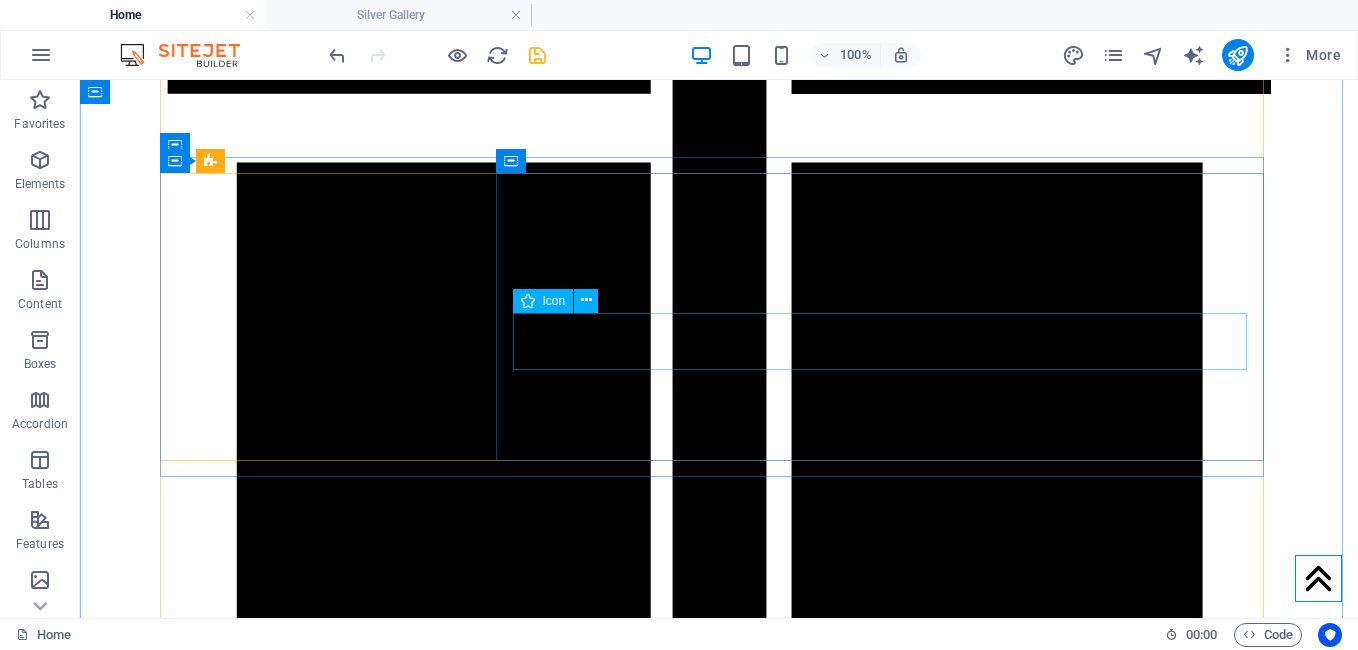 scroll, scrollTop: 2122, scrollLeft: 0, axis: vertical 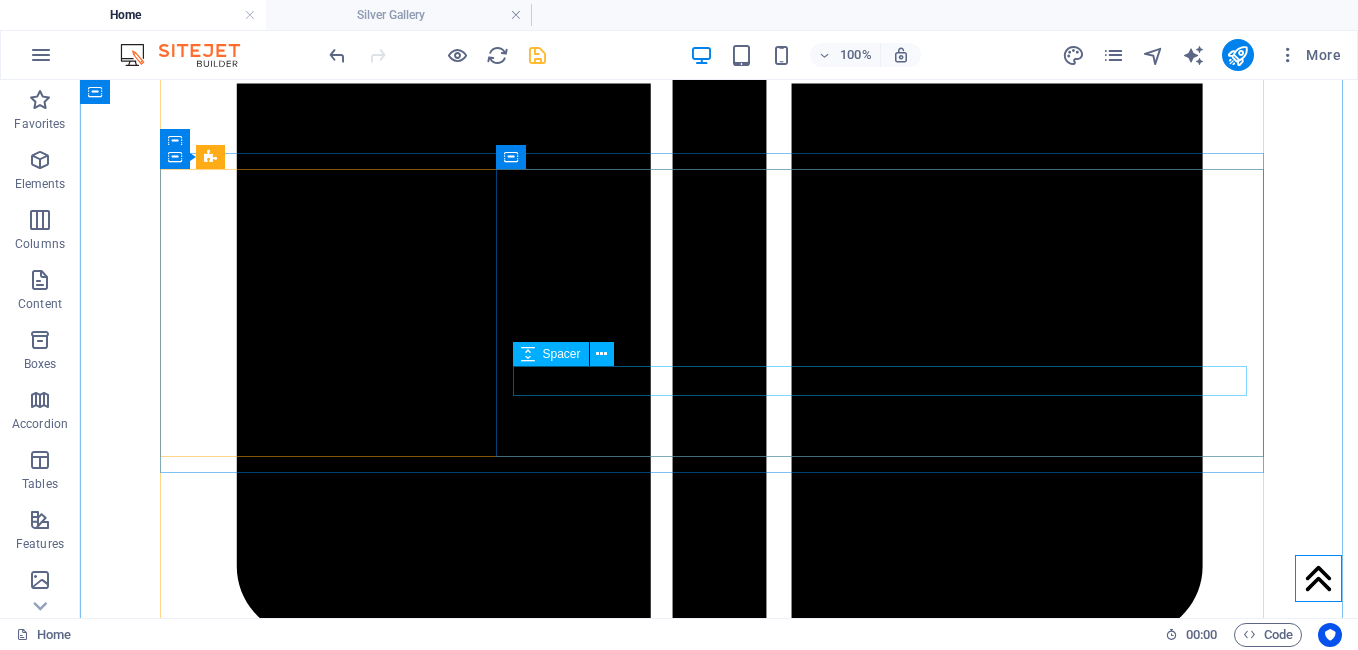 click at bounding box center (719, 3010) 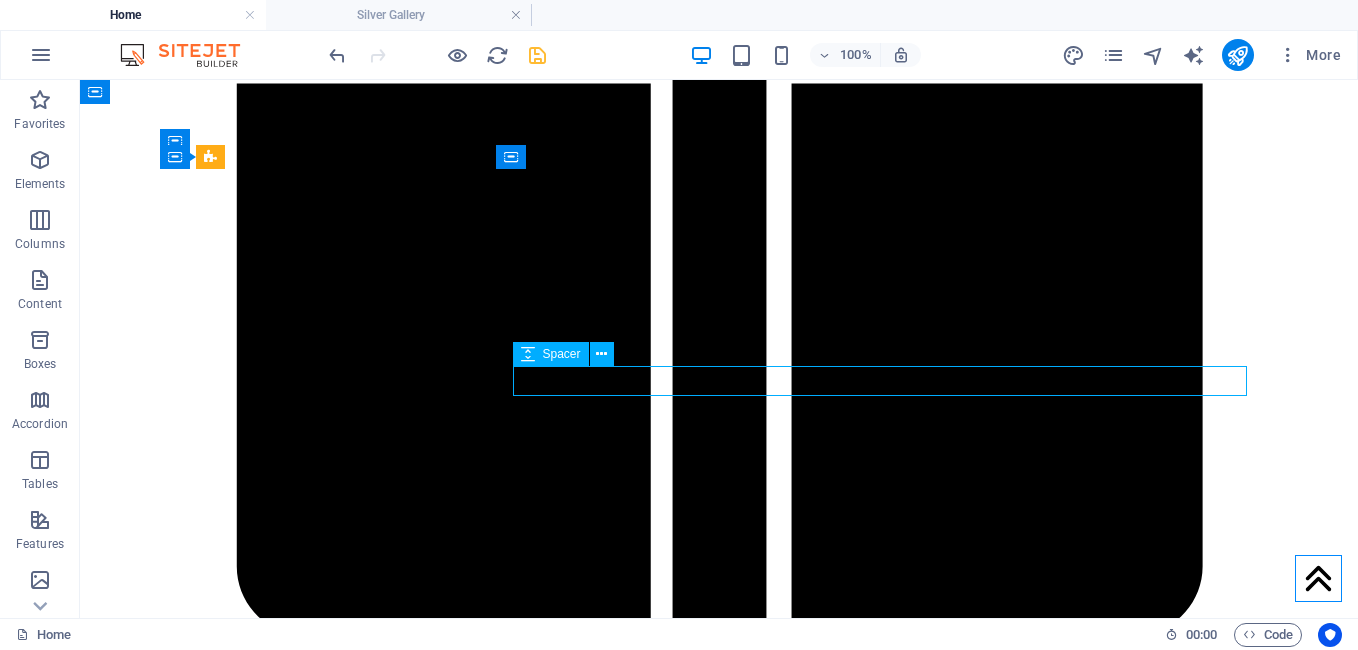 click at bounding box center [719, 3010] 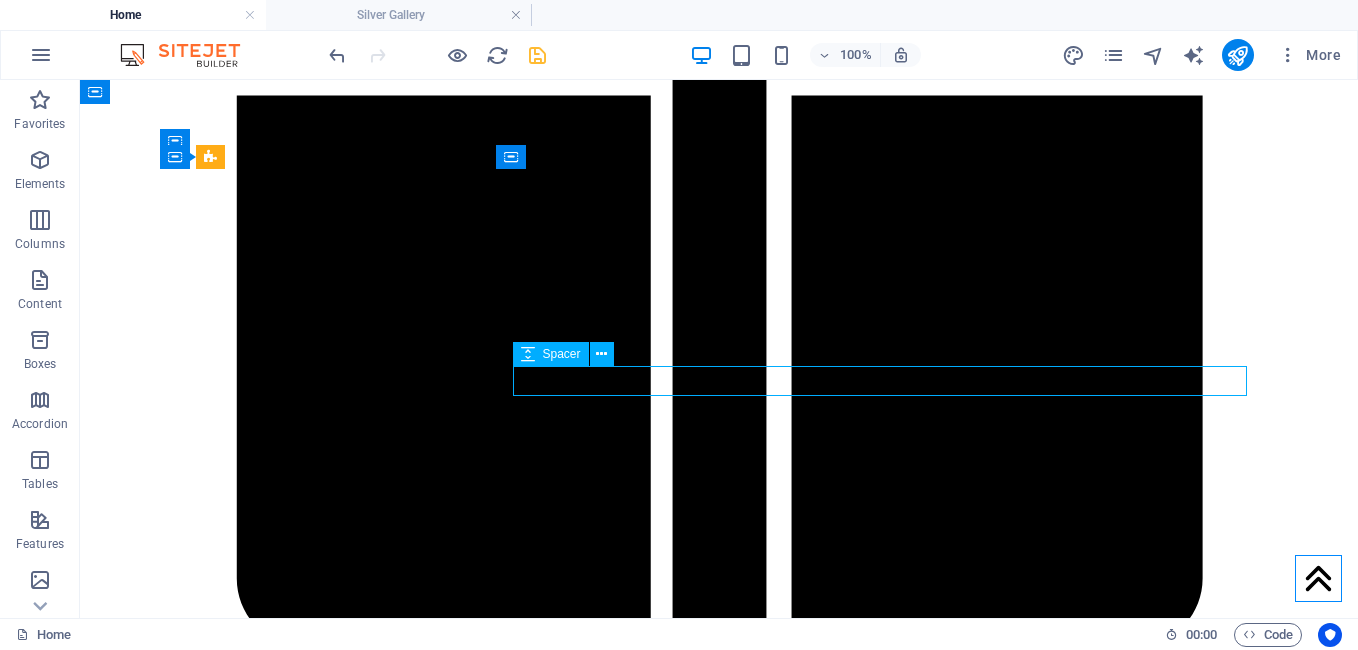 select on "px" 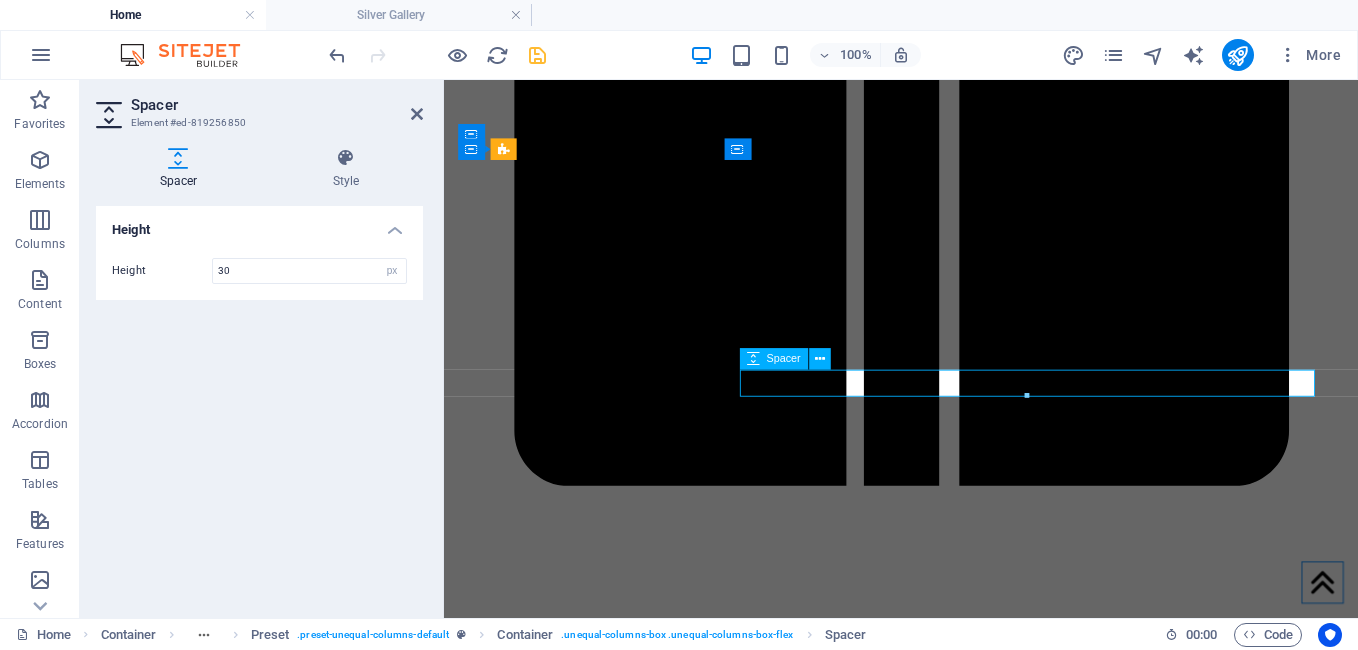 scroll, scrollTop: 2158, scrollLeft: 0, axis: vertical 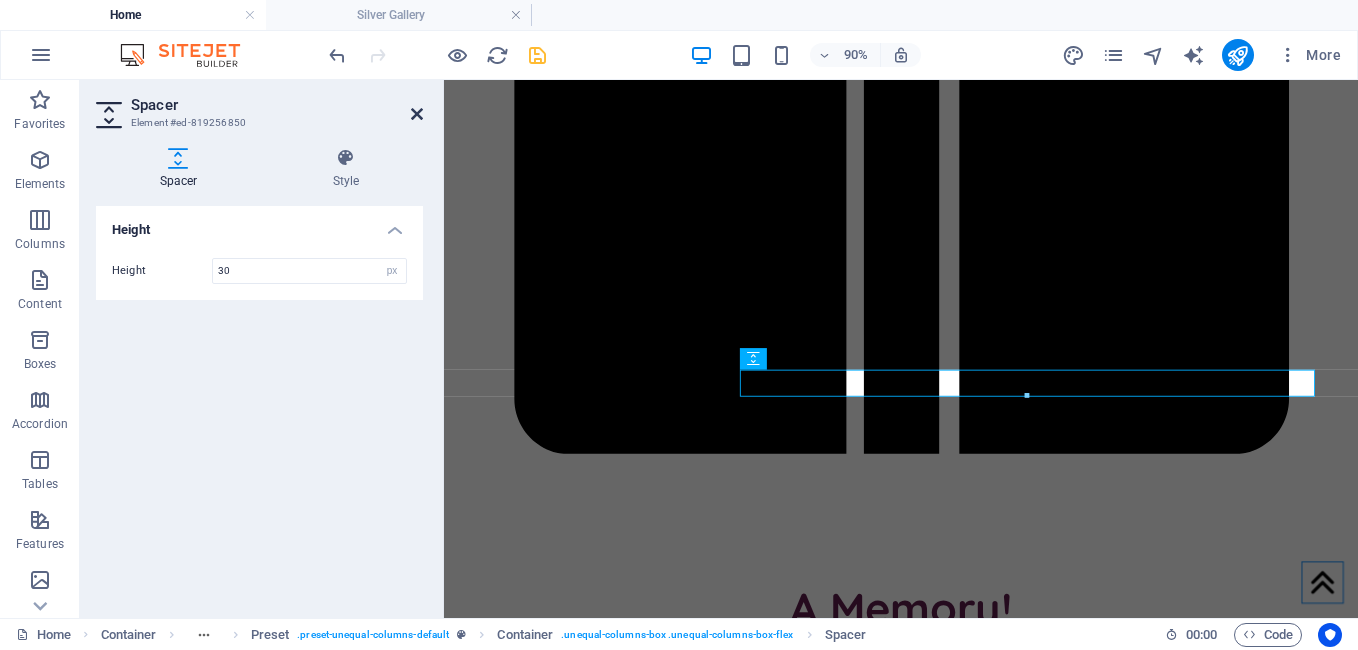 click at bounding box center (417, 114) 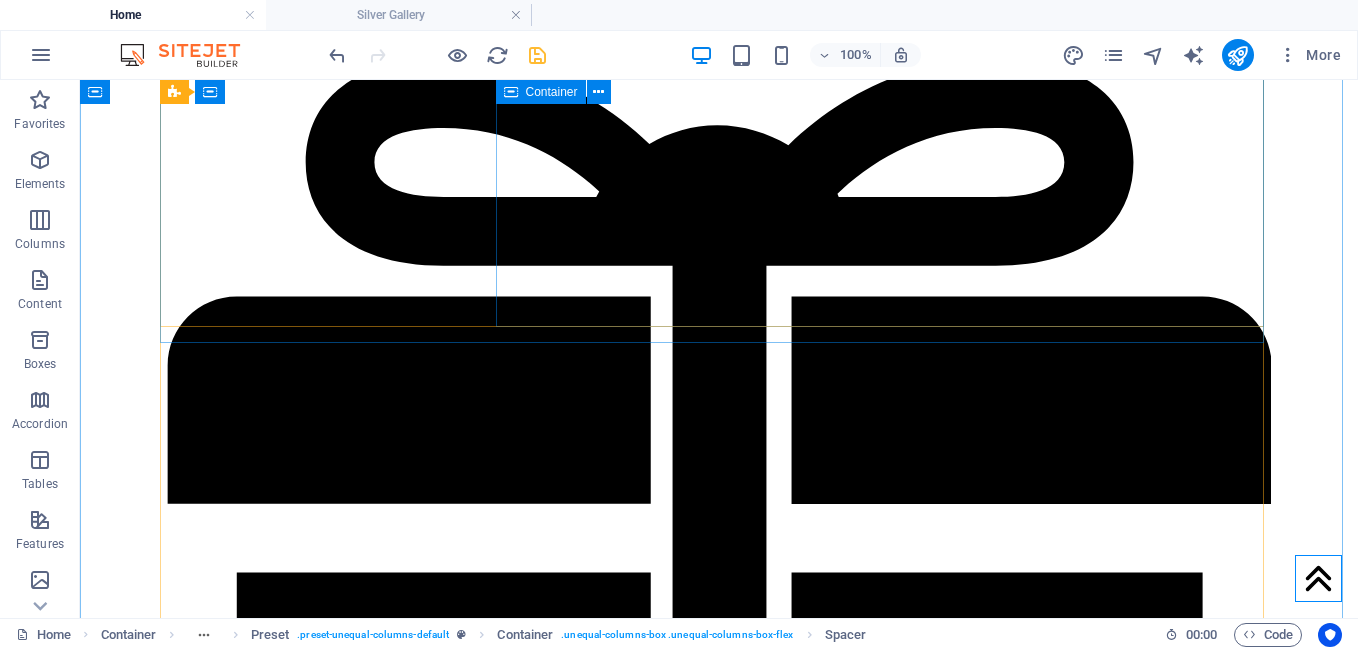scroll, scrollTop: 1619, scrollLeft: 0, axis: vertical 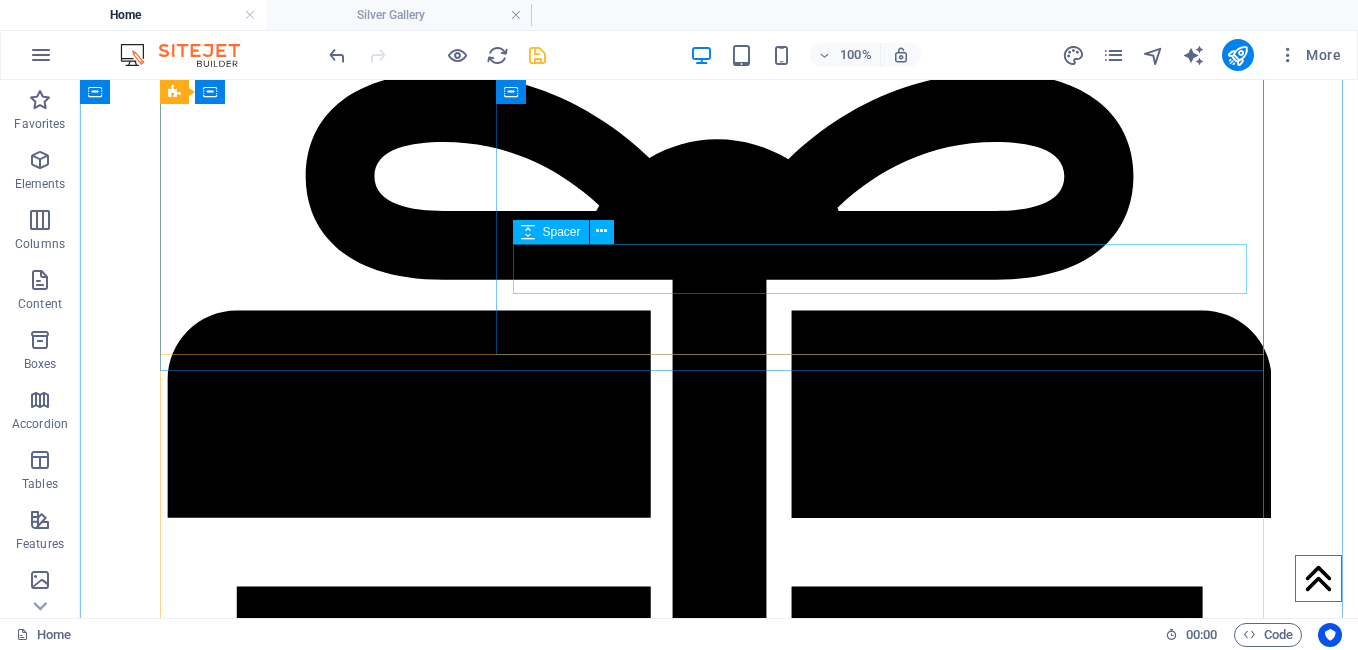 click at bounding box center (719, 2517) 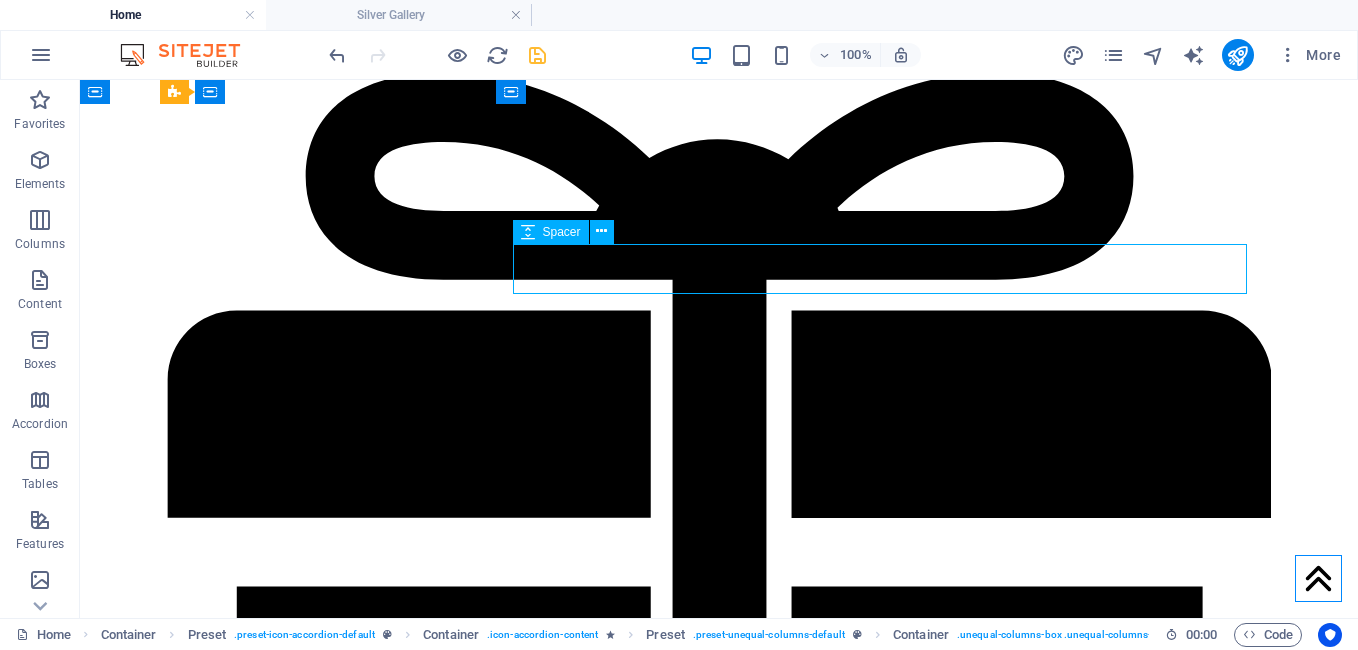 click at bounding box center [719, 2517] 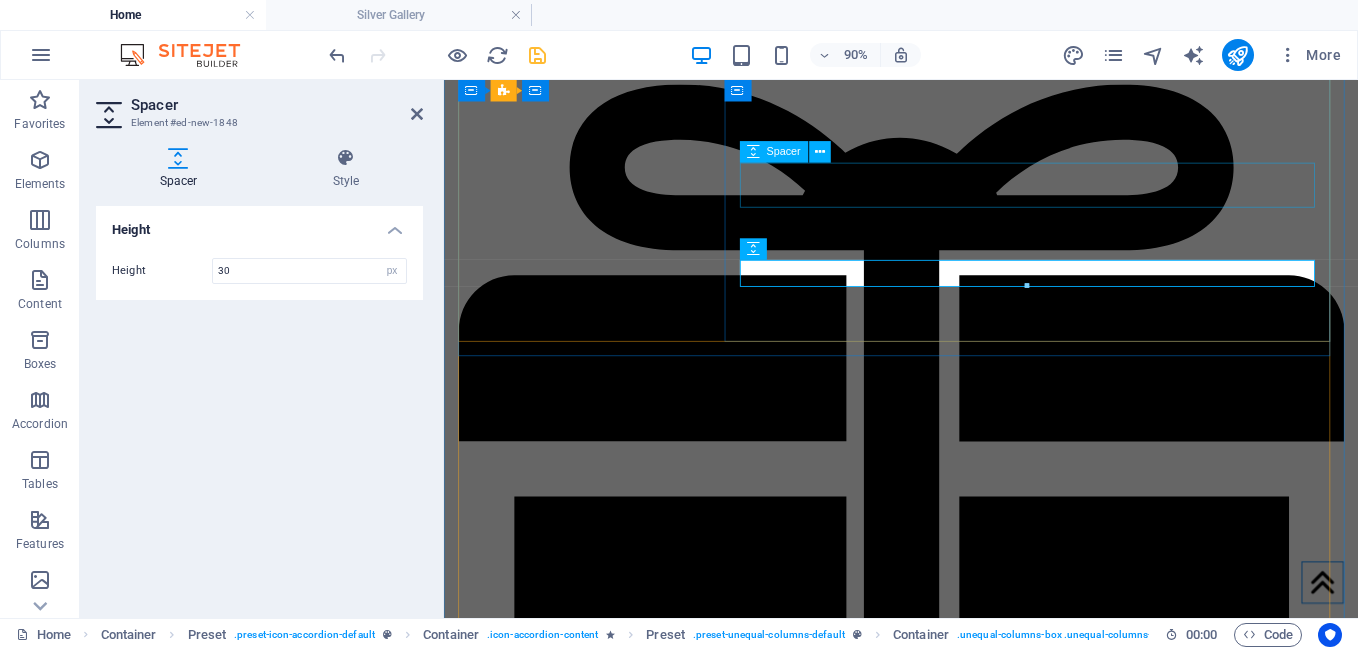 type on "30" 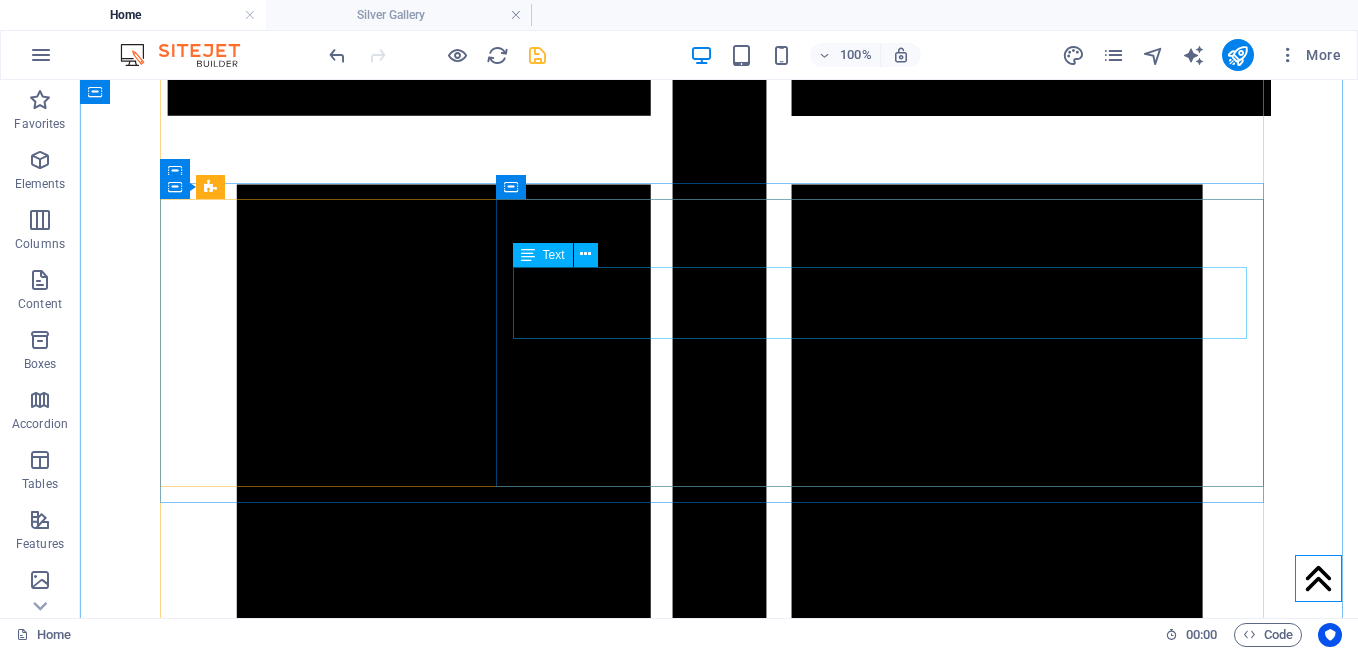 scroll, scrollTop: 2022, scrollLeft: 0, axis: vertical 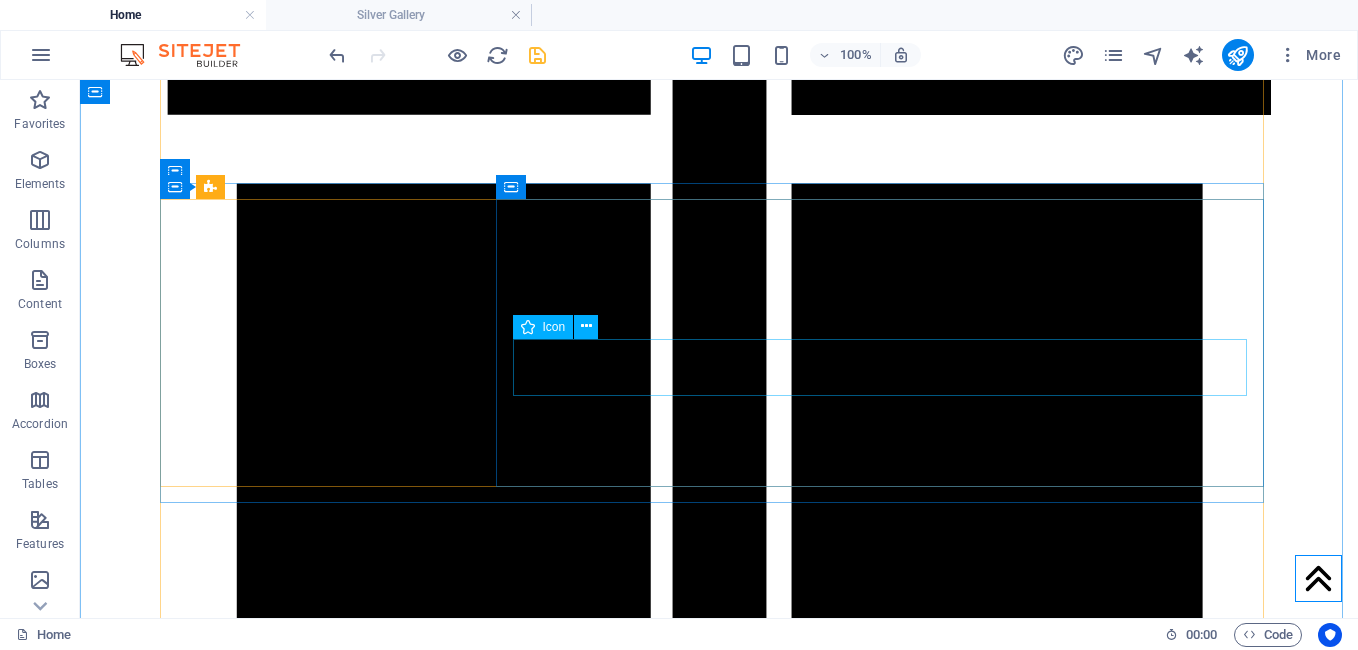click at bounding box center [719, 2993] 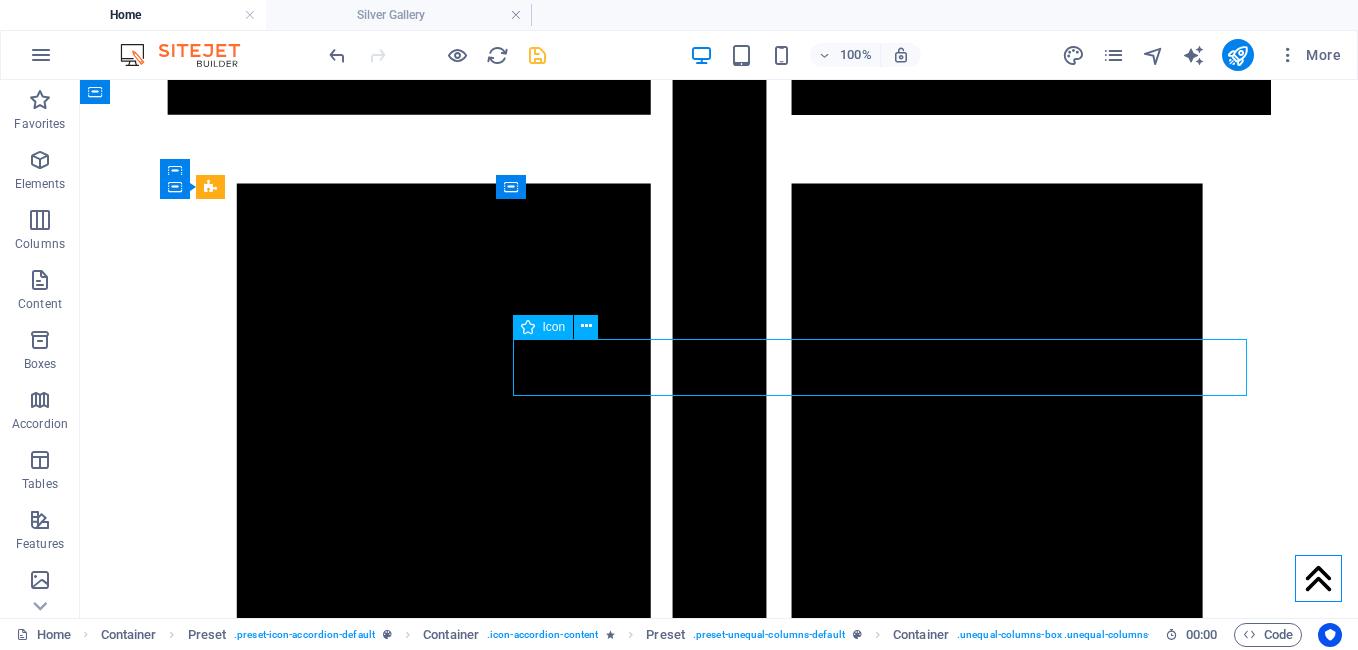 click at bounding box center [719, 2993] 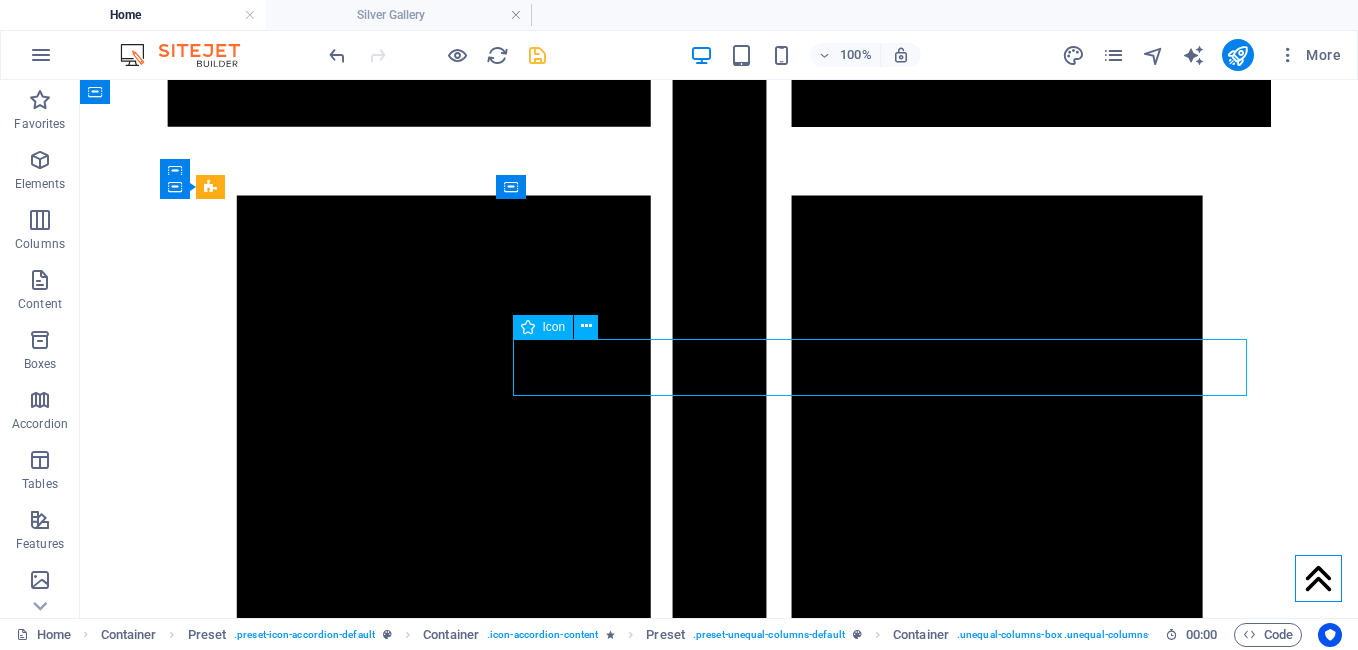 scroll, scrollTop: 2058, scrollLeft: 0, axis: vertical 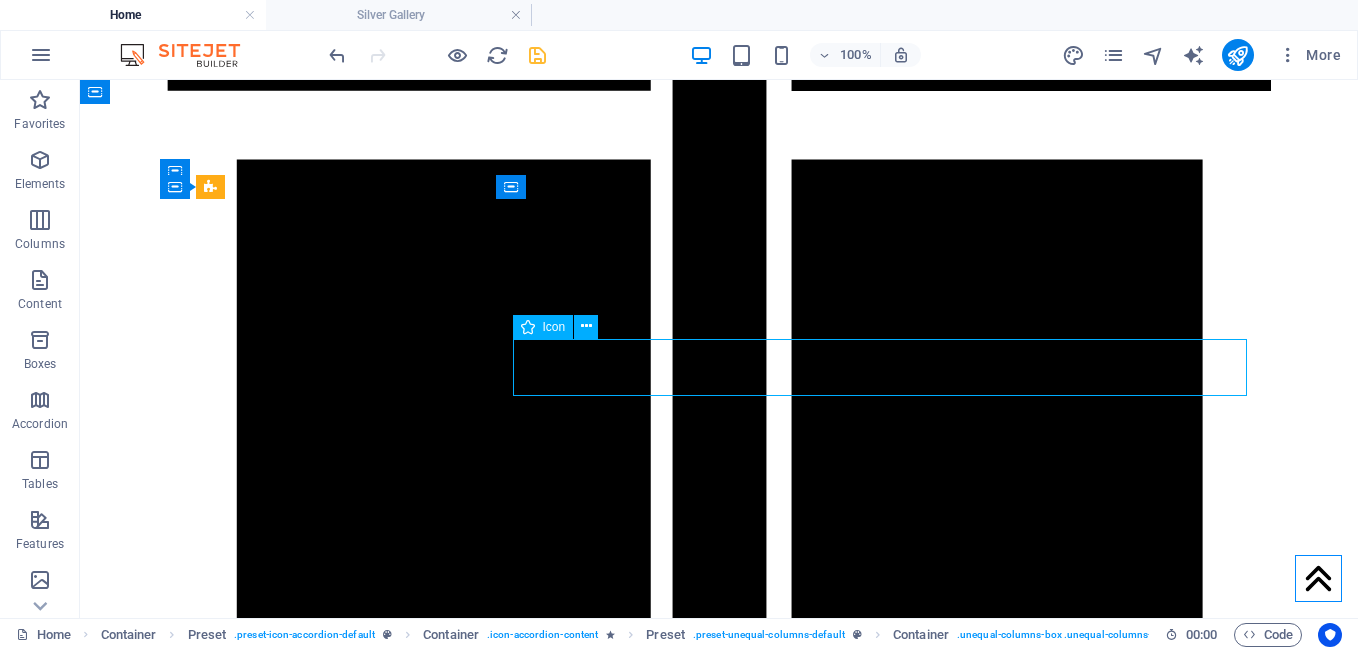 select on "xMidYMid" 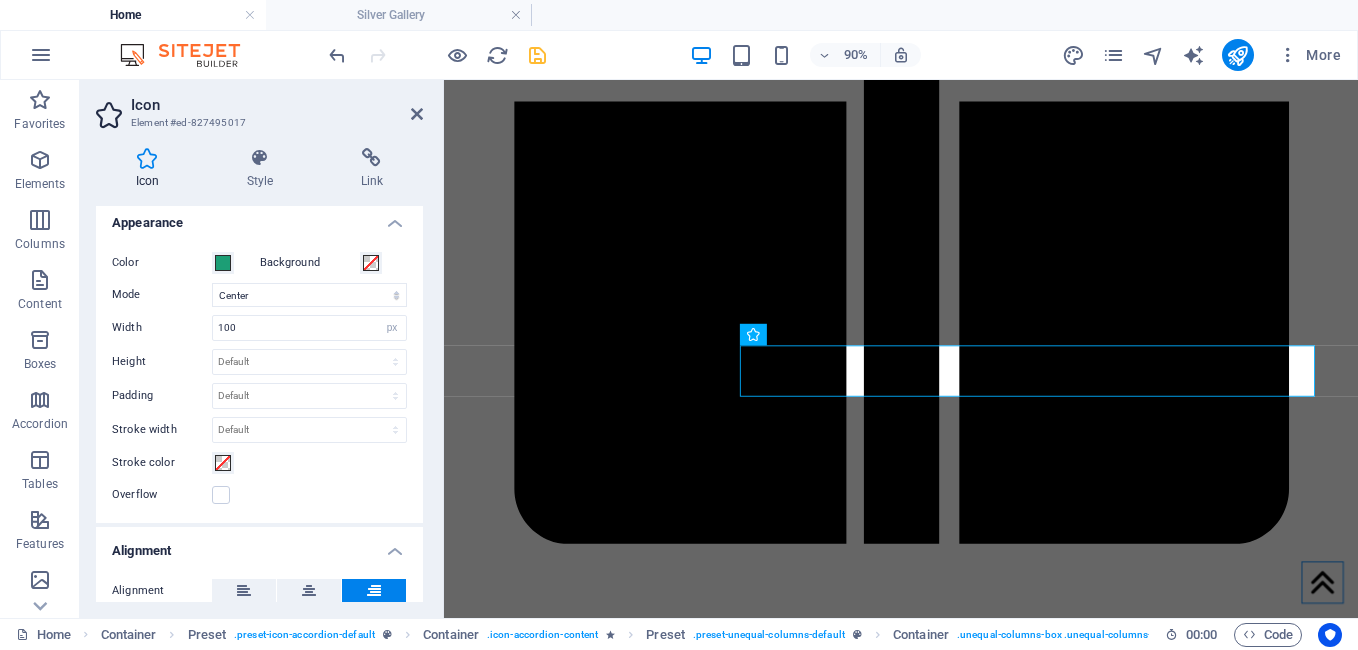 scroll, scrollTop: 436, scrollLeft: 0, axis: vertical 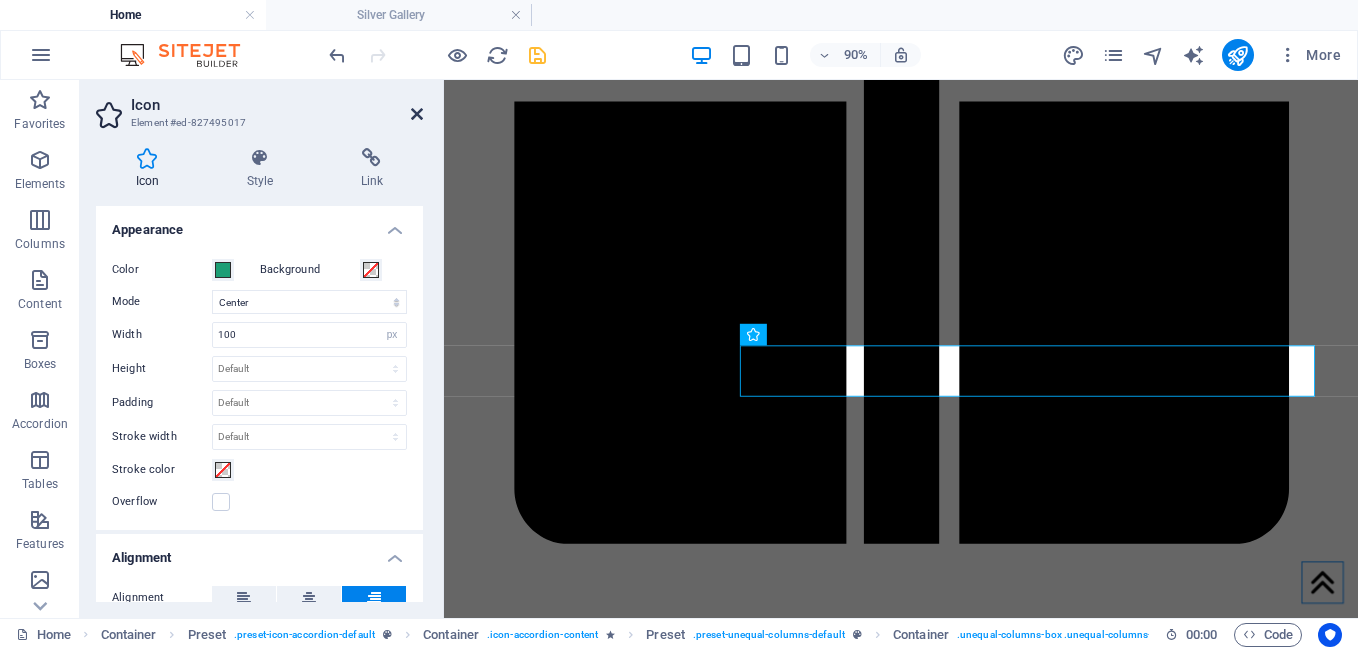click at bounding box center [417, 114] 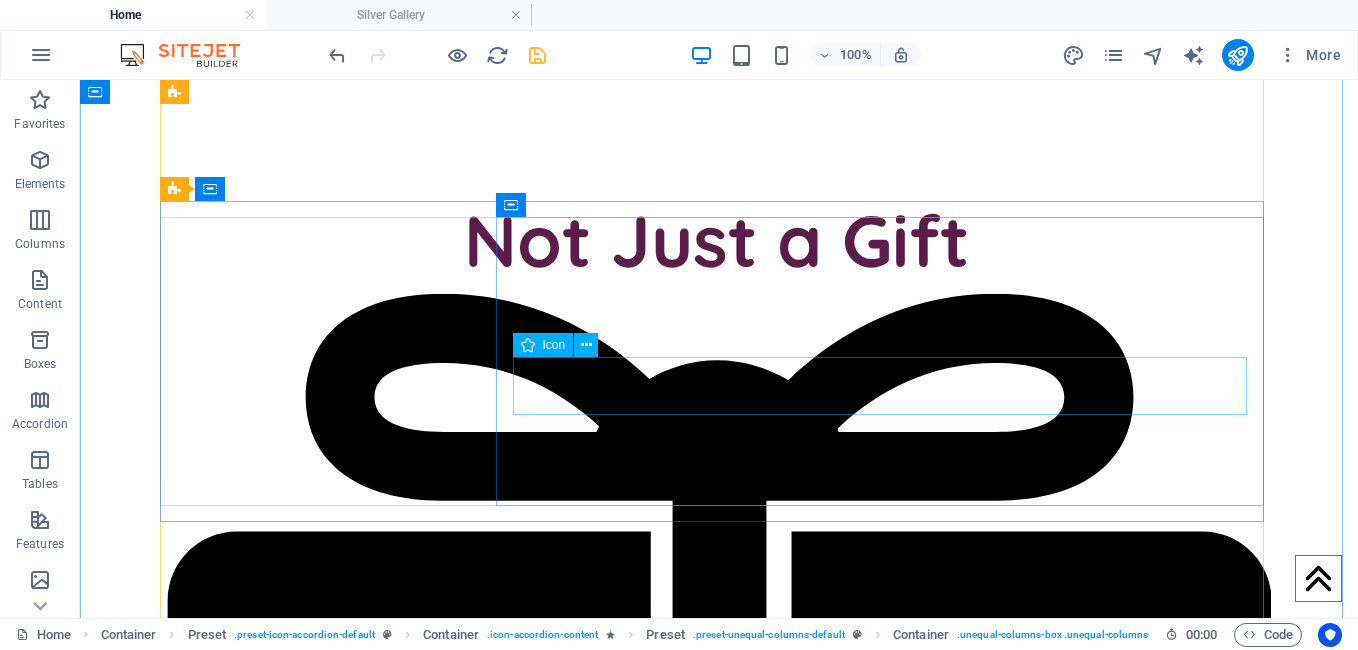 scroll, scrollTop: 1384, scrollLeft: 0, axis: vertical 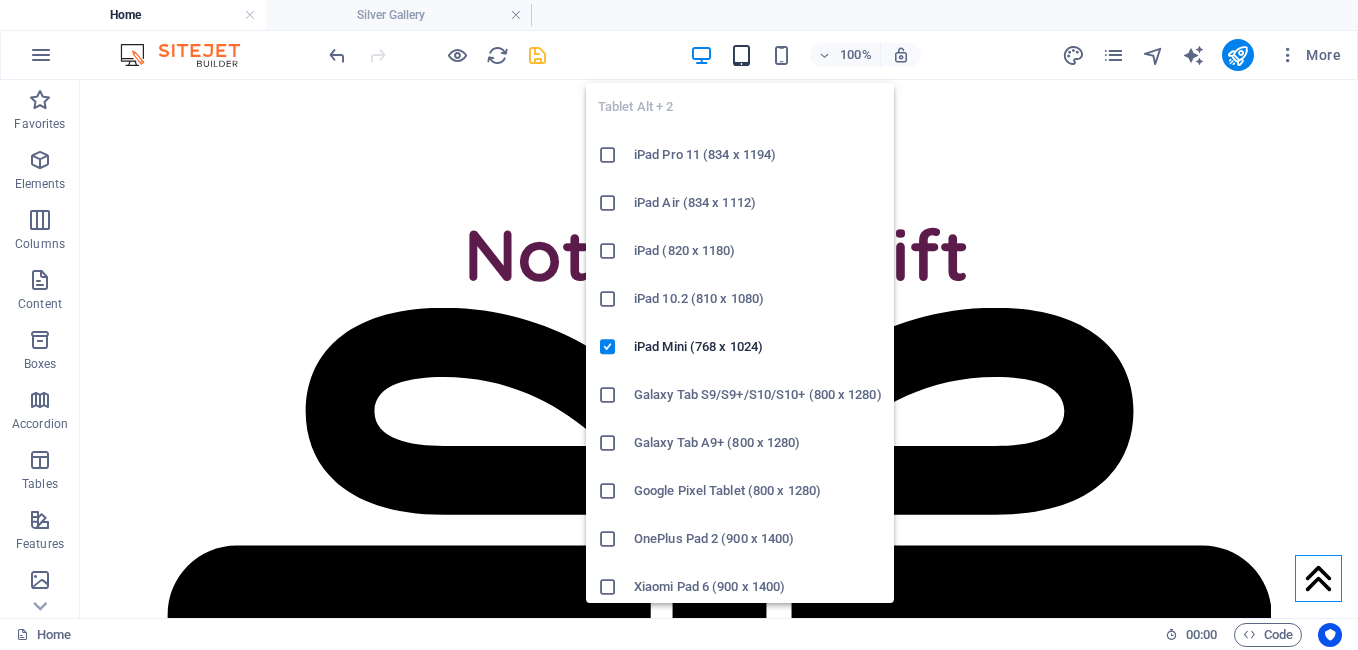 click at bounding box center (741, 55) 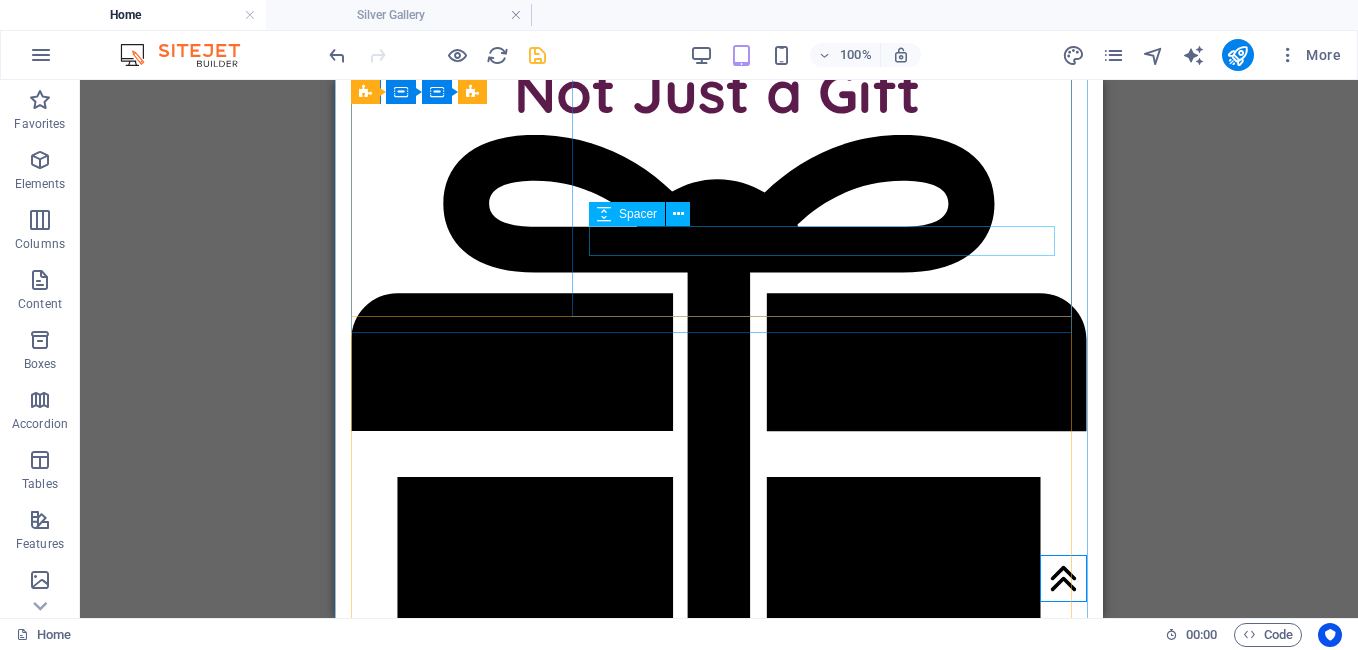 scroll, scrollTop: 1405, scrollLeft: 0, axis: vertical 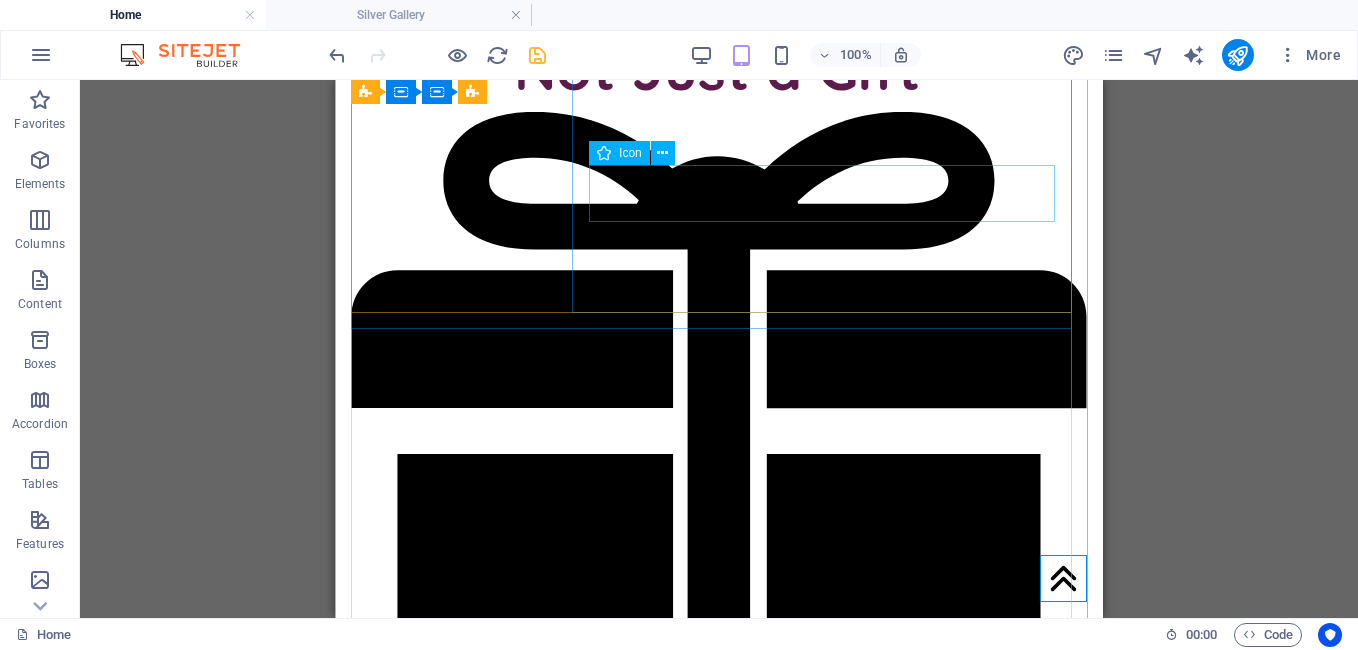 click at bounding box center [719, 1877] 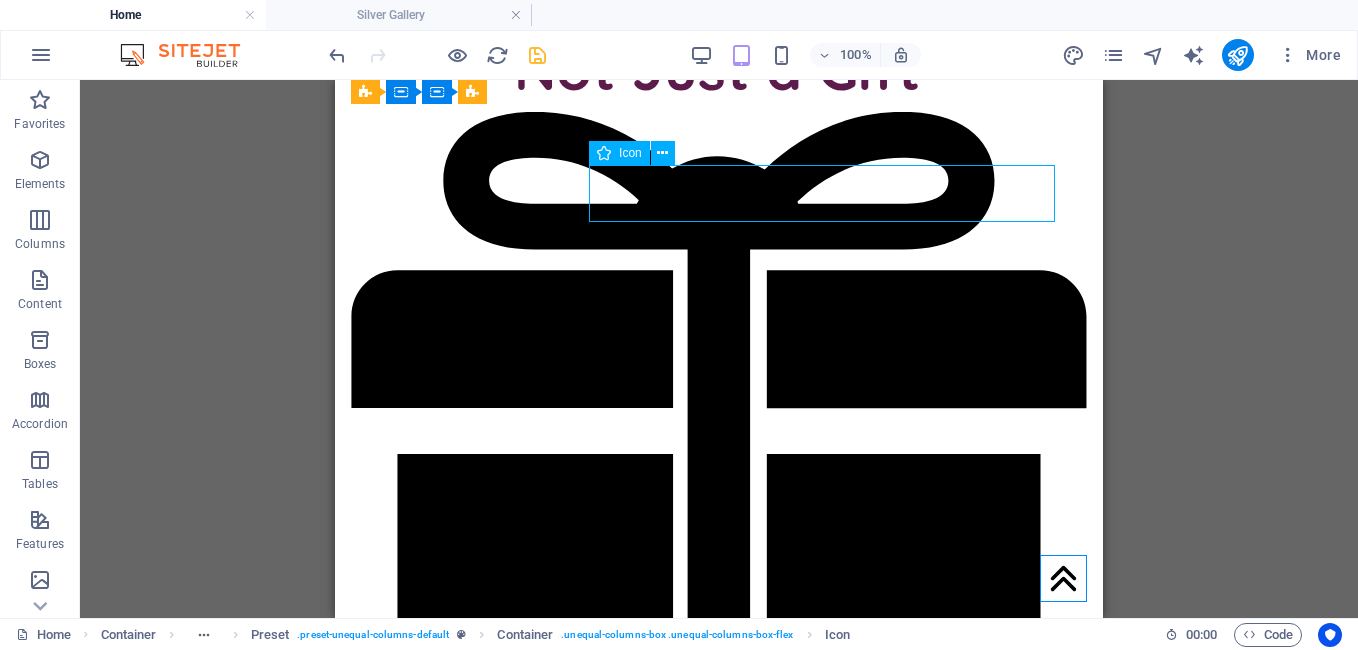 click at bounding box center (719, 1877) 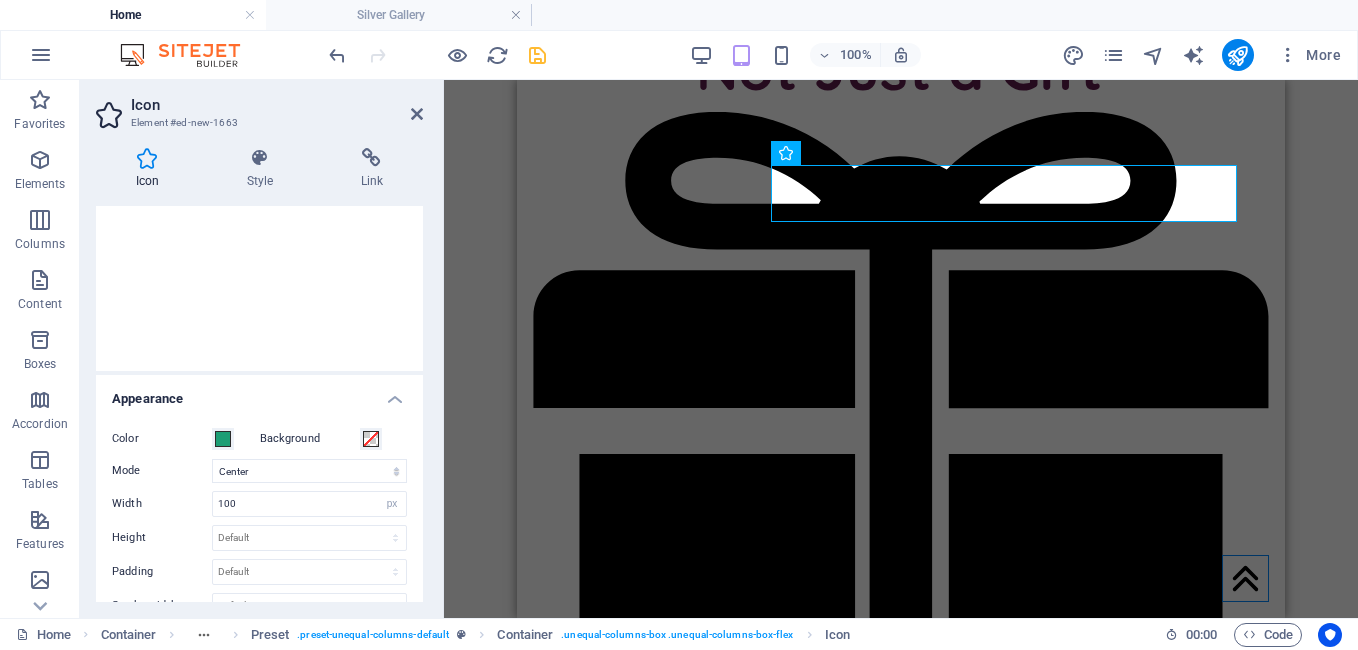 scroll, scrollTop: 279, scrollLeft: 0, axis: vertical 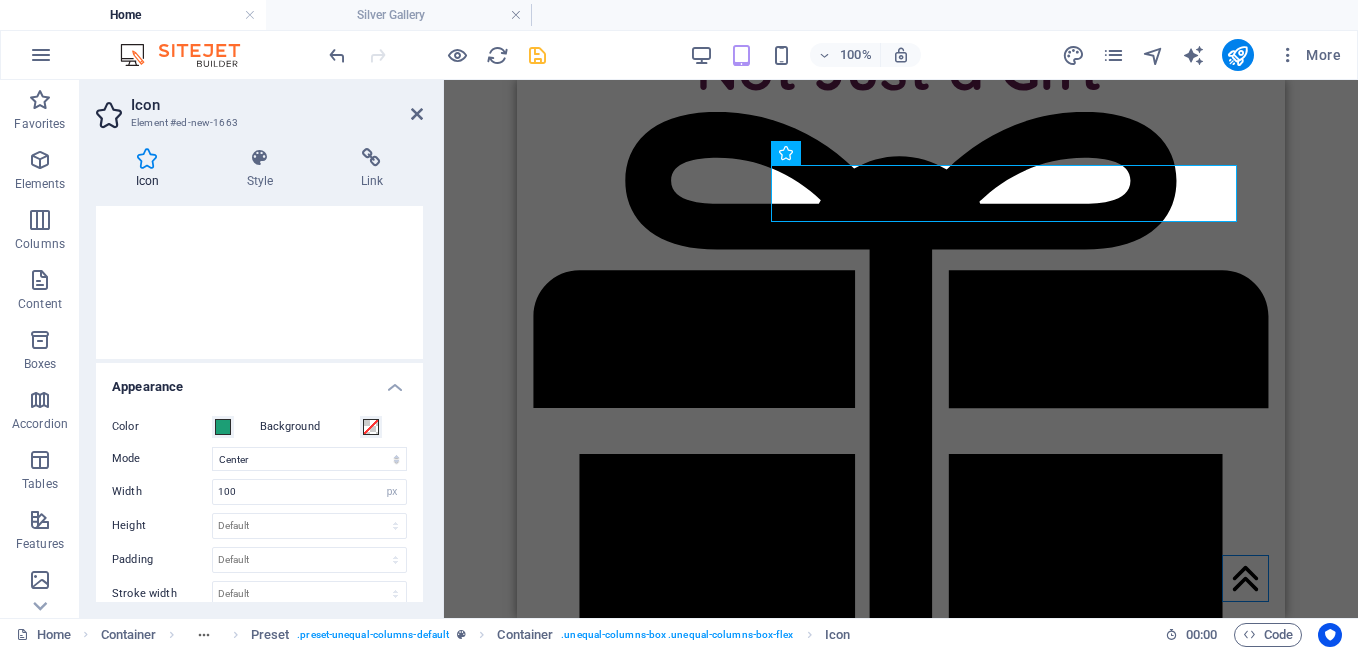 click on "Color Background Mode Scale Left Center Right Width 100 Default auto px rem % em vh vw Height Default auto px rem em vh vw Padding Default px rem % em vh vw Stroke width Default px rem % em vh vw Stroke color Overflow" at bounding box center (259, 543) 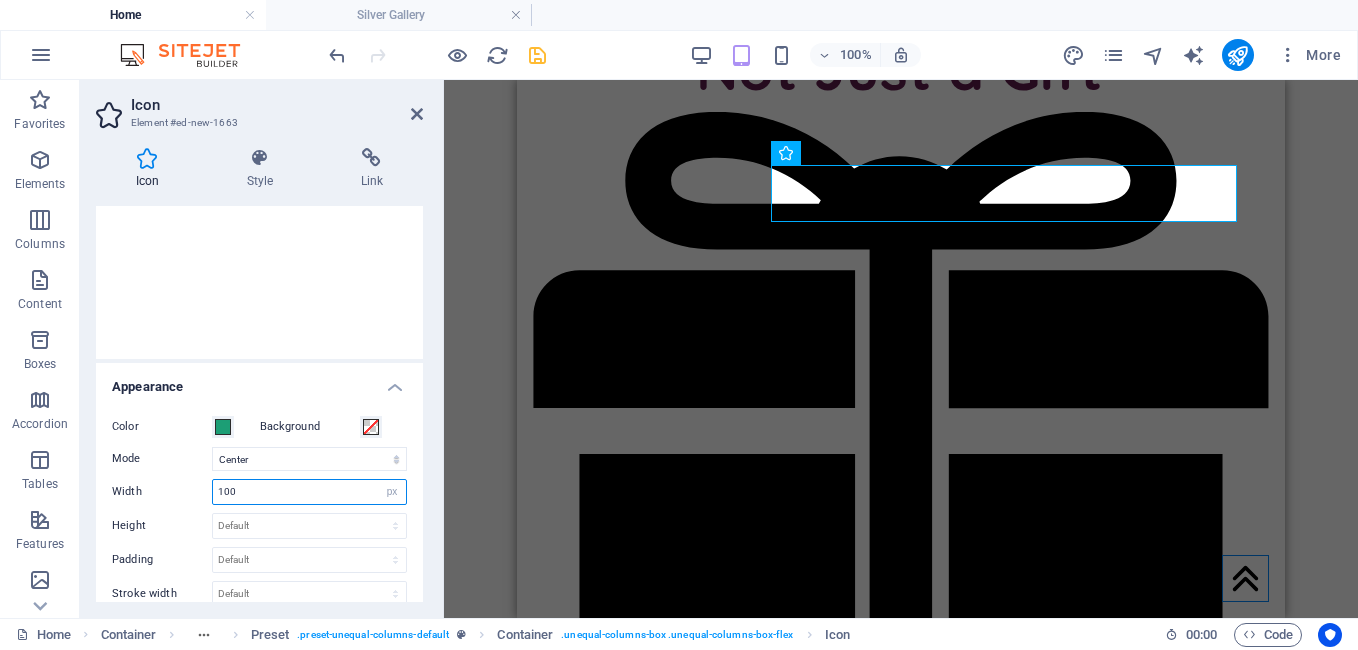 click on "100" at bounding box center (309, 492) 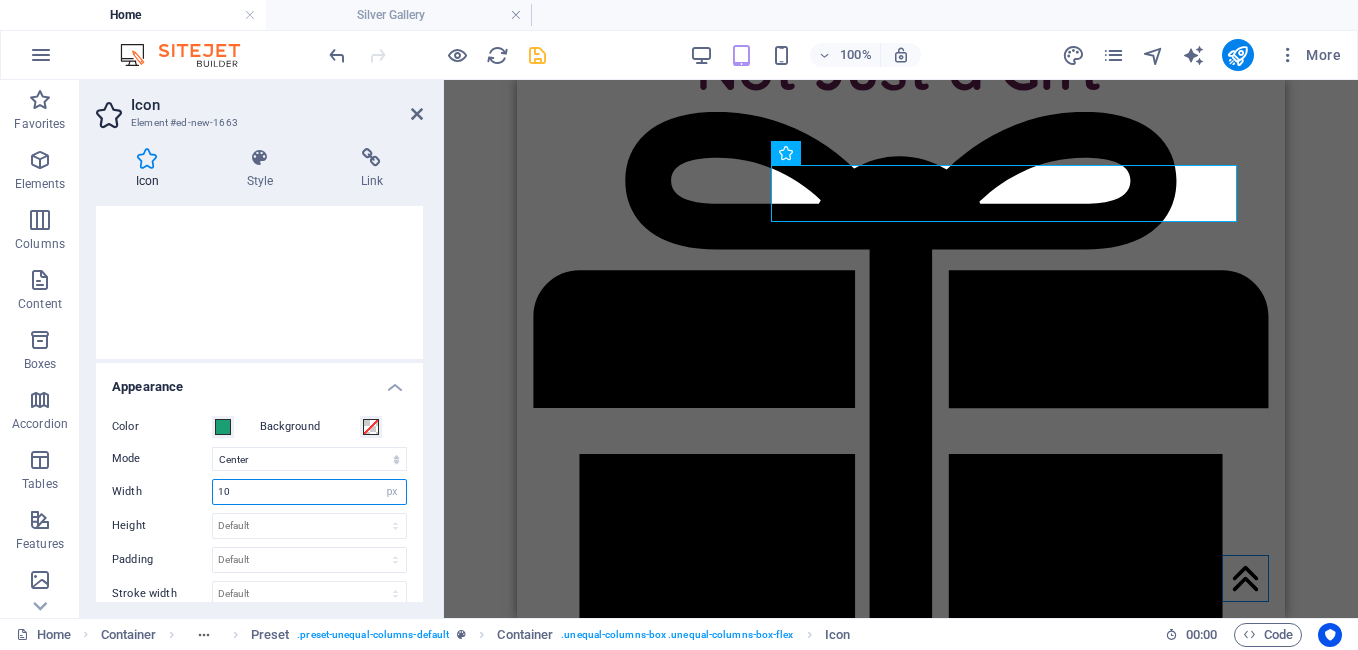 type on "1" 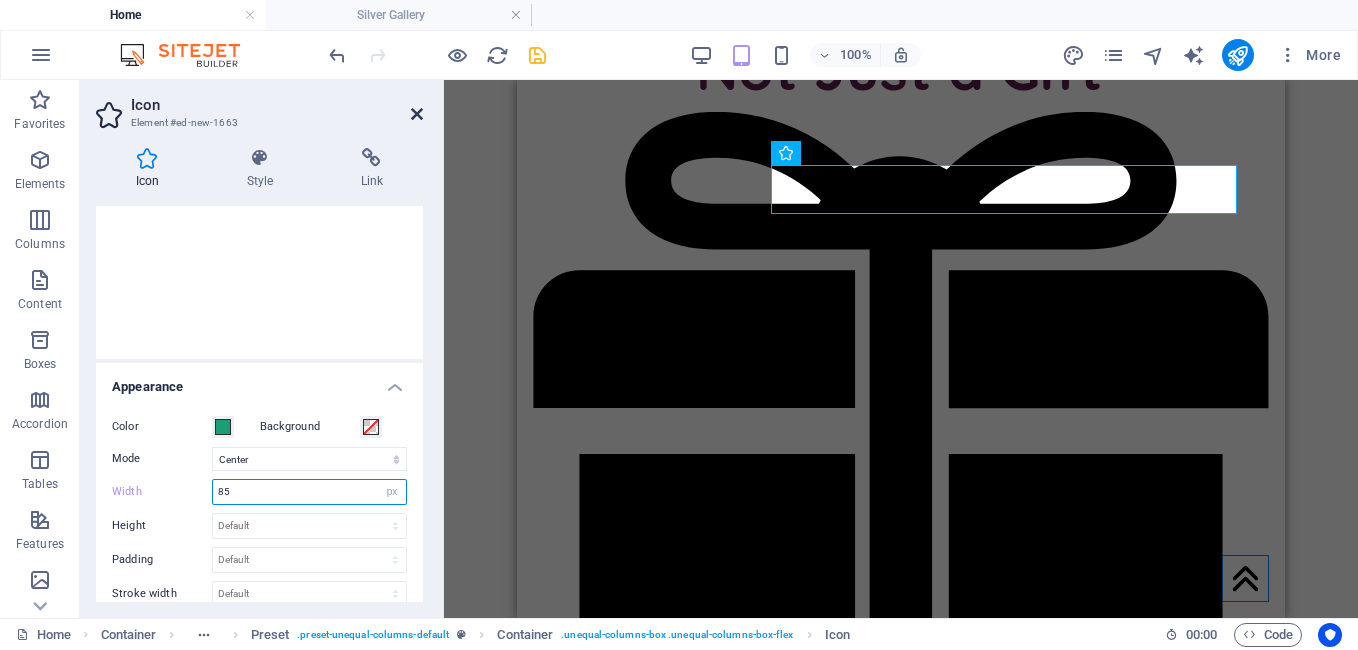 type on "85" 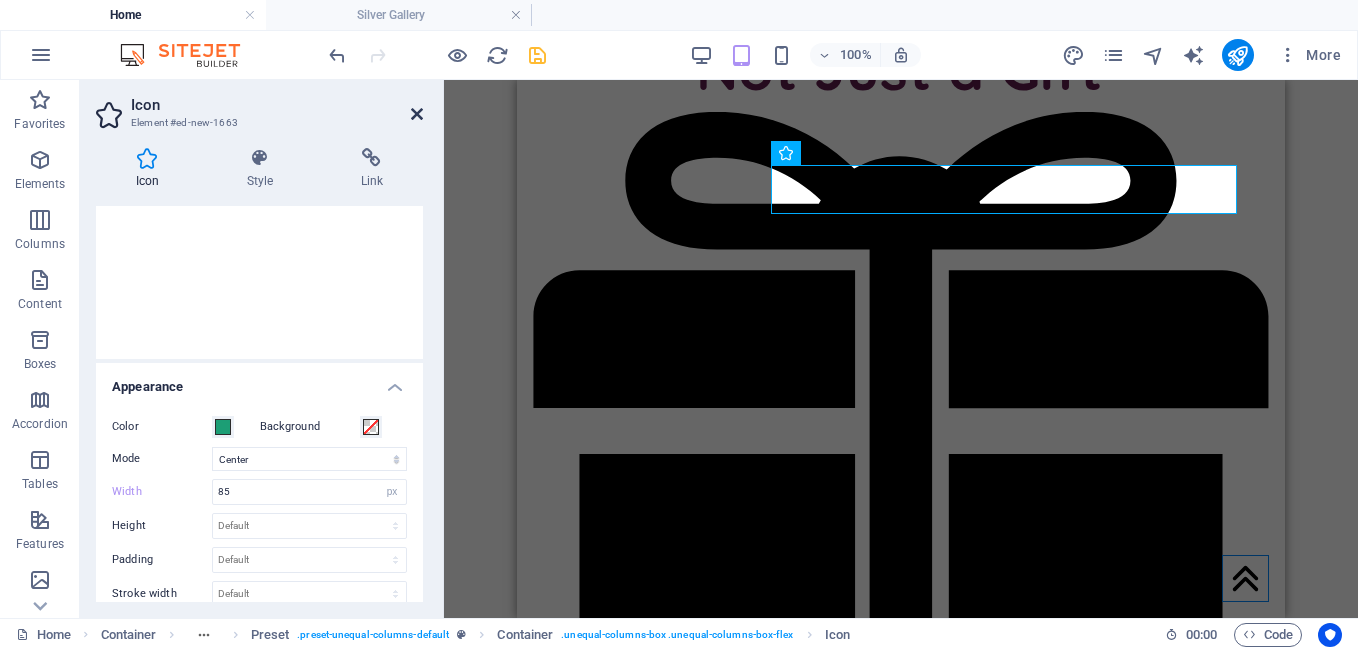 click at bounding box center (417, 114) 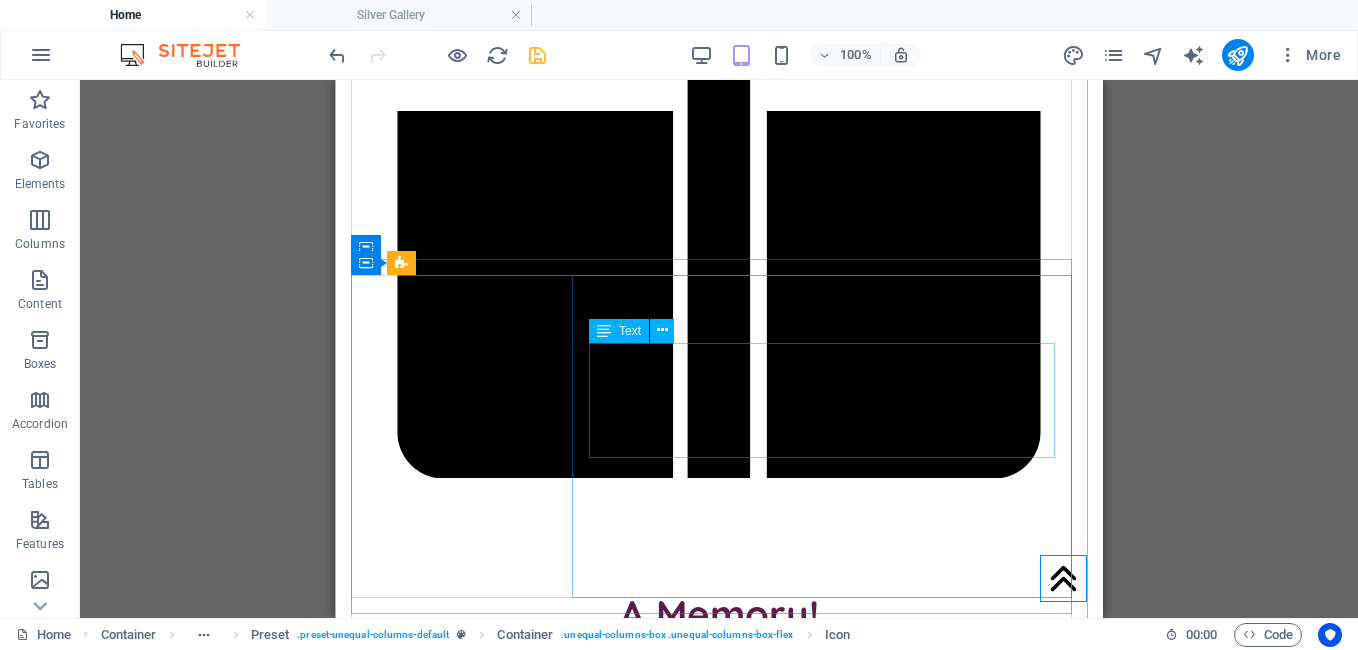 scroll, scrollTop: 1749, scrollLeft: 0, axis: vertical 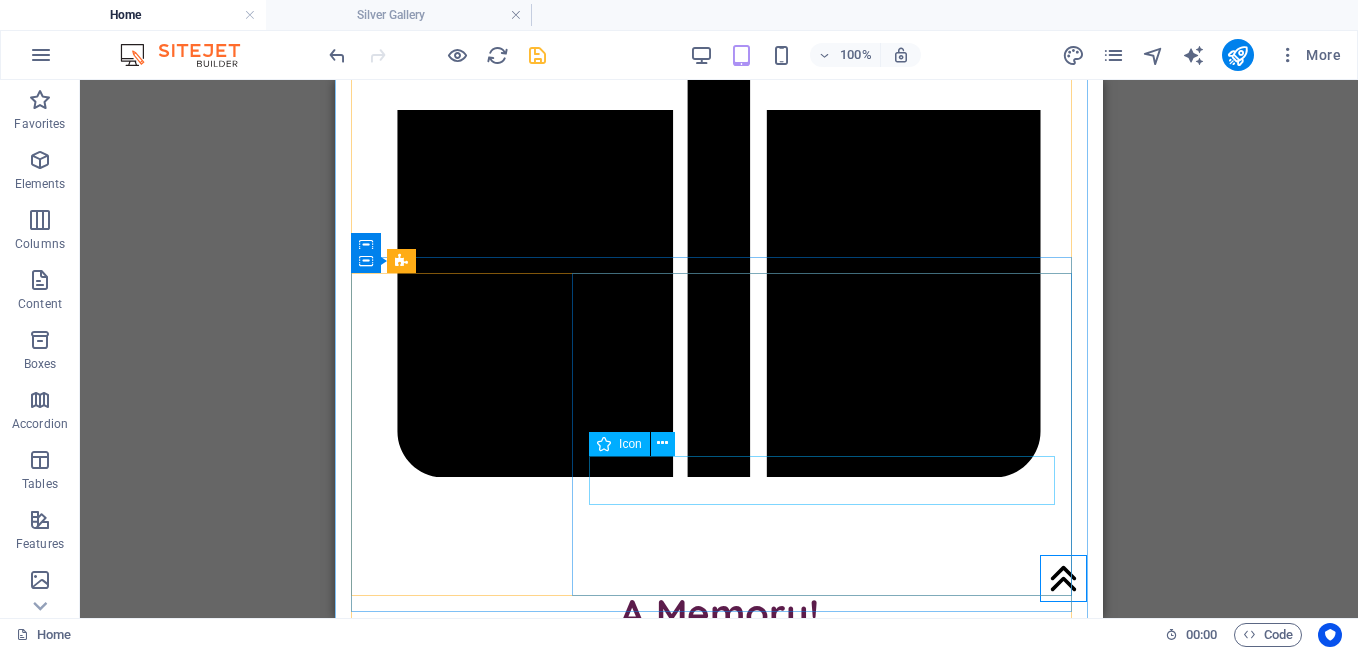 click at bounding box center [719, 2476] 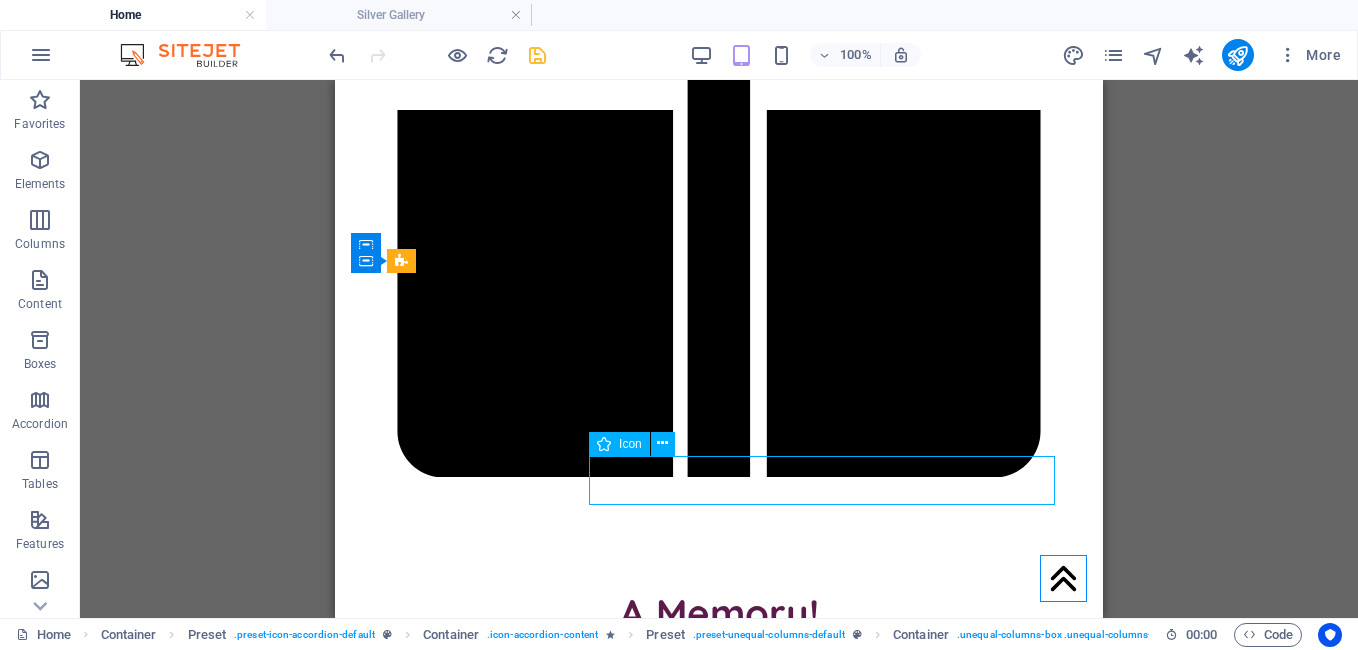 click at bounding box center (719, 2476) 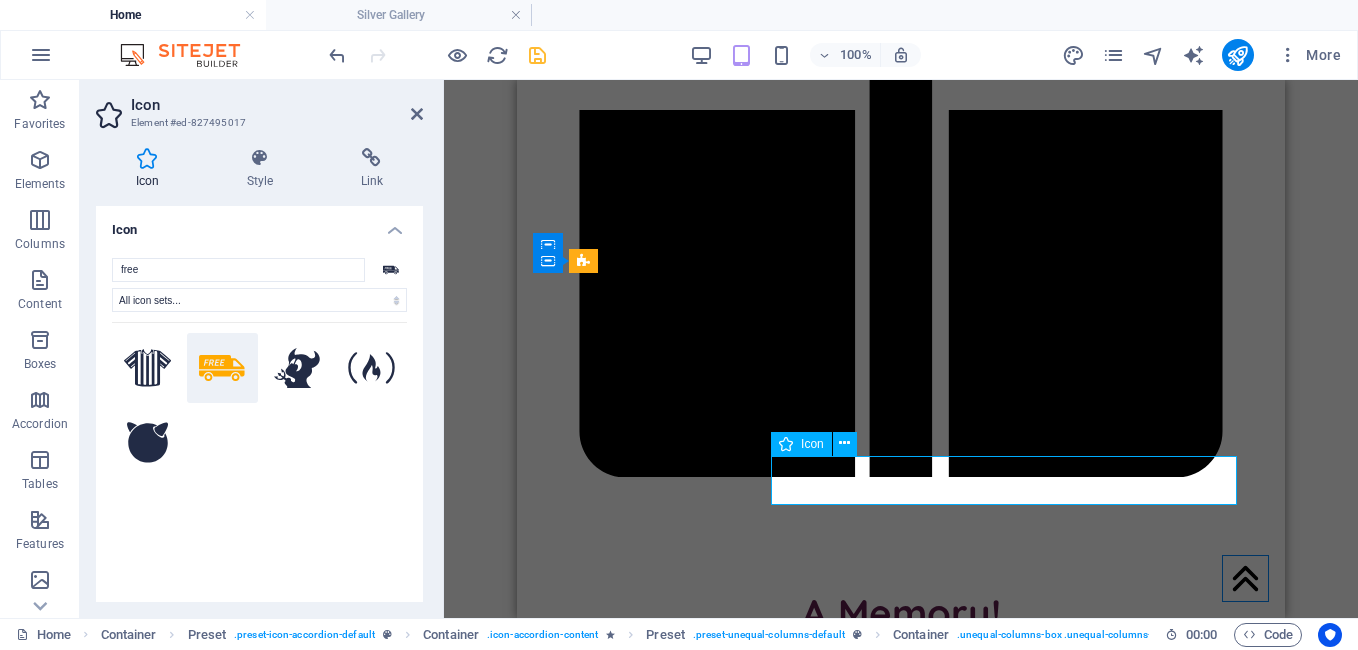 type on "85" 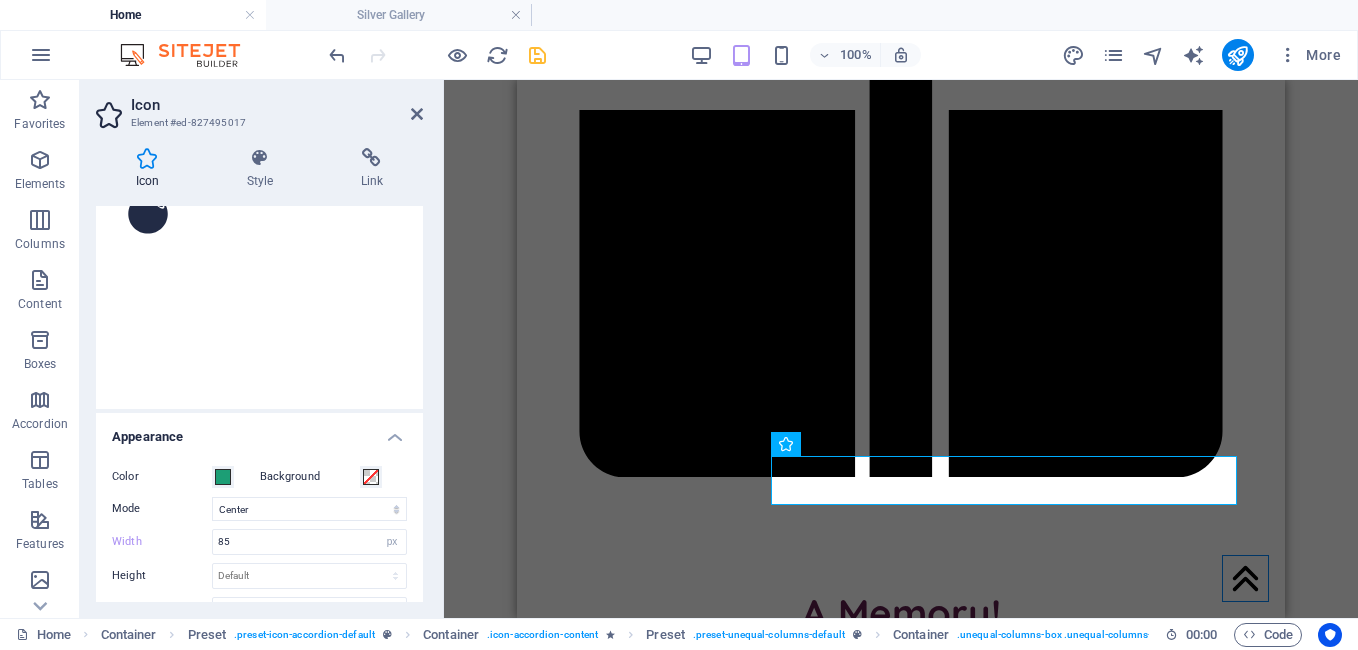 scroll, scrollTop: 230, scrollLeft: 0, axis: vertical 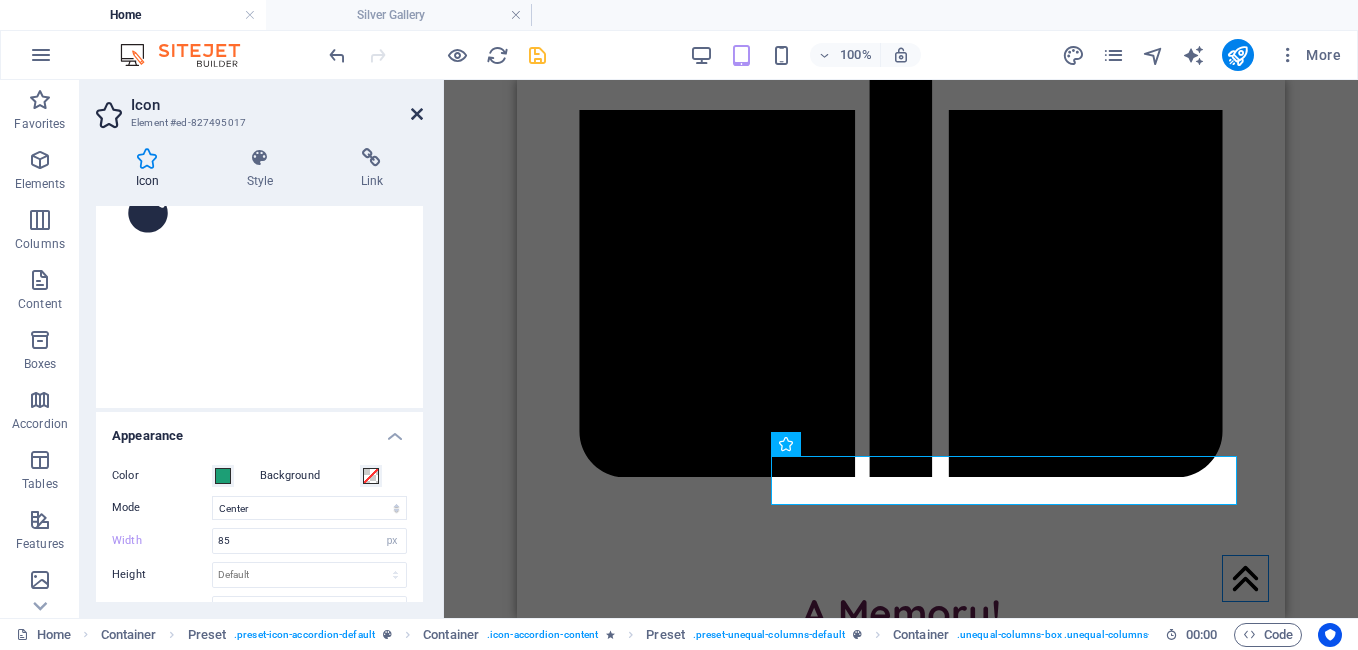 click at bounding box center (417, 114) 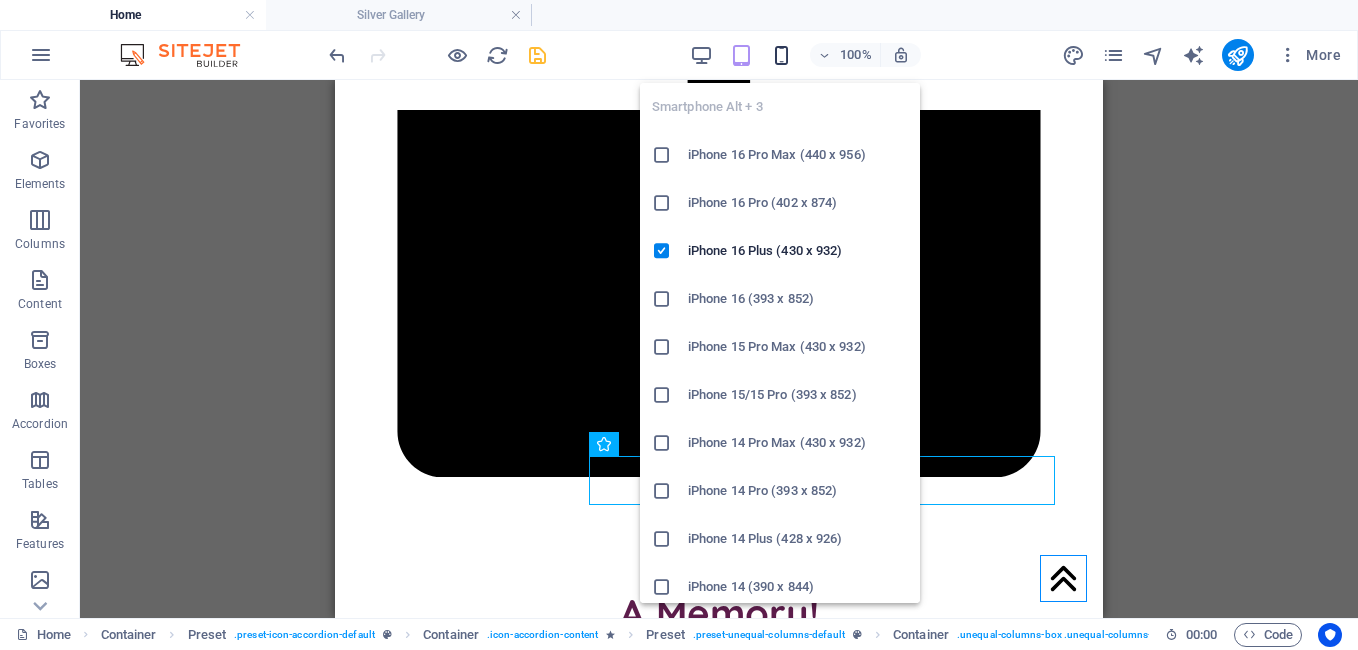click at bounding box center (781, 55) 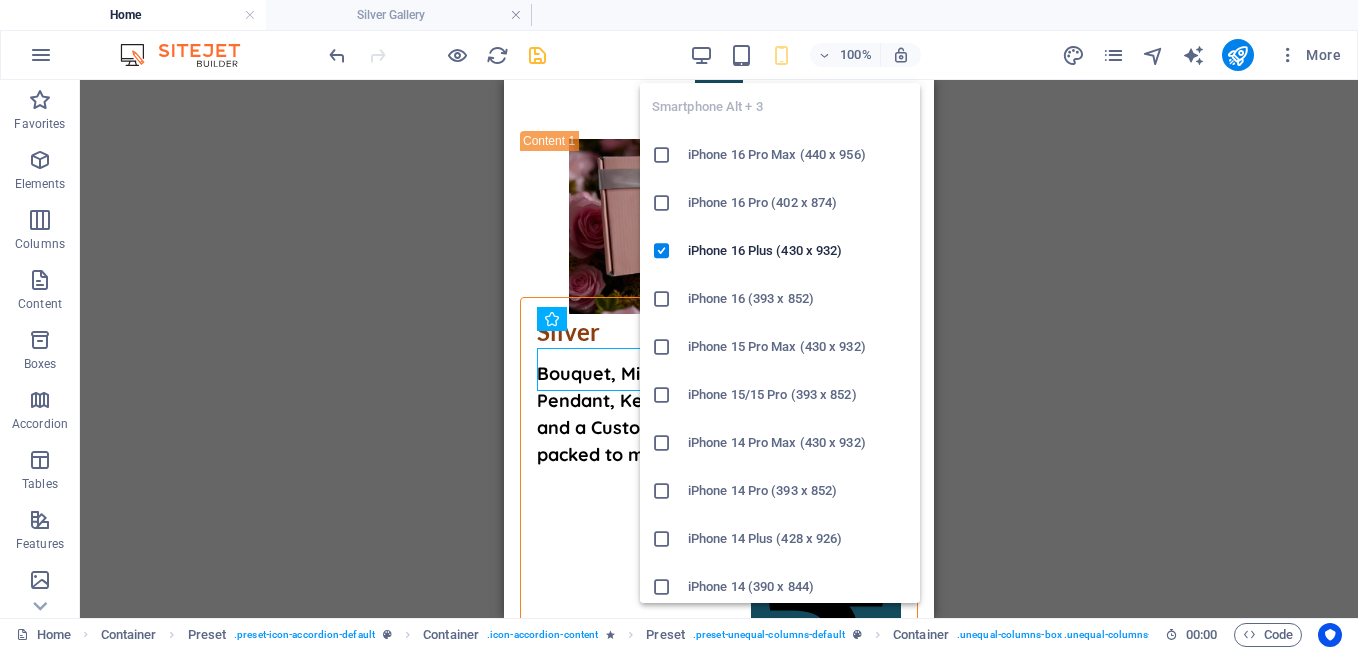 scroll, scrollTop: 2274, scrollLeft: 0, axis: vertical 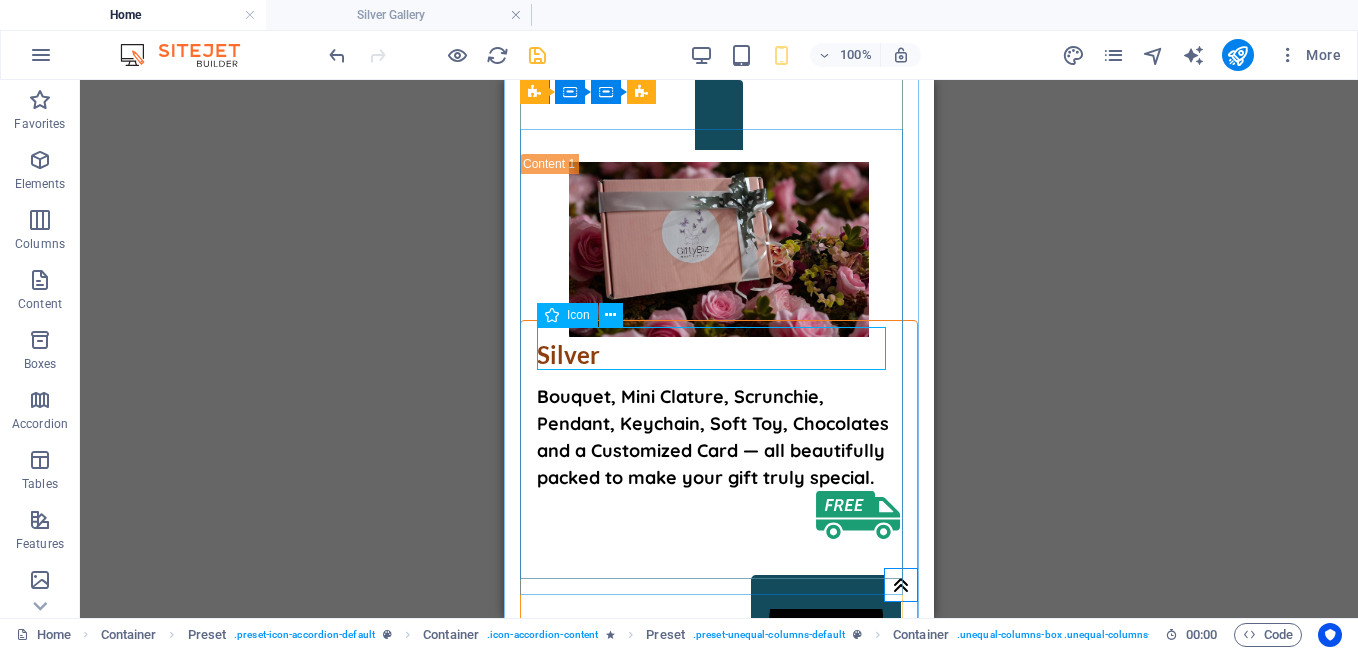 click at bounding box center [719, 1715] 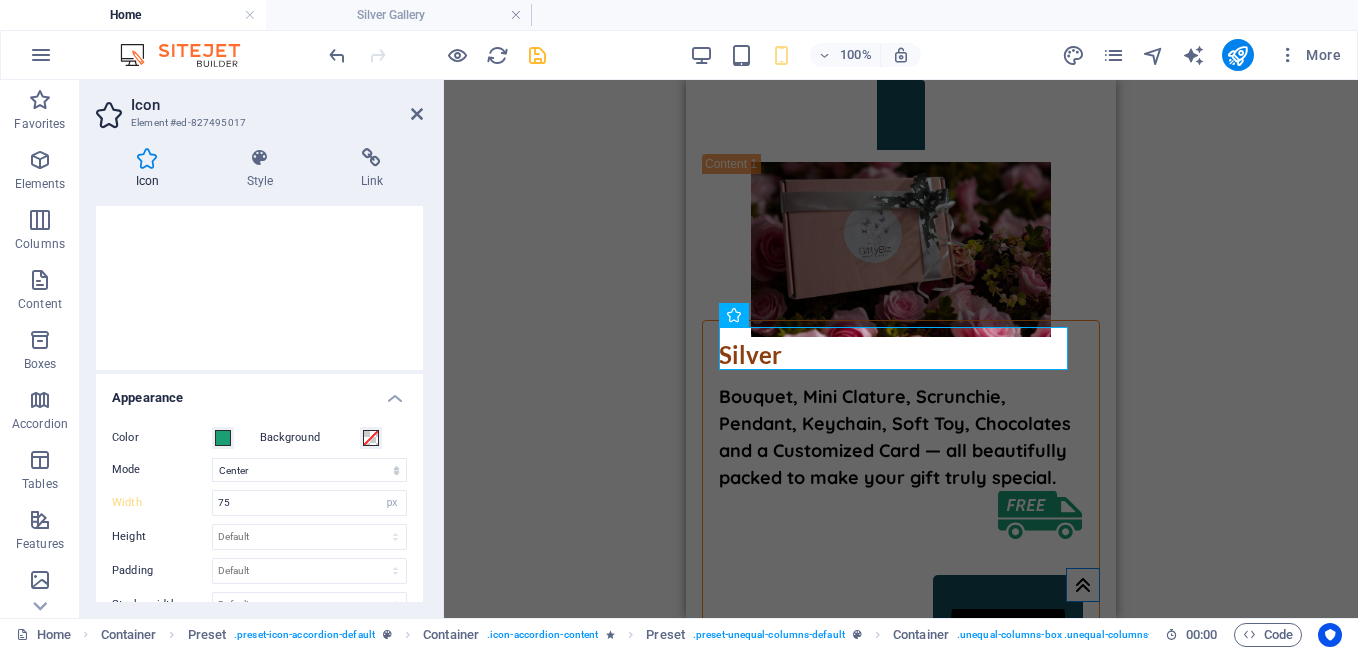 scroll, scrollTop: 272, scrollLeft: 0, axis: vertical 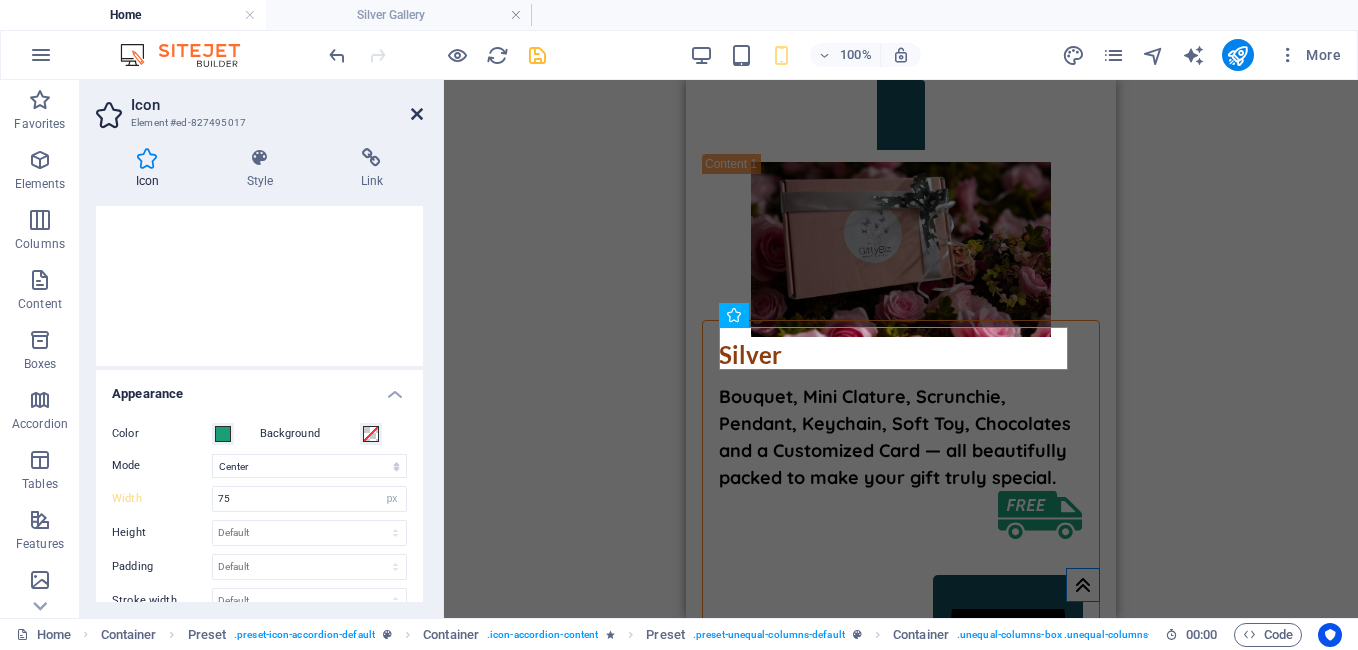 click at bounding box center (417, 114) 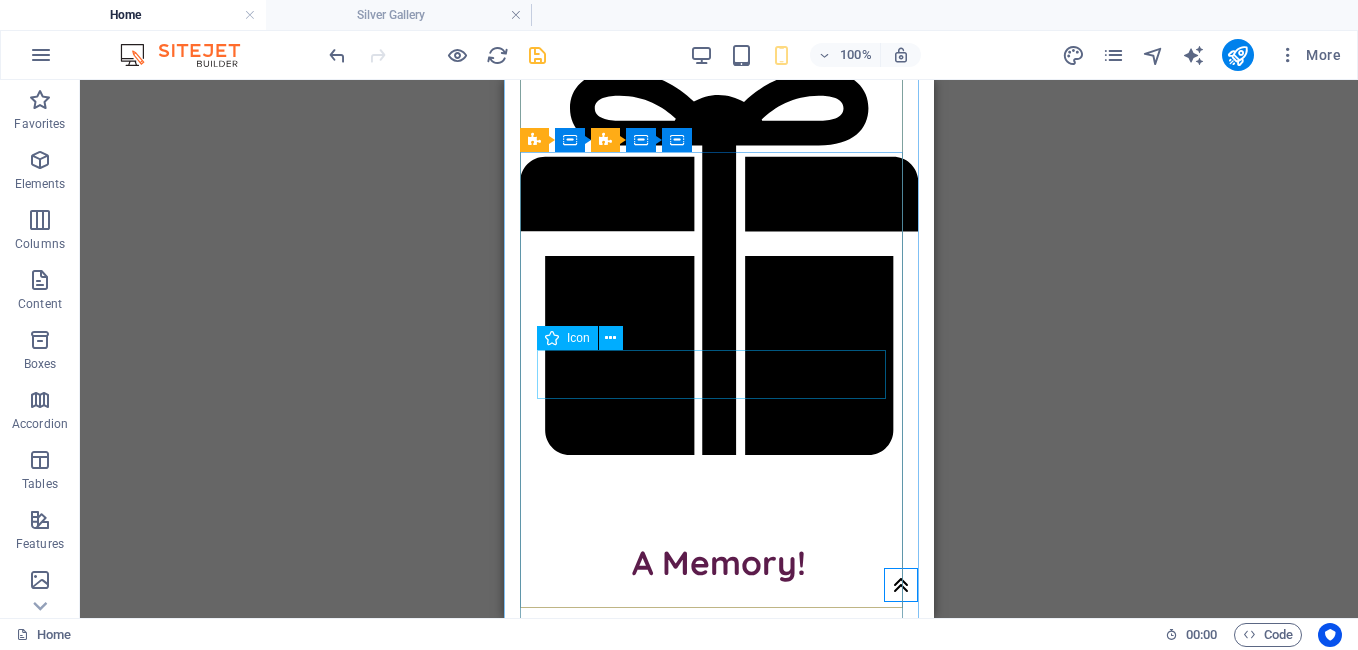scroll, scrollTop: 1289, scrollLeft: 0, axis: vertical 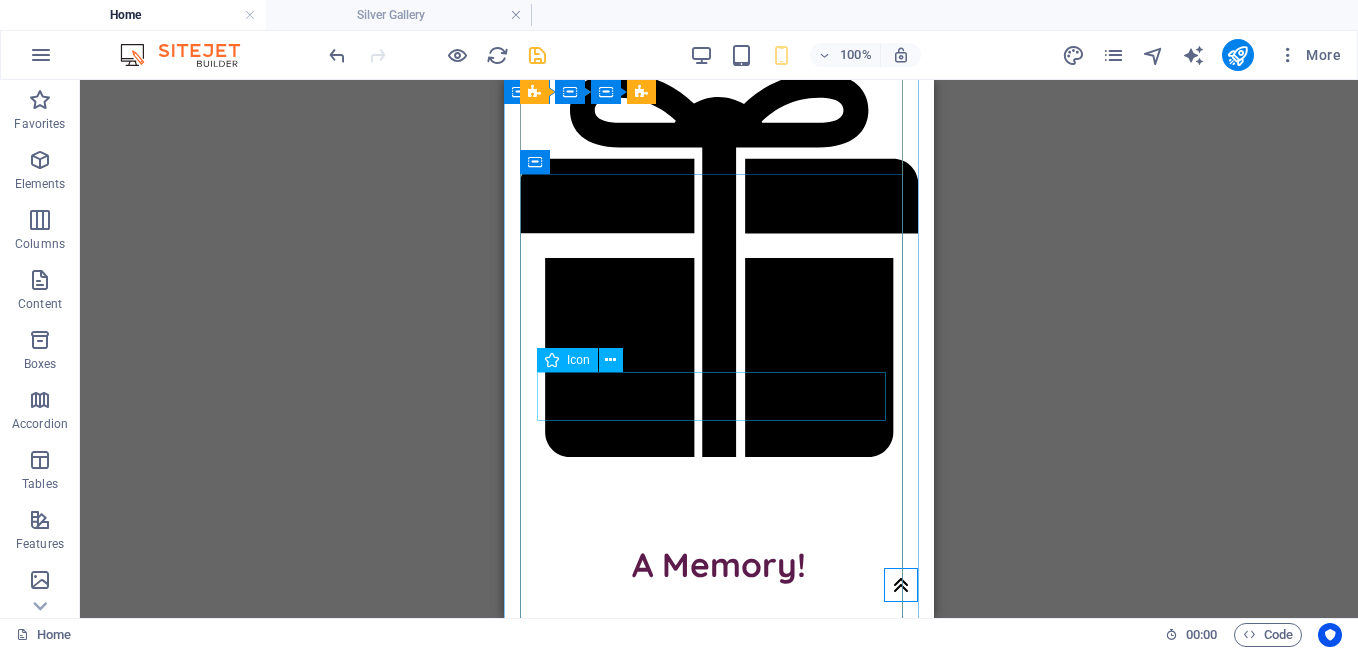 click at bounding box center [719, 1503] 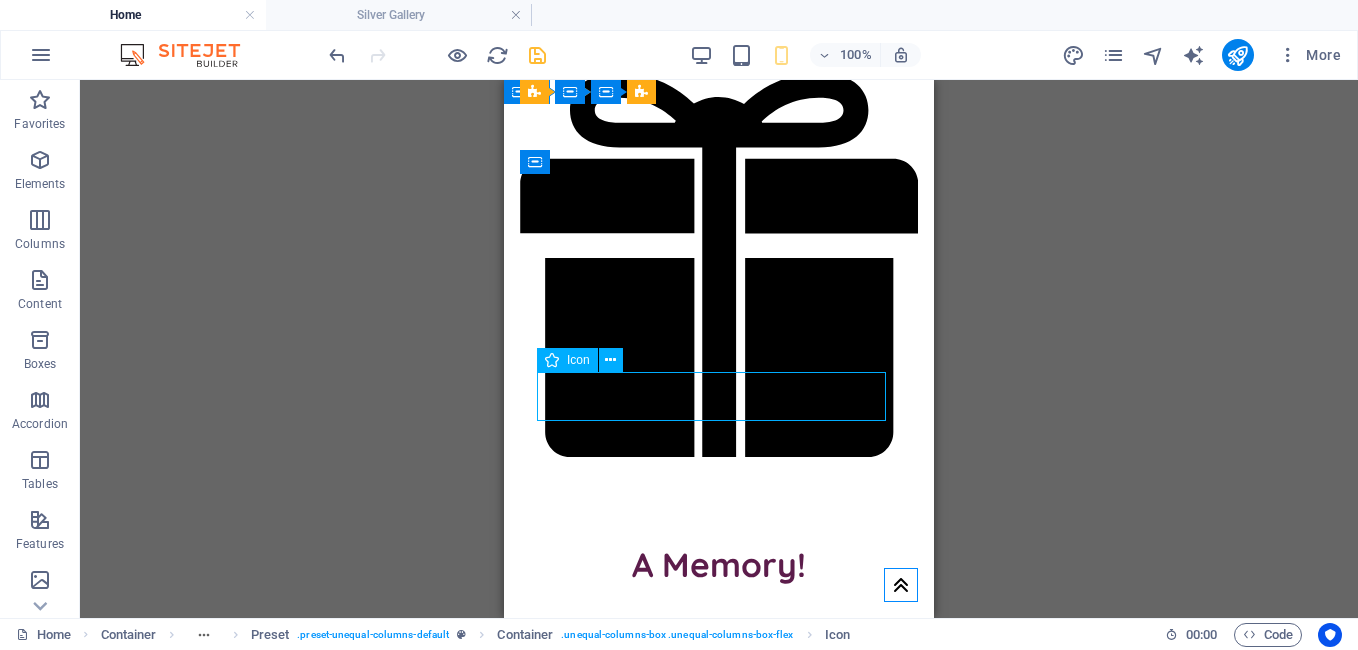 click at bounding box center (719, 1503) 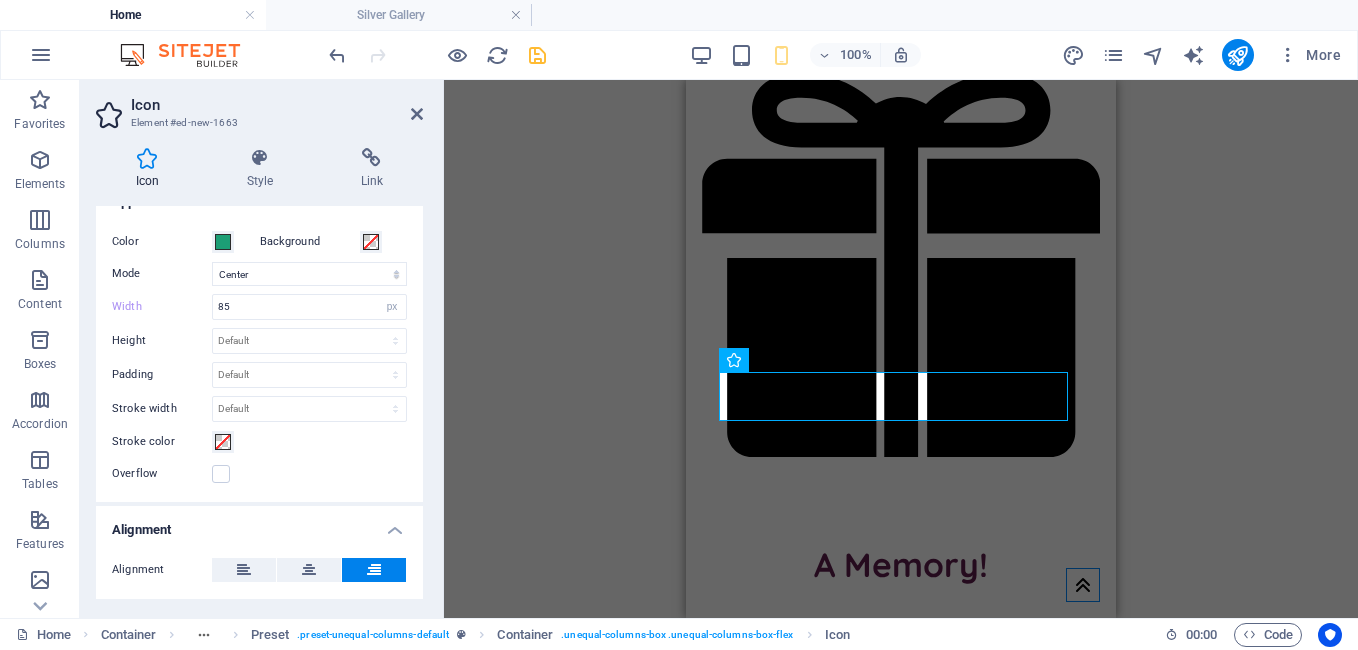 scroll, scrollTop: 465, scrollLeft: 0, axis: vertical 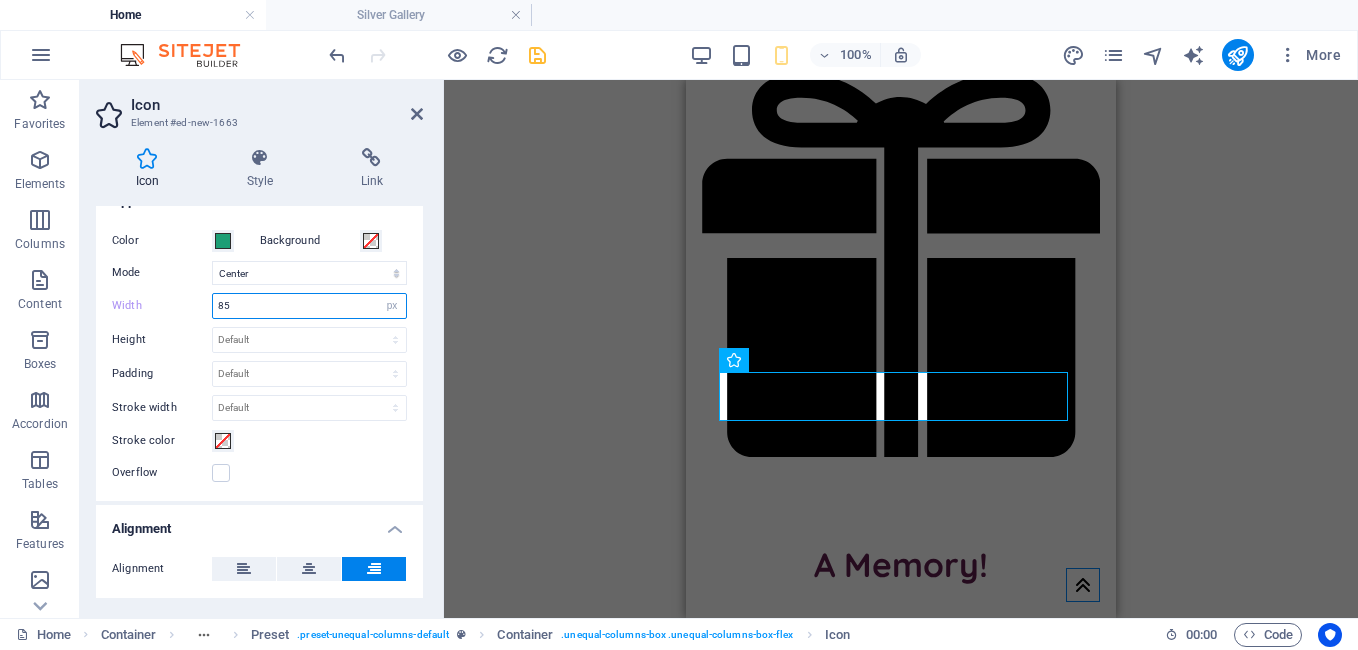 click on "85" at bounding box center (309, 306) 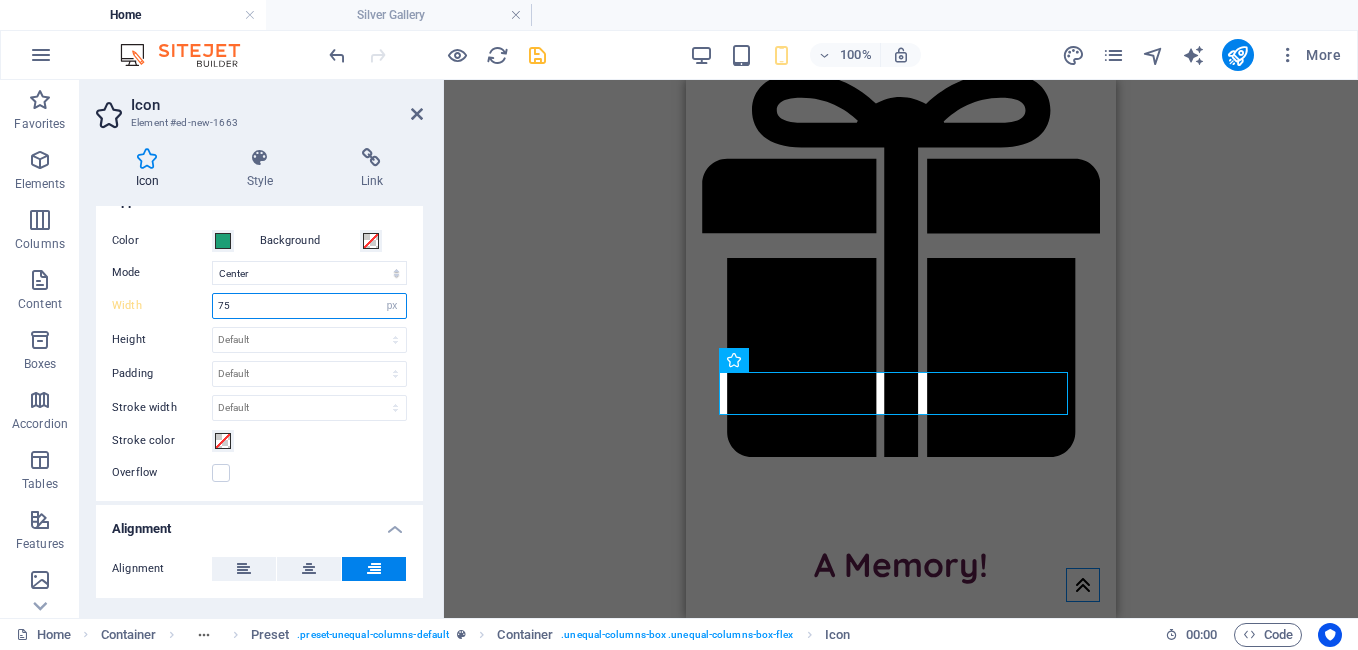 type on "75" 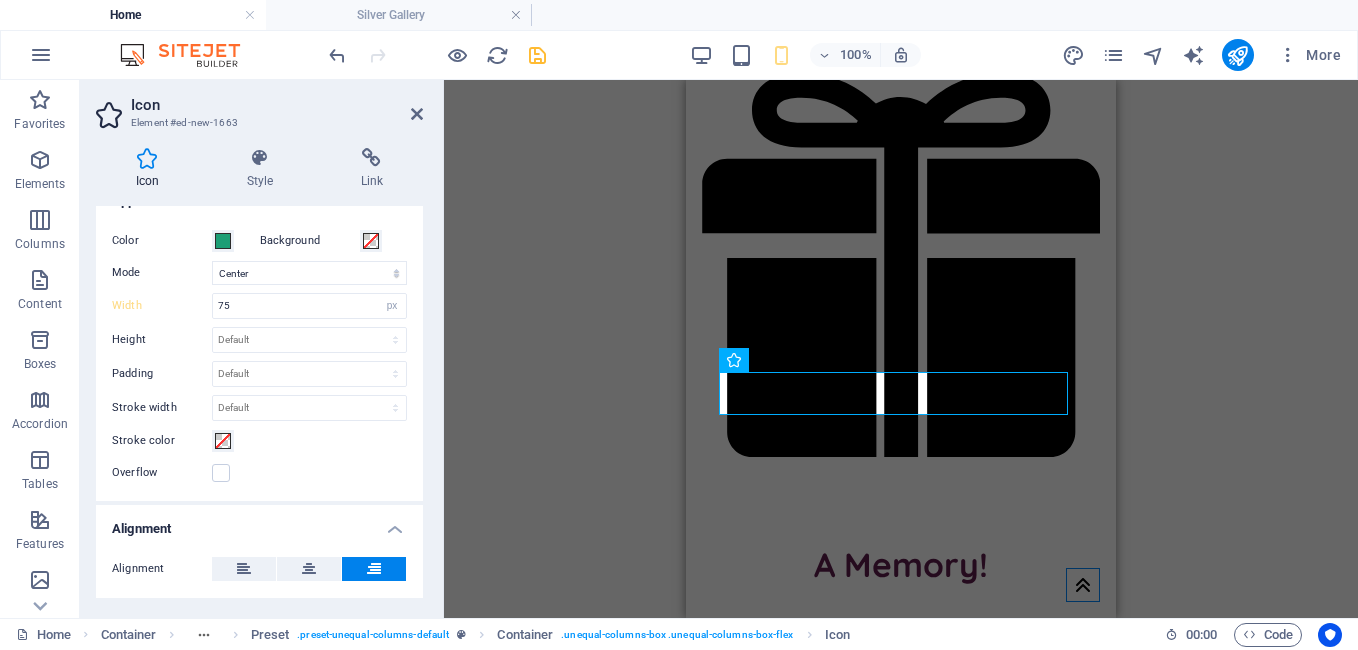 click on "Stroke color" at bounding box center [162, 441] 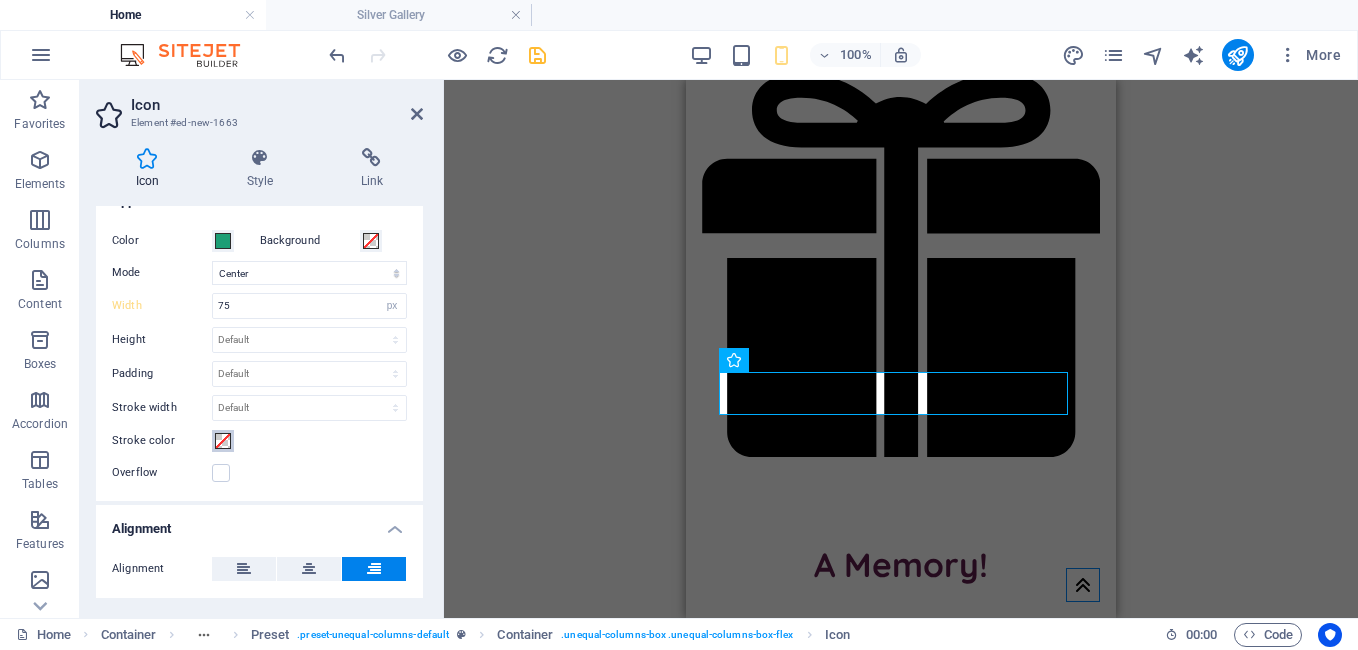 click on "Stroke color" at bounding box center [223, 441] 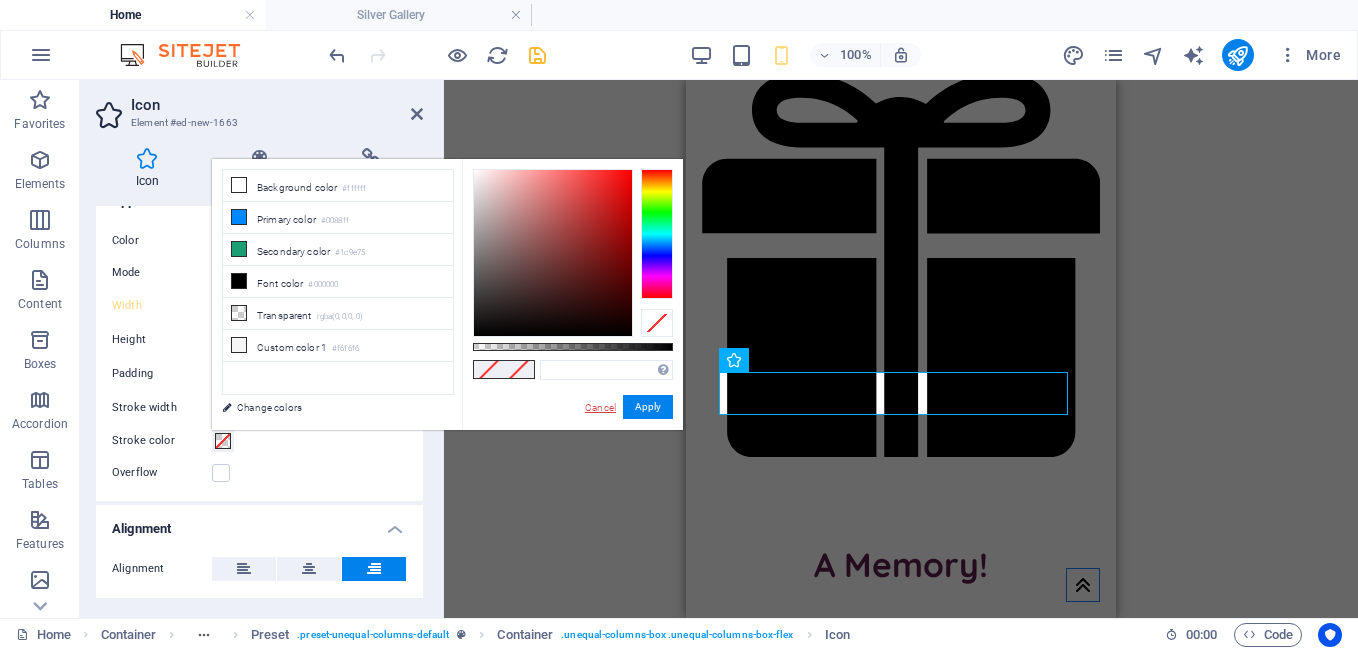 click on "Cancel" at bounding box center (600, 407) 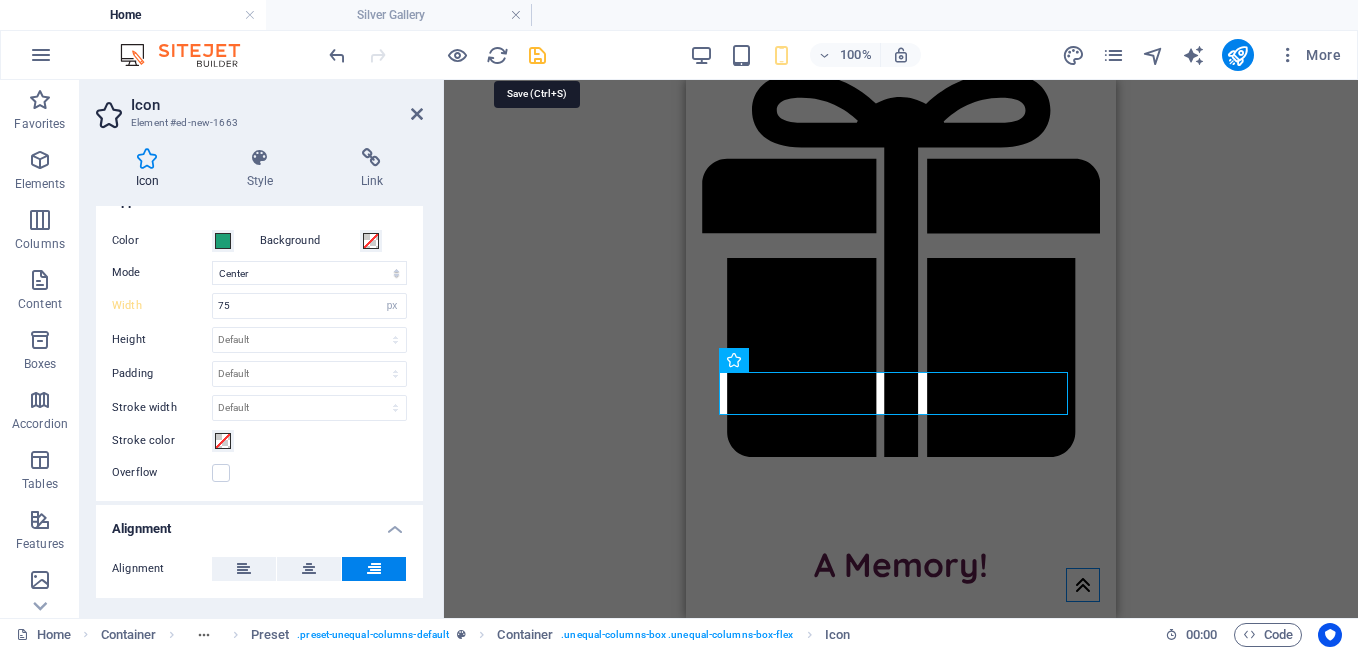 click at bounding box center (537, 55) 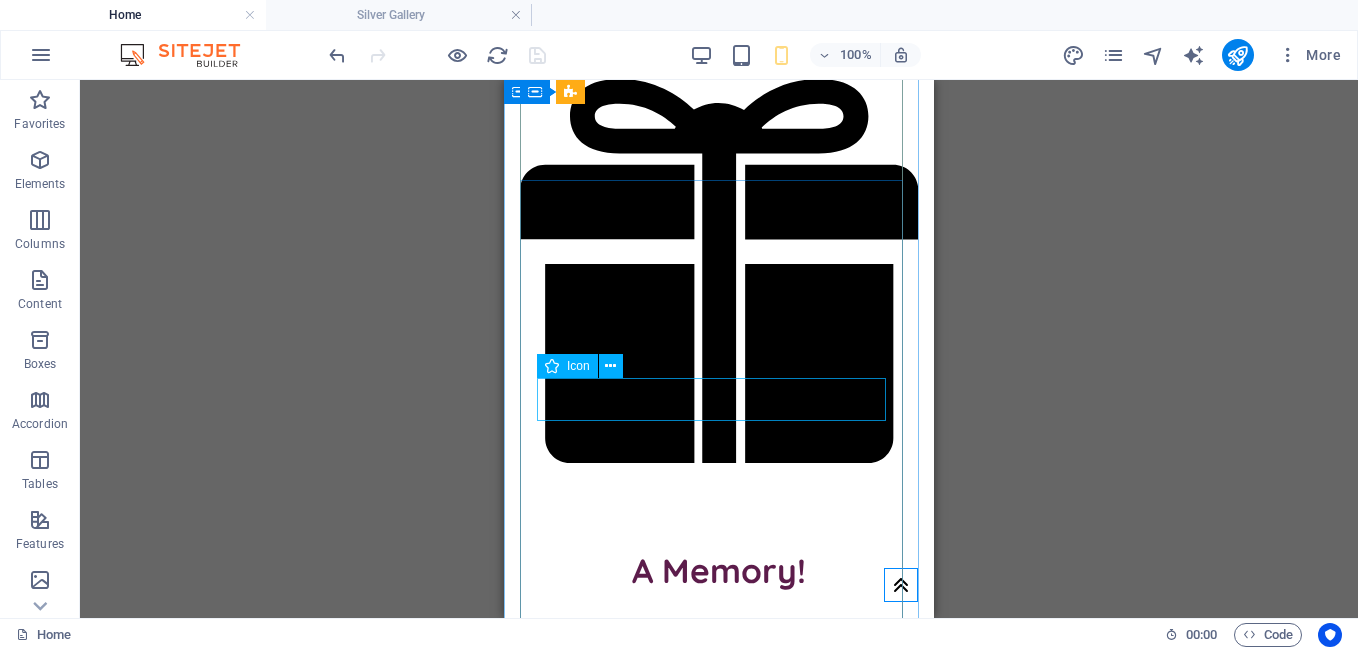 scroll, scrollTop: 1284, scrollLeft: 0, axis: vertical 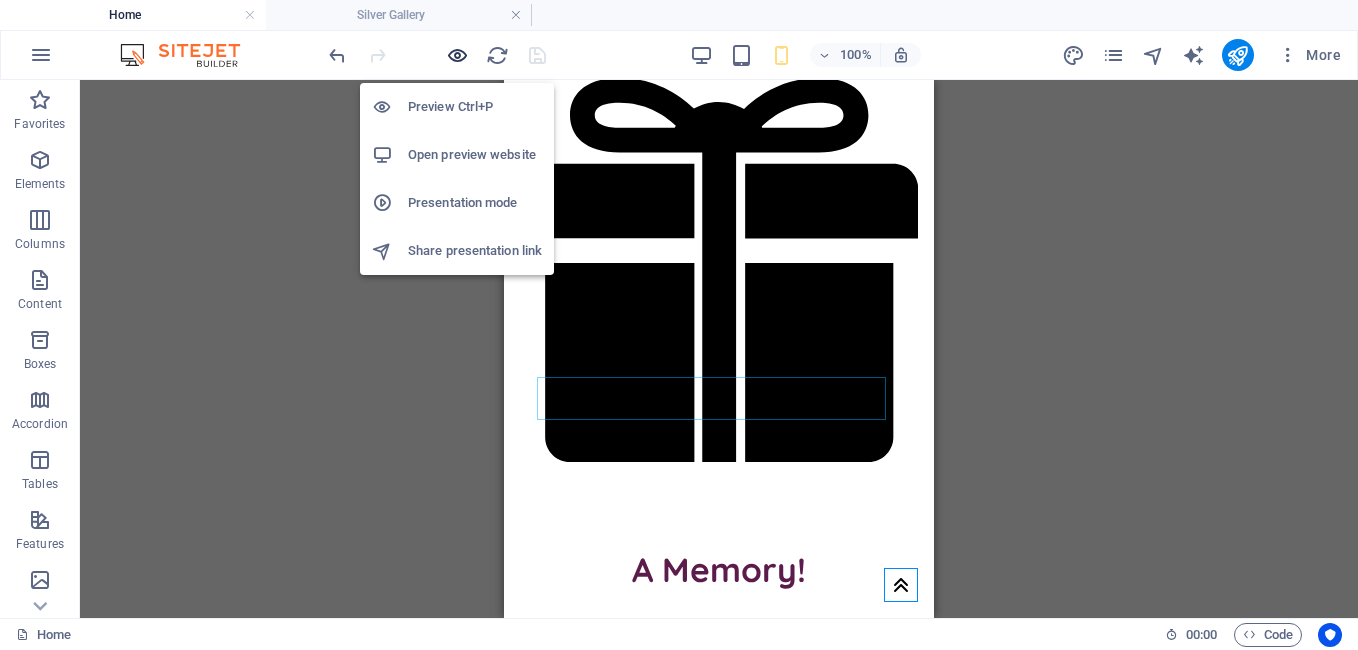 click at bounding box center [457, 55] 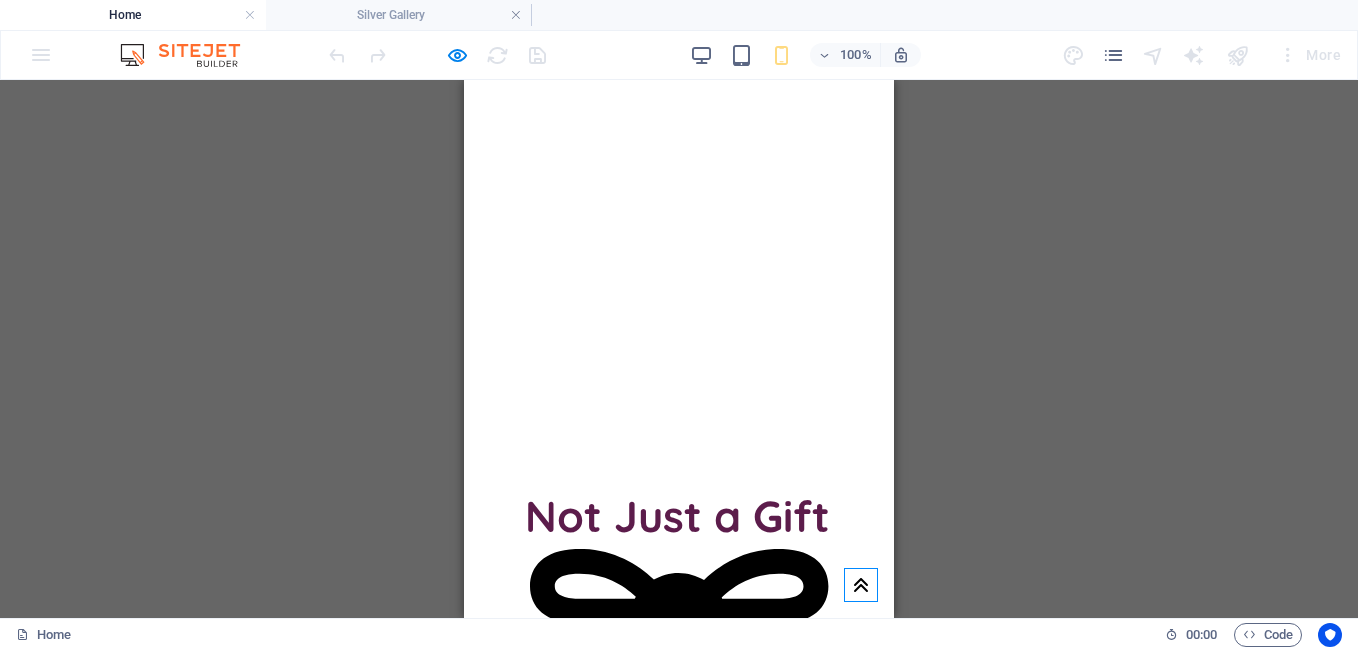 scroll, scrollTop: 812, scrollLeft: 0, axis: vertical 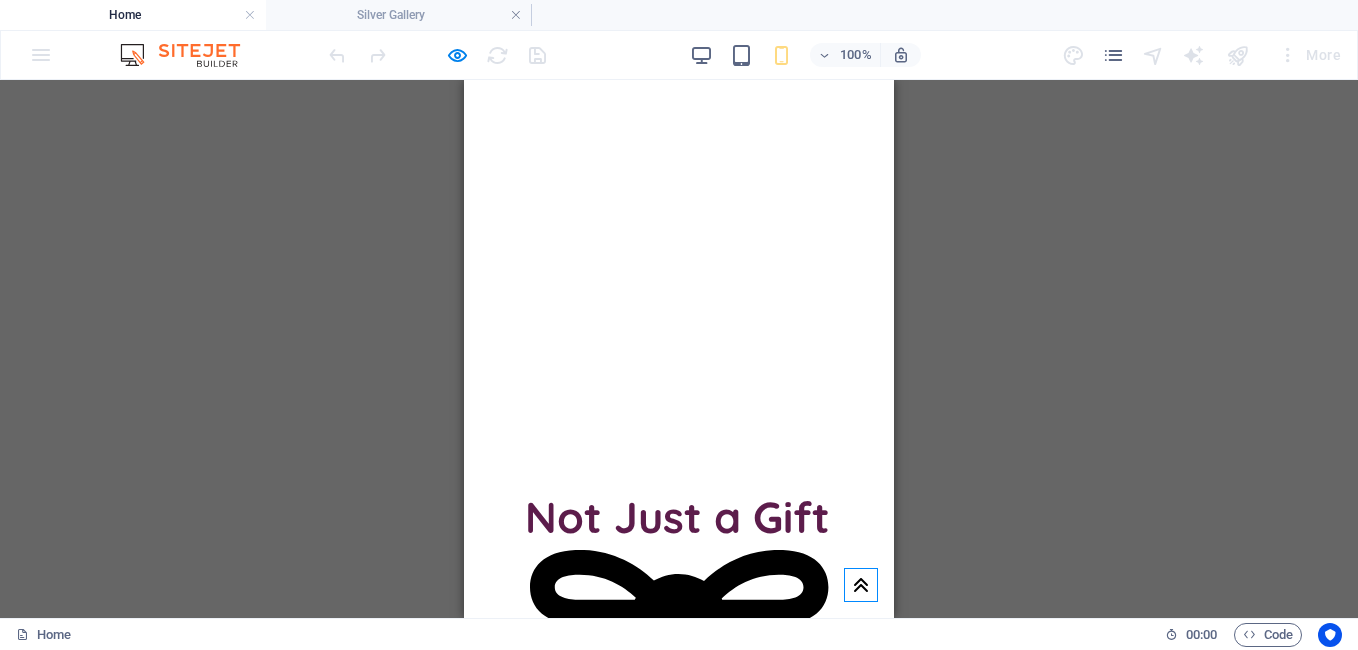 click at bounding box center [679, 1472] 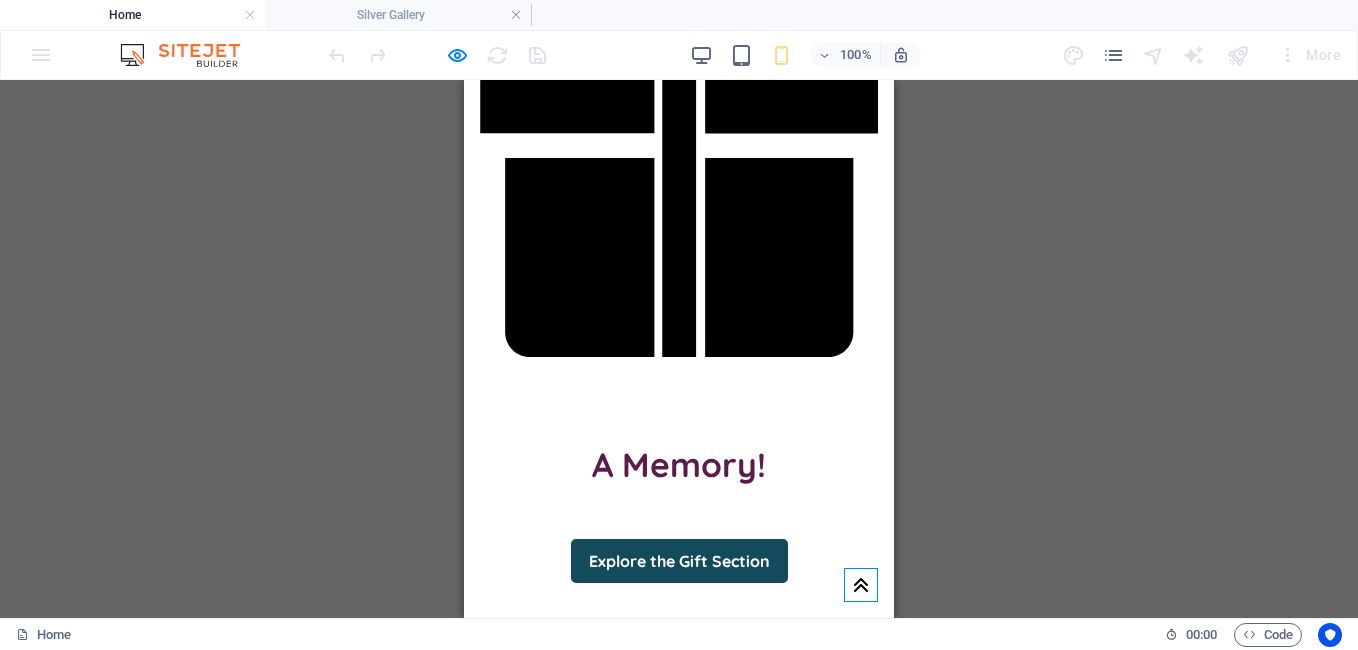scroll, scrollTop: 1392, scrollLeft: 0, axis: vertical 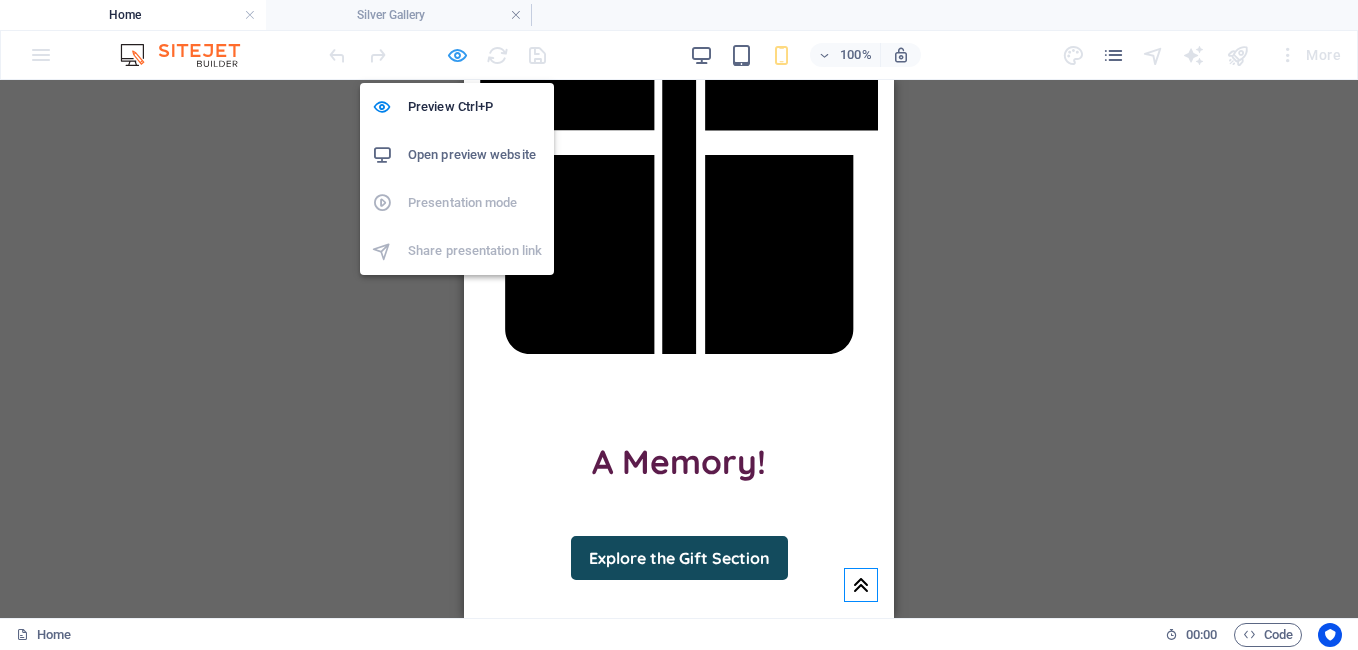 click at bounding box center (457, 55) 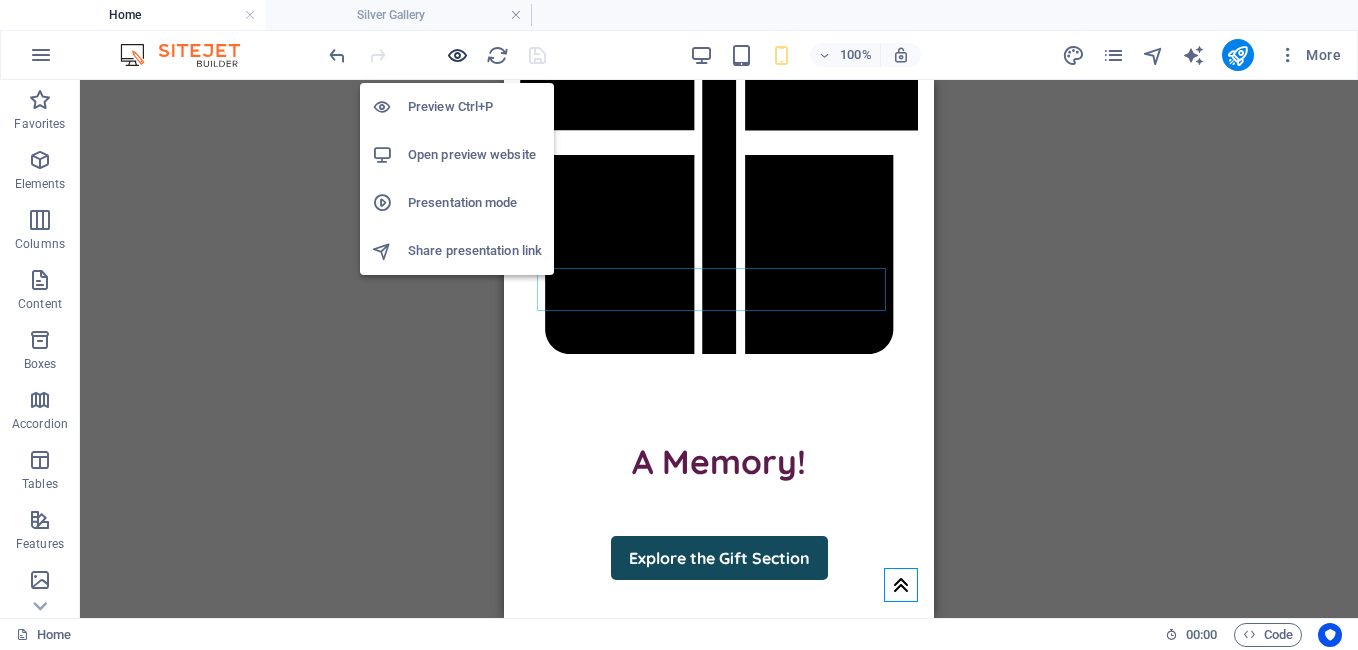 scroll, scrollTop: 1393, scrollLeft: 0, axis: vertical 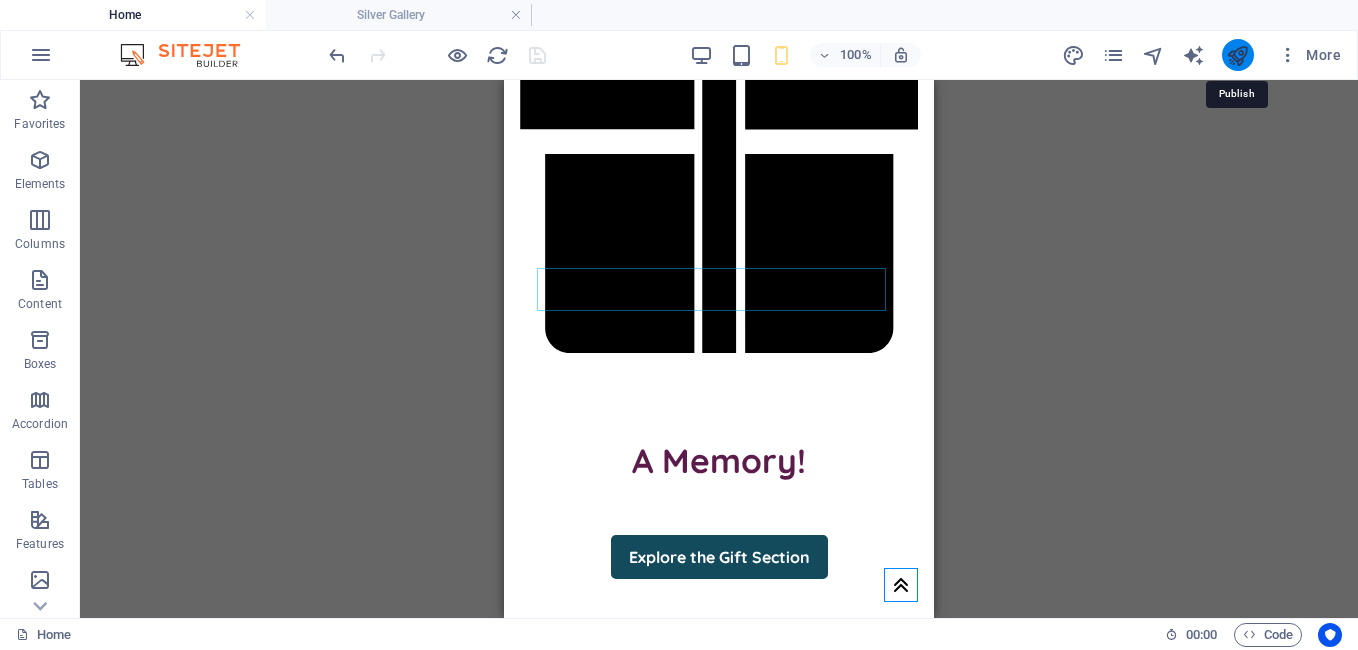 click at bounding box center (1237, 55) 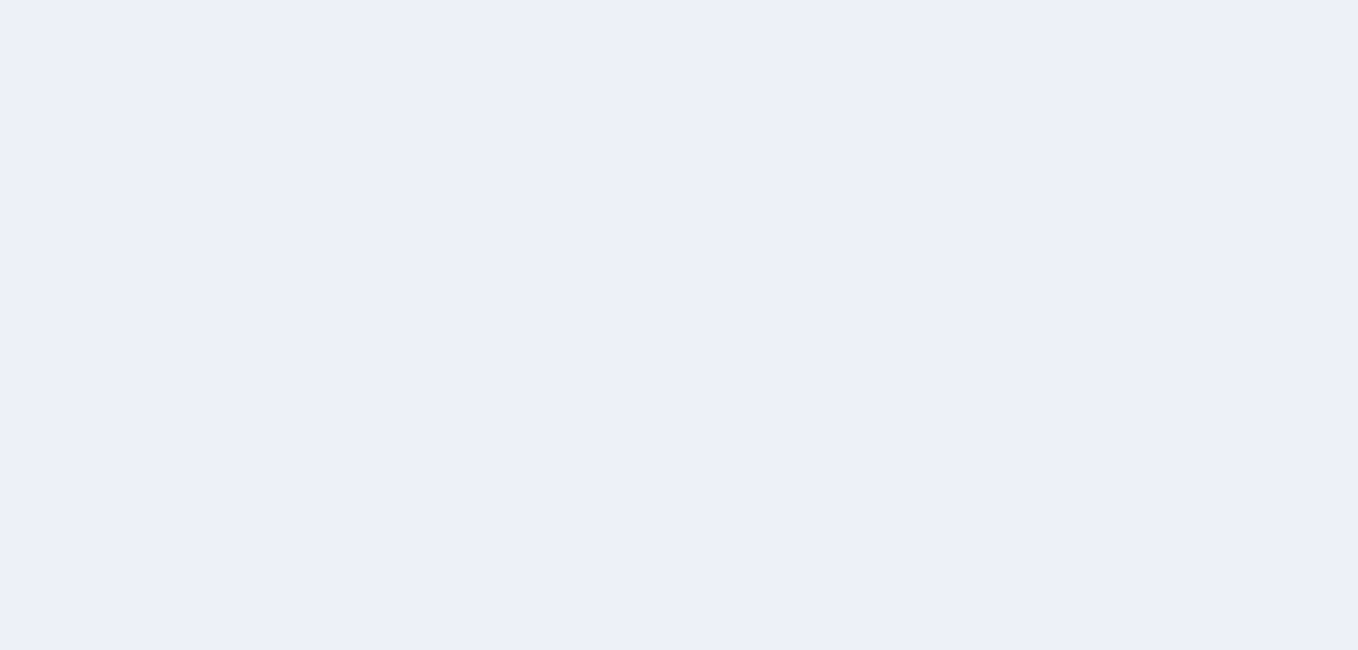 scroll, scrollTop: 0, scrollLeft: 0, axis: both 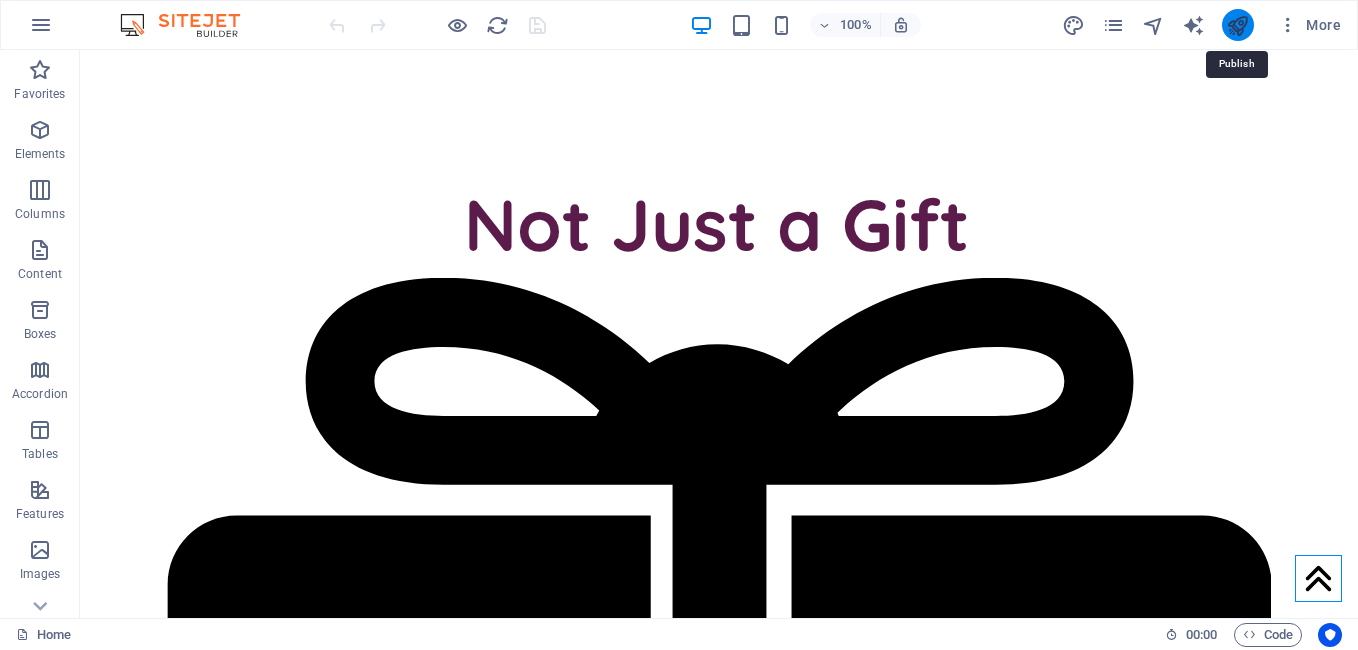 click at bounding box center [1237, 25] 